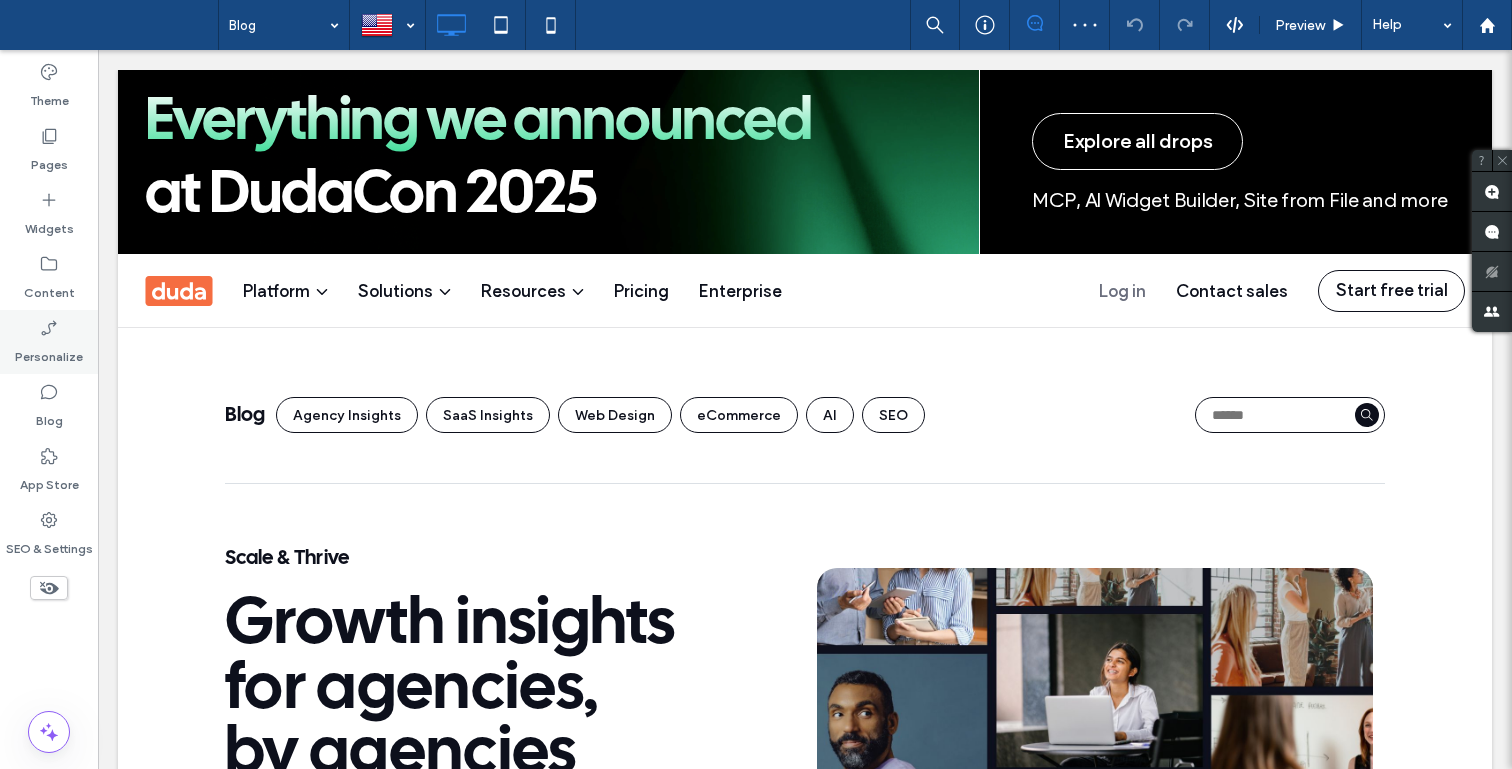 scroll, scrollTop: 0, scrollLeft: 0, axis: both 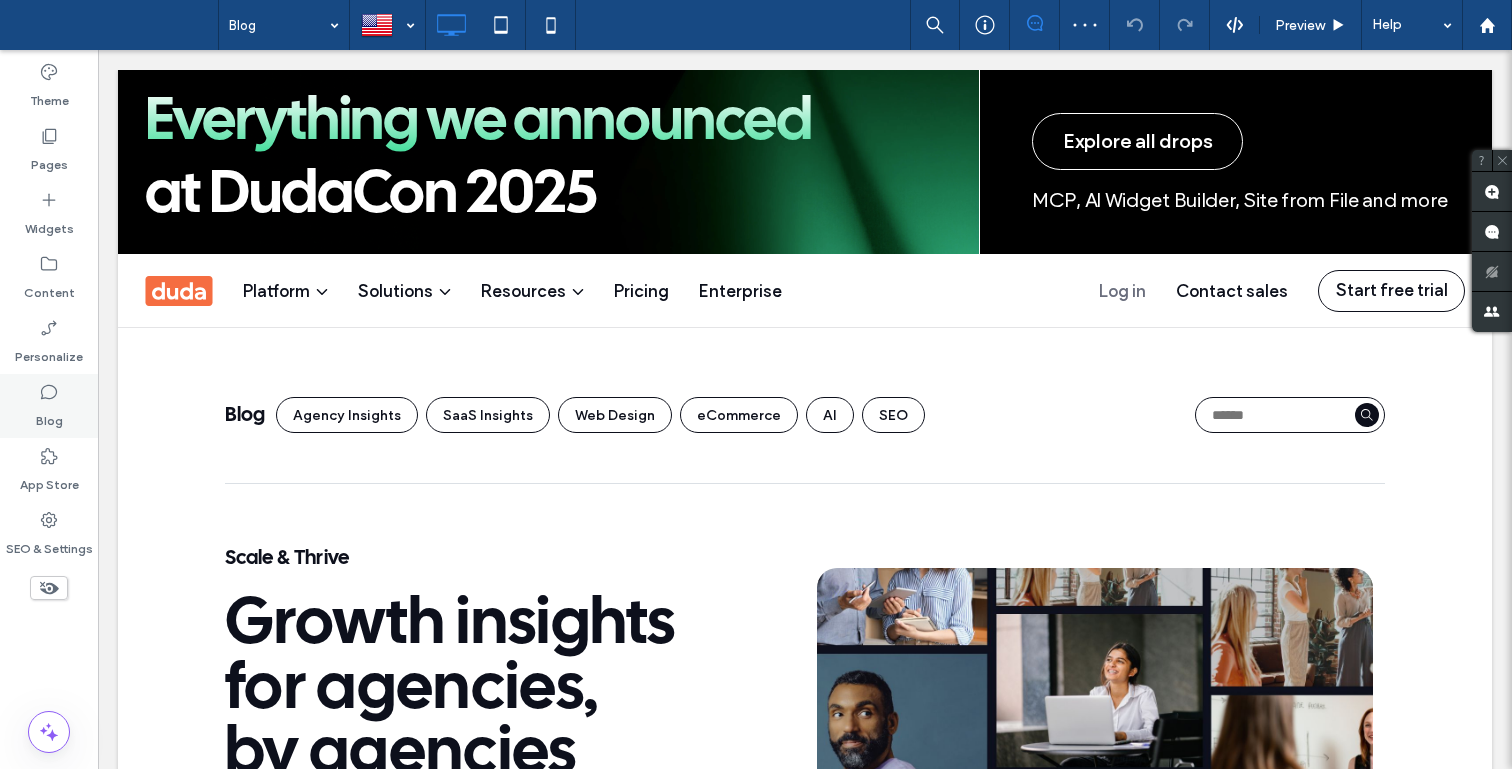 click 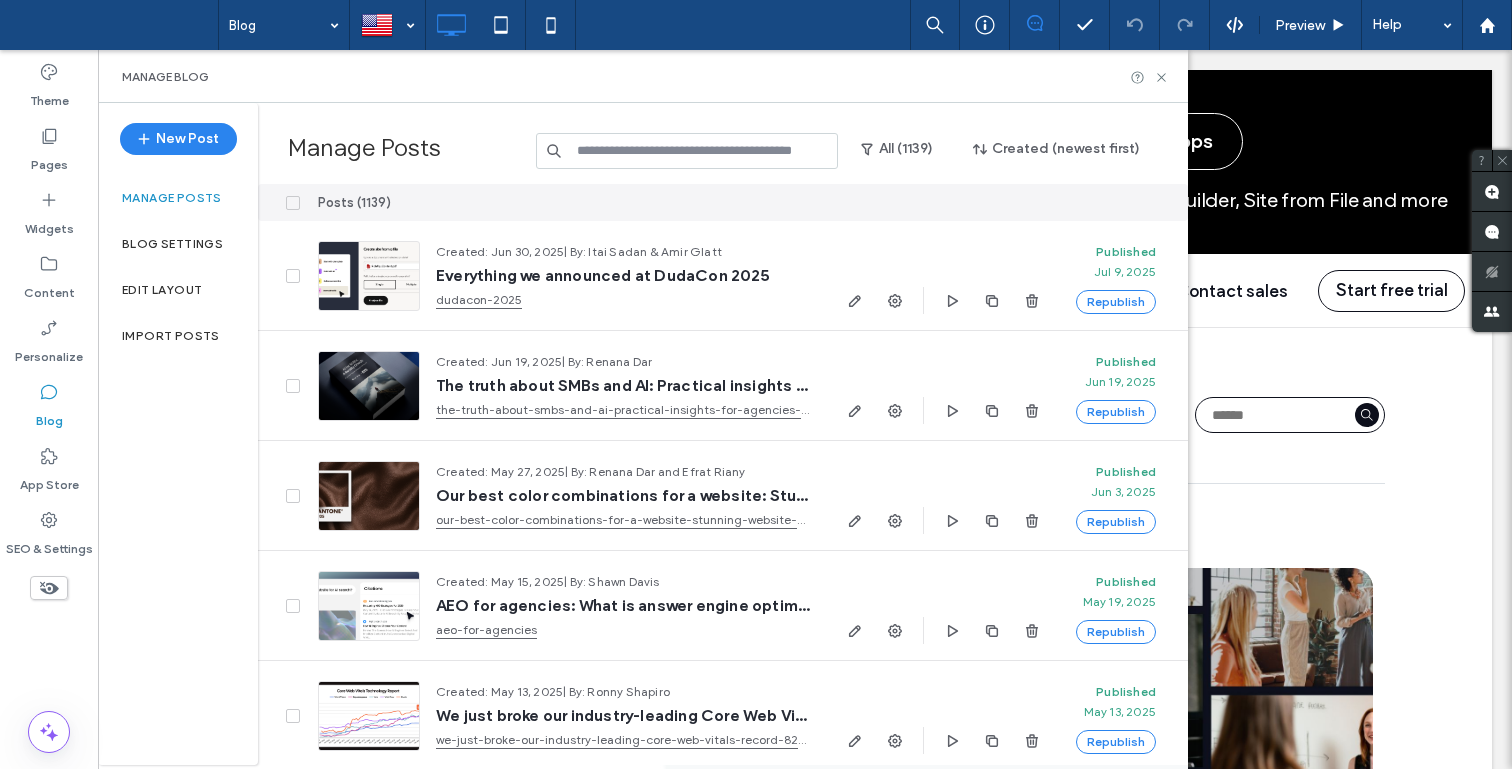 click at bounding box center [687, 151] 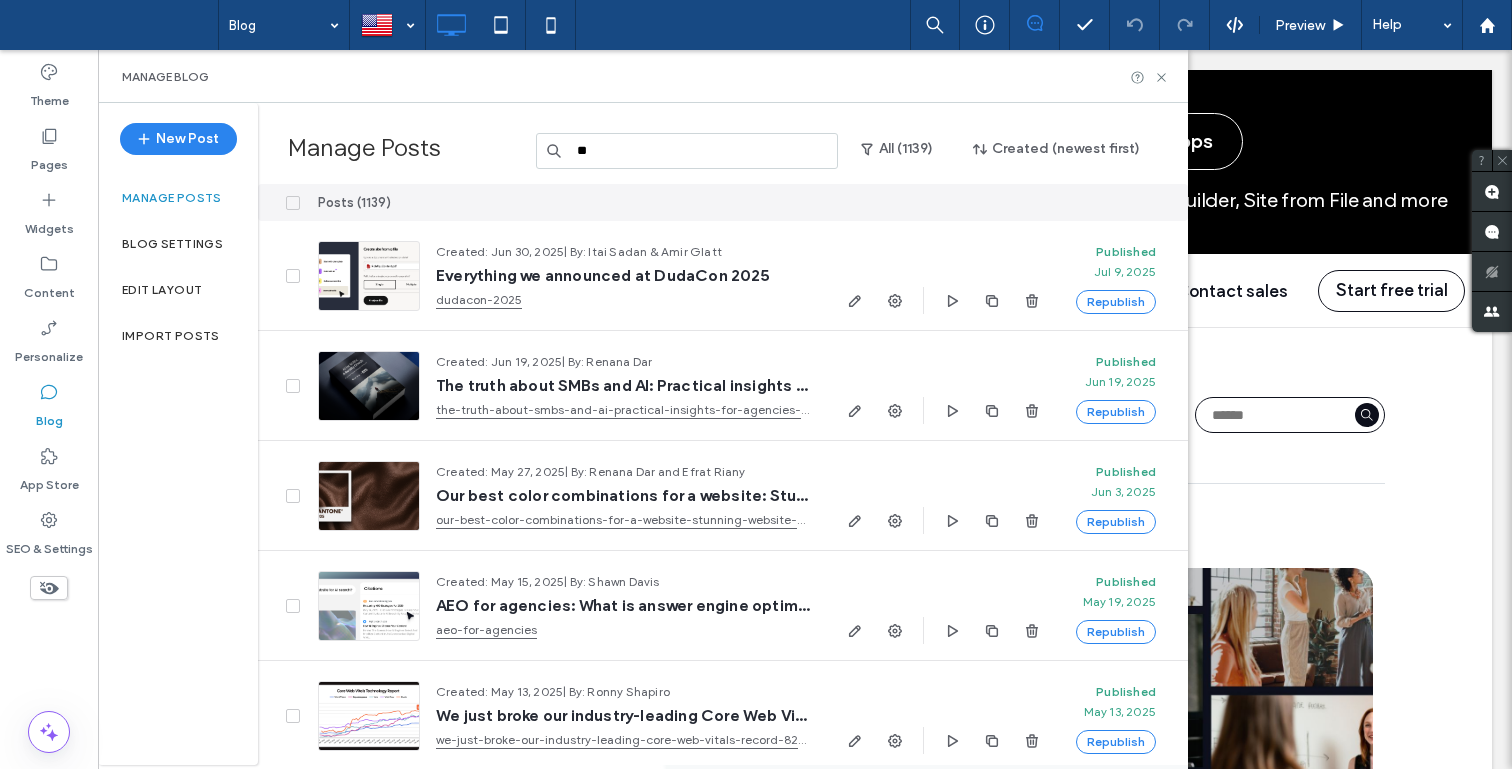 type on "**" 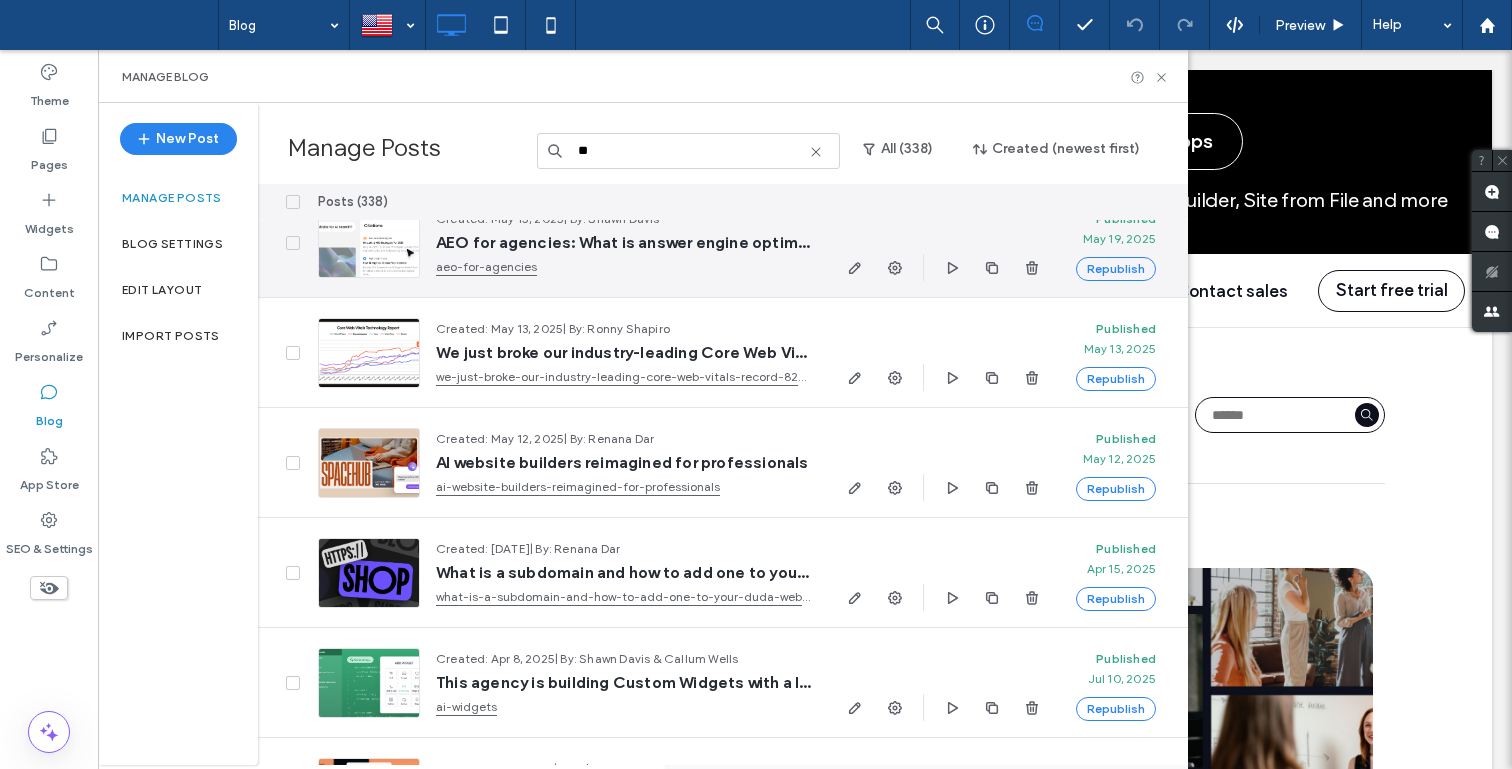scroll, scrollTop: 258, scrollLeft: 0, axis: vertical 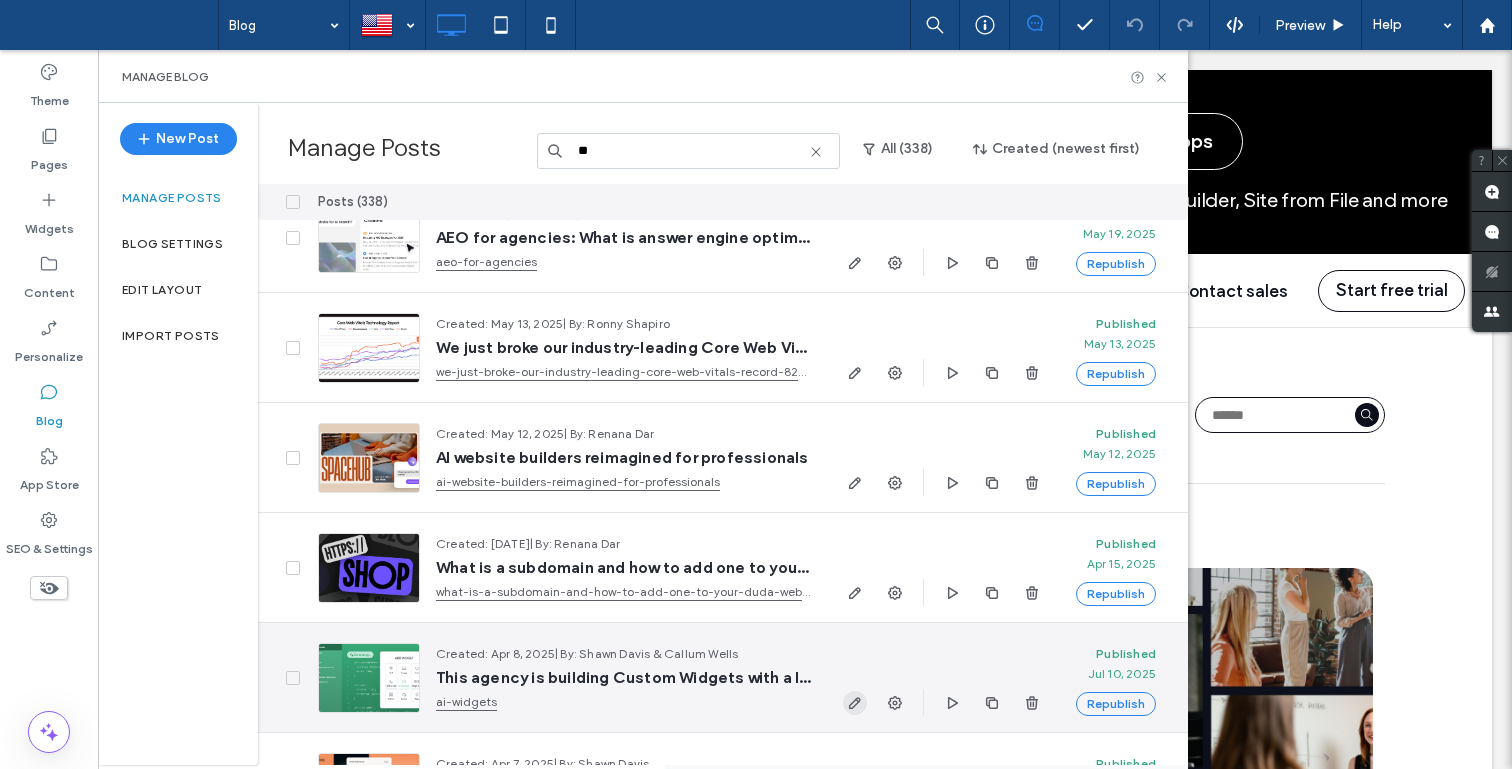 click 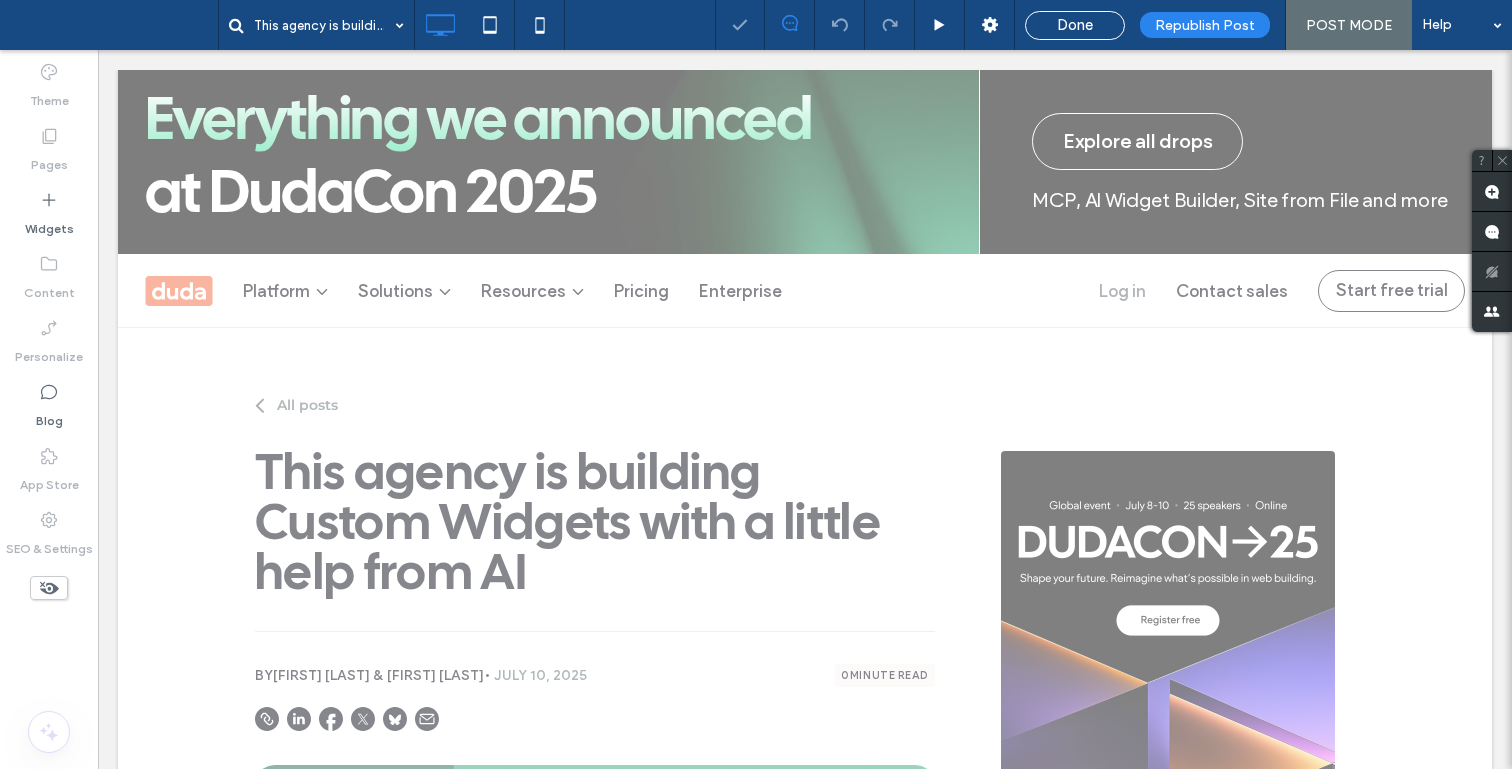 scroll, scrollTop: 0, scrollLeft: 0, axis: both 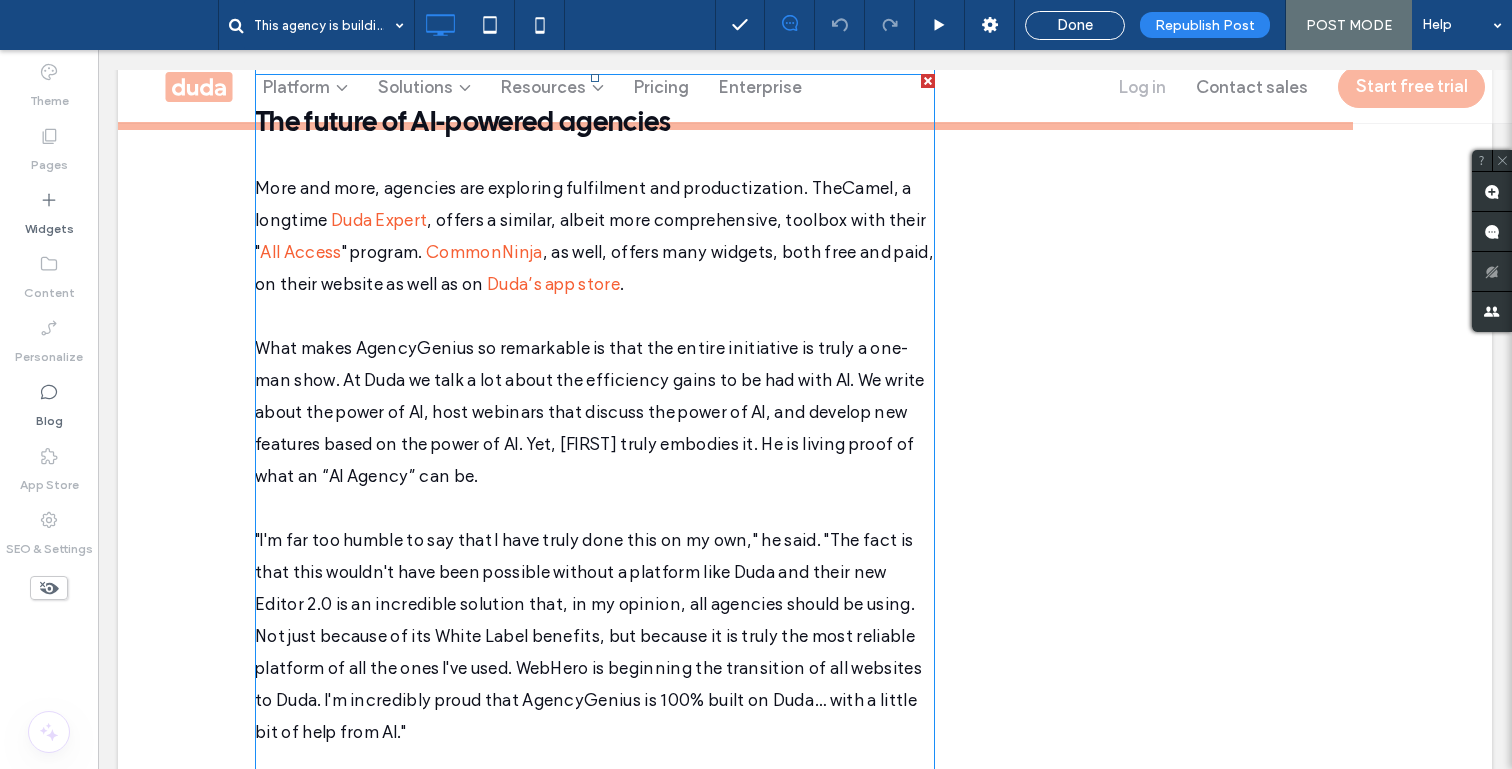 click on "What makes AgencyGenius so remarkable is that the entire initiative is truly a one-man show. At Duda we talk a lot about the efficiency gains to be had with AI. We write about the power of AI, host webinars that discuss the power of AI, and develop new features based on the power of AI. Yet, Callum truly embodies it. He is living proof of what an “AI Agency” can be." at bounding box center [595, 396] 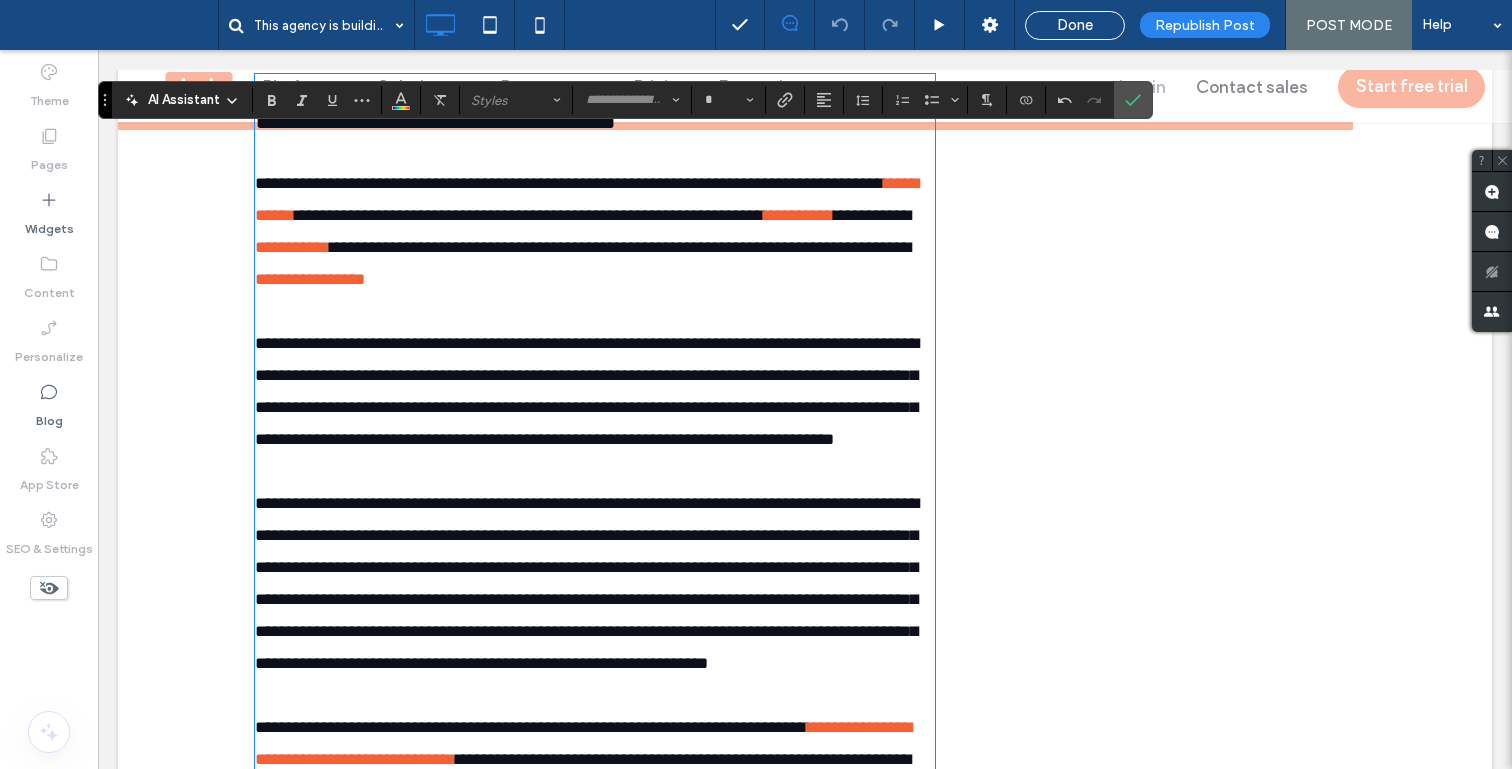 click on "**********" at bounding box center [595, 376] 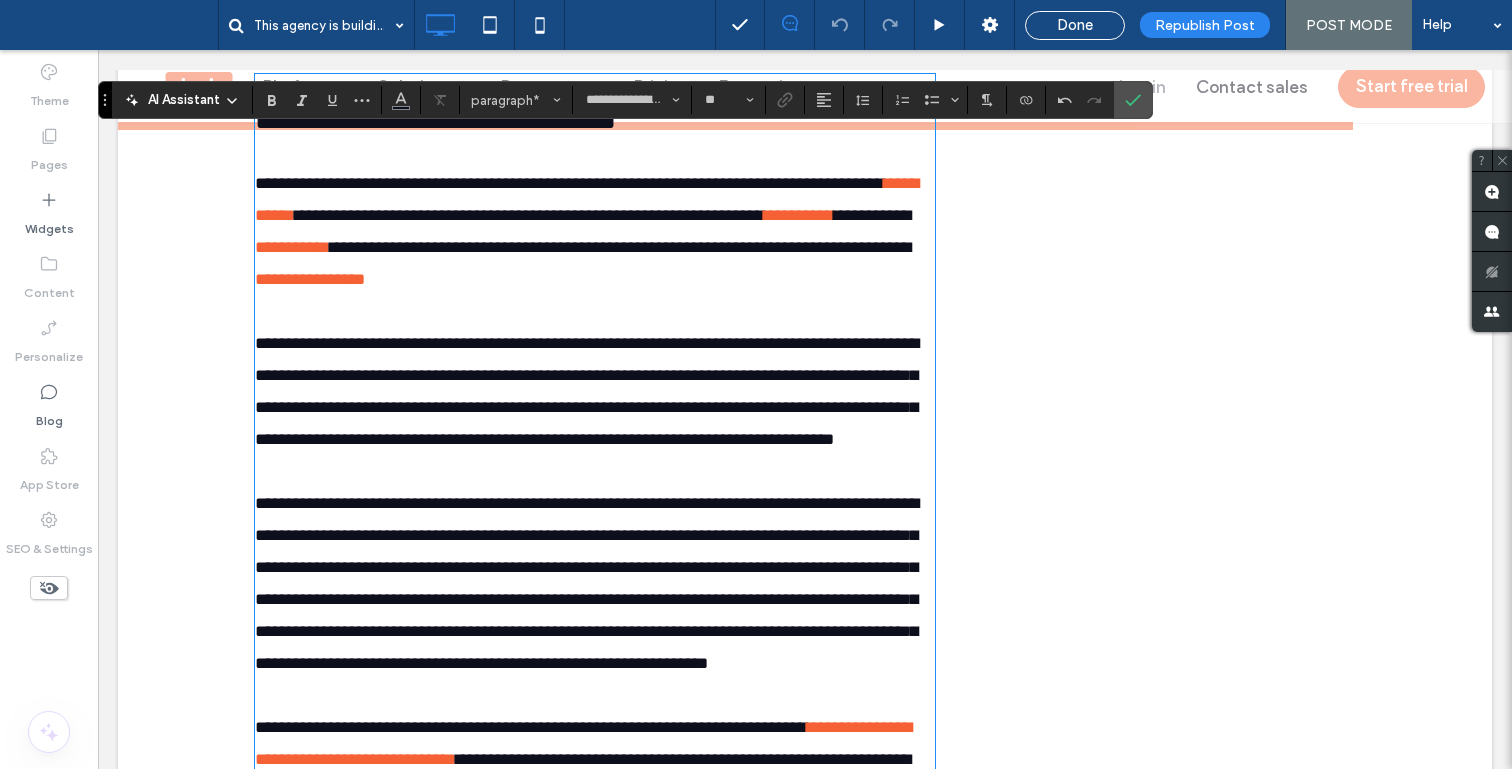 click on "**********" at bounding box center [595, 376] 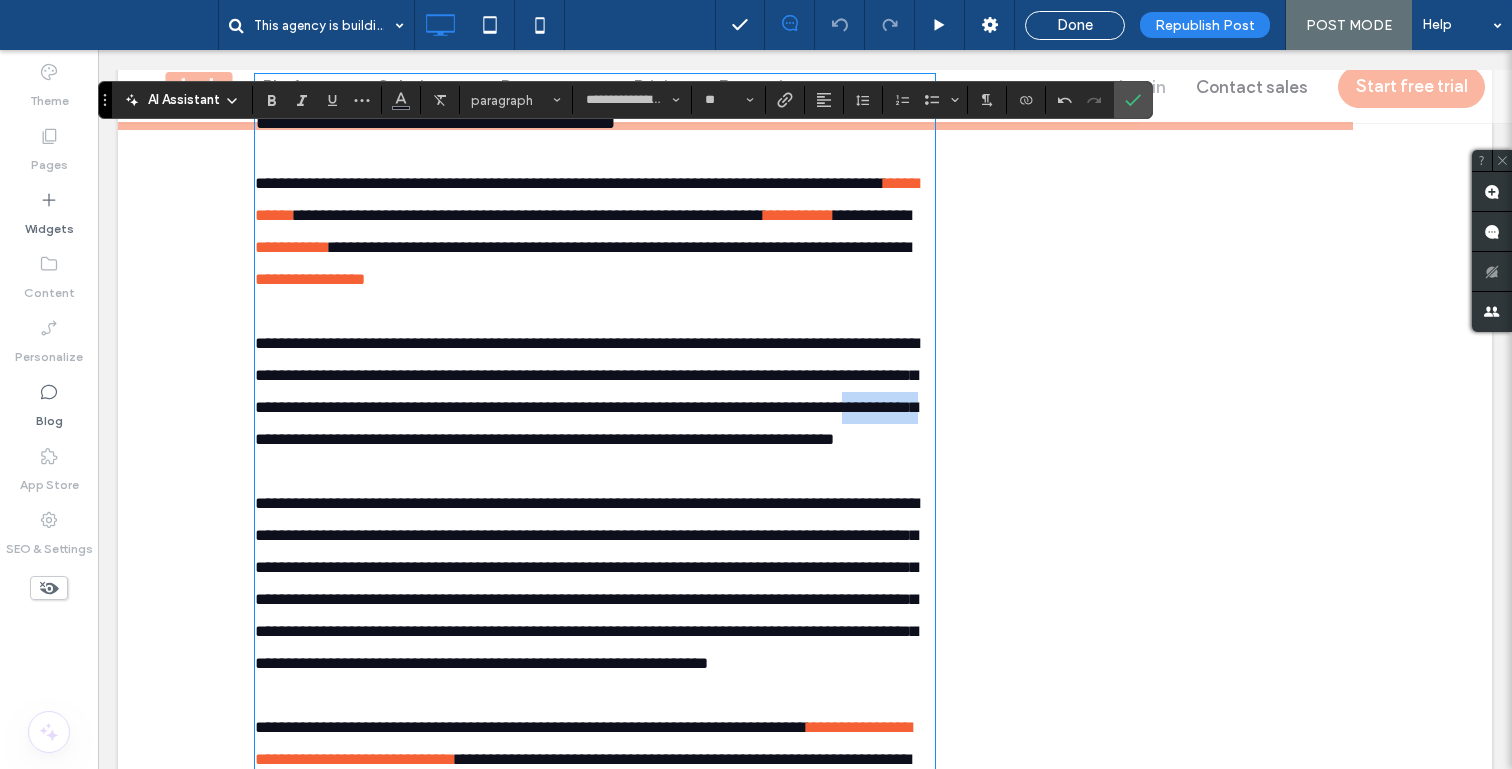 drag, startPoint x: 517, startPoint y: 502, endPoint x: 430, endPoint y: 501, distance: 87.005745 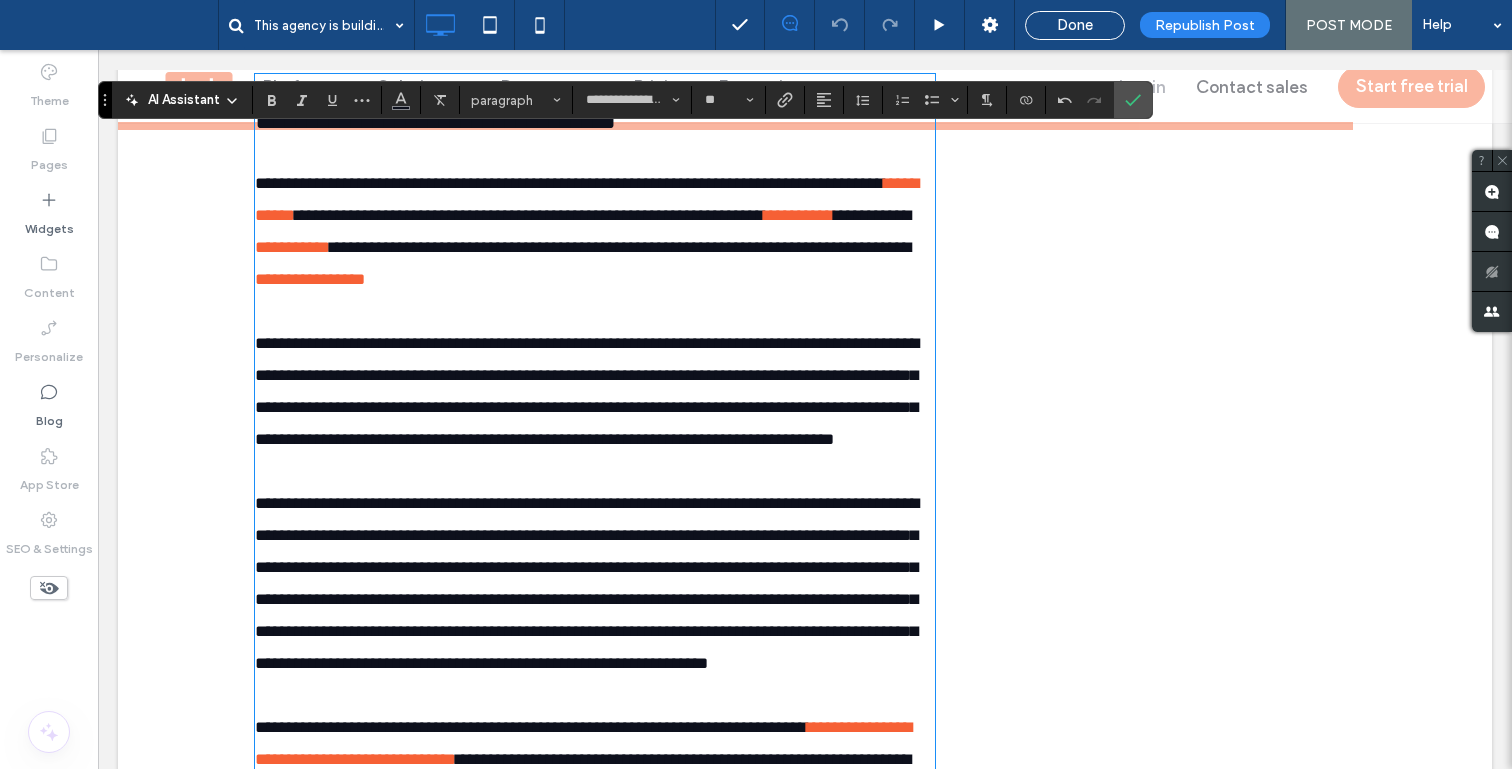 click on "**********" at bounding box center [595, 376] 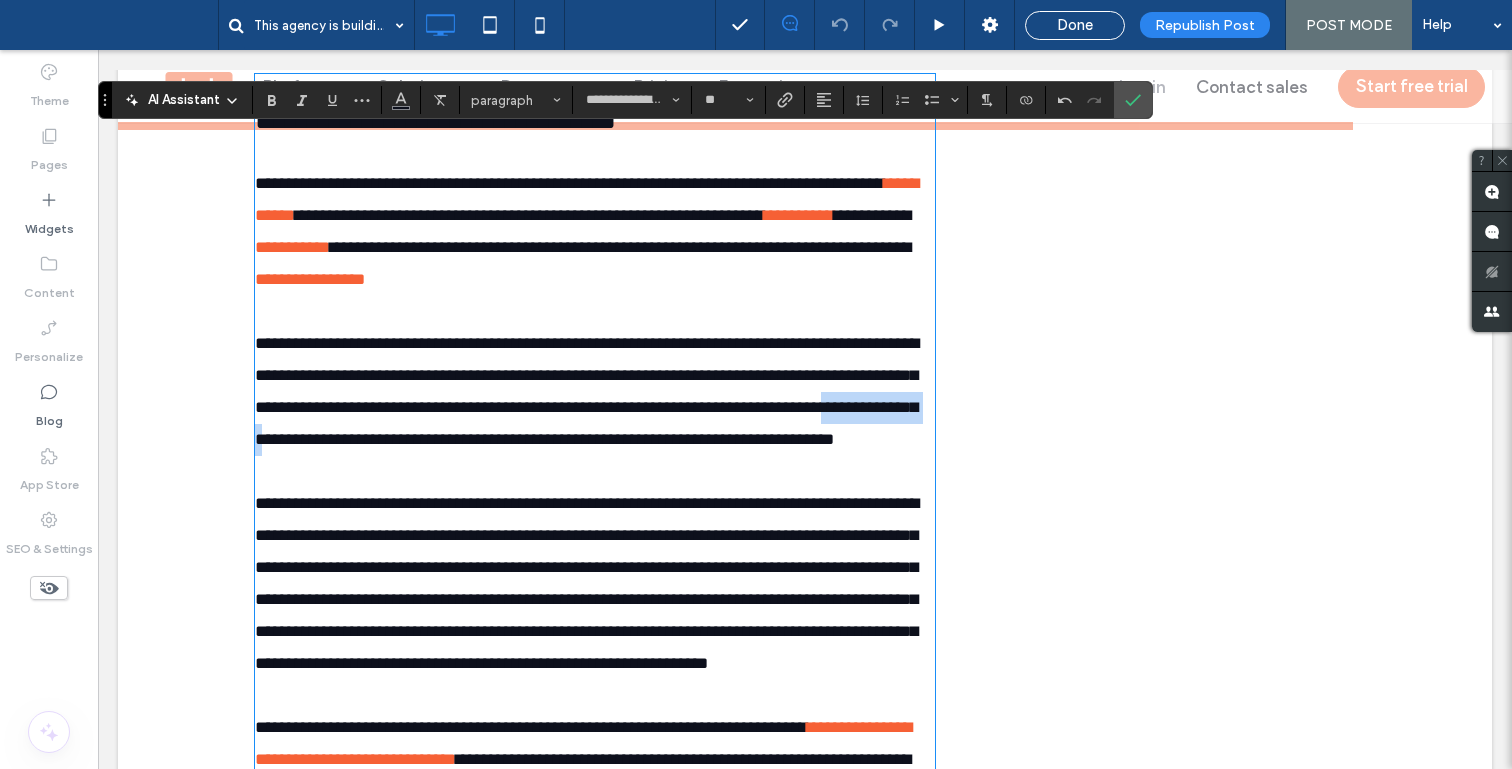 drag, startPoint x: 521, startPoint y: 505, endPoint x: 405, endPoint y: 509, distance: 116.06895 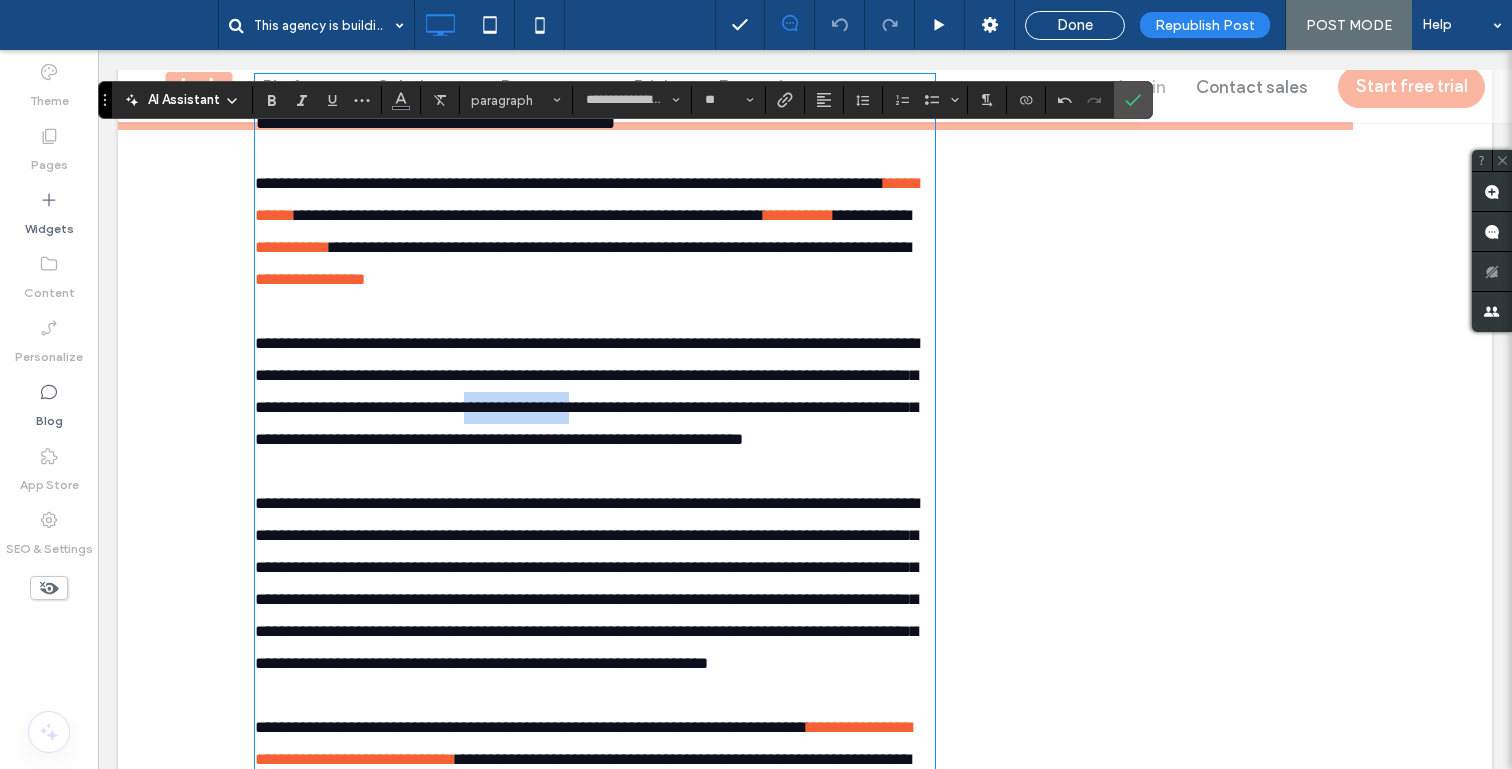 drag, startPoint x: 769, startPoint y: 472, endPoint x: 652, endPoint y: 476, distance: 117.06836 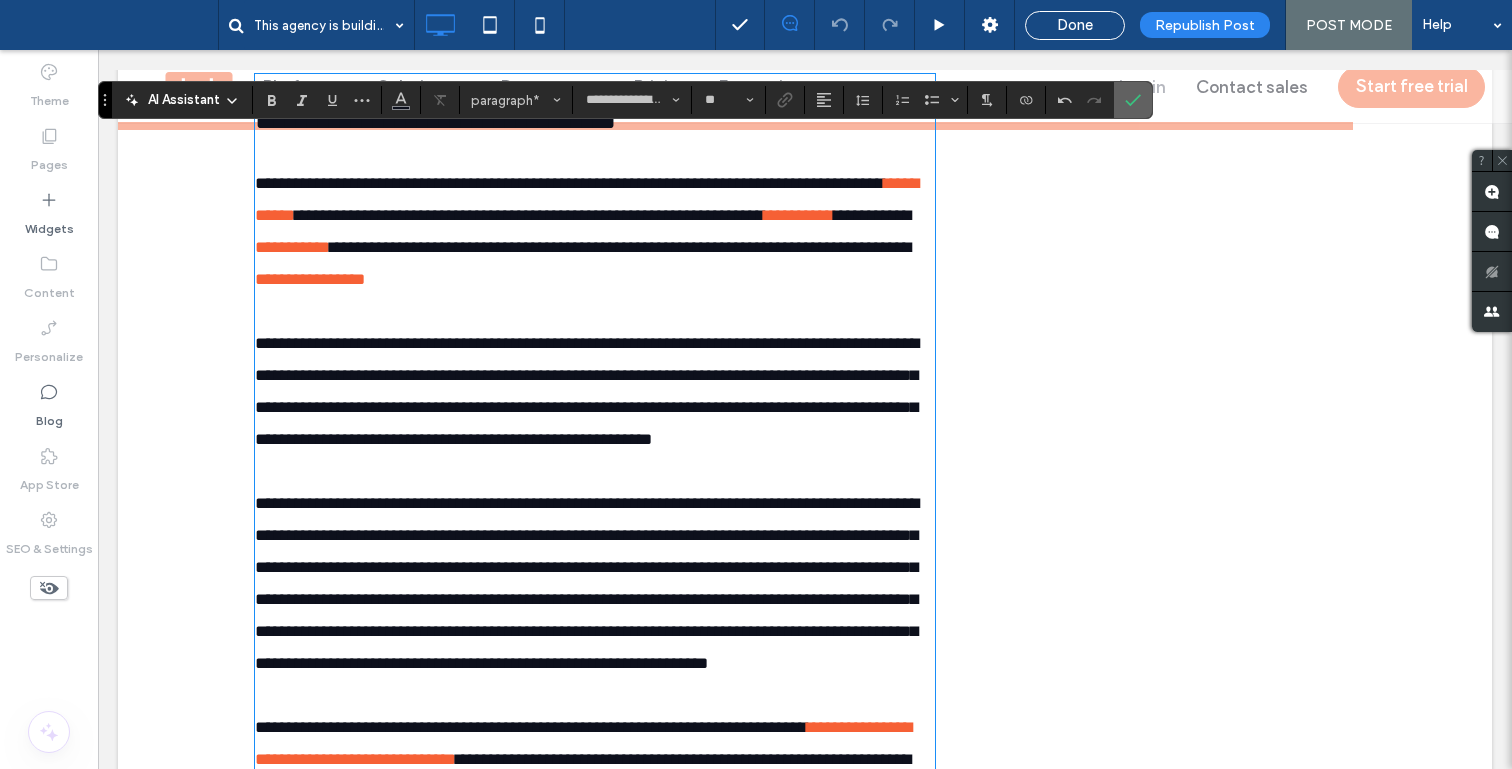 click 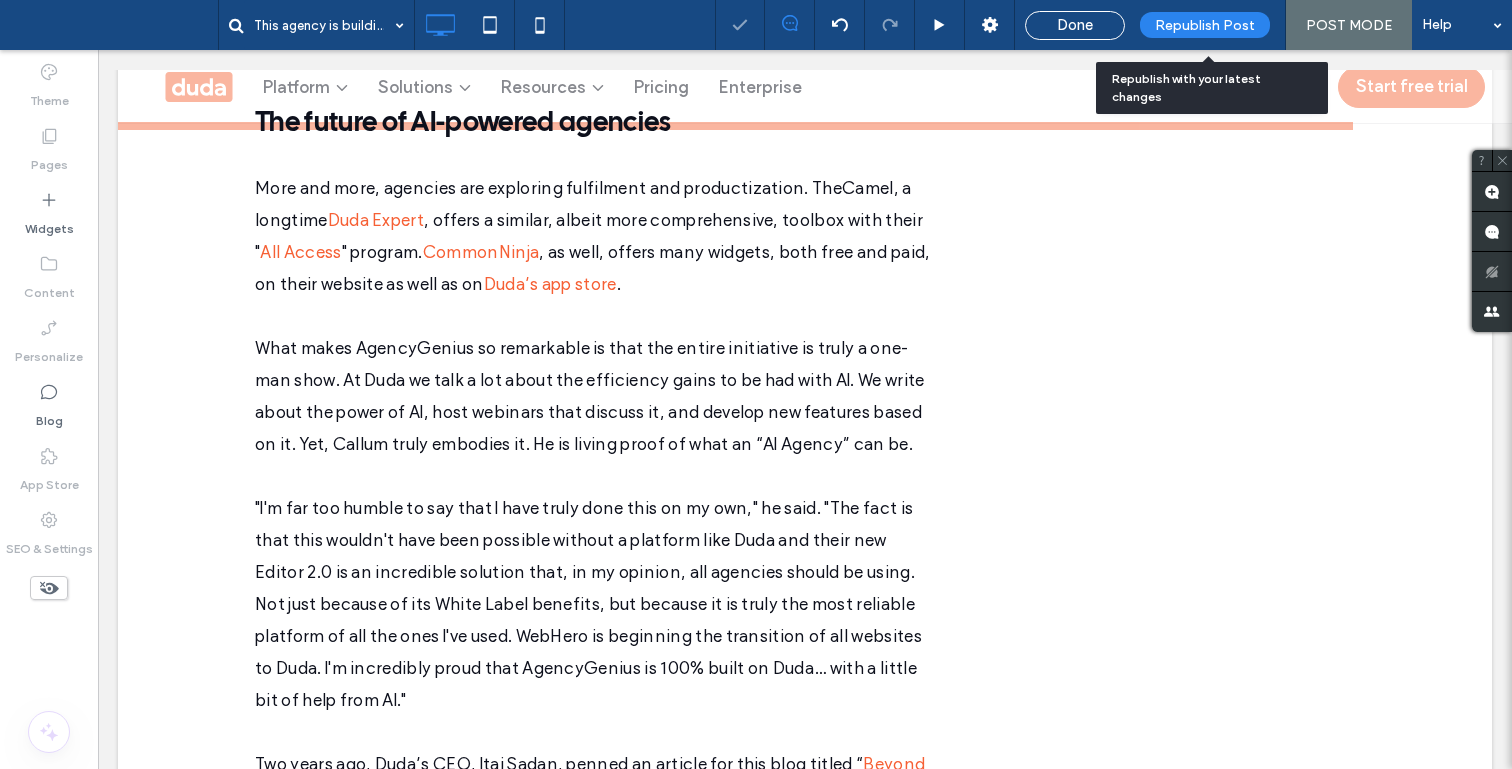click on "Republish Post" at bounding box center (1205, 25) 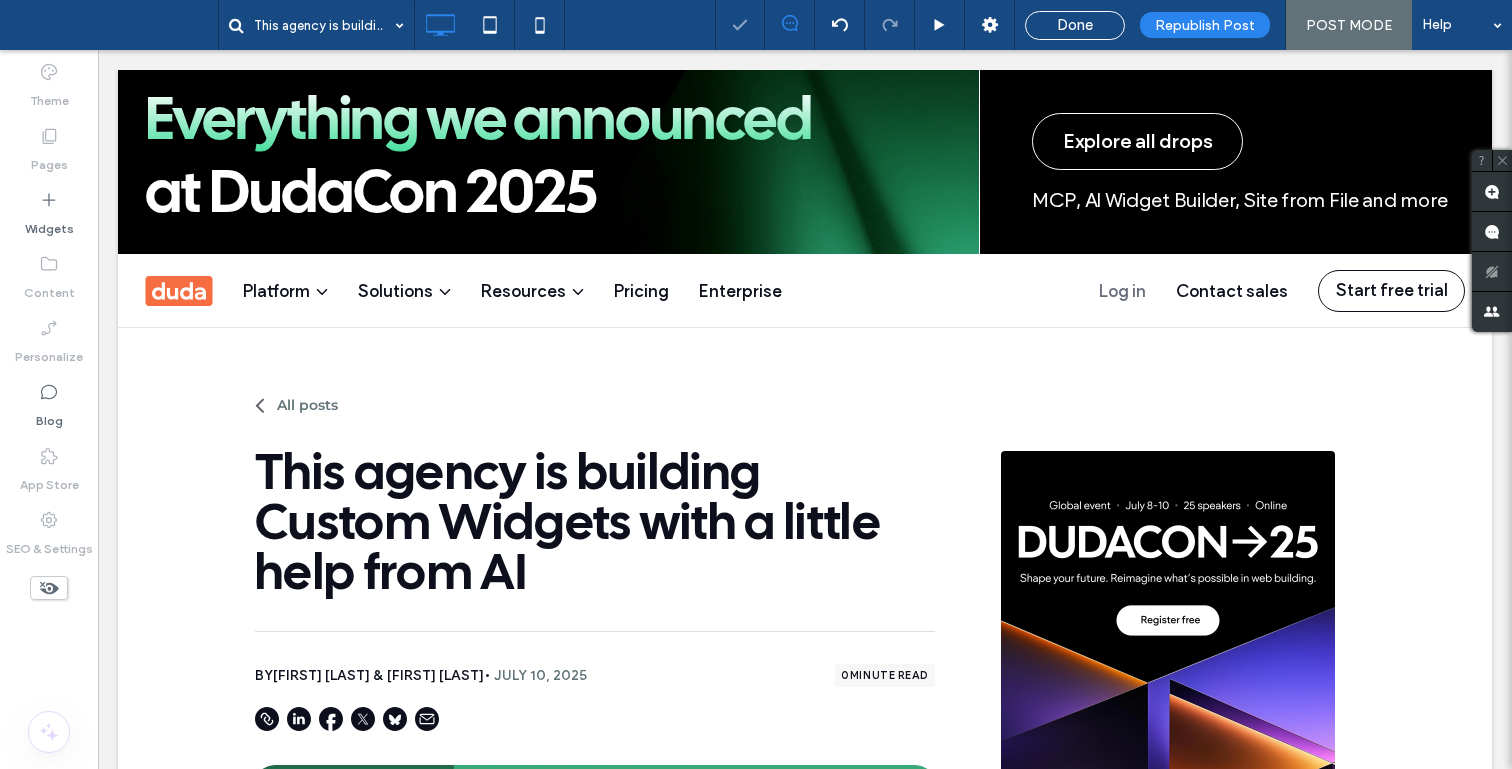 scroll, scrollTop: 0, scrollLeft: 0, axis: both 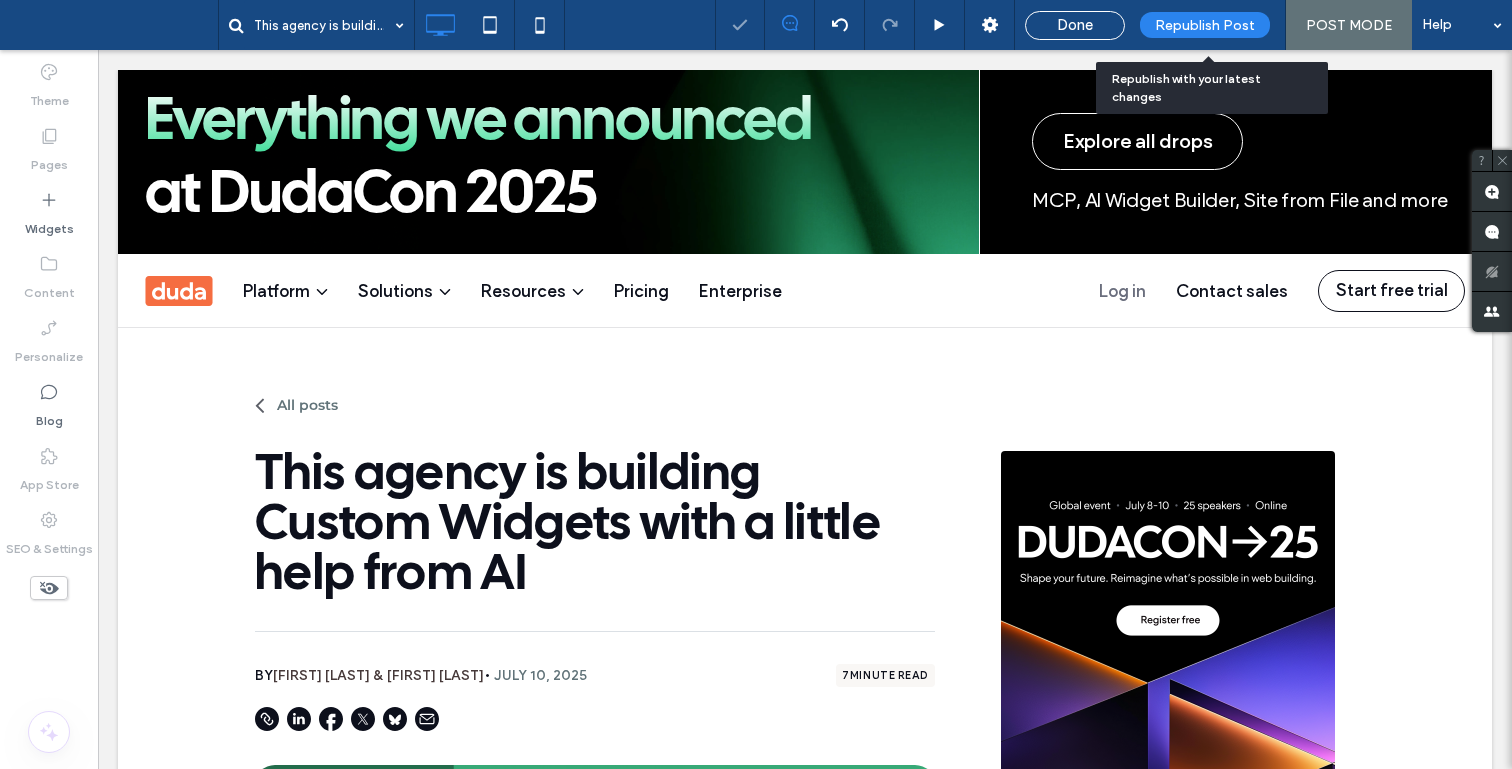 click on "Republish Post" at bounding box center (1205, 25) 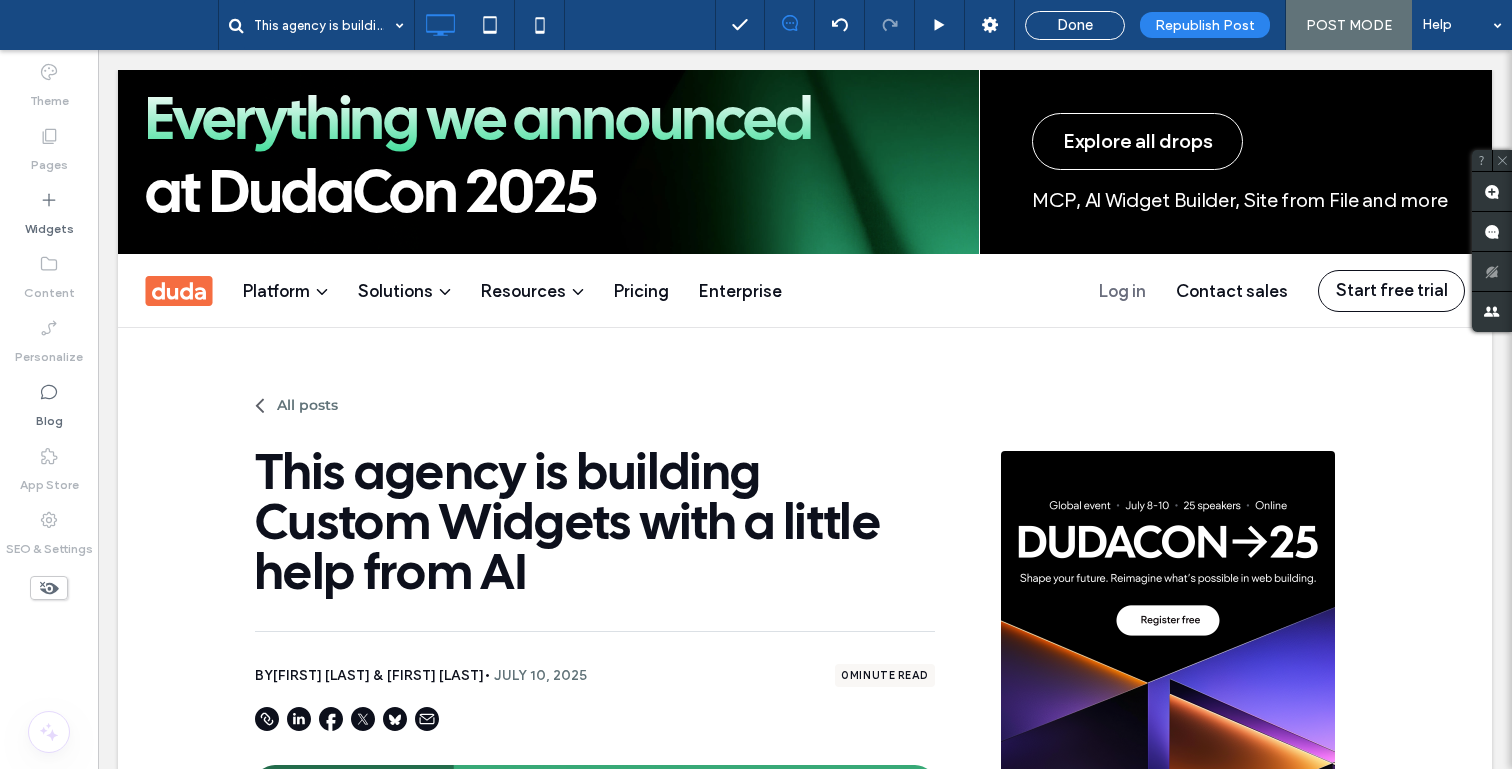 scroll, scrollTop: 0, scrollLeft: 0, axis: both 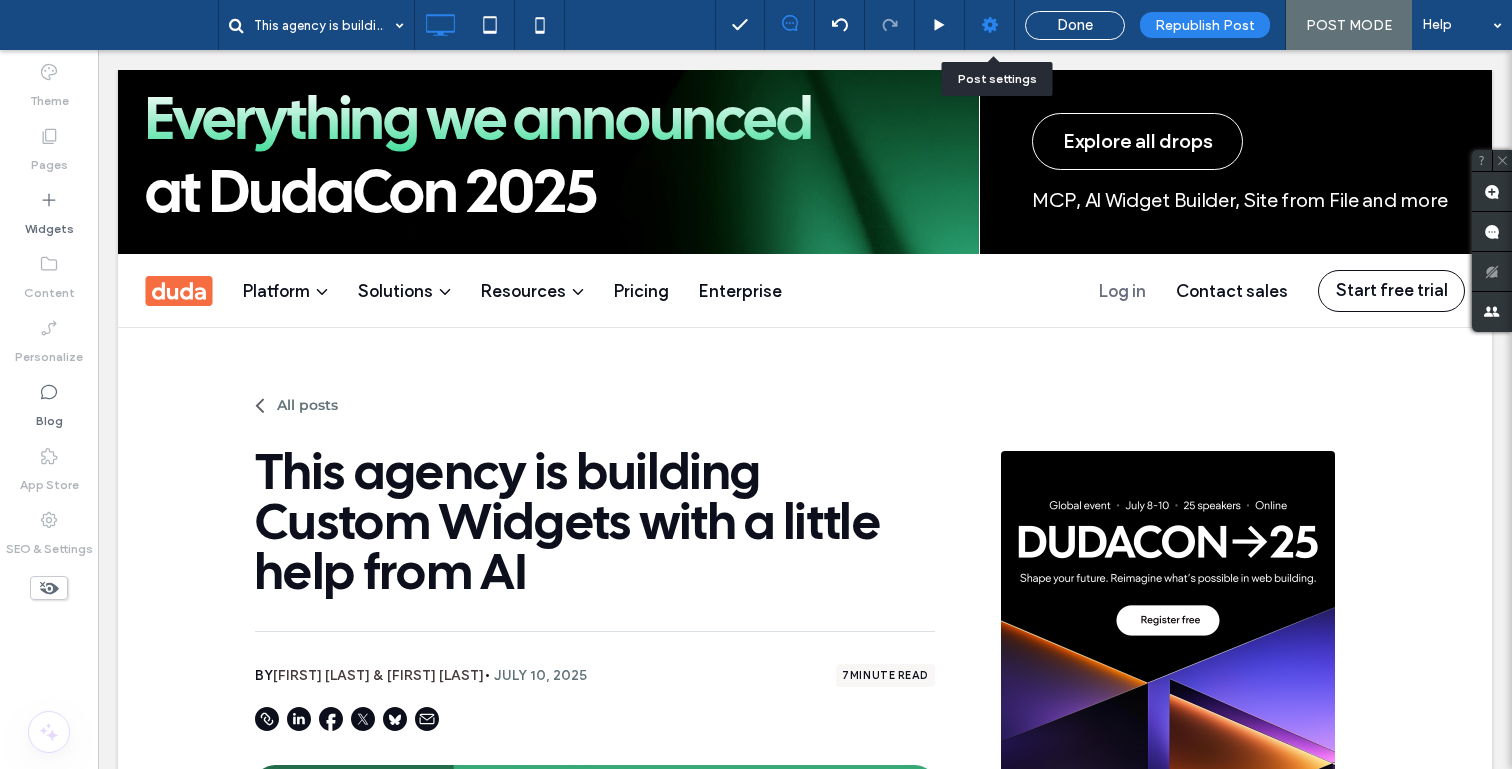 click 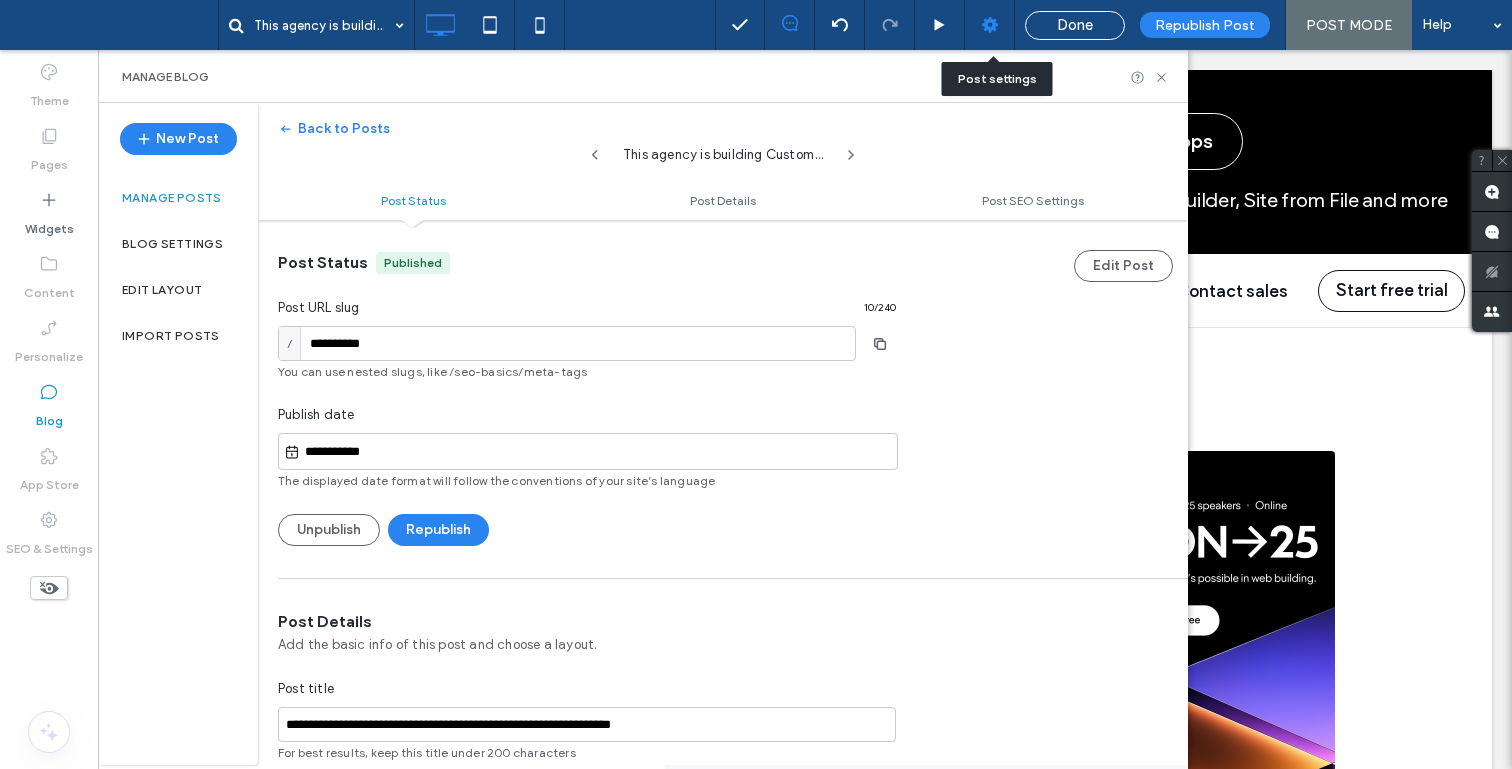 scroll, scrollTop: 1, scrollLeft: 0, axis: vertical 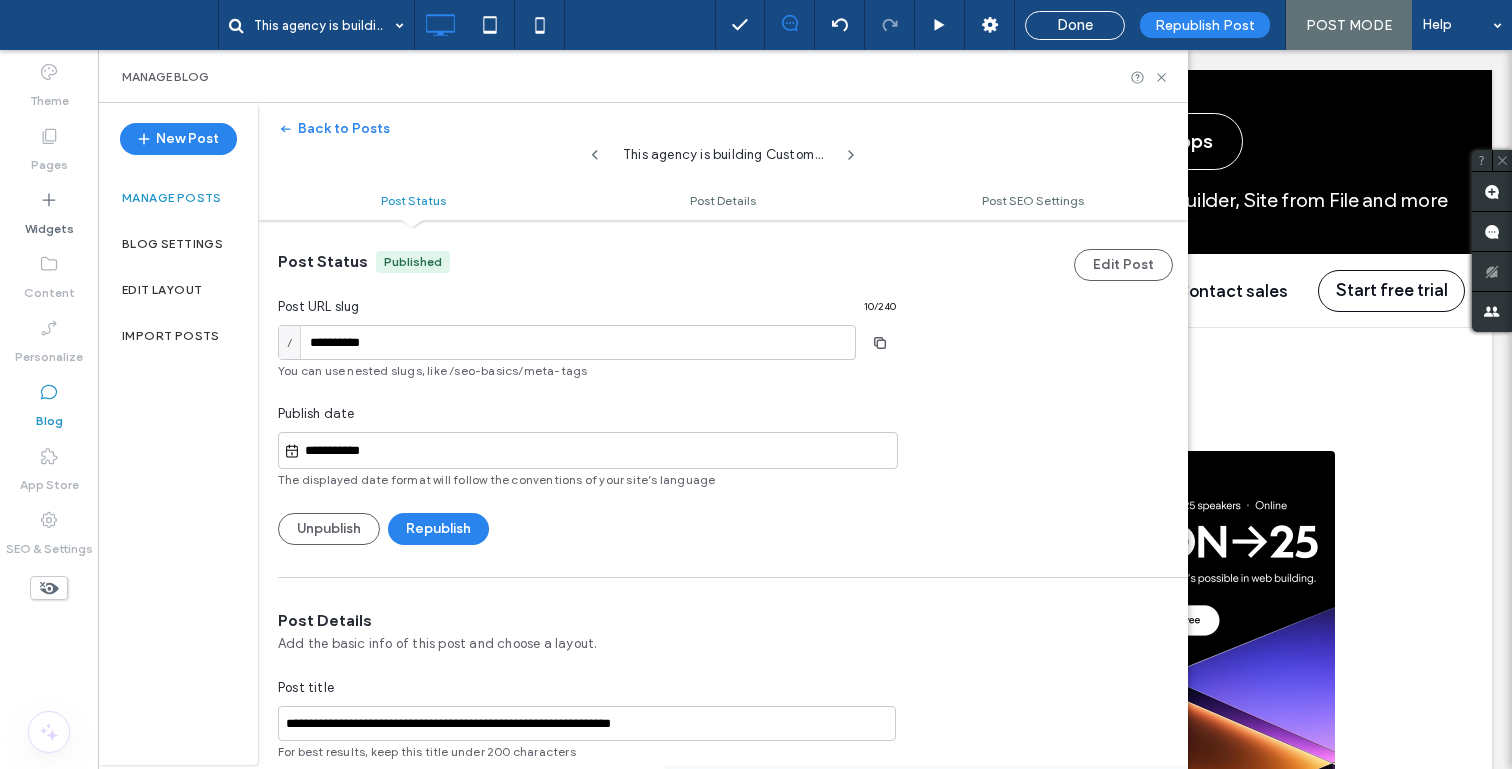 click on "**********" at bounding box center [598, 451] 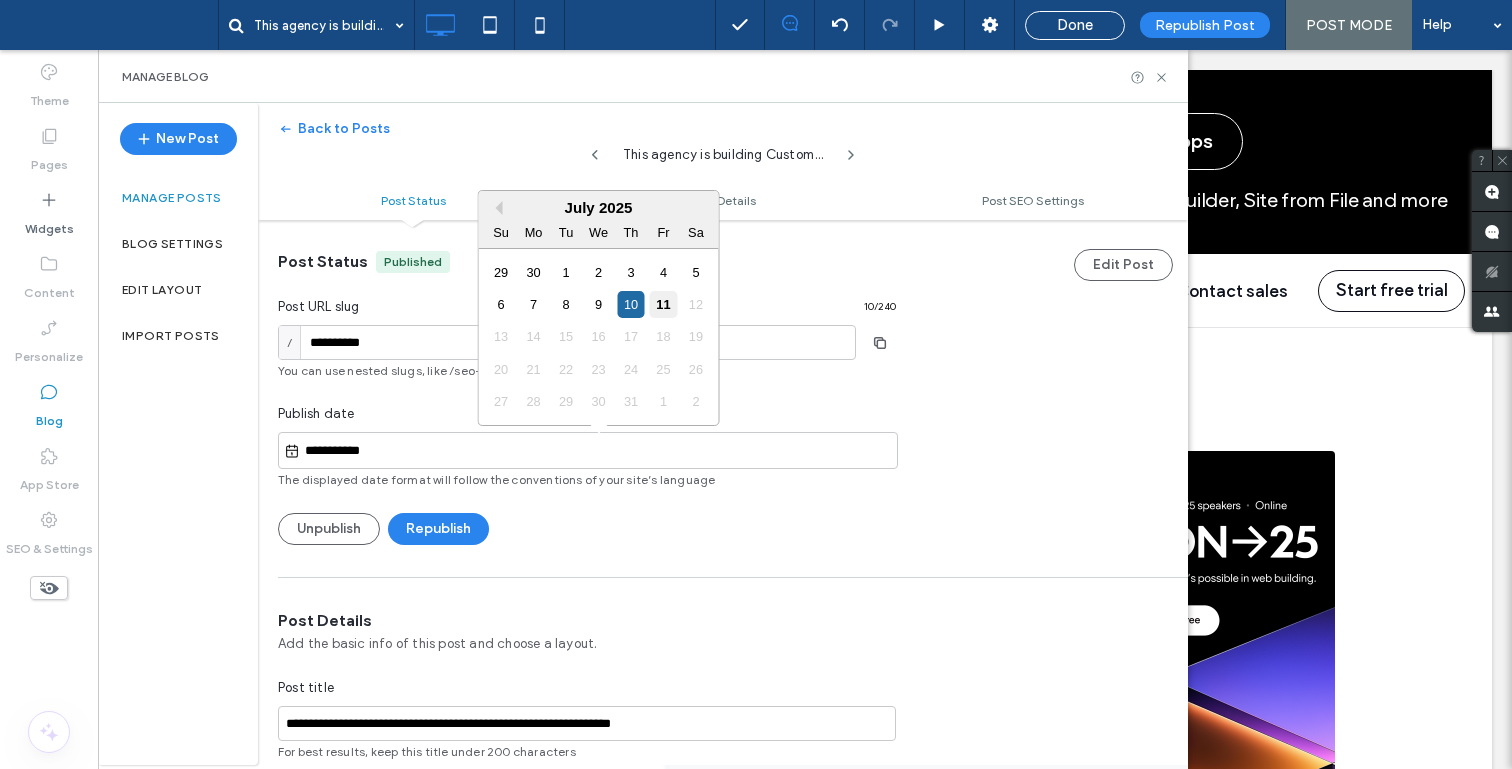 click on "11" at bounding box center (663, 304) 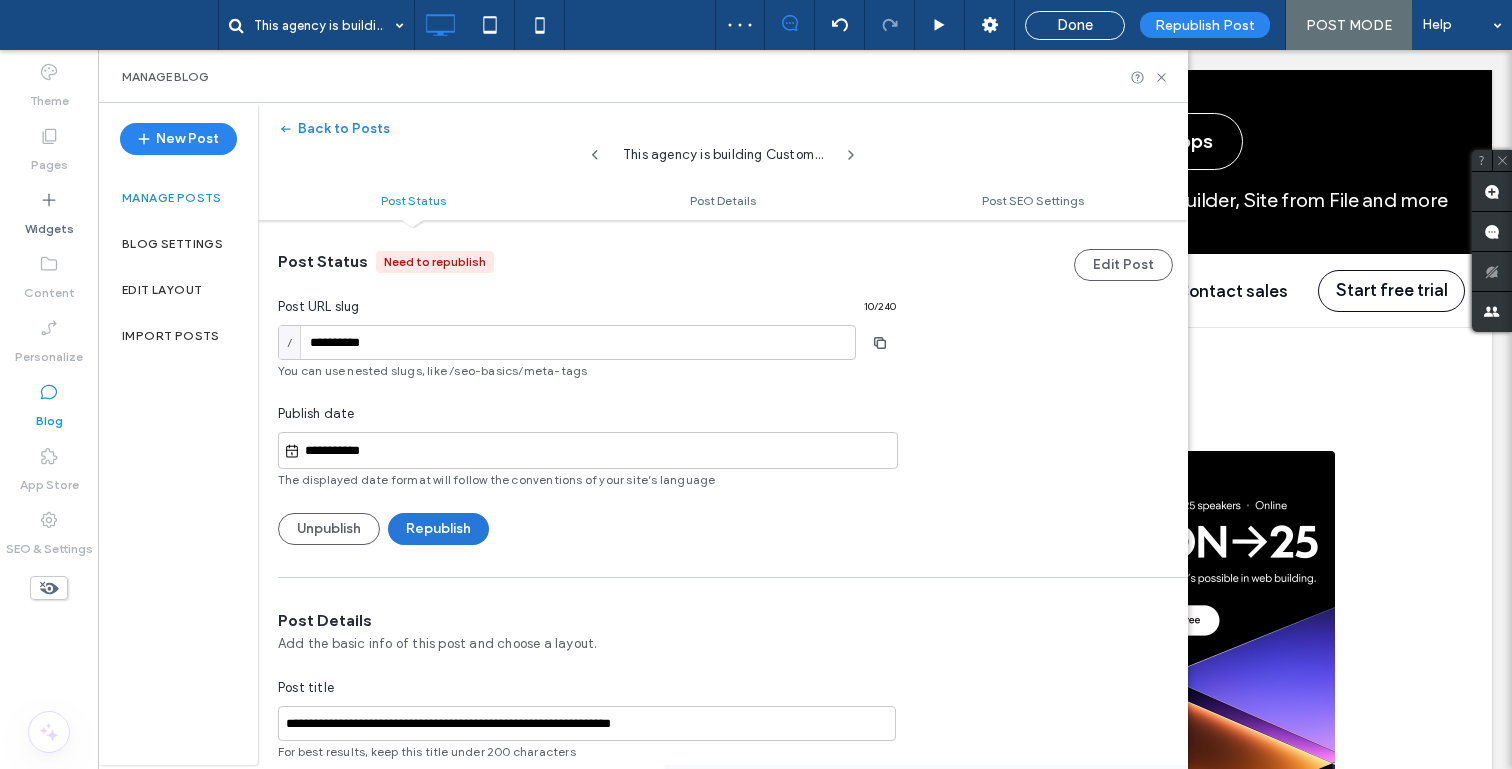 click on "Republish" at bounding box center (438, 529) 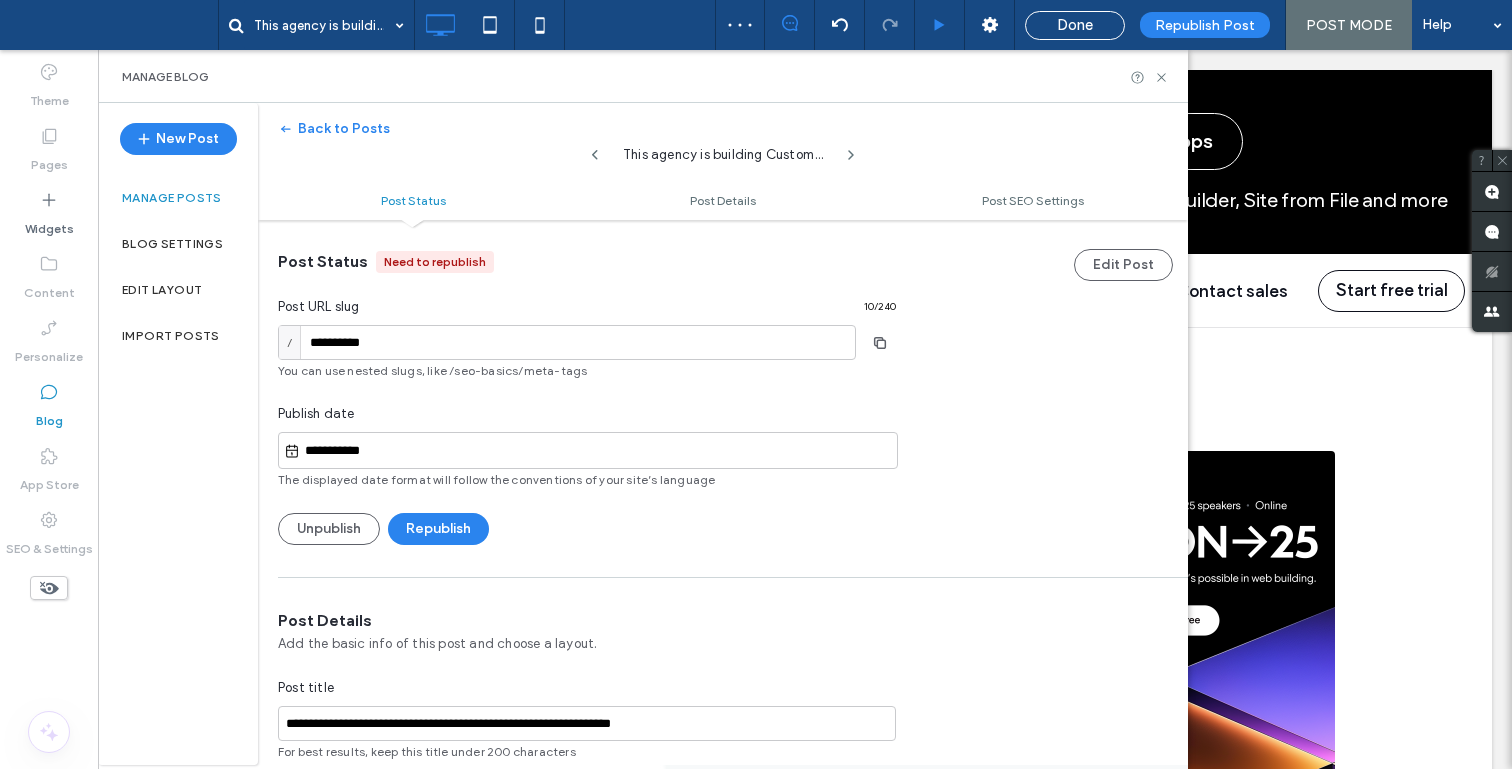 scroll, scrollTop: 0, scrollLeft: 0, axis: both 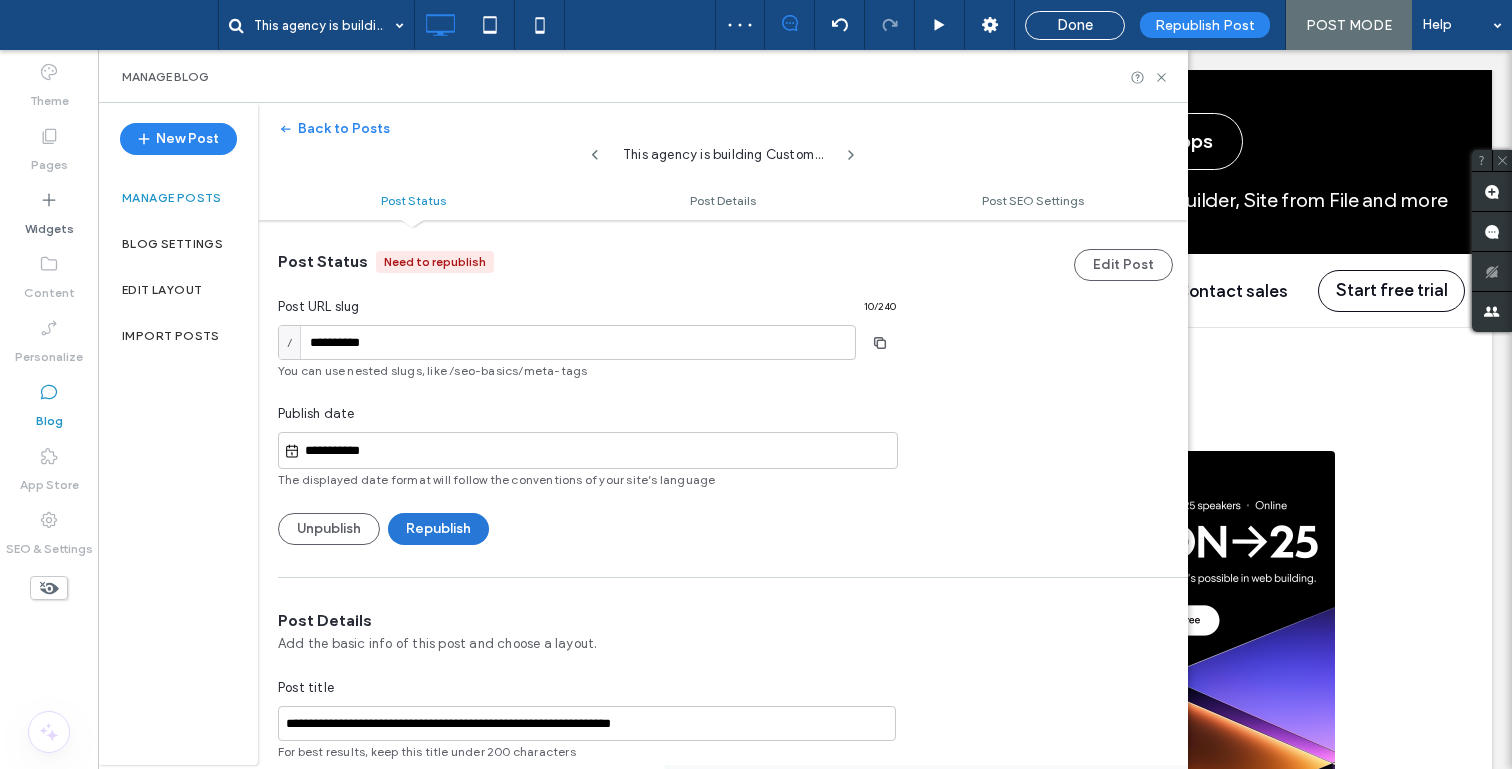 click on "Republish" at bounding box center (438, 529) 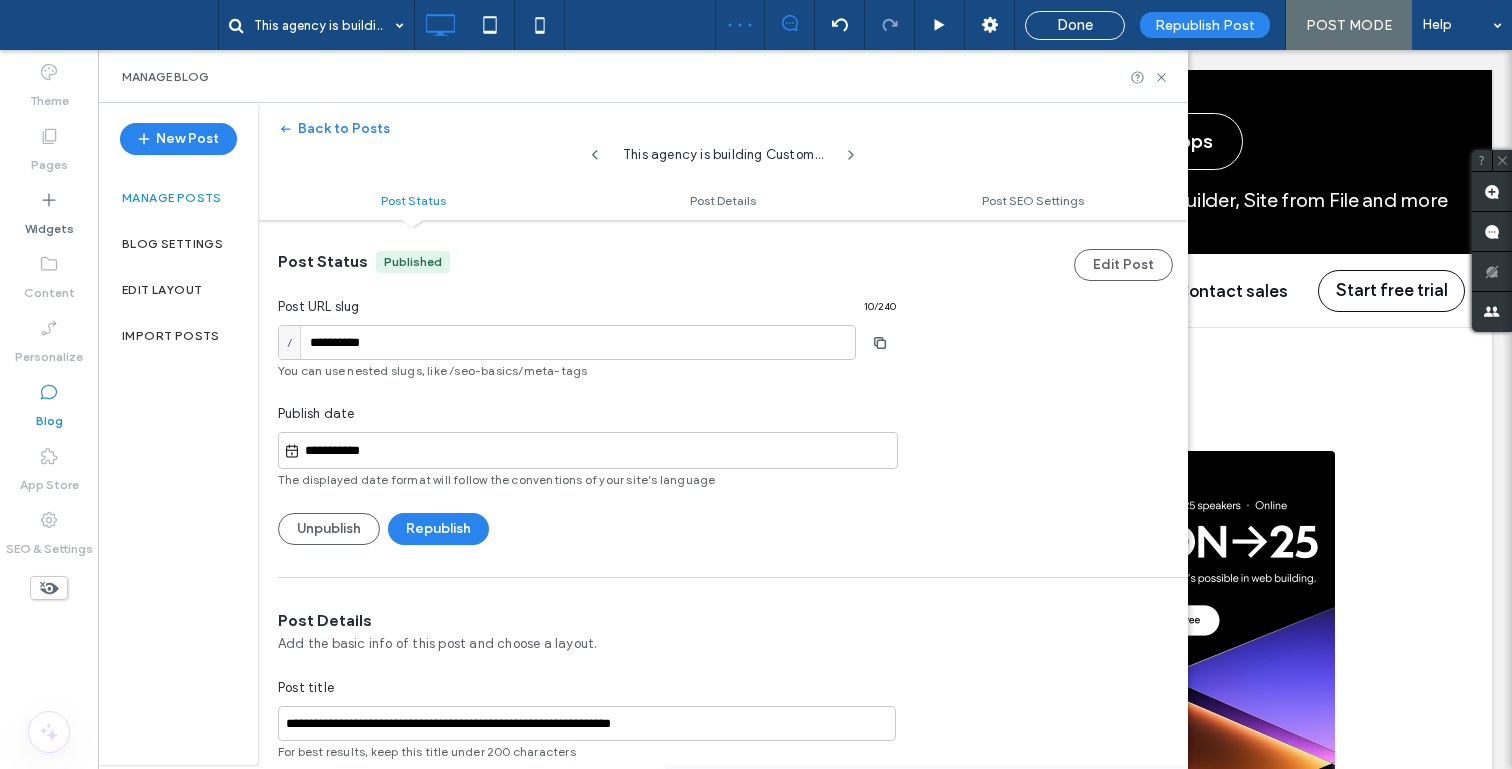 scroll, scrollTop: 0, scrollLeft: 0, axis: both 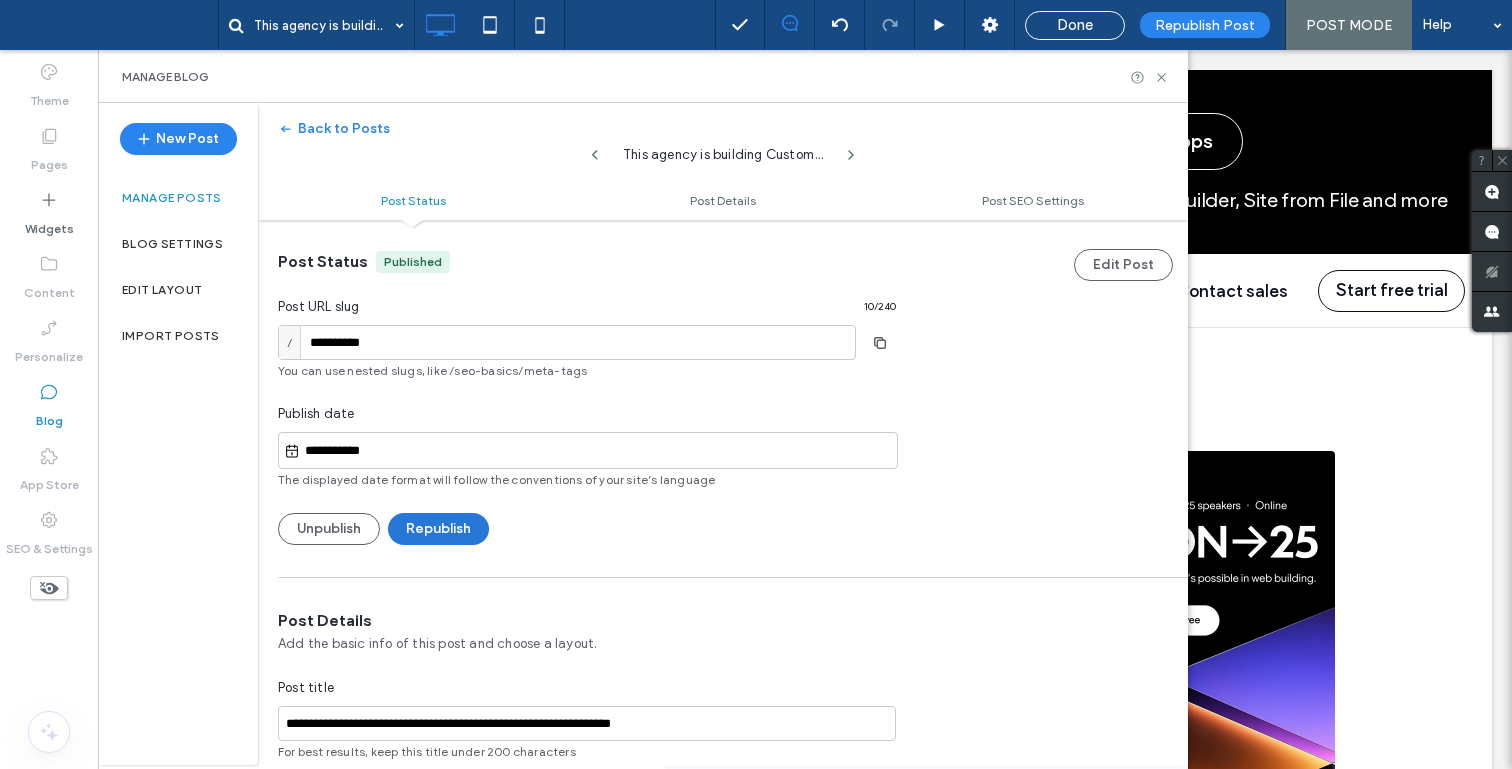 click on "Republish" at bounding box center (438, 529) 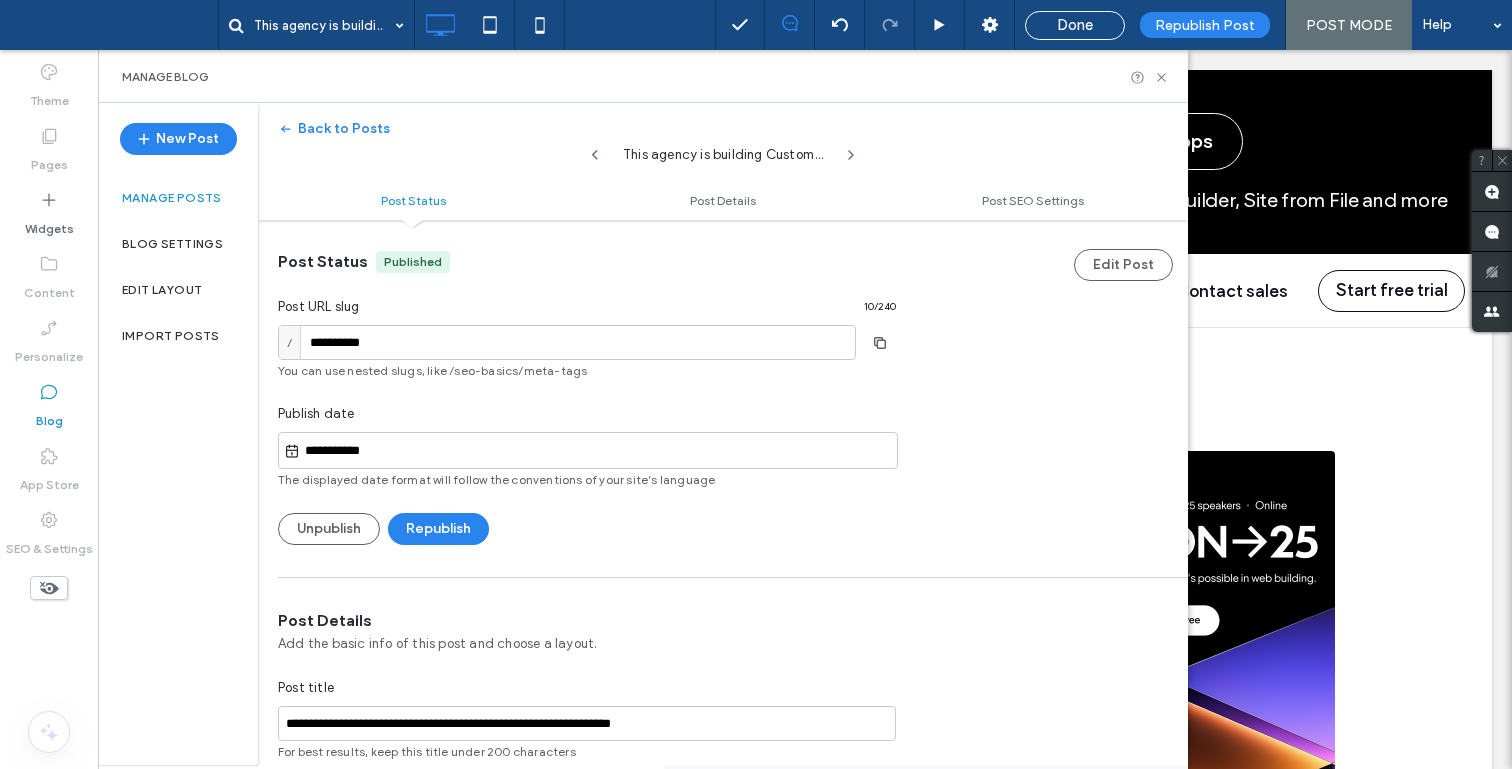 scroll, scrollTop: 0, scrollLeft: 0, axis: both 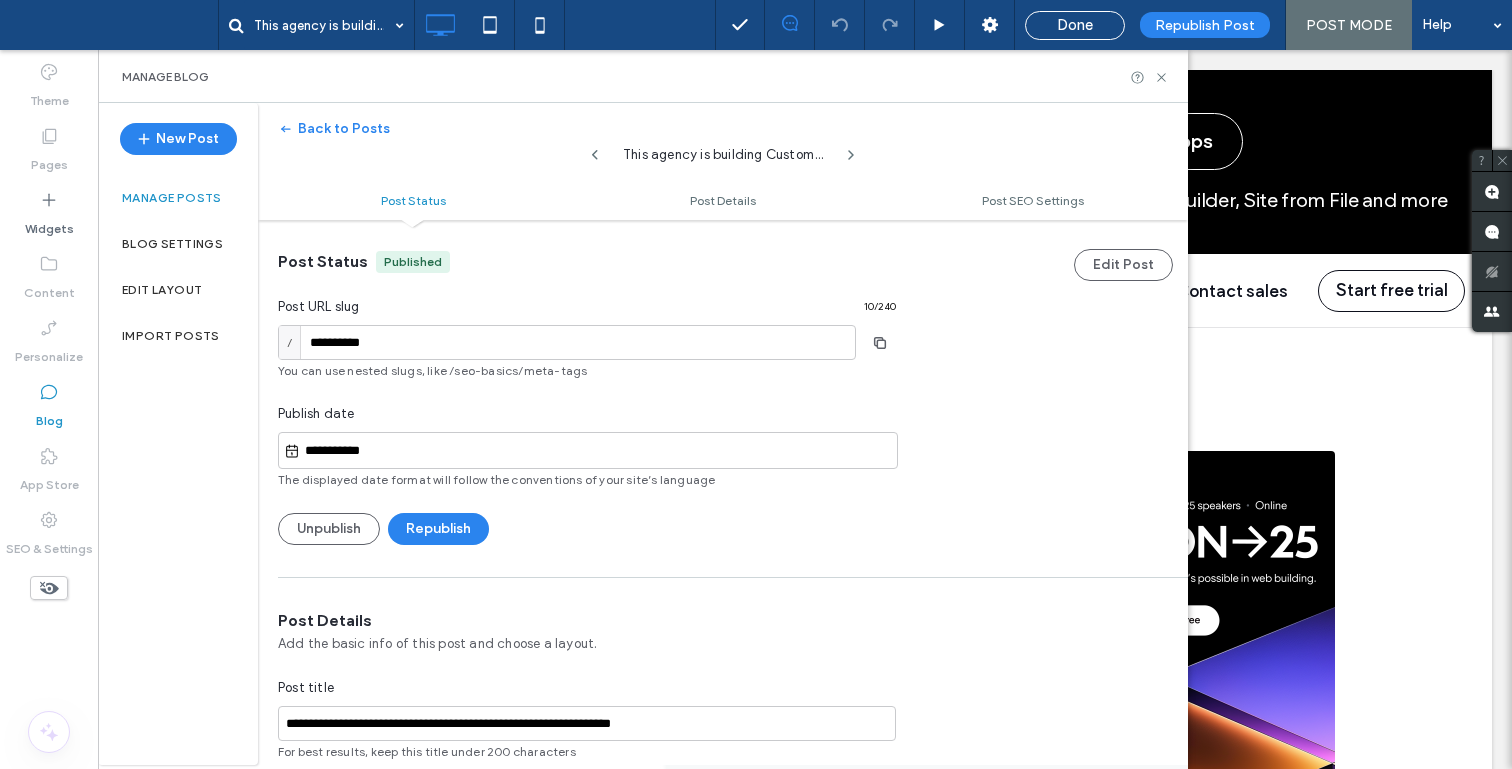 type 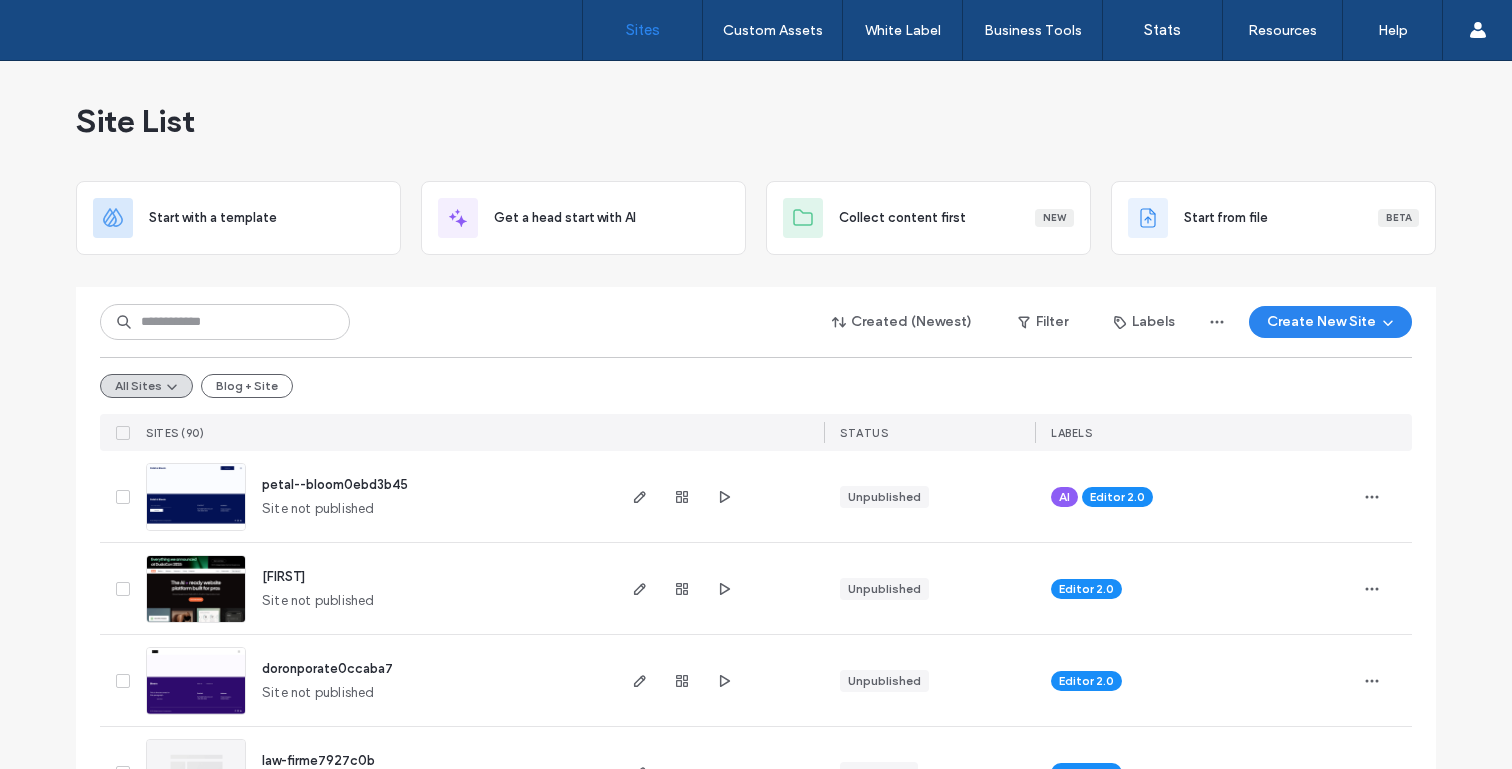 scroll, scrollTop: 0, scrollLeft: 0, axis: both 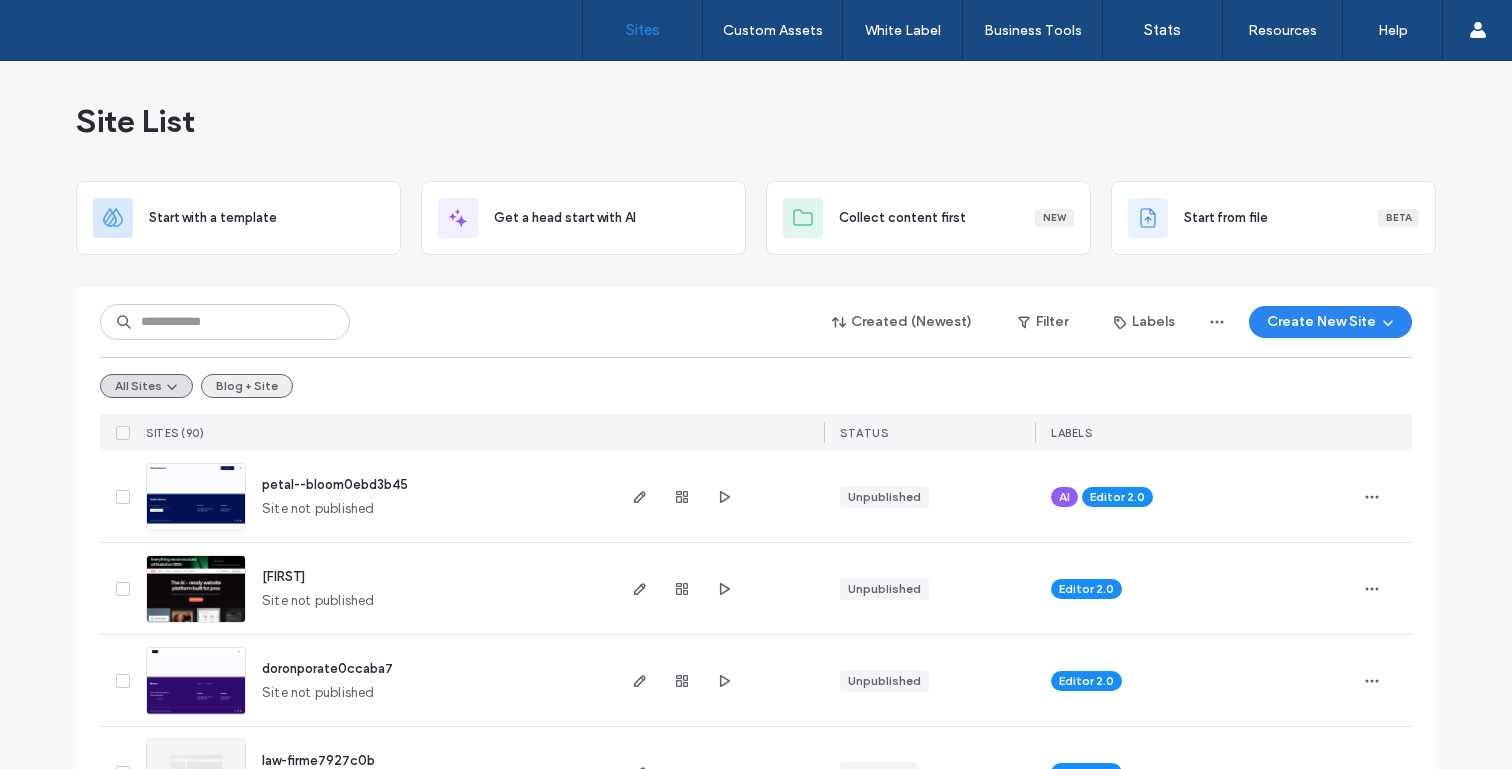 click on "Blog + Site" at bounding box center (247, 386) 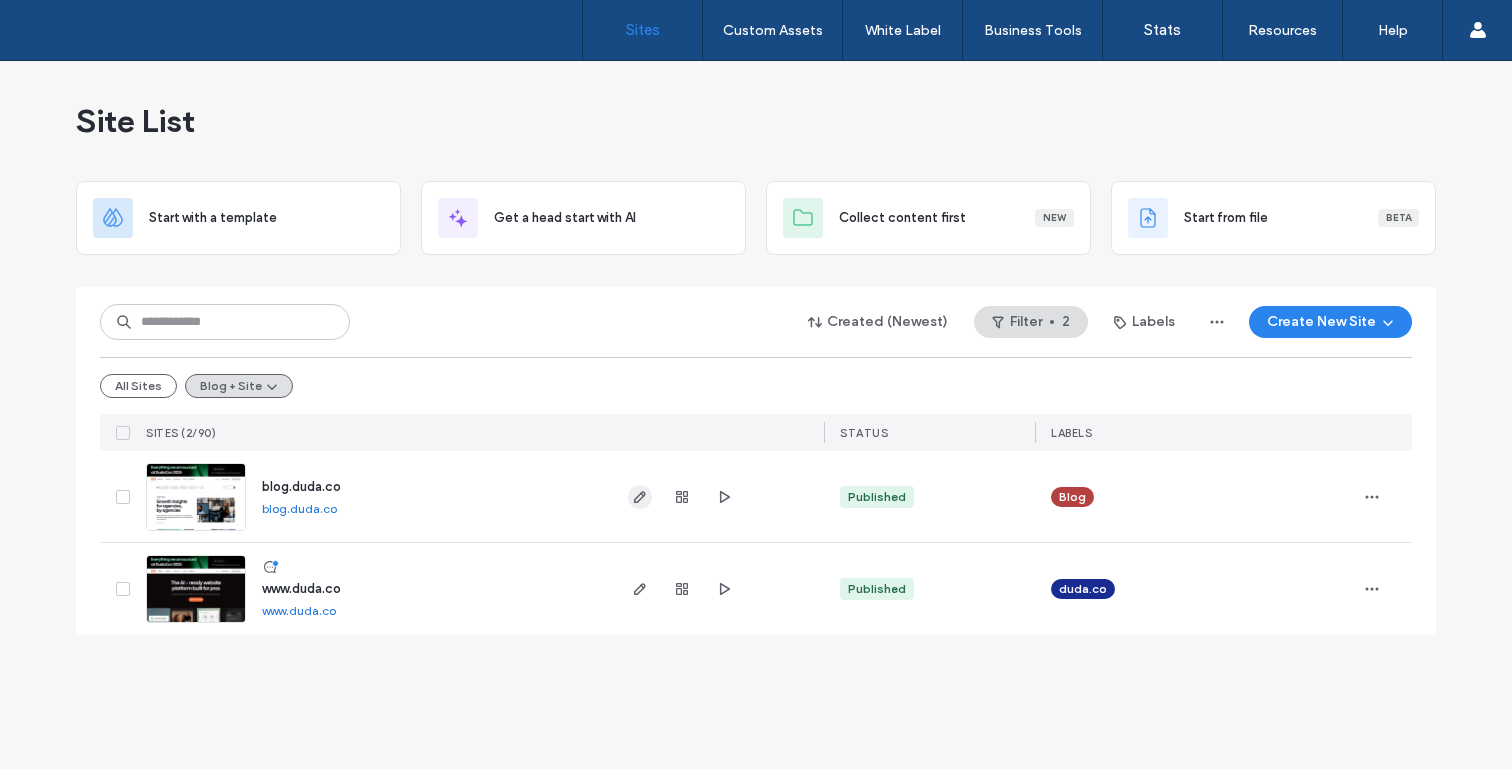 click 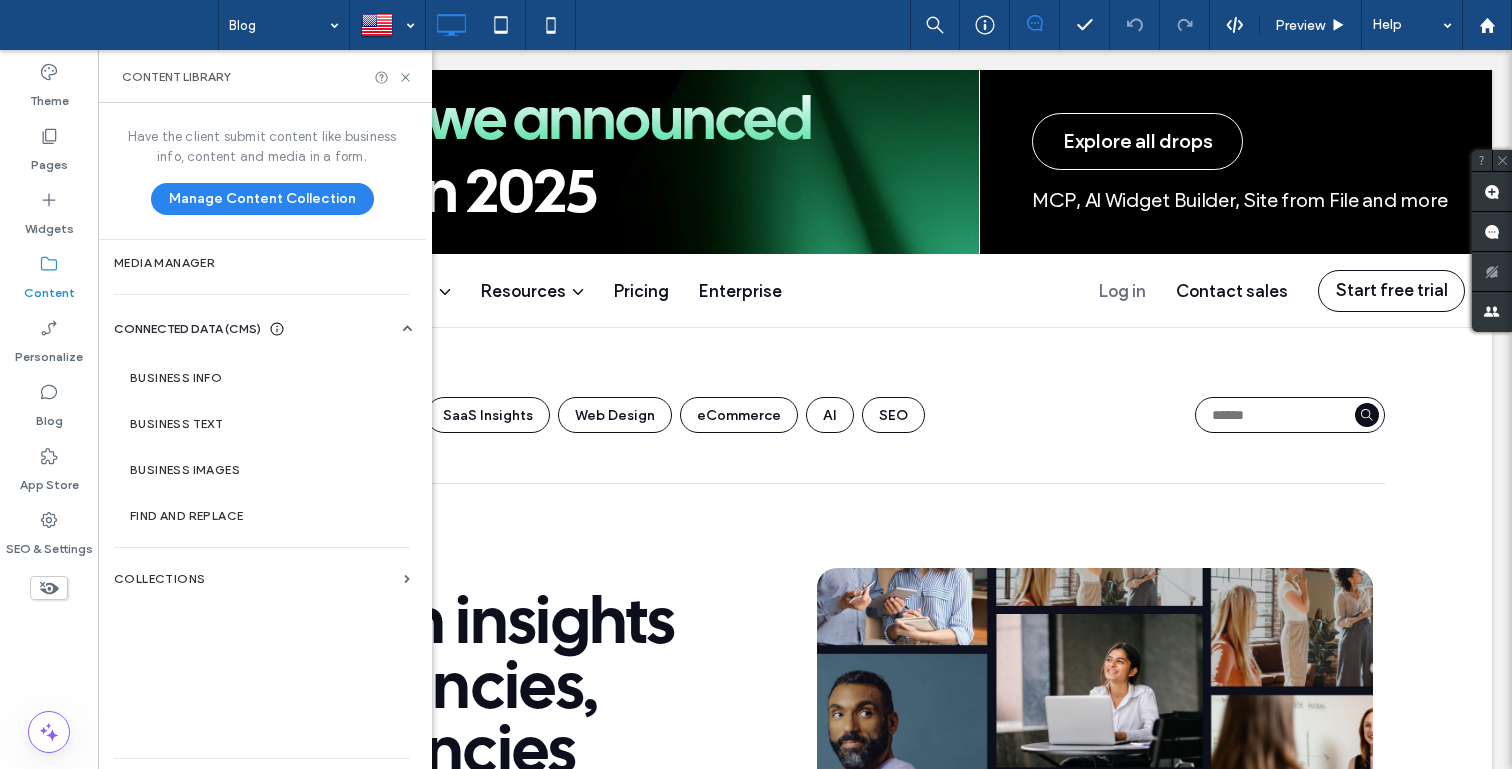 scroll, scrollTop: 0, scrollLeft: 0, axis: both 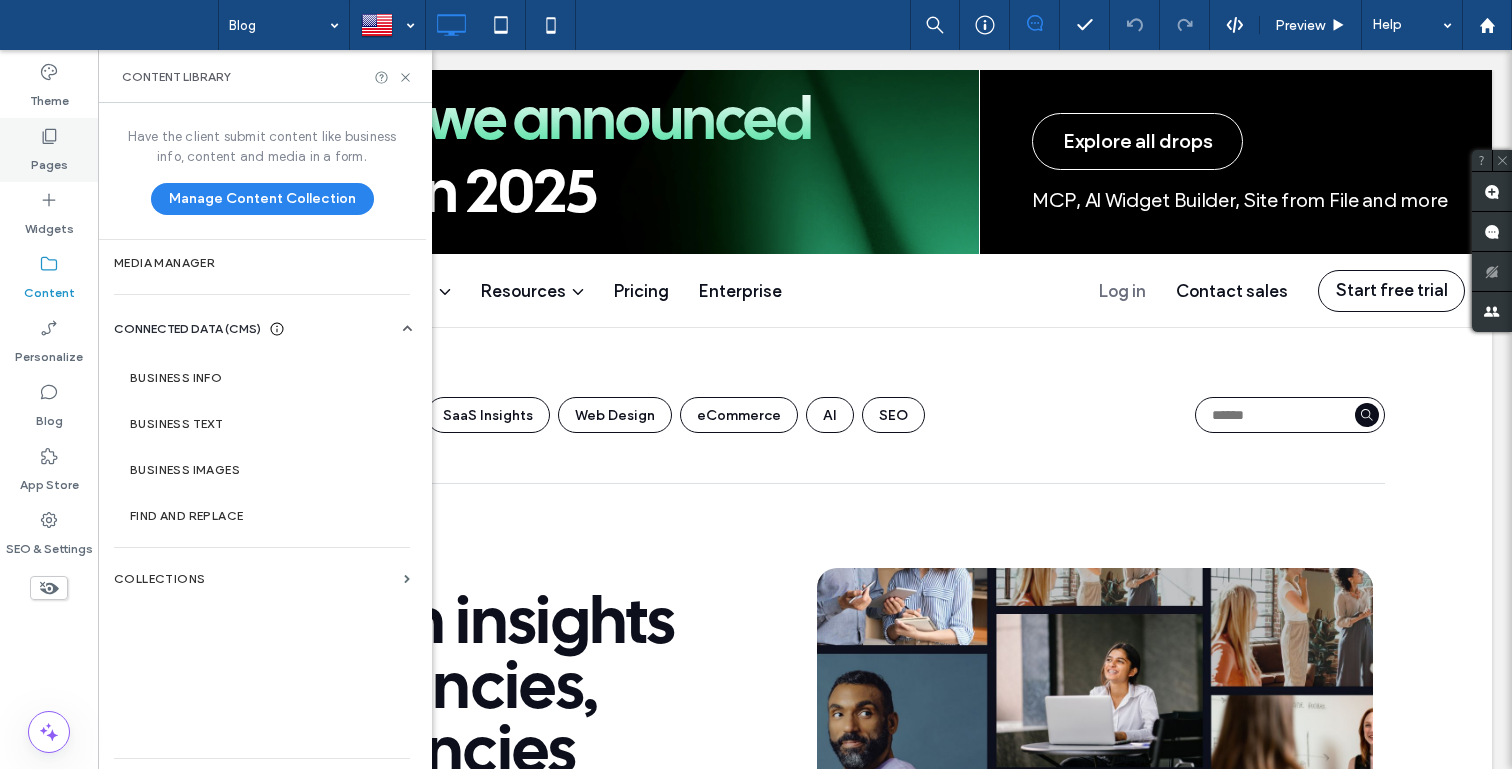 click on "Pages" at bounding box center (49, 160) 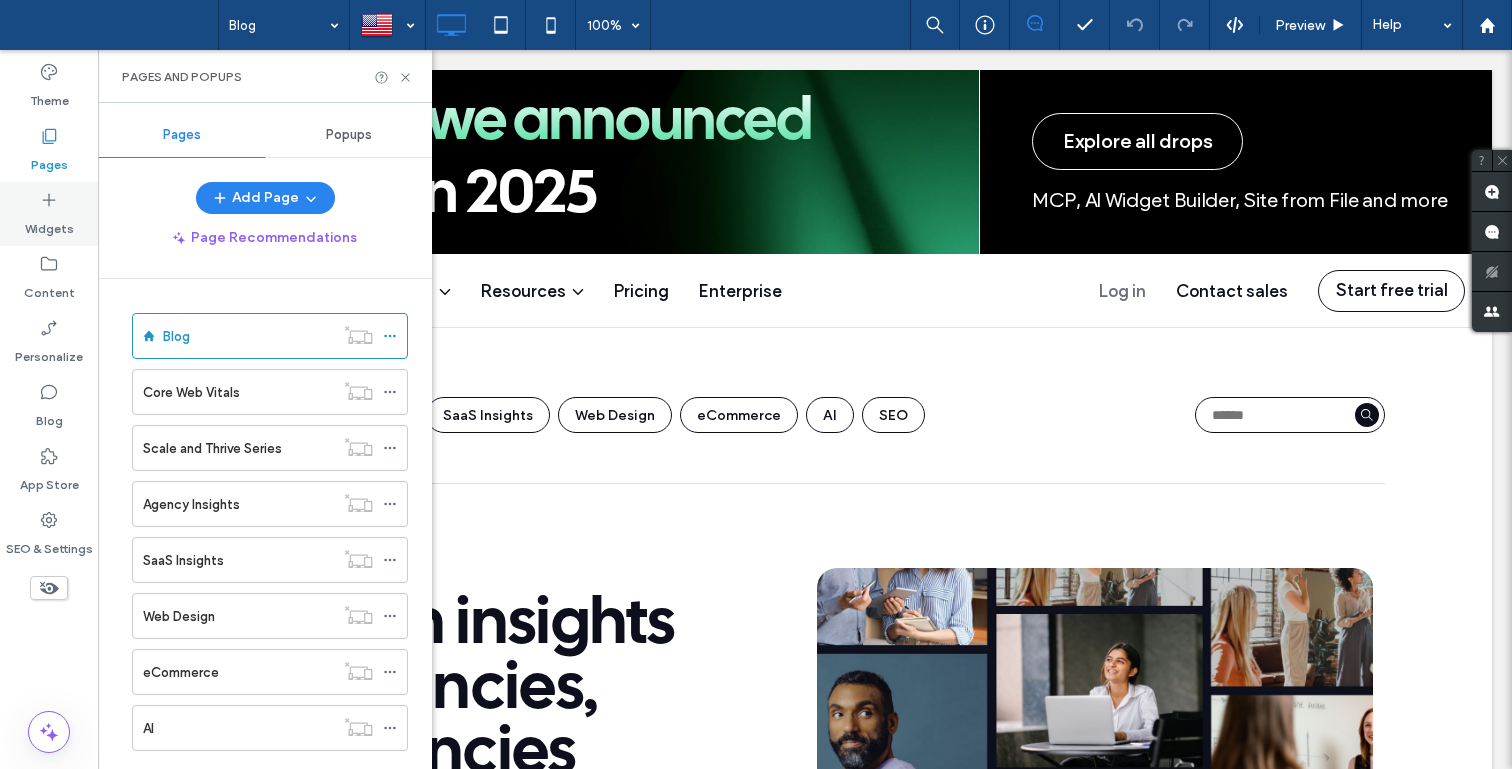 click 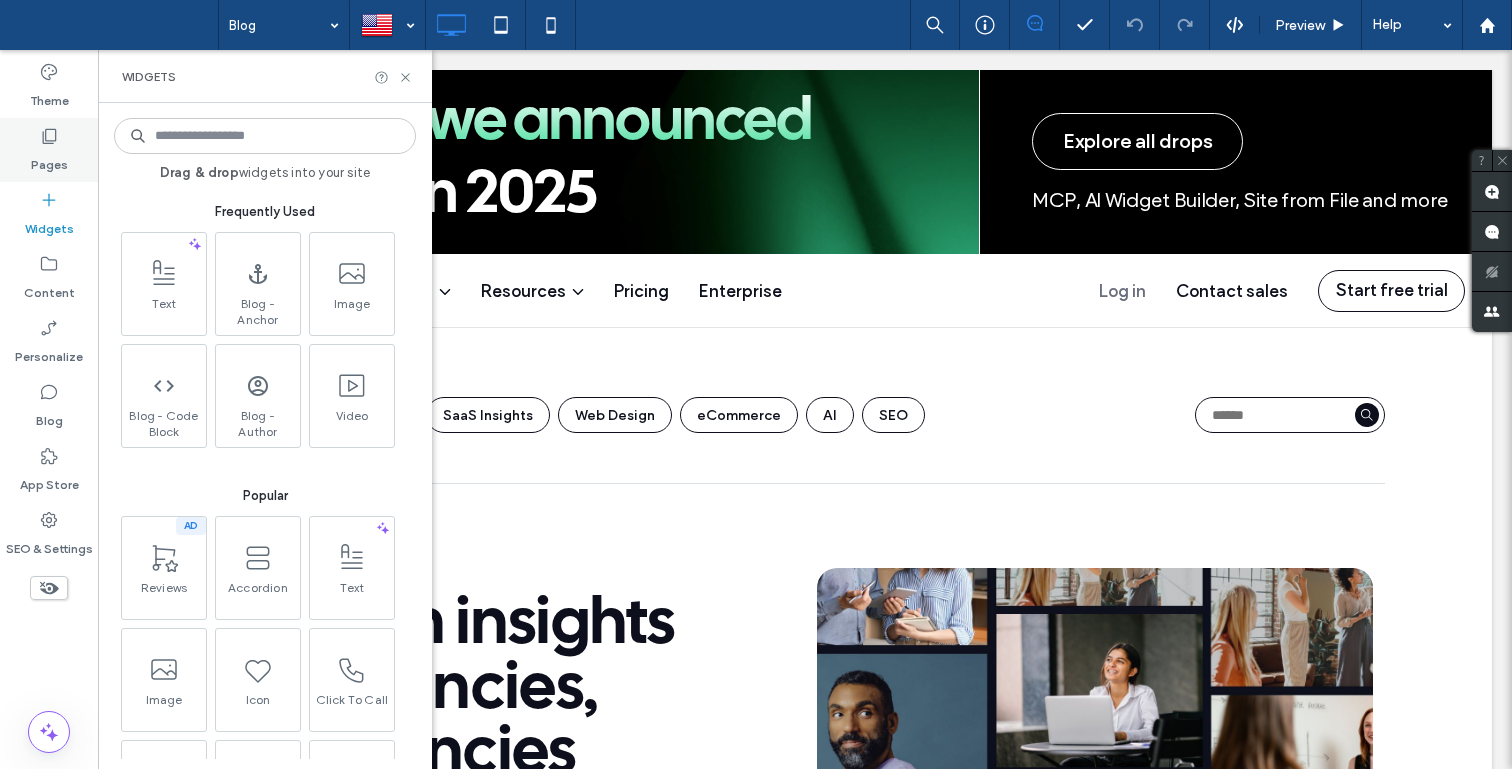 click on "Pages" at bounding box center [49, 150] 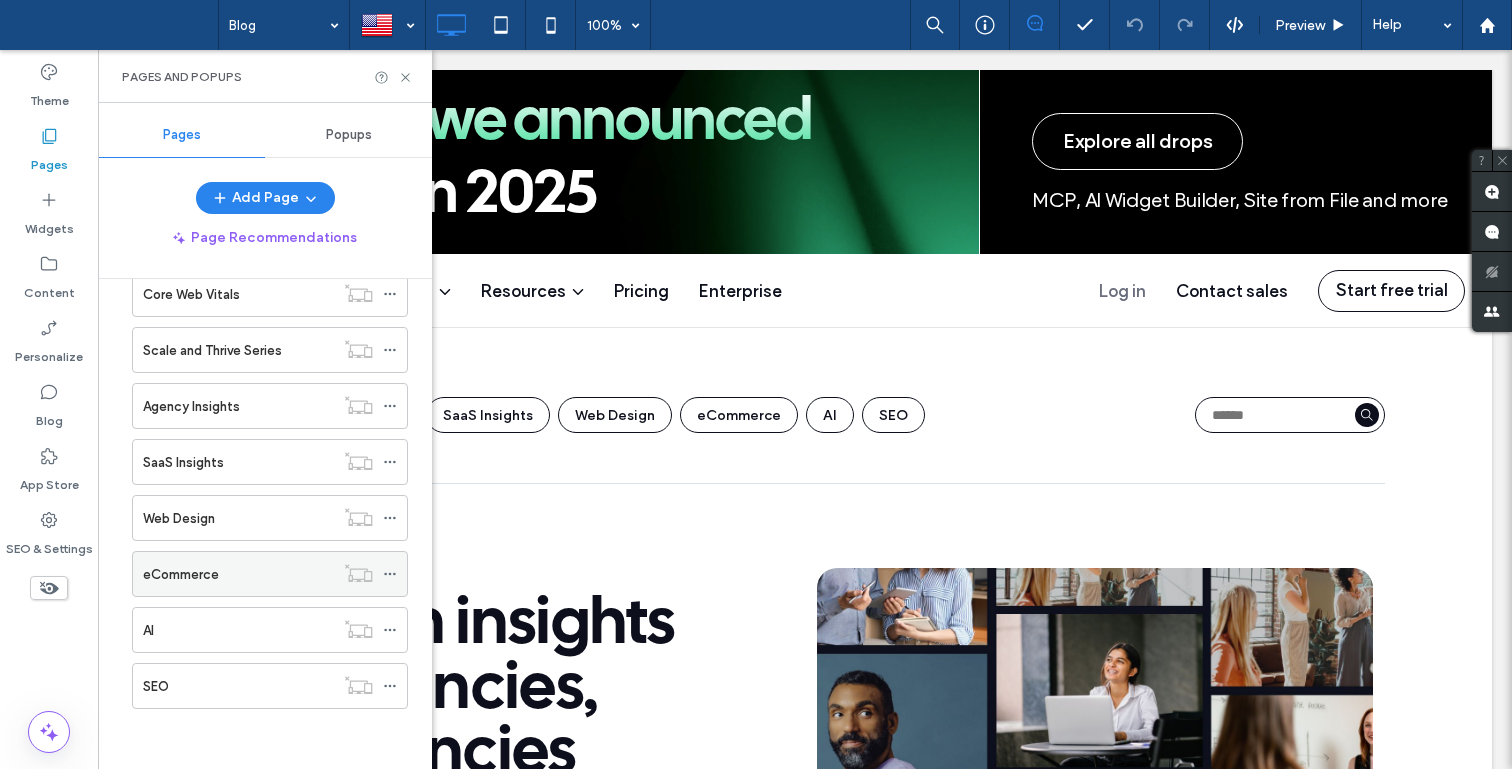 scroll, scrollTop: 0, scrollLeft: 0, axis: both 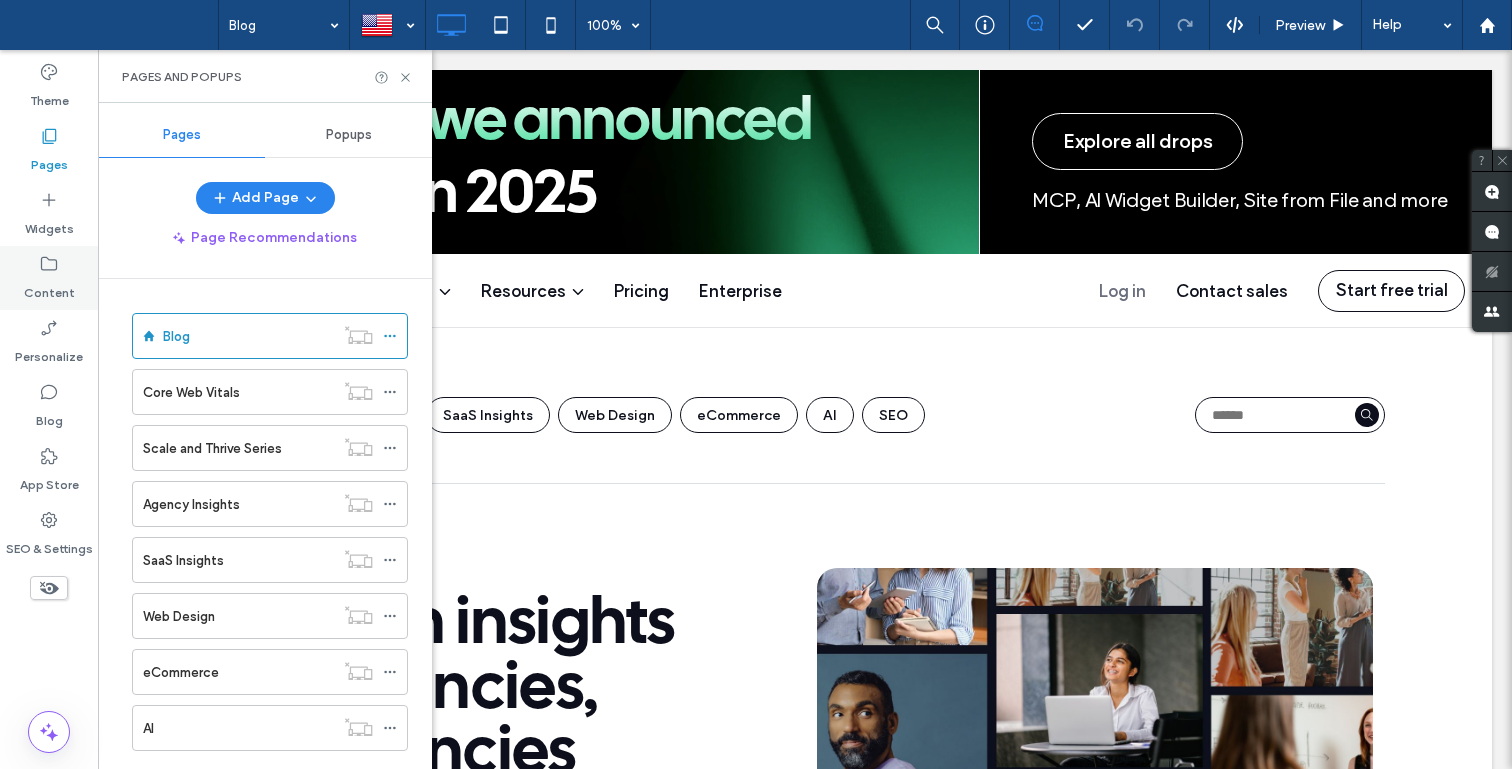 click 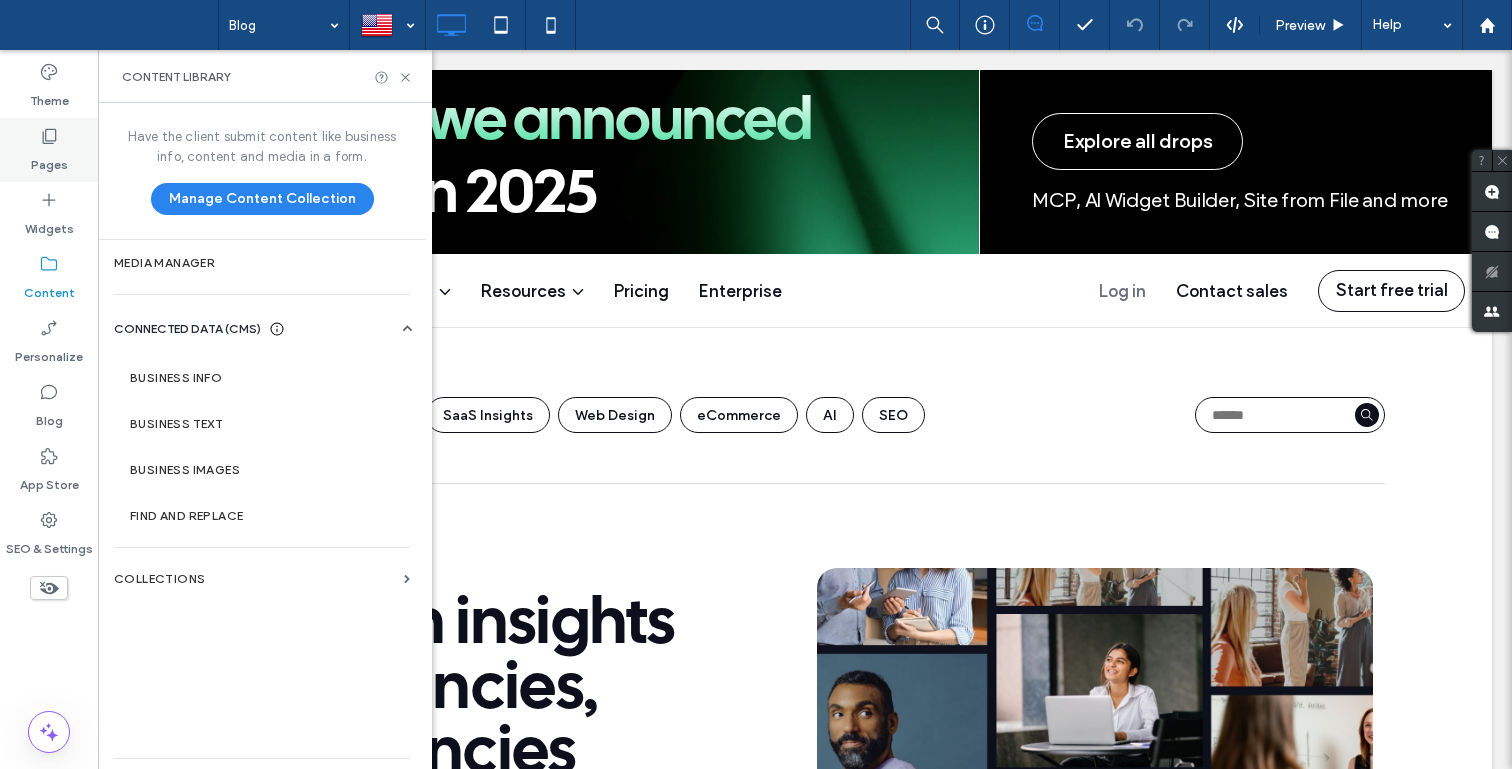 click on "Pages" at bounding box center (49, 150) 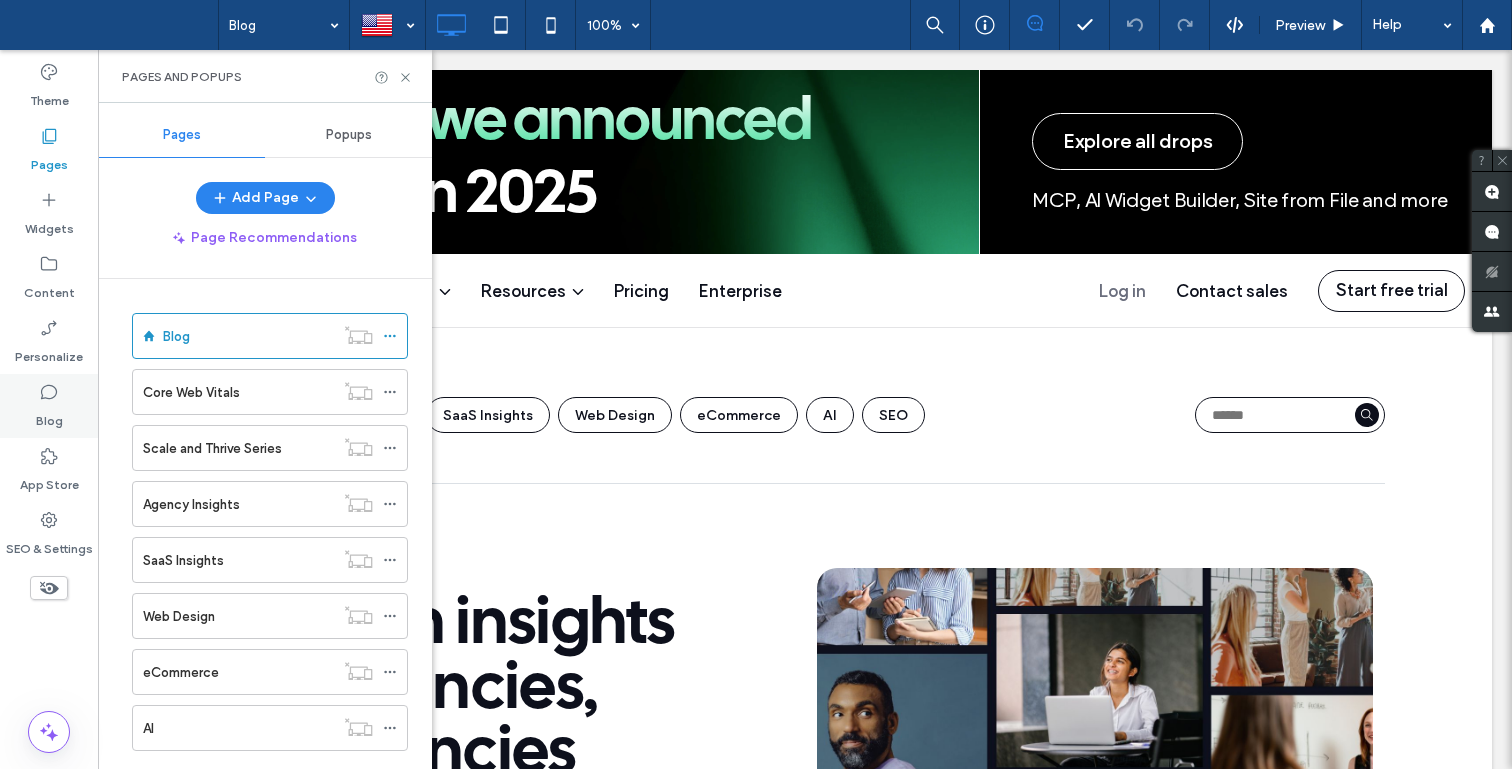 click 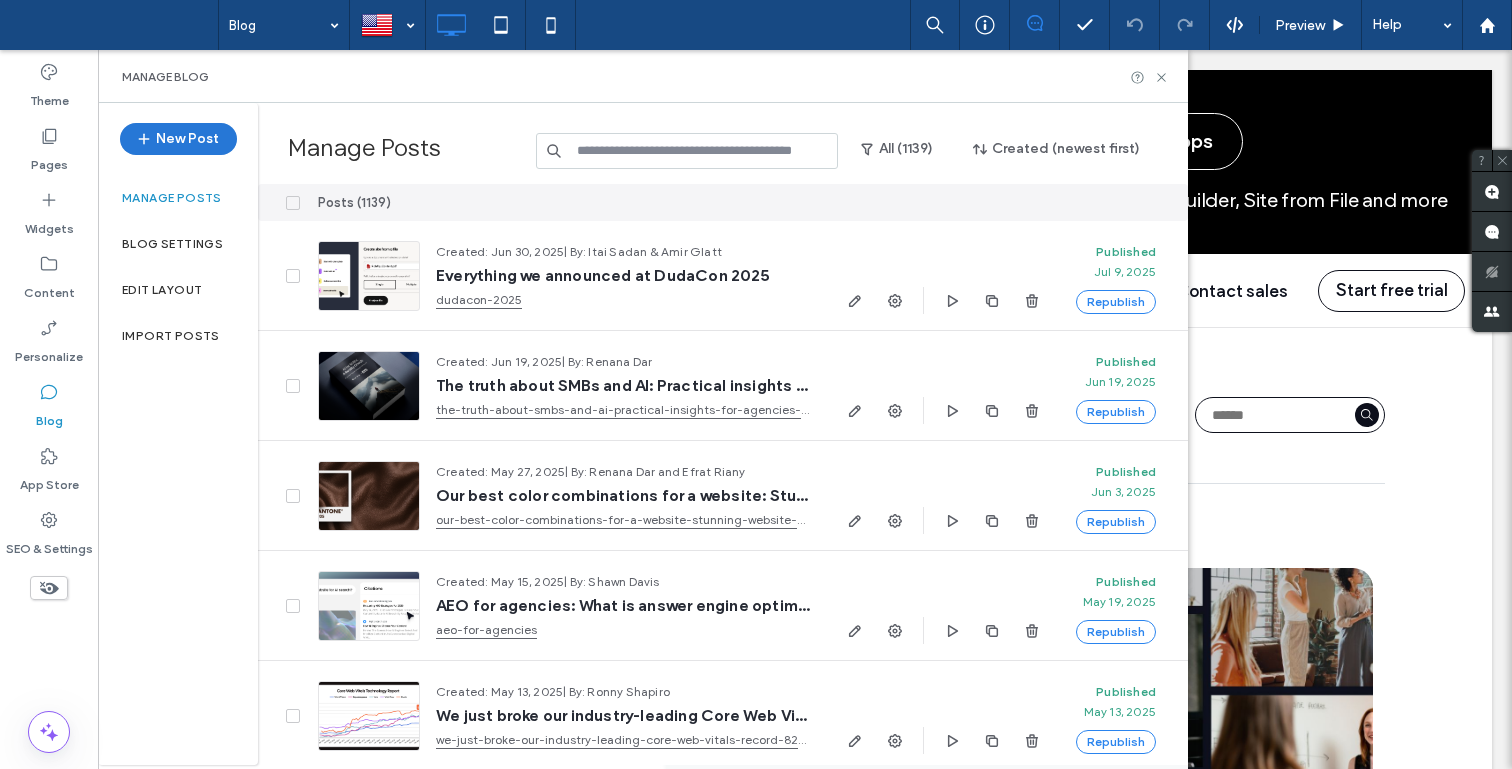 click on "New Post" at bounding box center [178, 139] 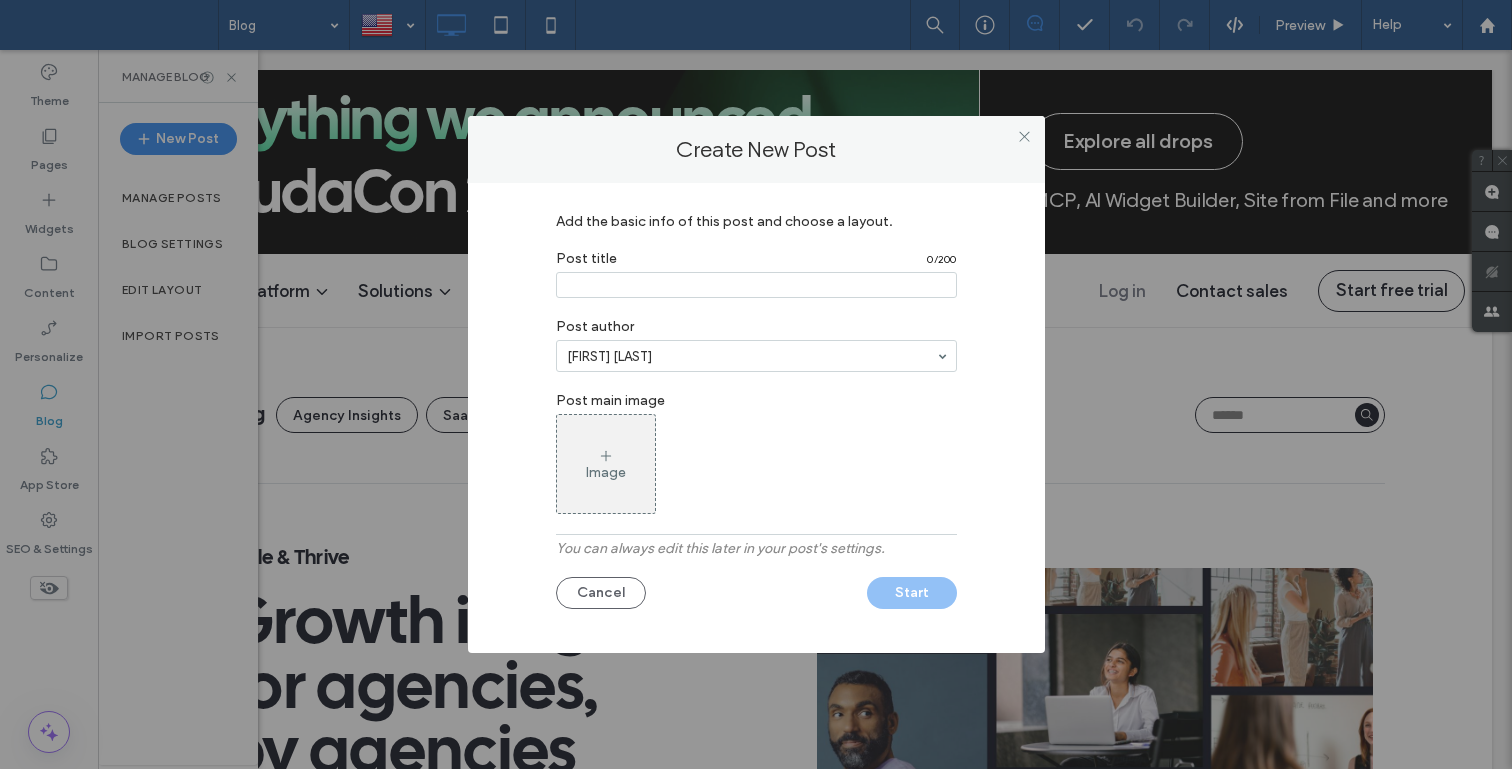 click on "Image" at bounding box center [606, 464] 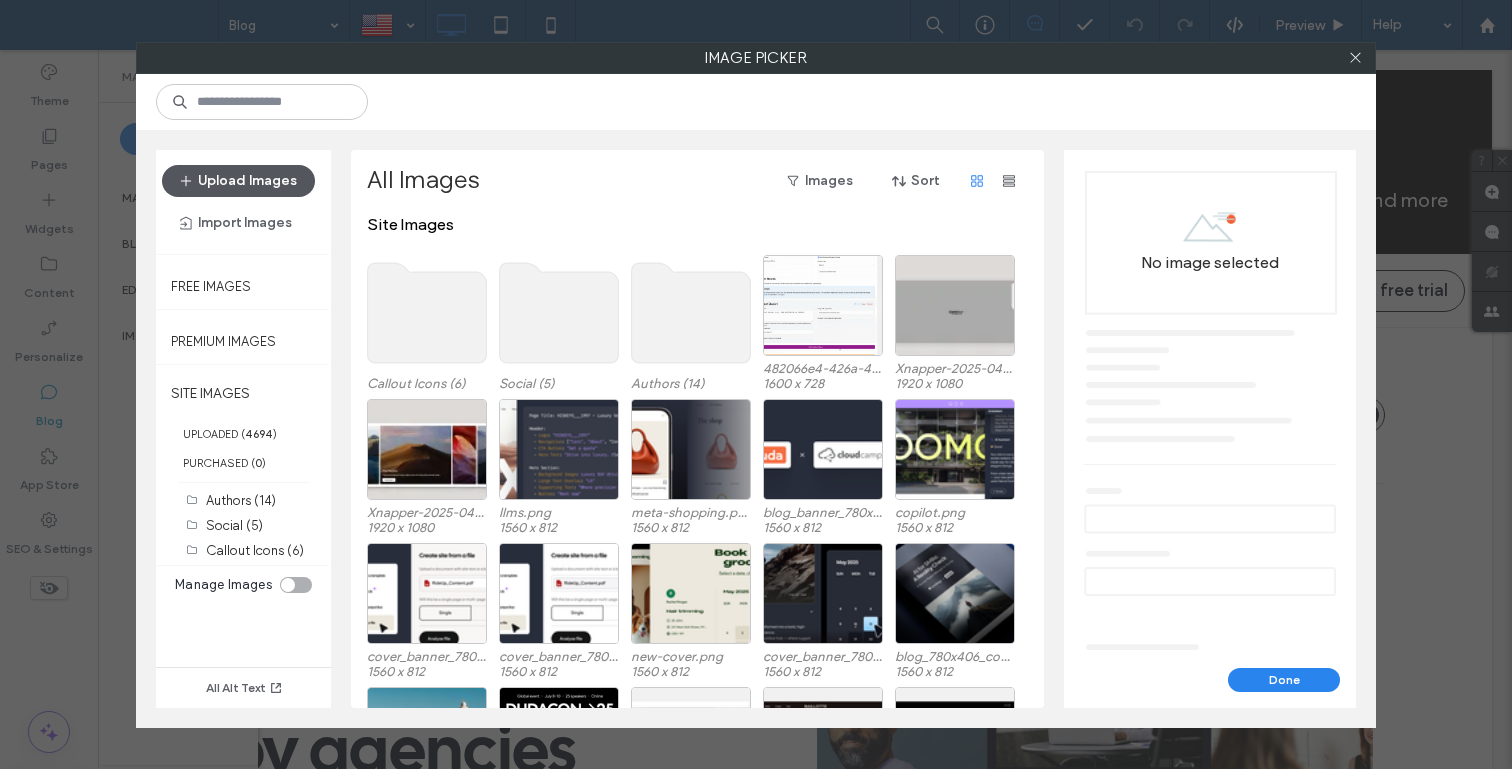 click on "Upload Images" at bounding box center [238, 181] 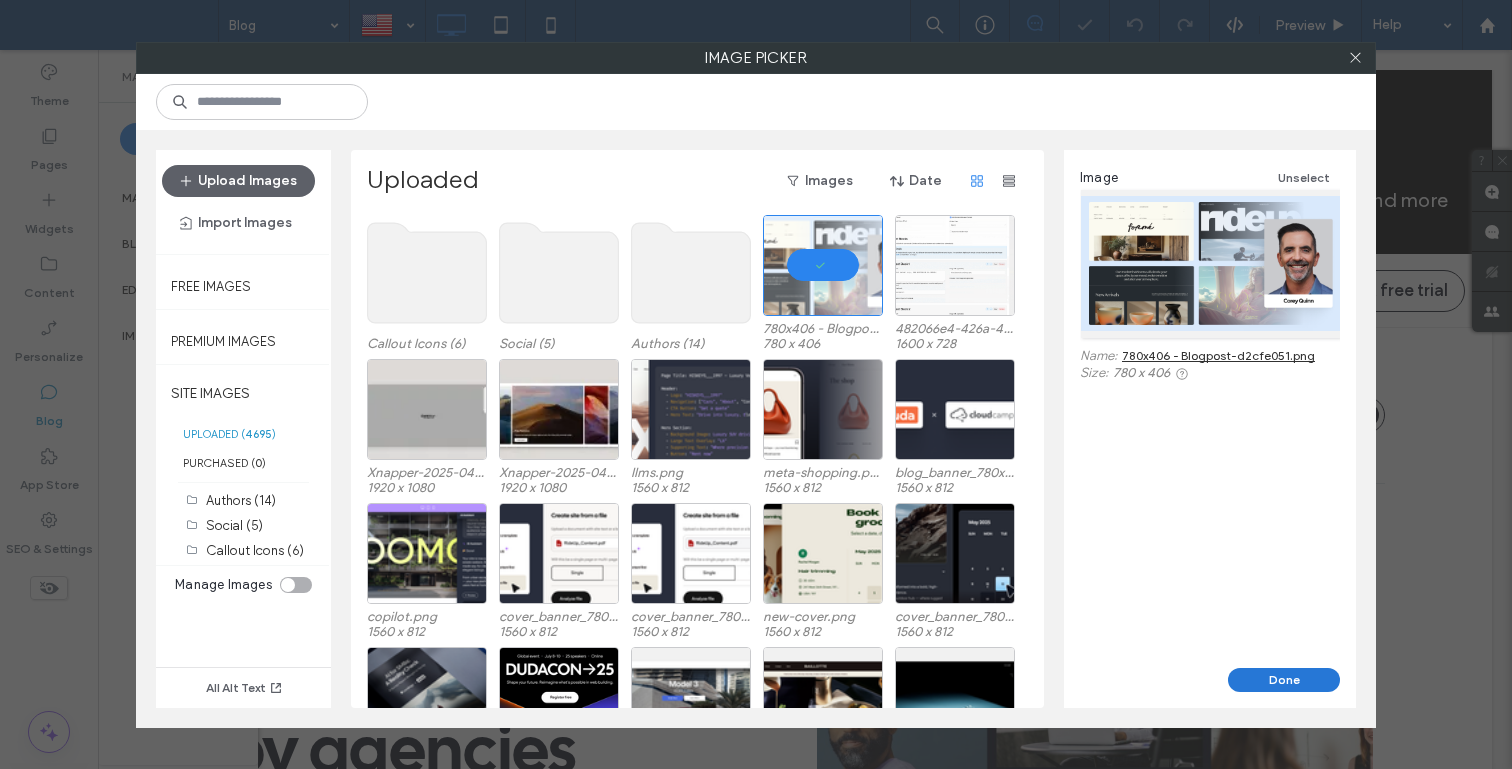 click on "Done" at bounding box center (1284, 680) 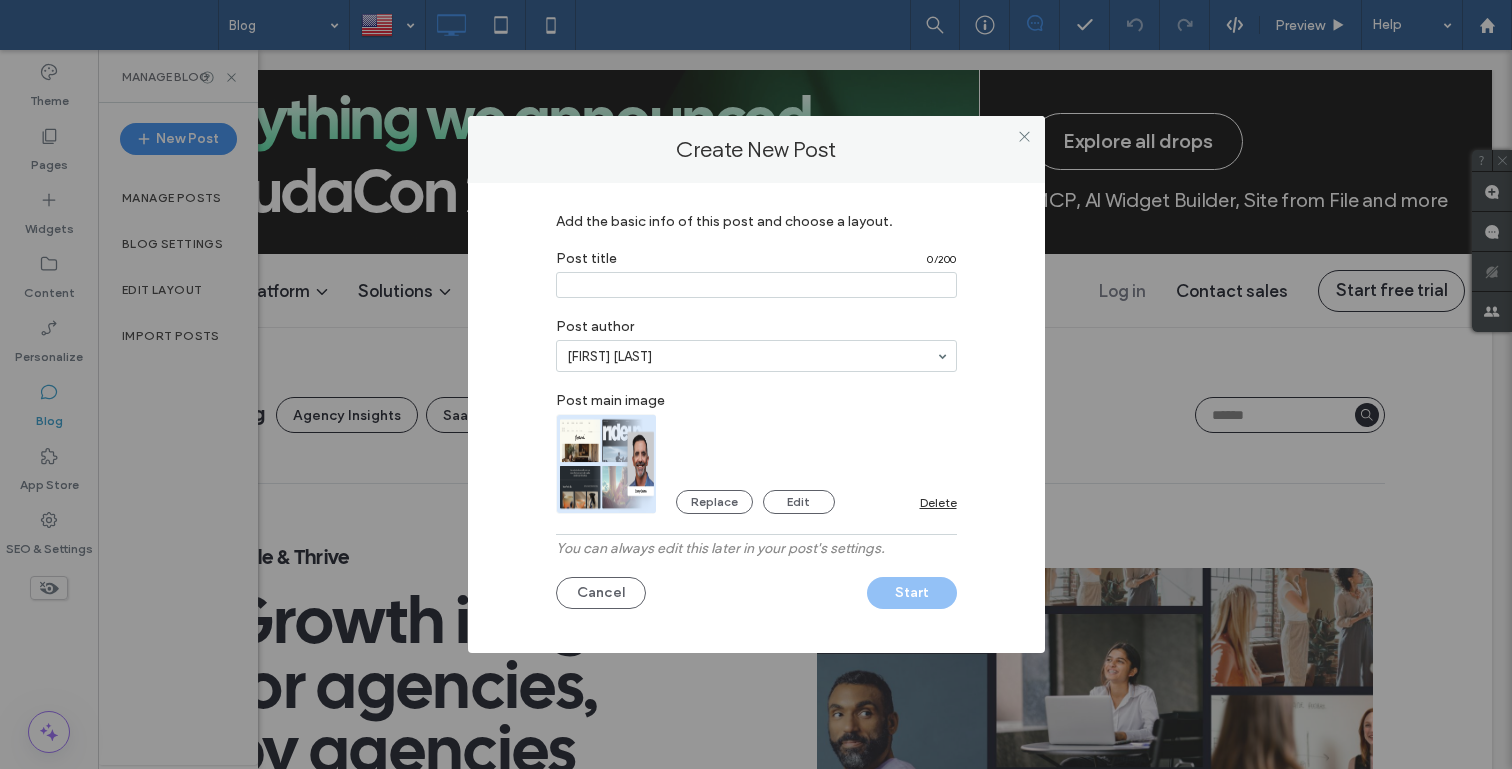 click at bounding box center (756, 285) 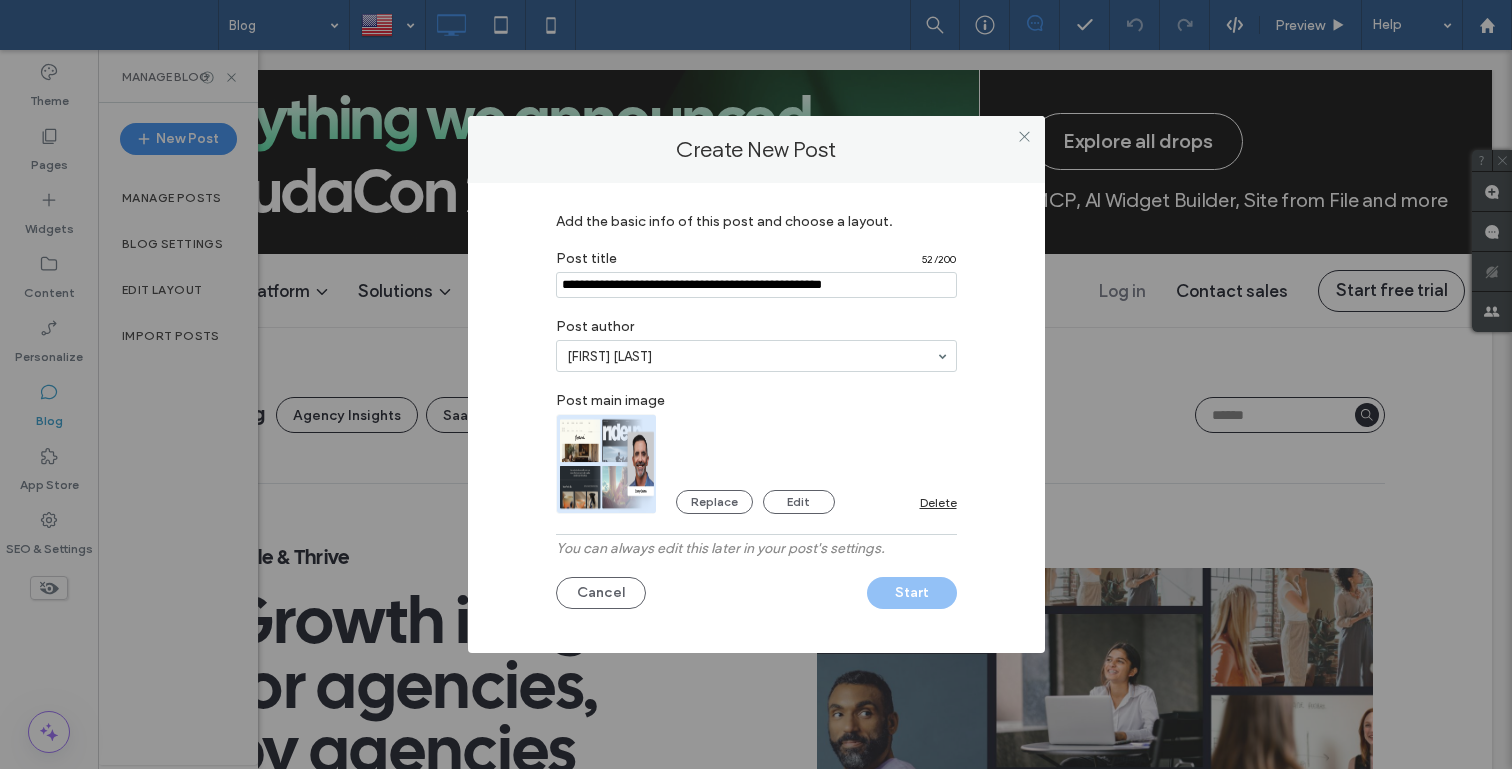 type on "**********" 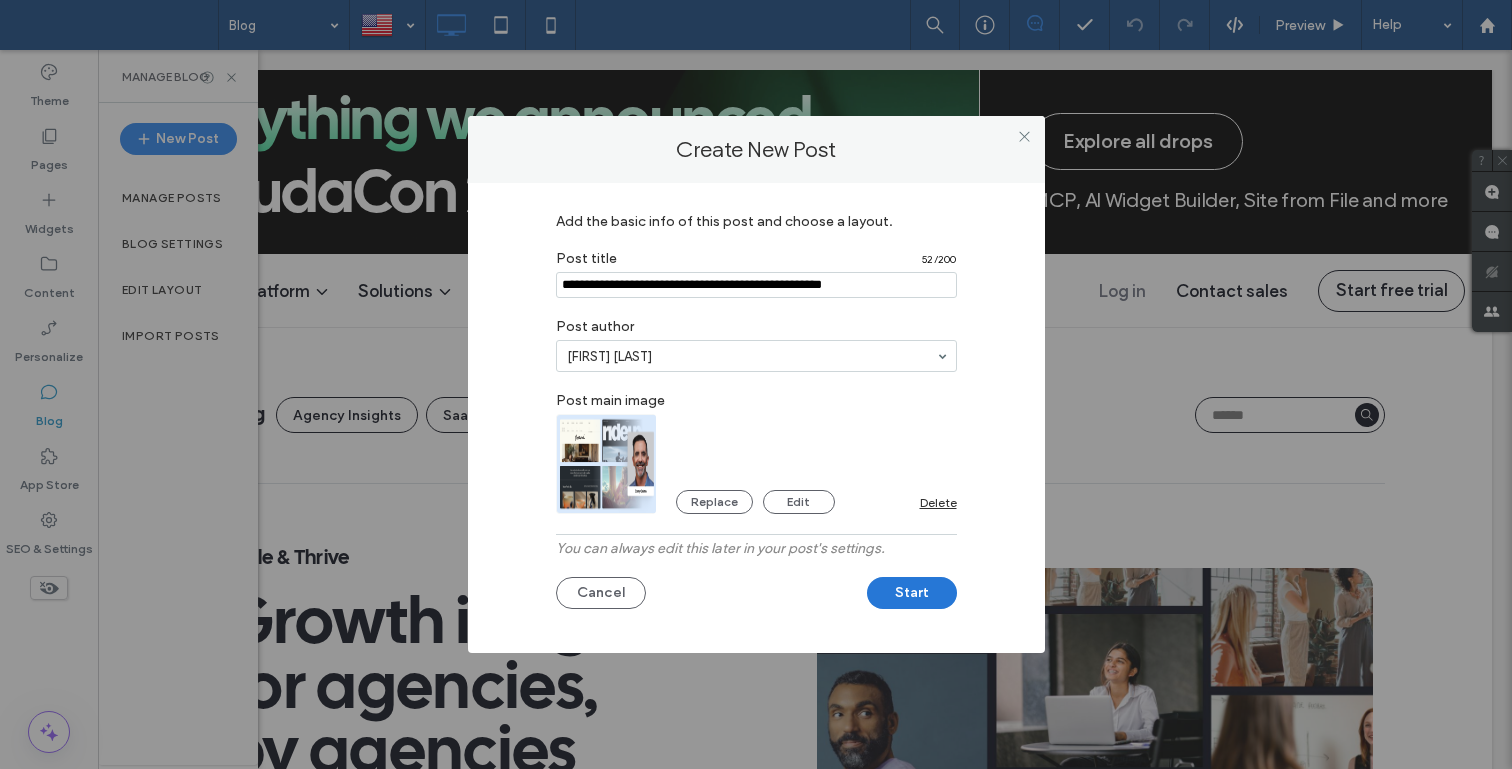 click on "Start" at bounding box center [912, 593] 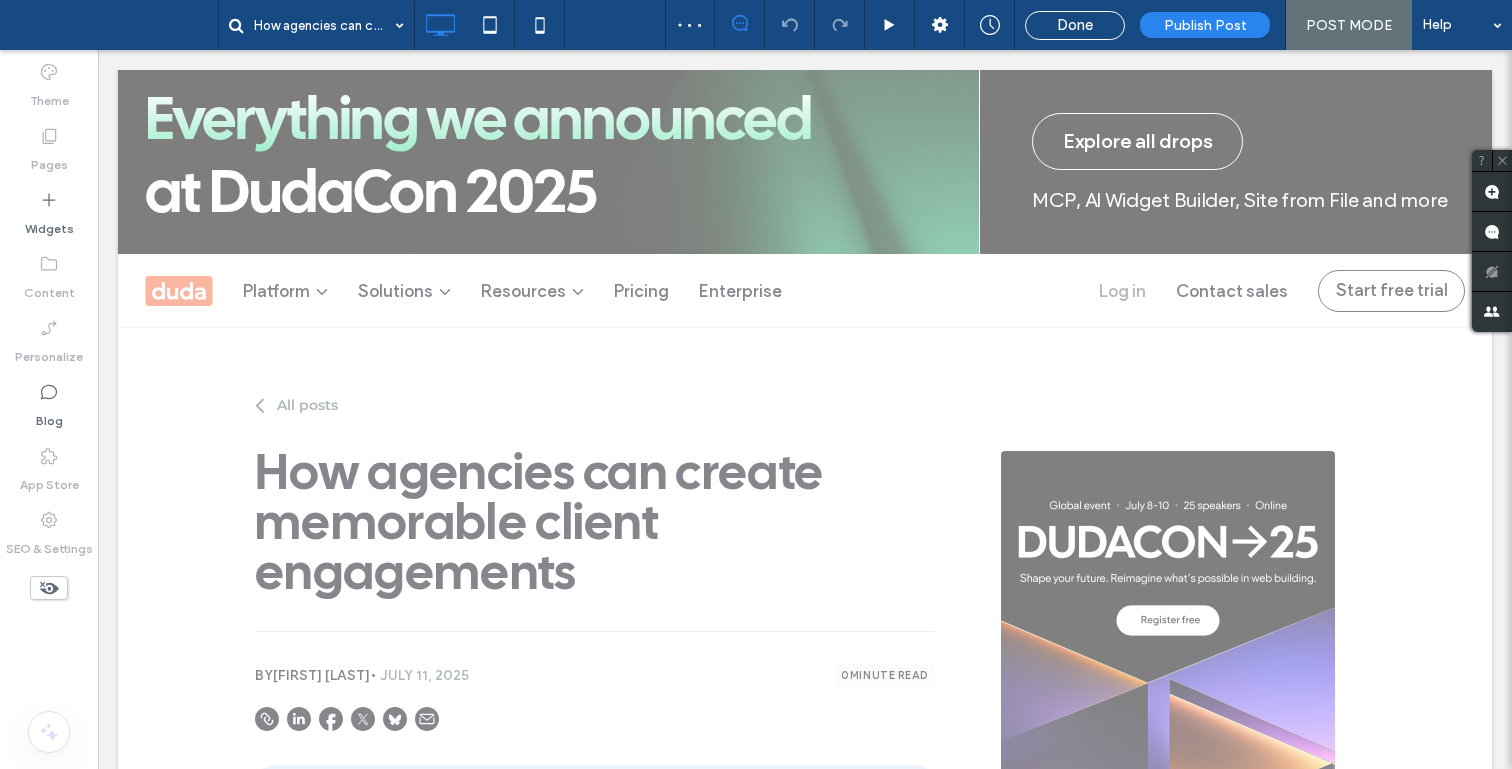 scroll, scrollTop: 0, scrollLeft: 0, axis: both 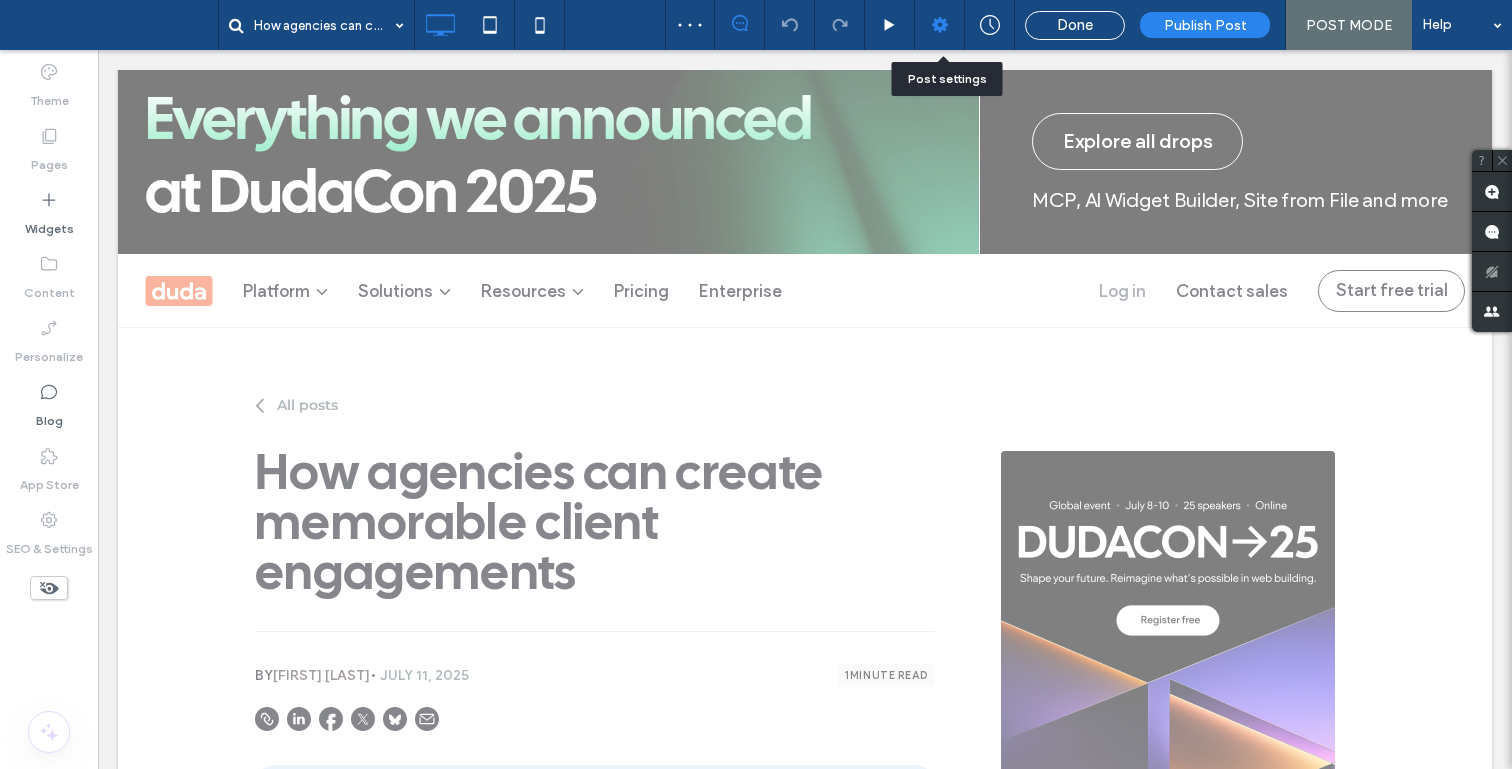 click at bounding box center (940, 25) 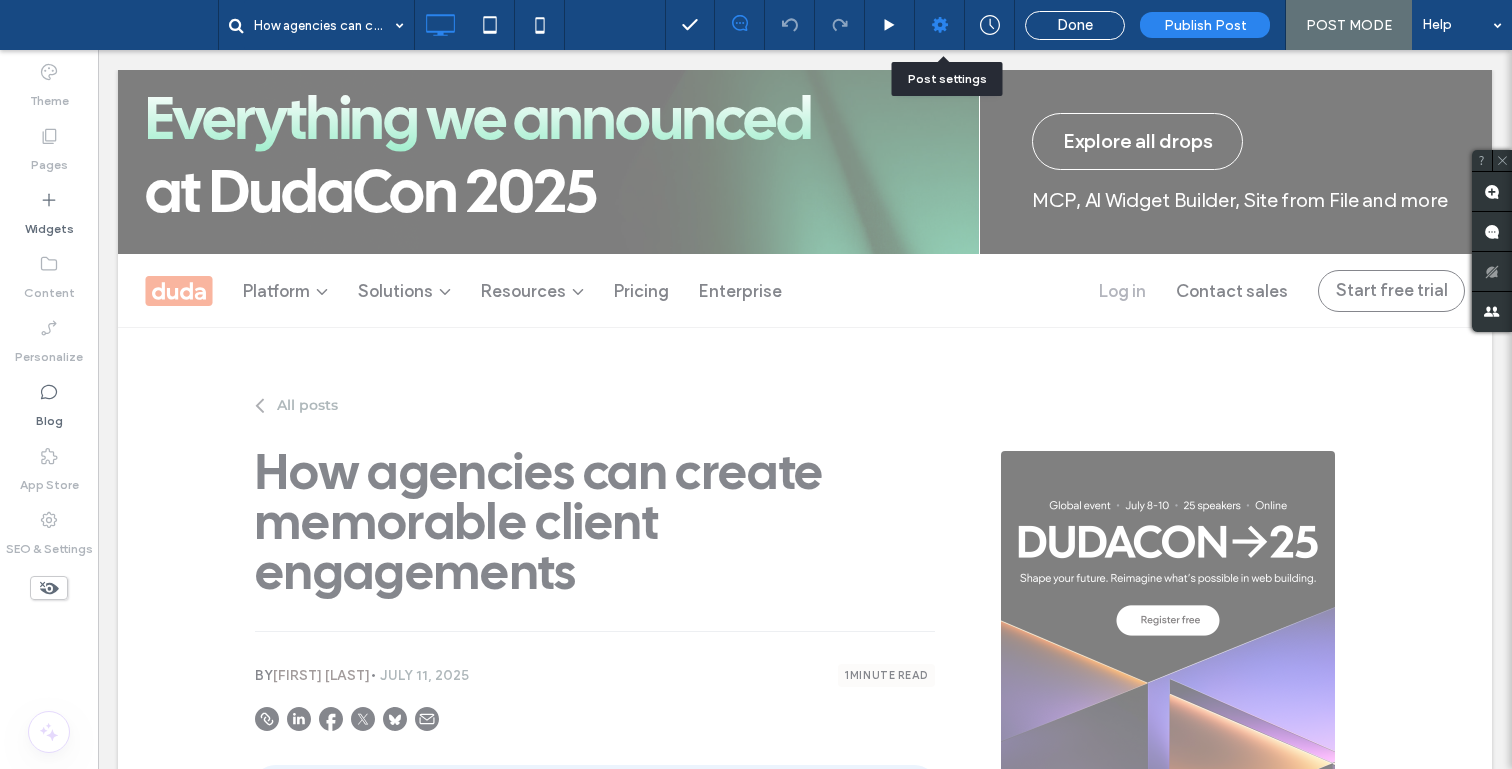 click 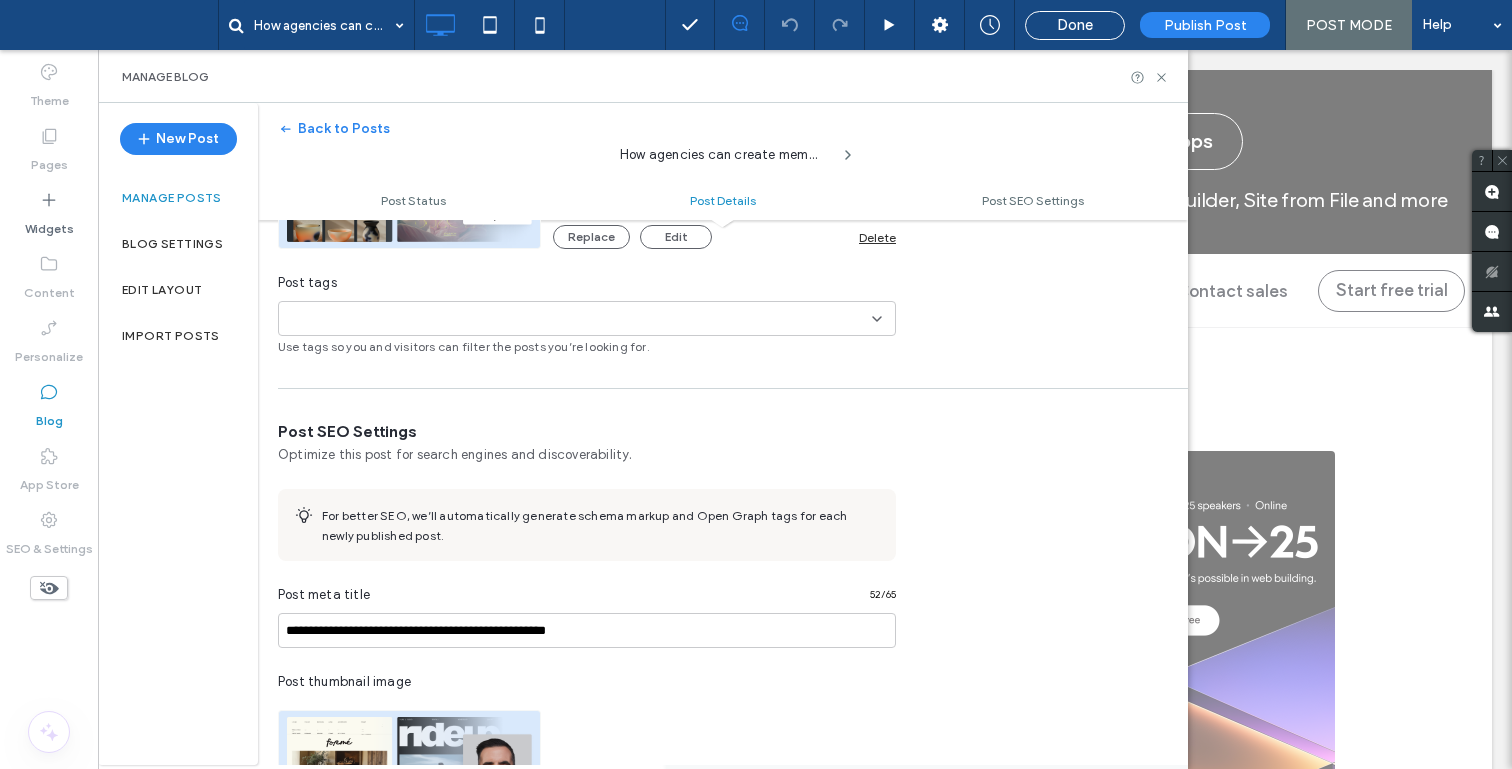 scroll, scrollTop: 680, scrollLeft: 0, axis: vertical 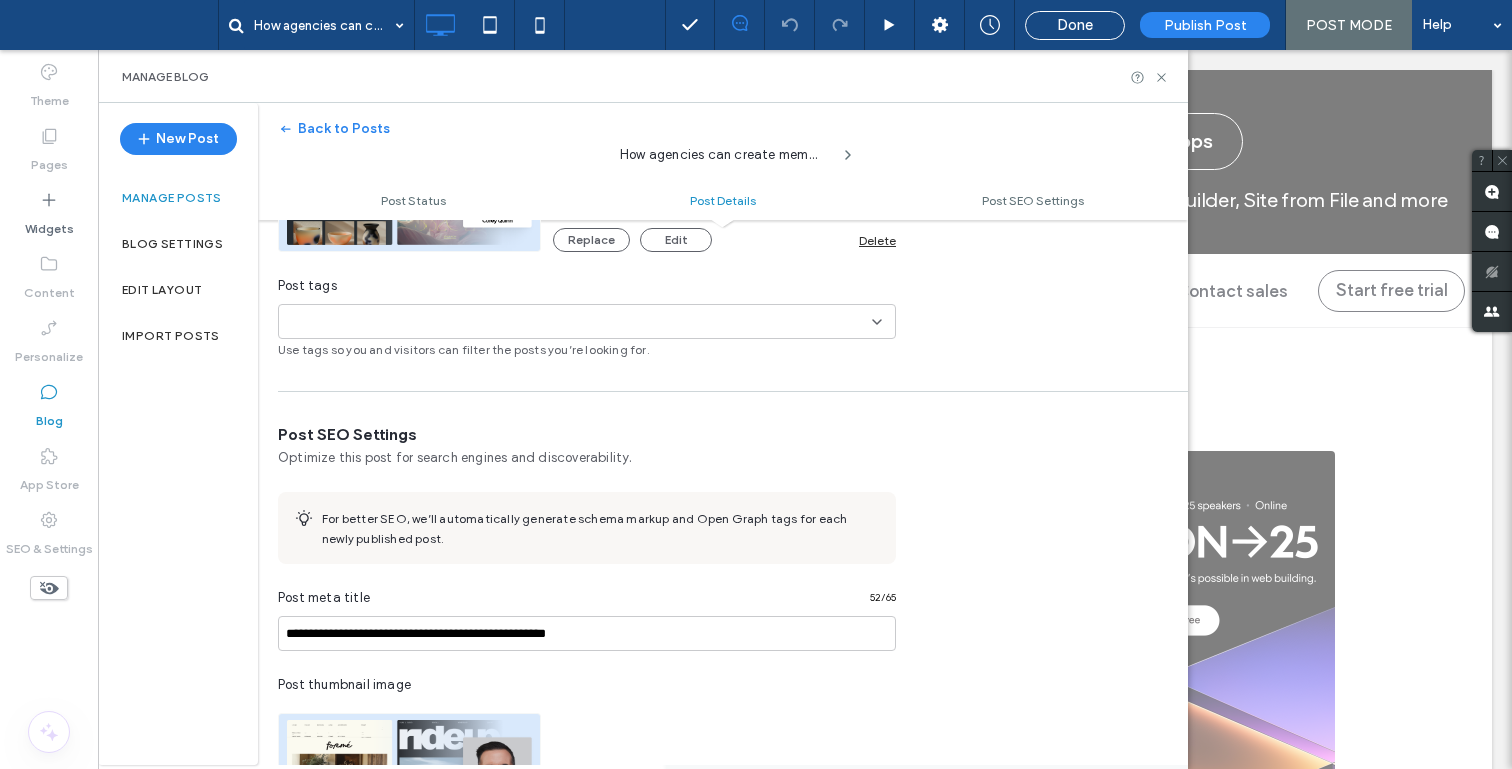 click on "Post tags +0 +0 Use tags so you and visitors can filter the posts you’re looking for." at bounding box center [587, 317] 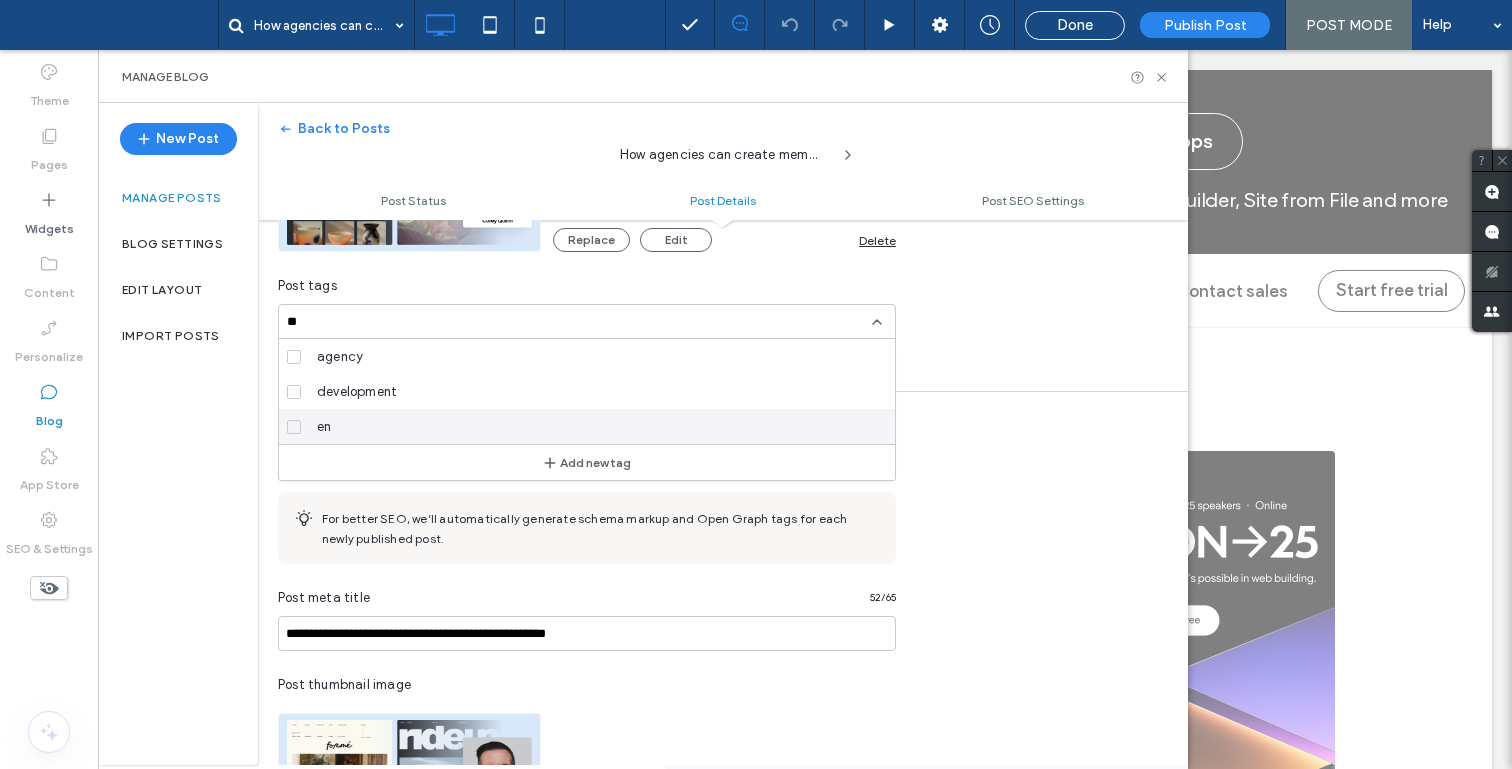 type on "**" 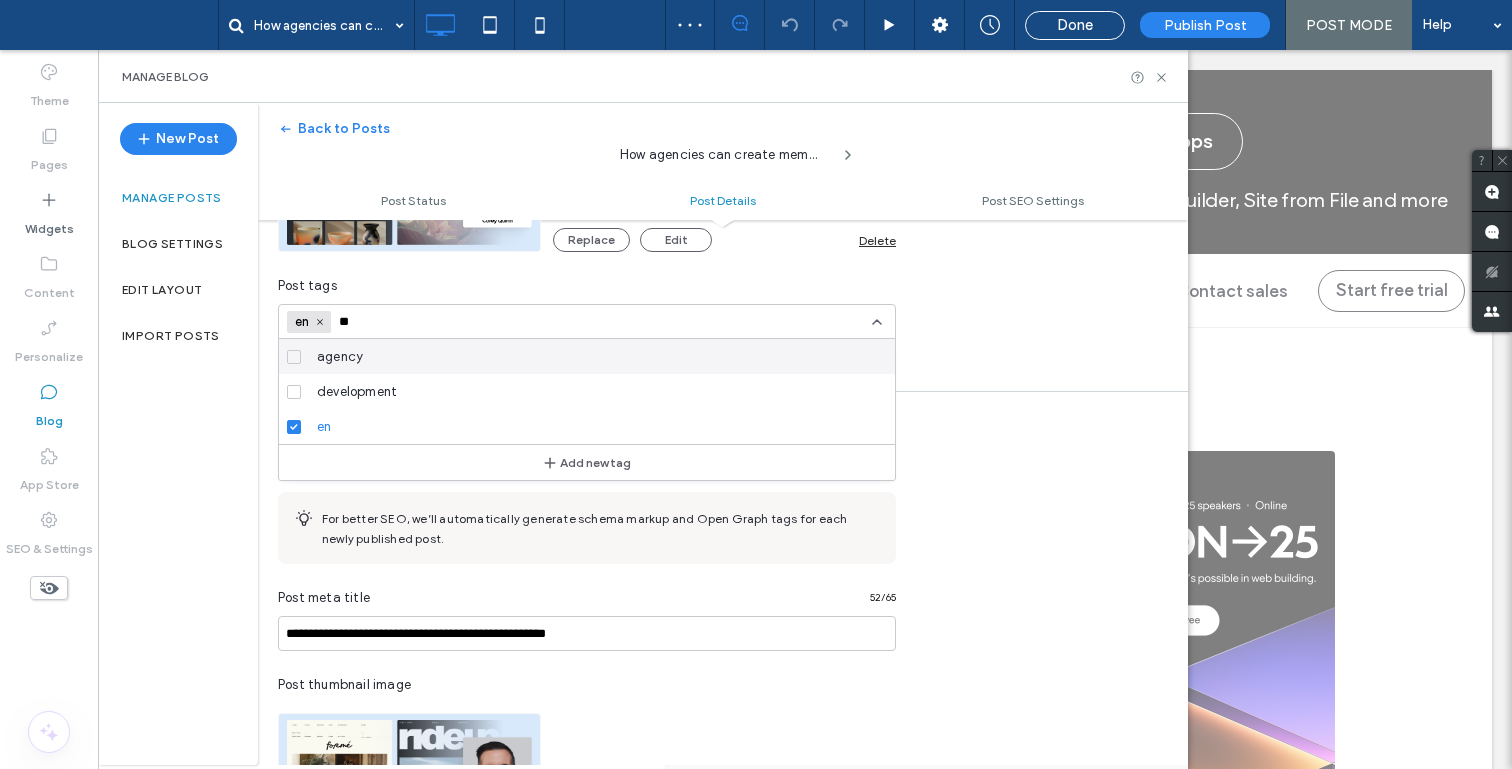 click at bounding box center (294, 357) 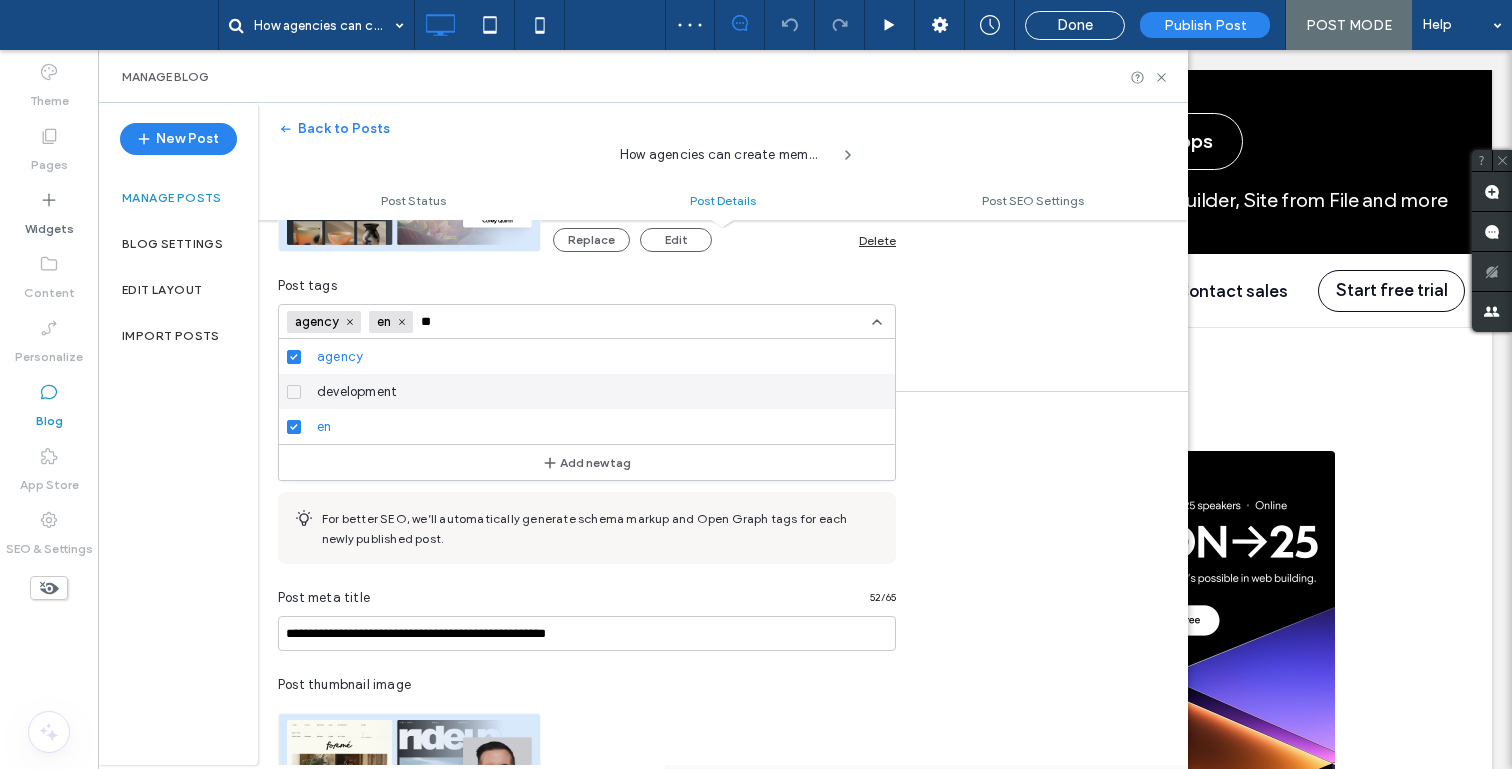 scroll, scrollTop: 0, scrollLeft: 0, axis: both 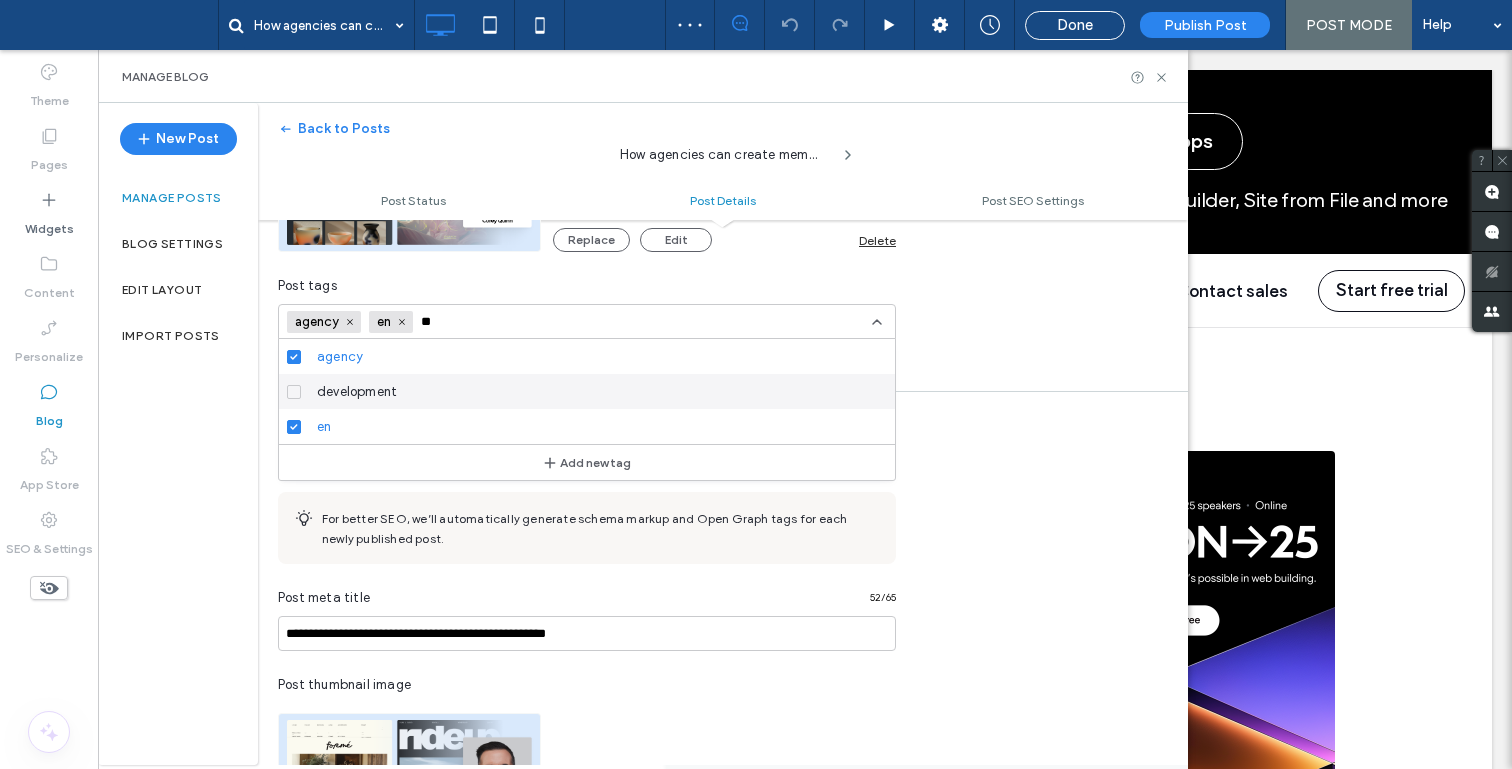 click on "**********" at bounding box center [723, 796] 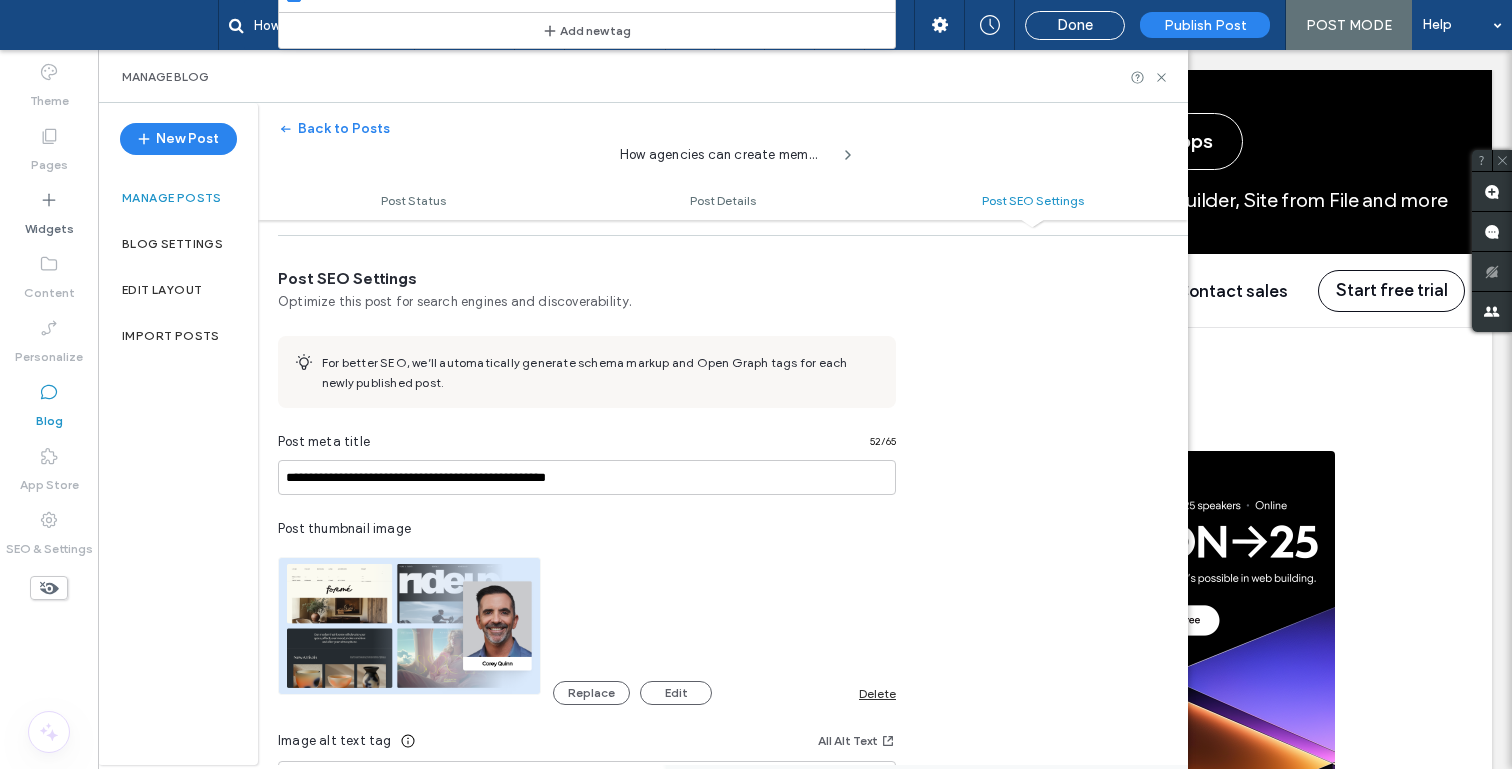 scroll, scrollTop: 1112, scrollLeft: 0, axis: vertical 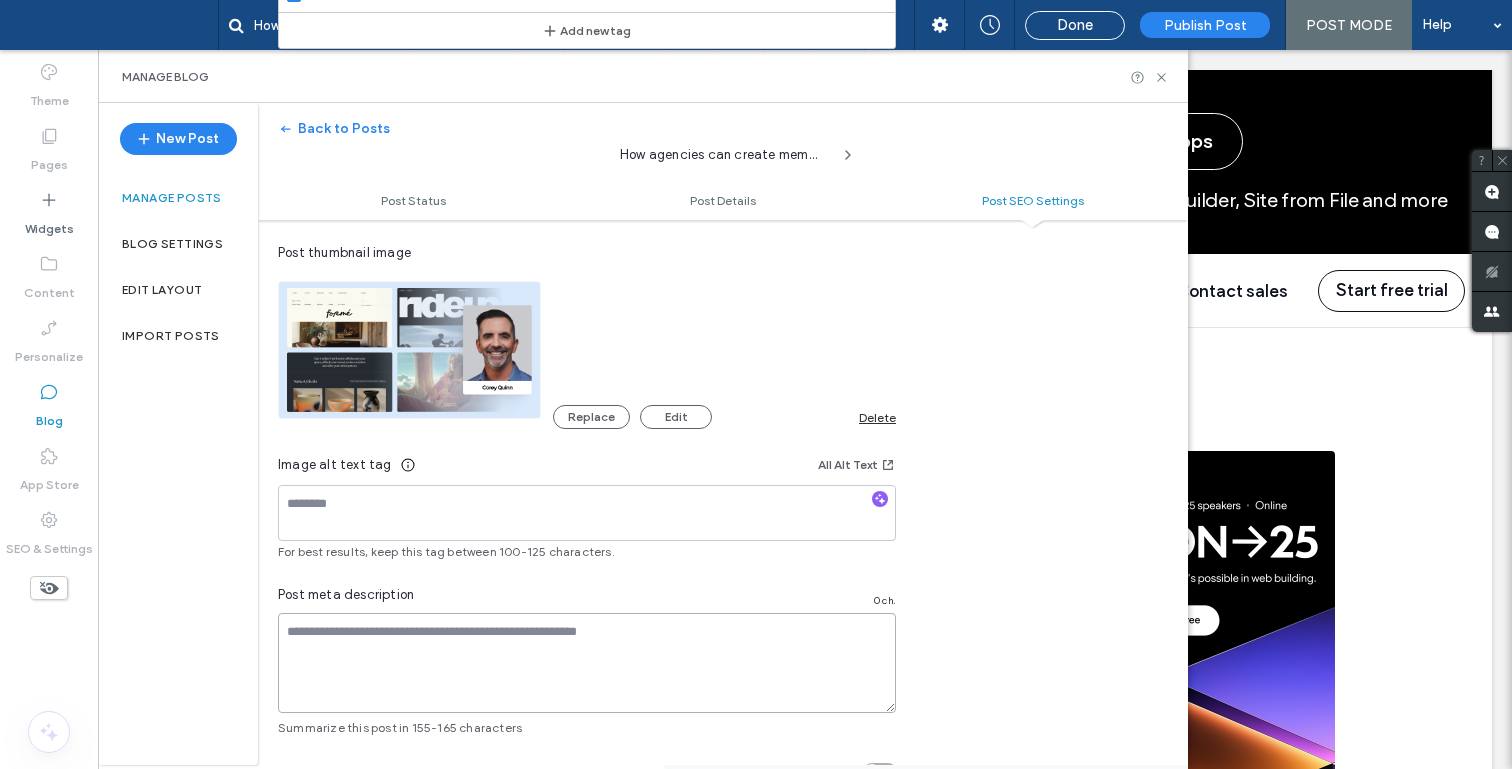 click at bounding box center (587, 663) 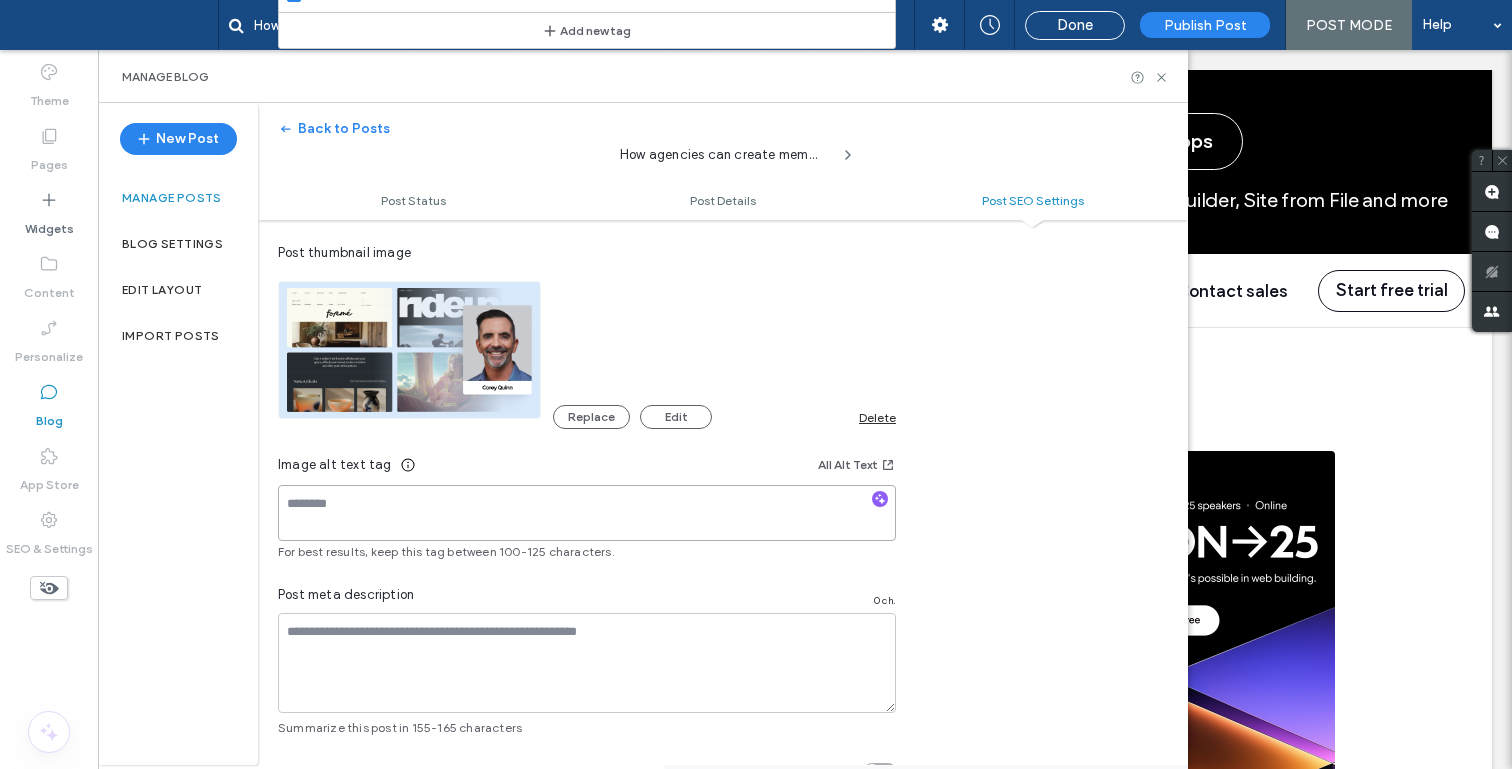 click at bounding box center [587, 513] 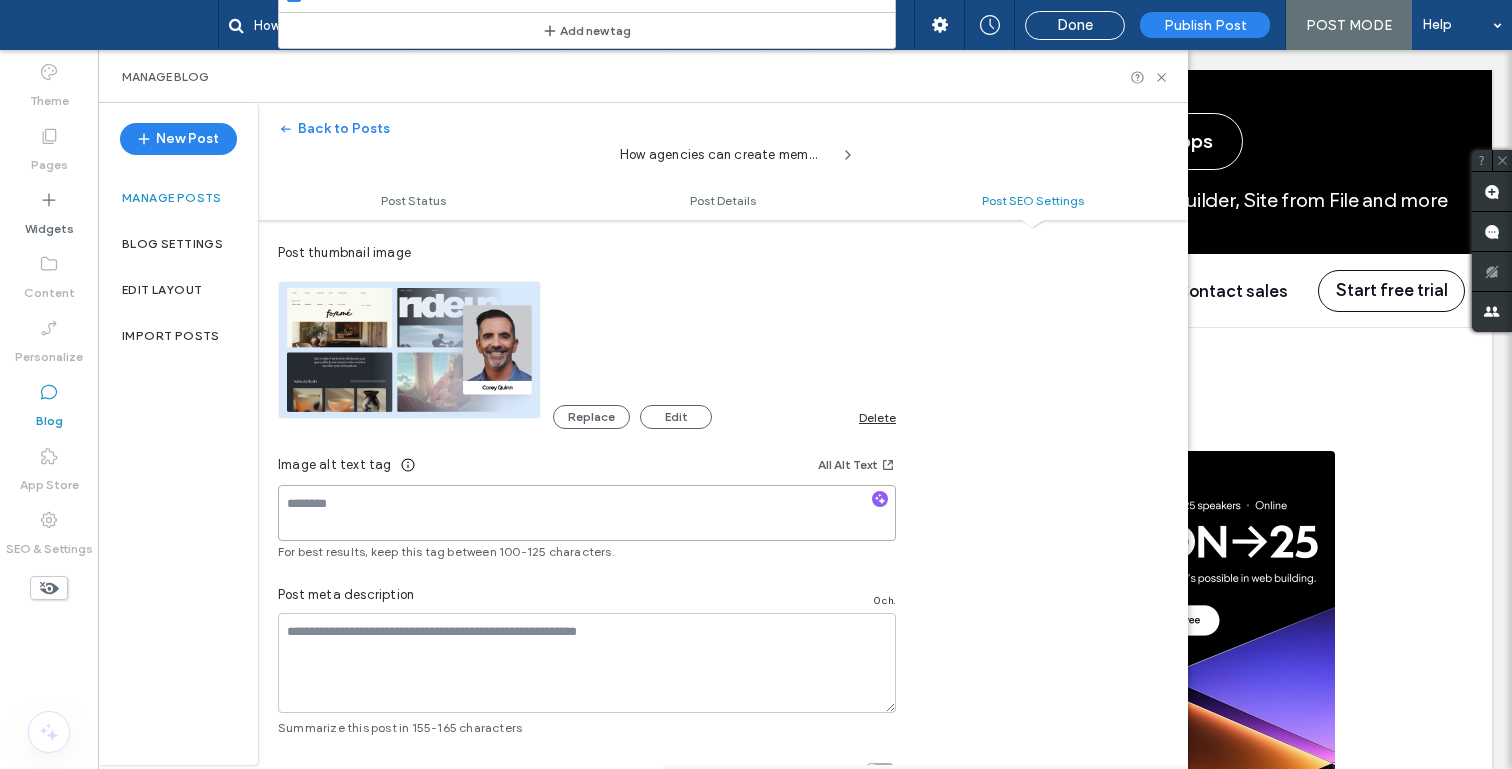 scroll, scrollTop: 0, scrollLeft: 0, axis: both 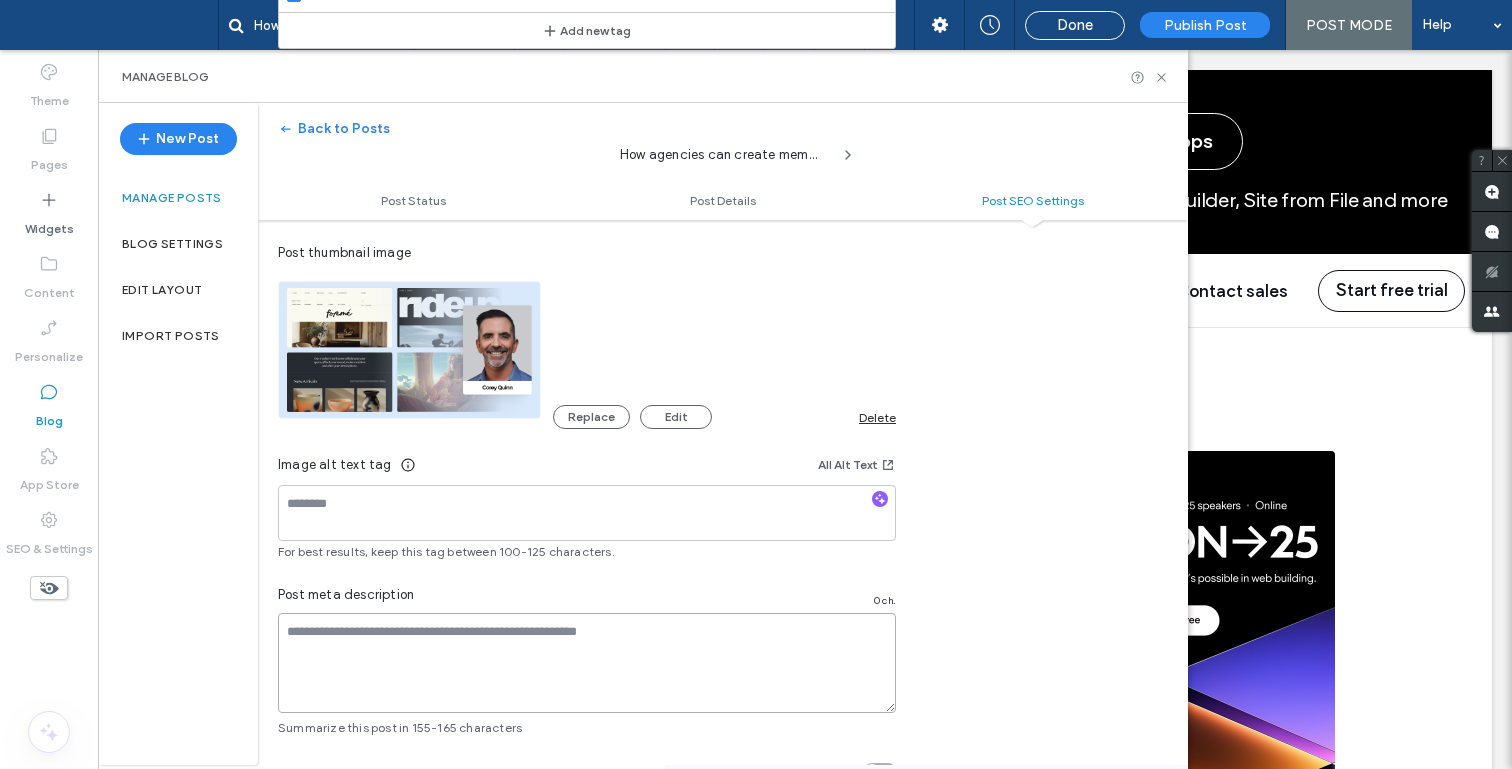 click at bounding box center (587, 663) 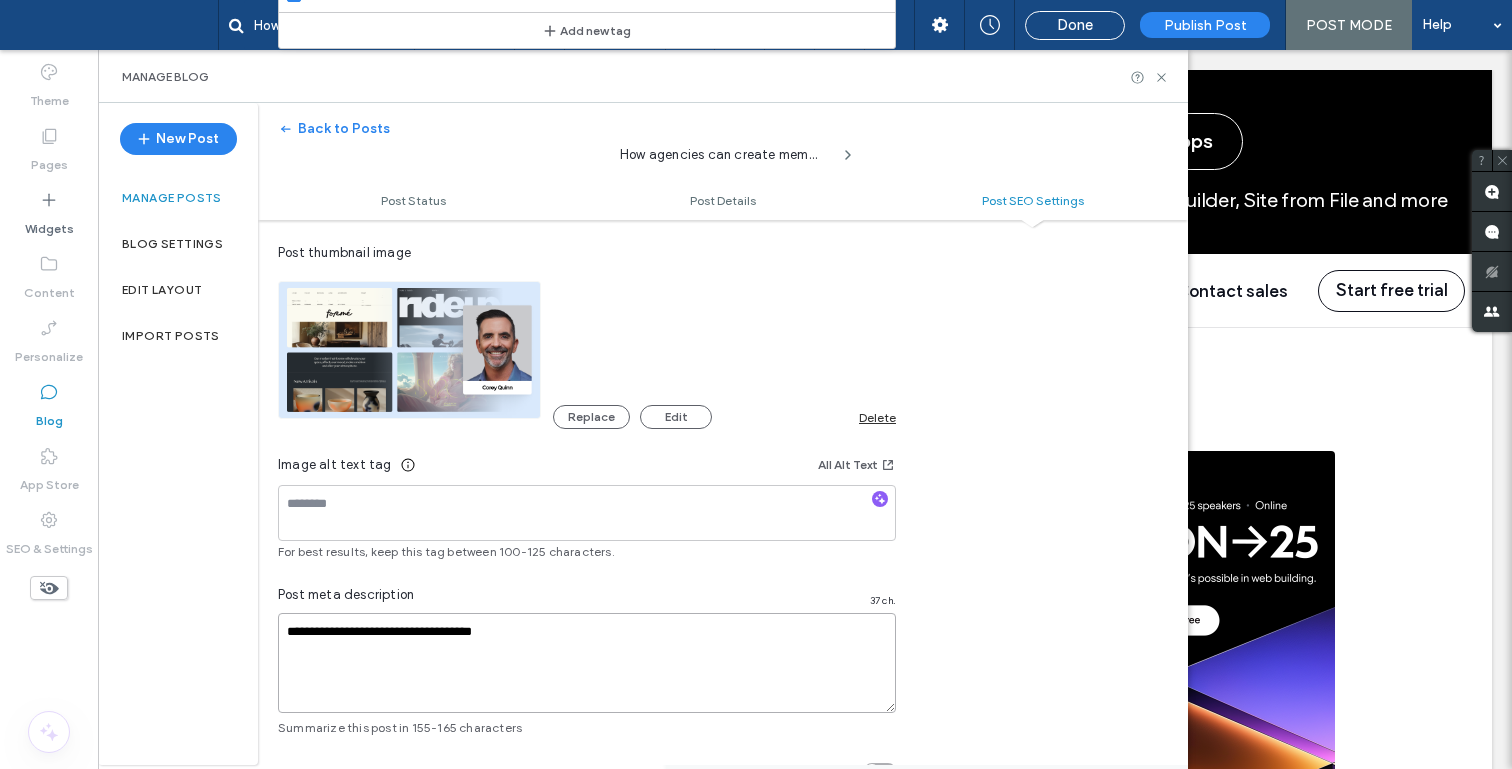 type on "**********" 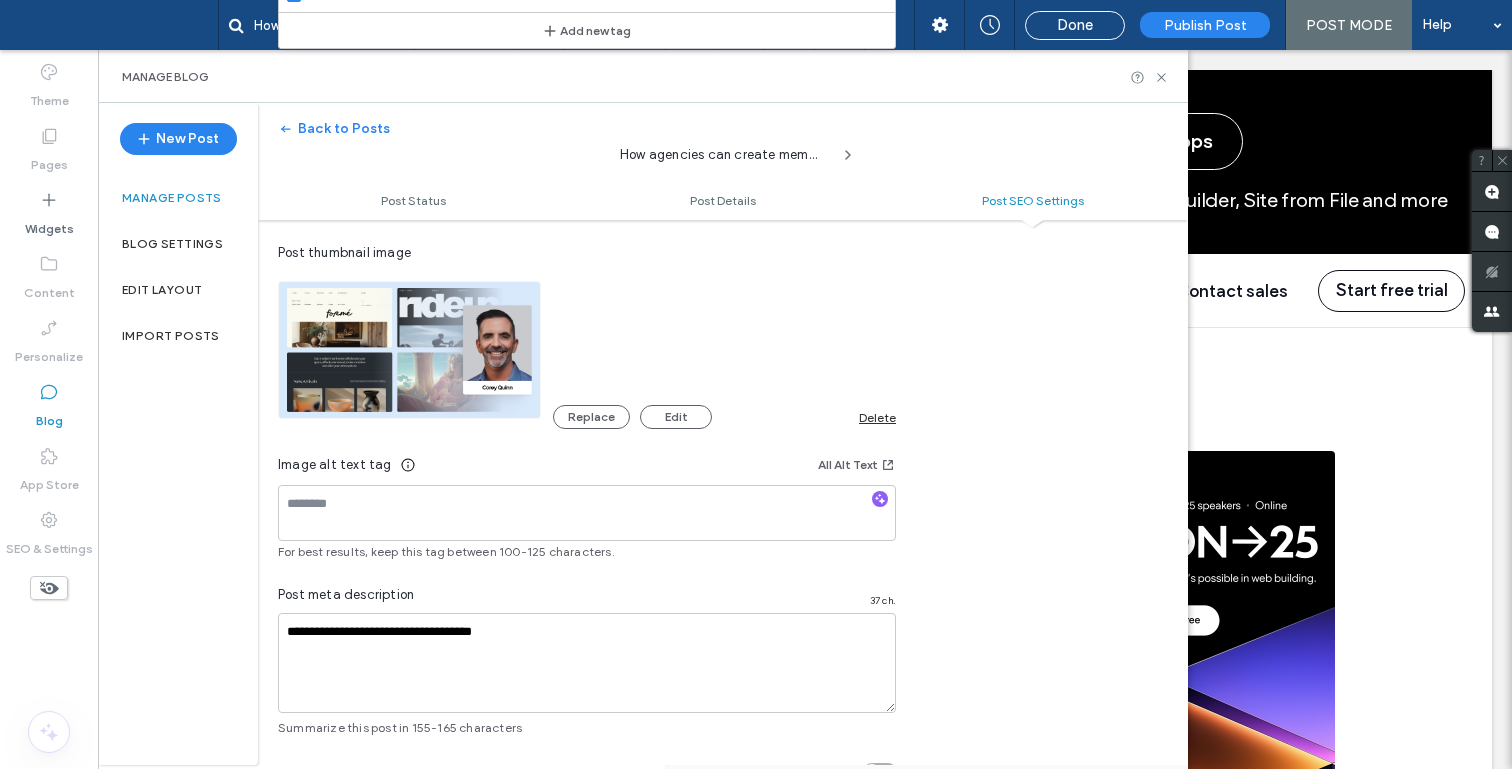click on "**********" at bounding box center (587, 364) 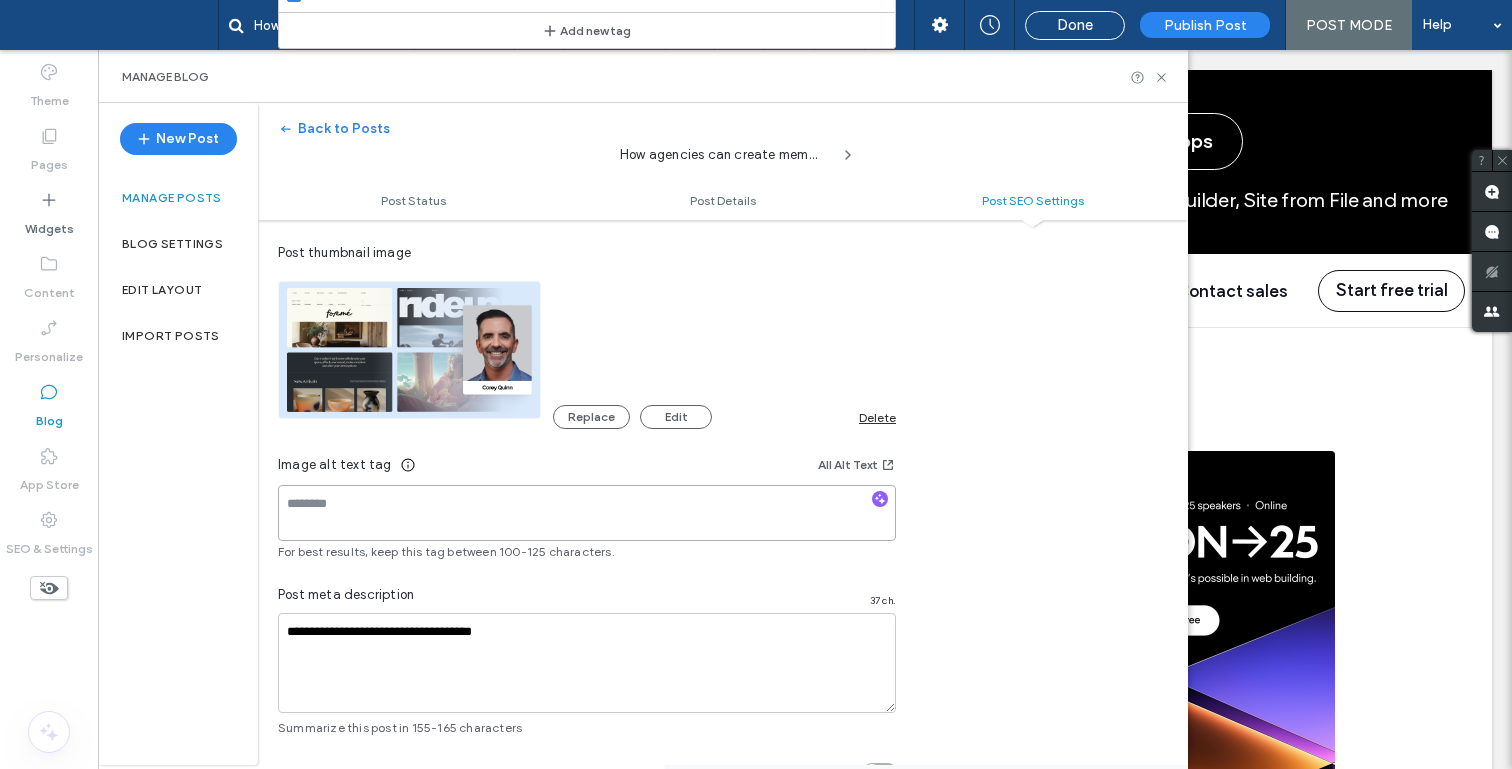 click at bounding box center (587, 513) 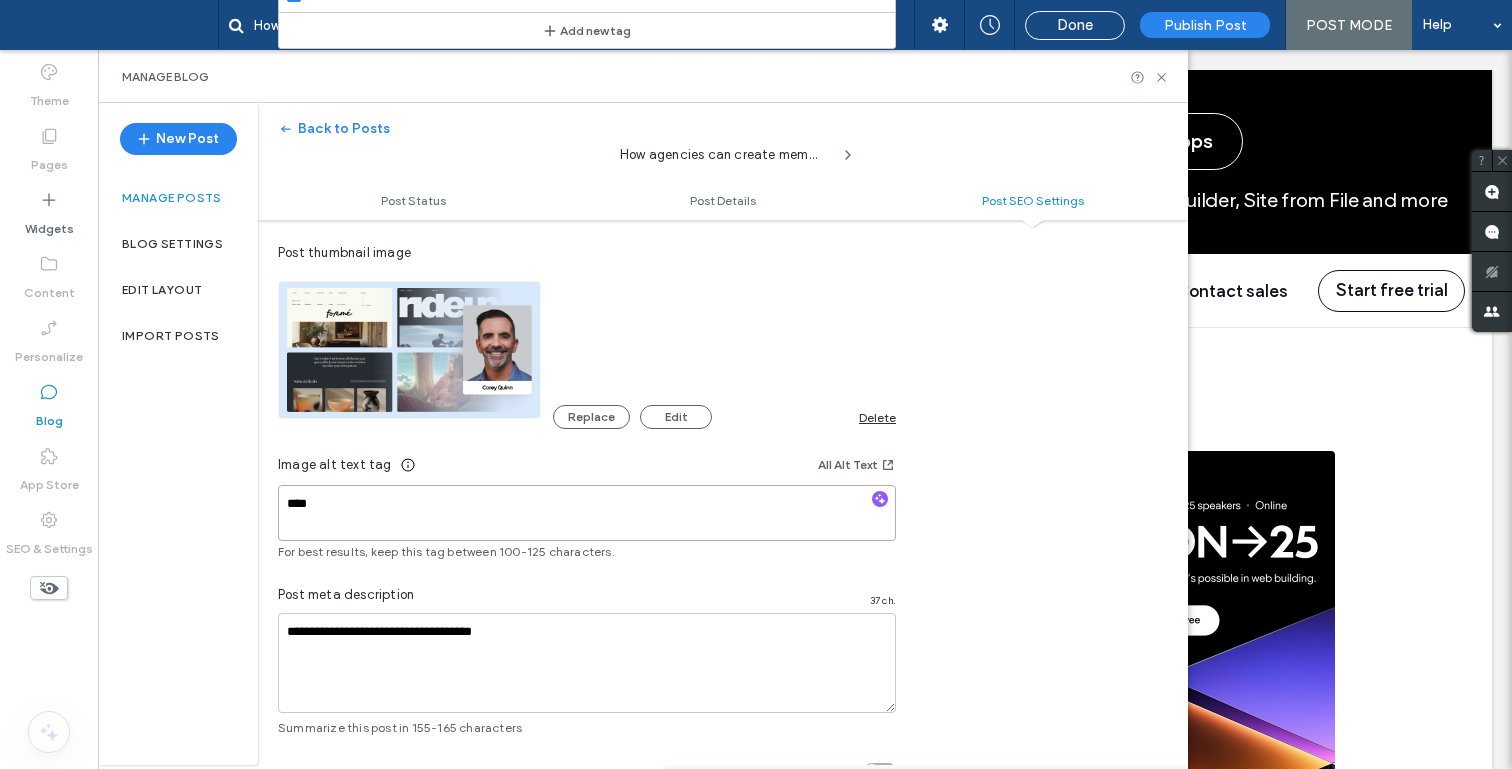 scroll, scrollTop: 0, scrollLeft: 0, axis: both 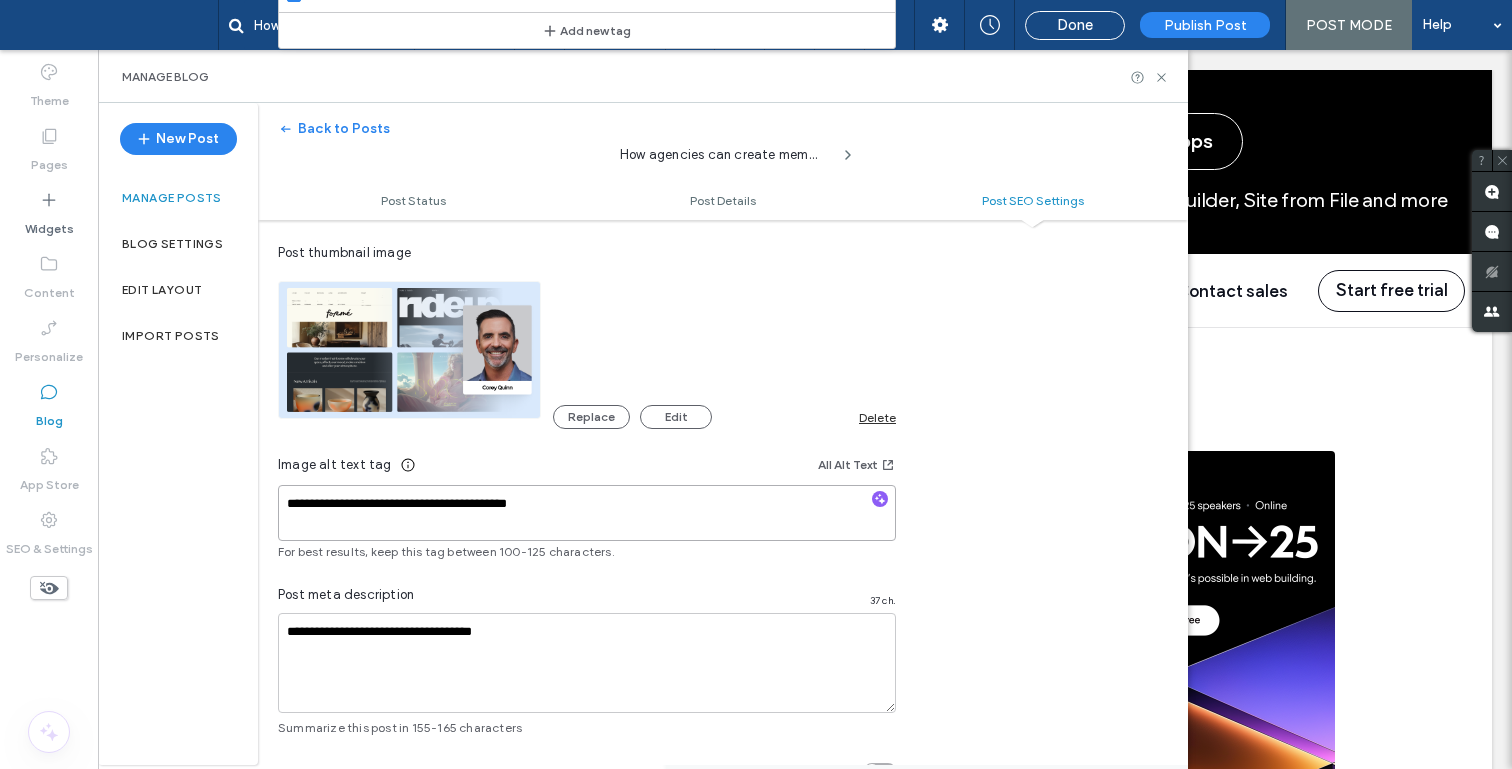type on "**********" 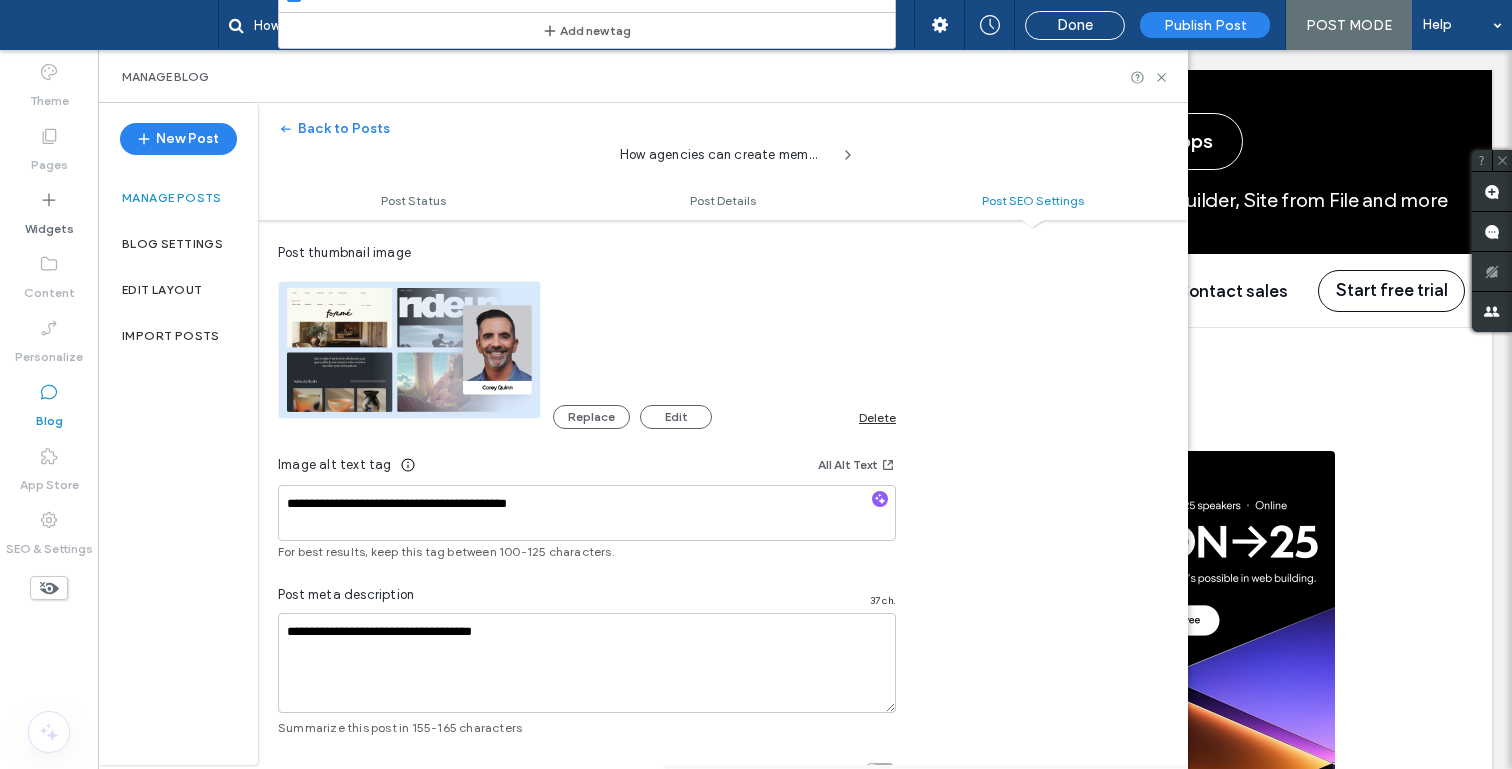 click on "For best results, keep this tag between 100-125 characters." at bounding box center (587, 552) 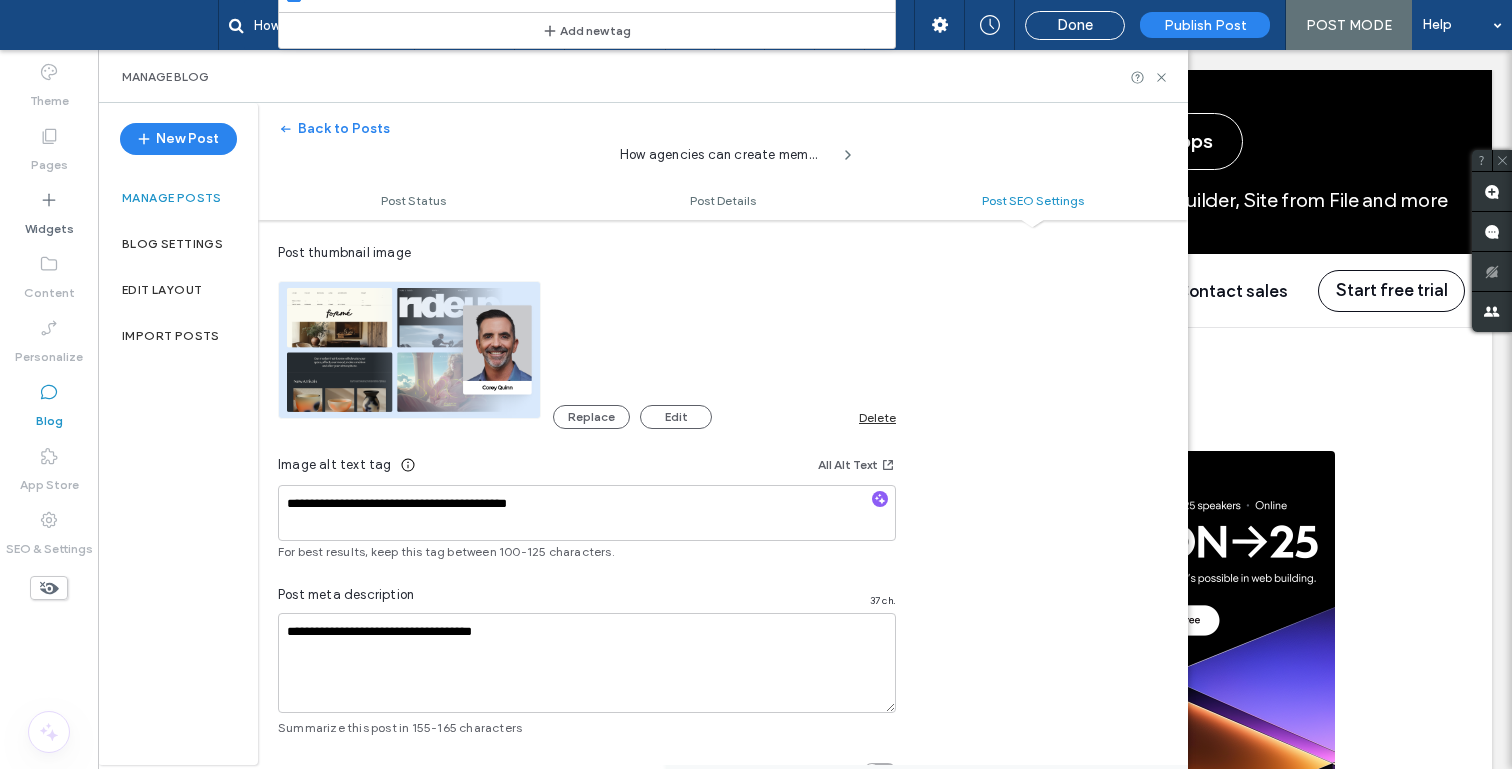 scroll, scrollTop: 0, scrollLeft: 0, axis: both 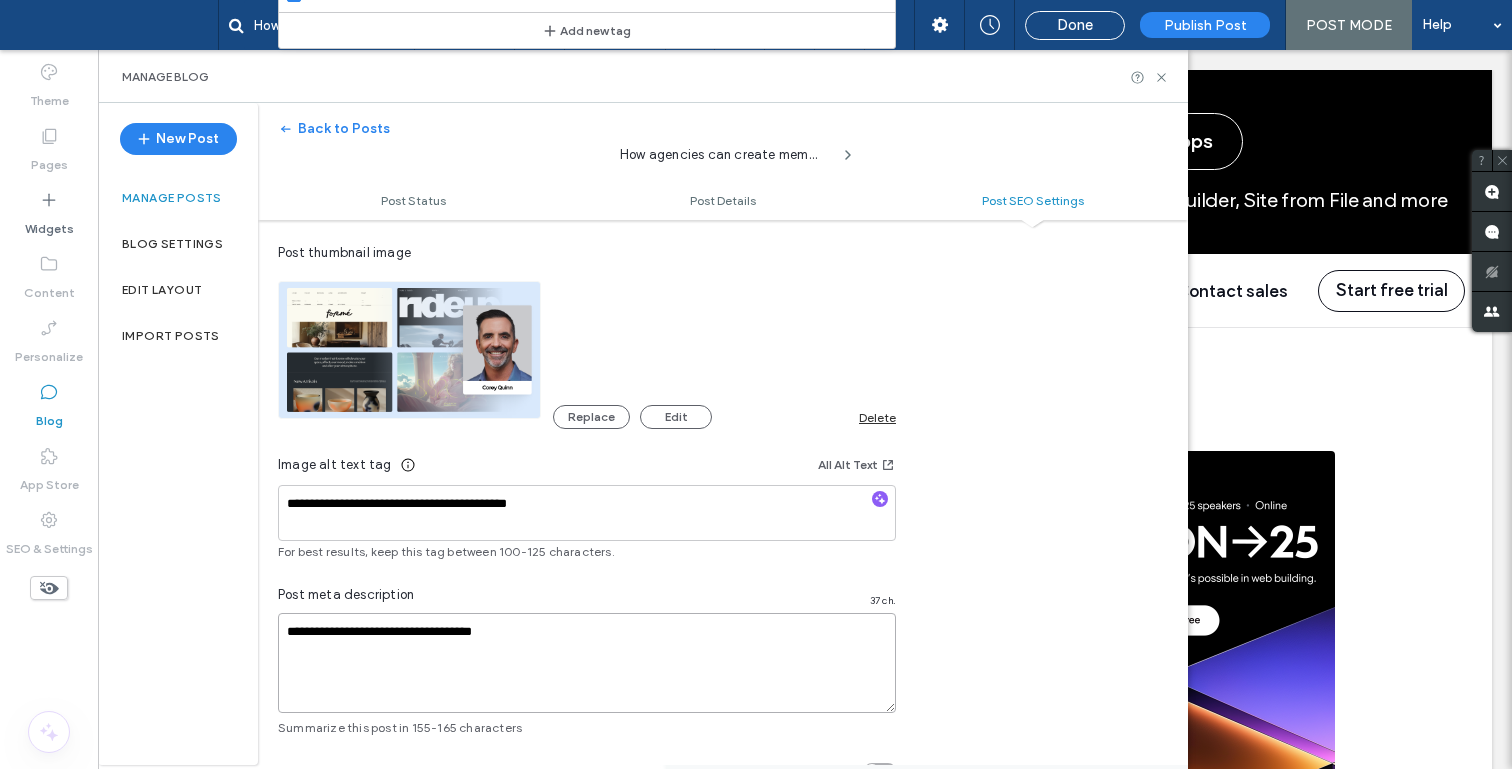 drag, startPoint x: 566, startPoint y: 632, endPoint x: 246, endPoint y: 608, distance: 320.89874 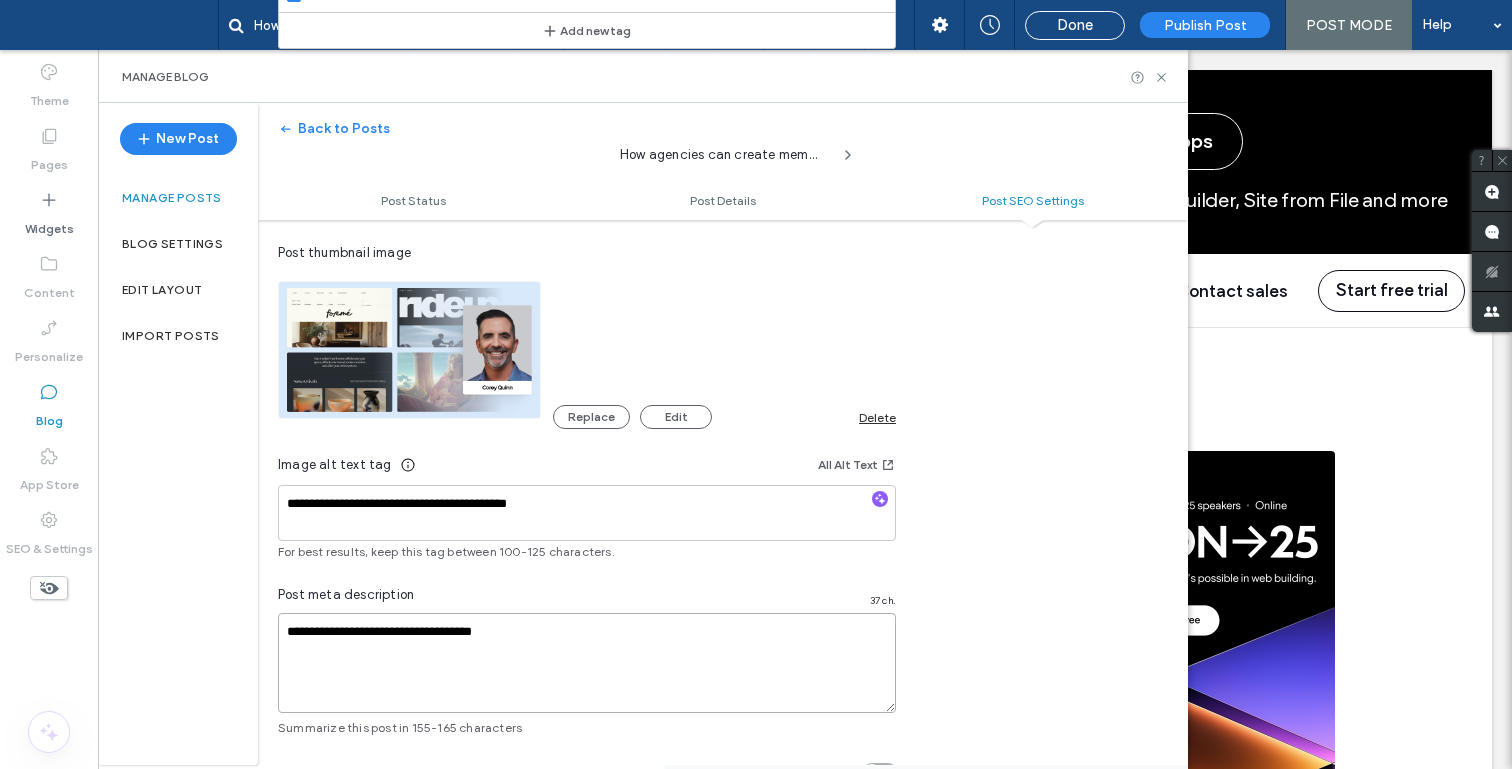 click on "**********" at bounding box center [643, 434] 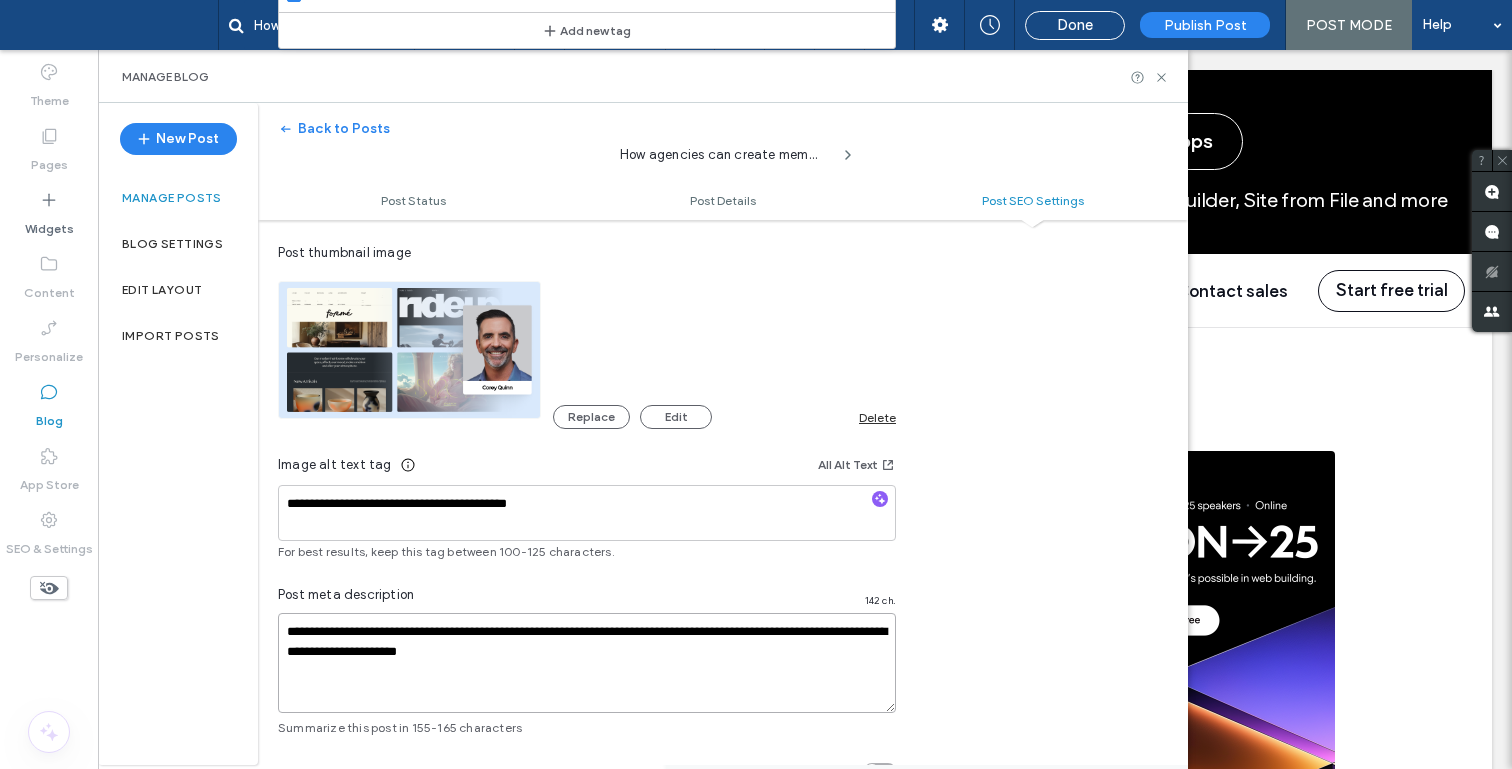 type on "**********" 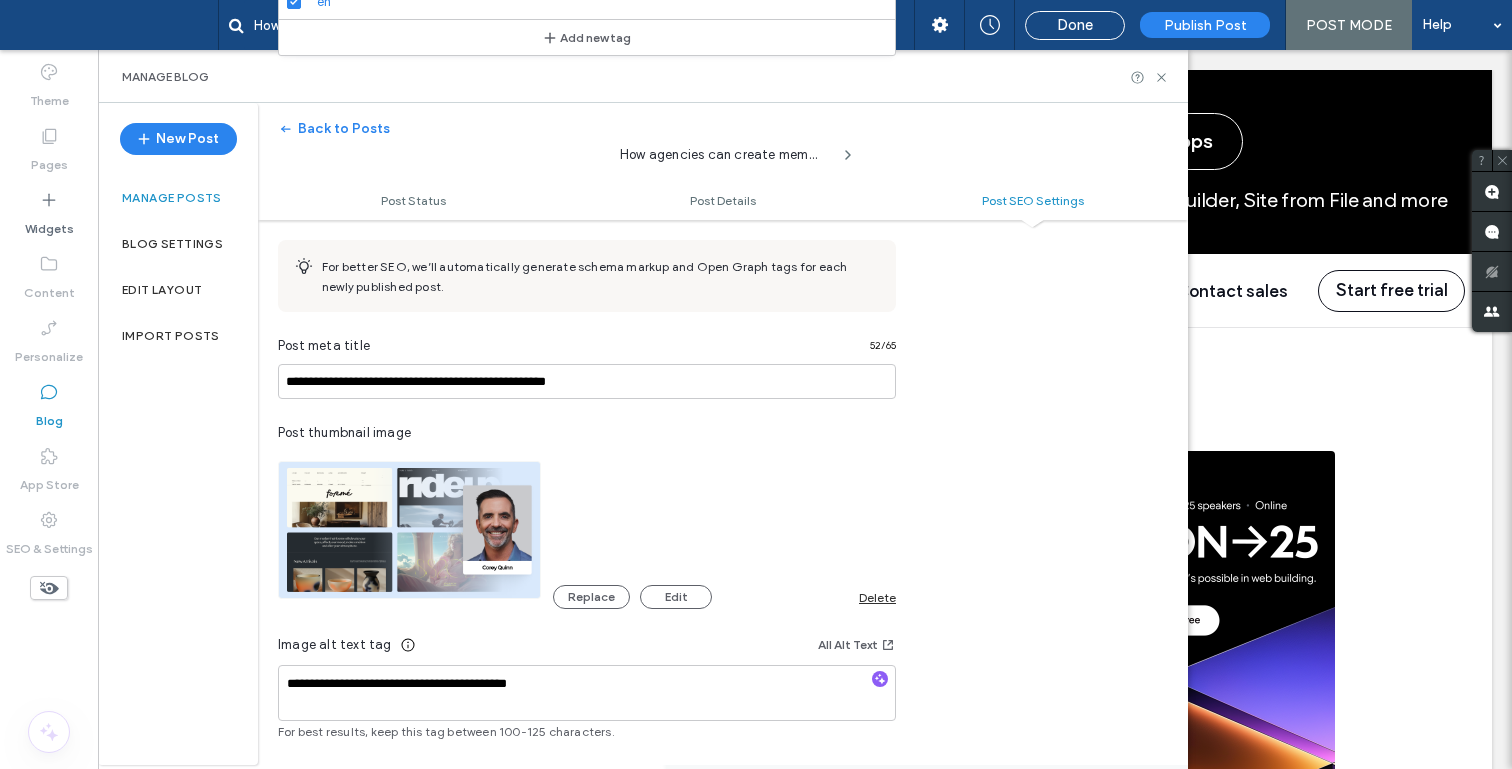 scroll, scrollTop: 927, scrollLeft: 0, axis: vertical 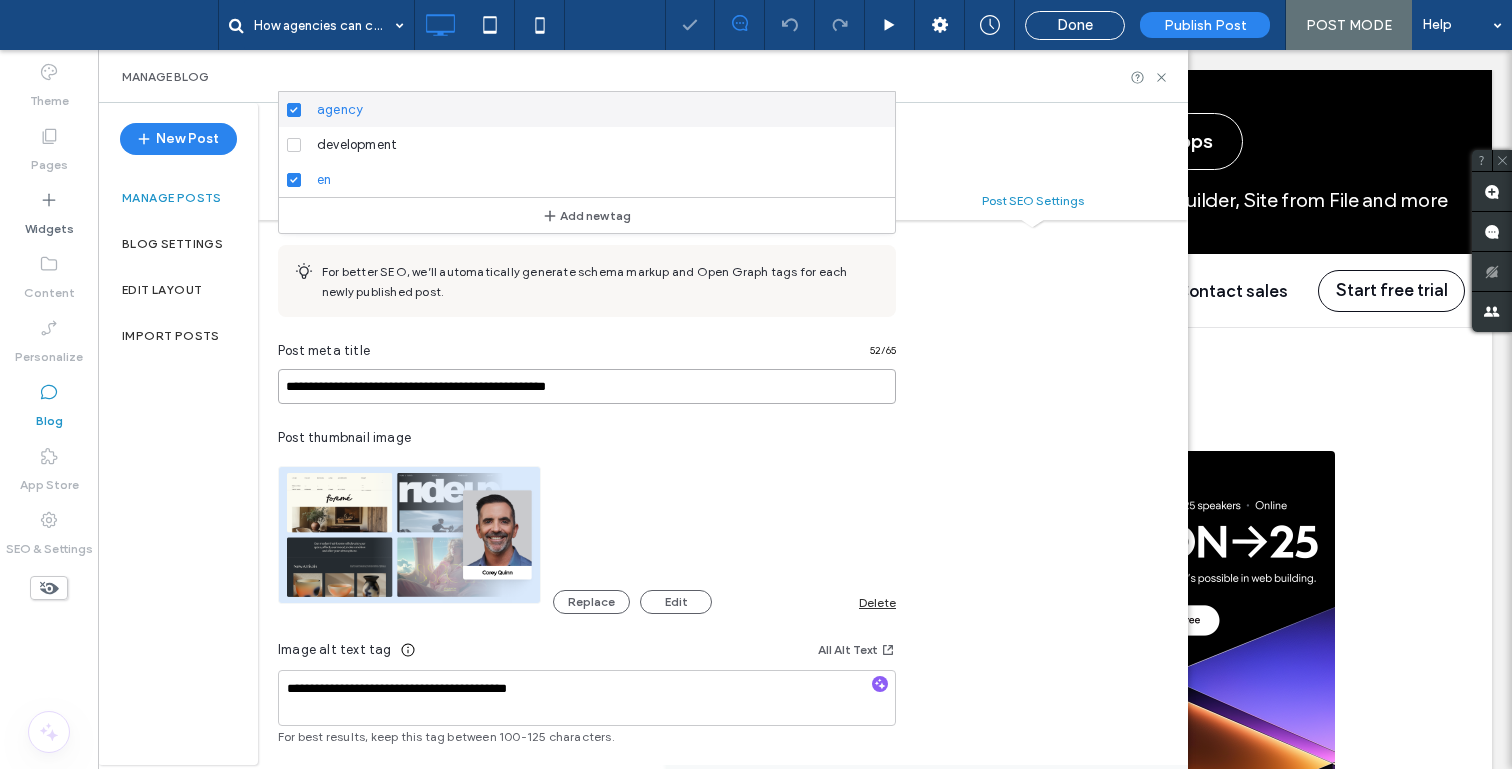 click on "**********" at bounding box center [587, 386] 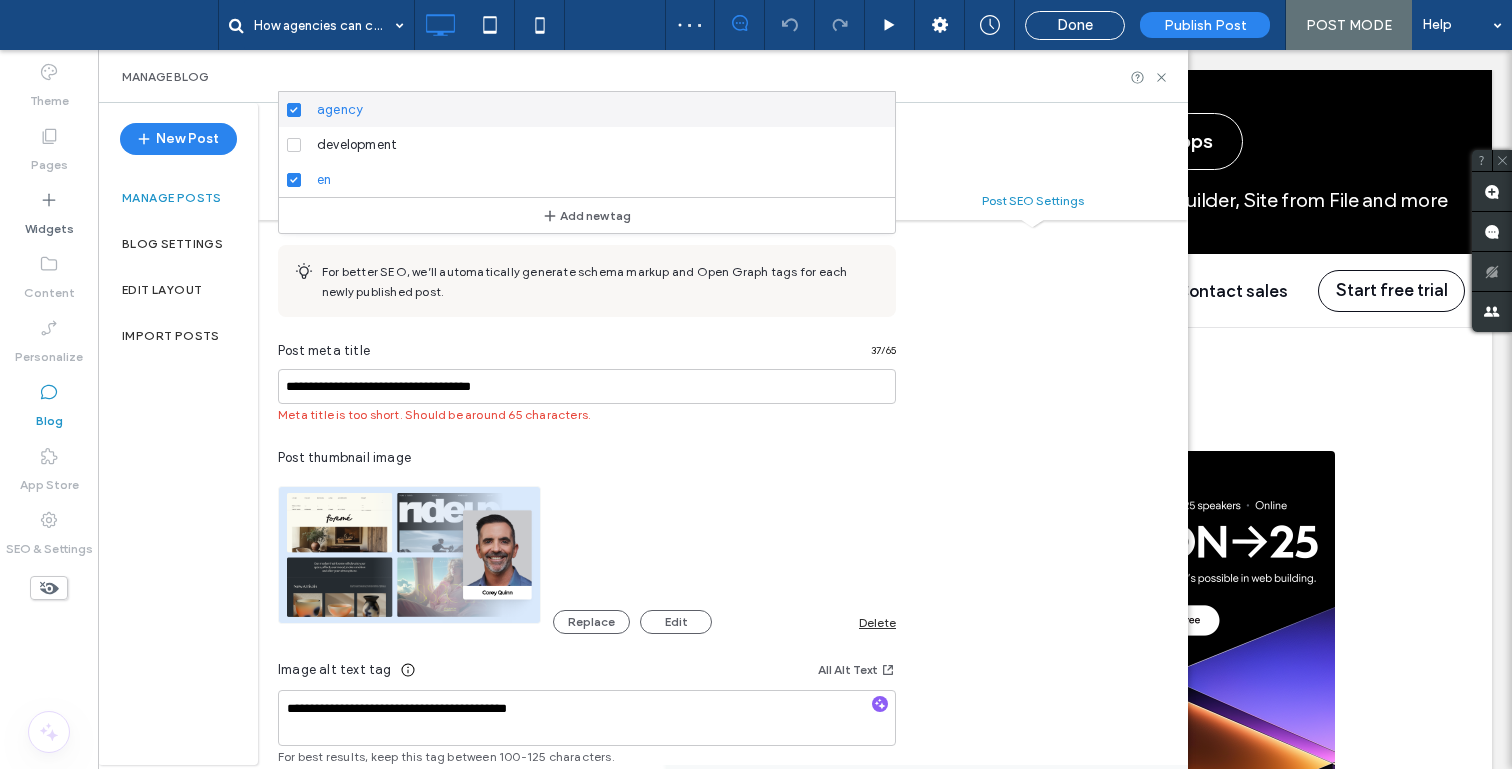 click on "Post thumbnail image Replace Edit Delete" at bounding box center (587, 541) 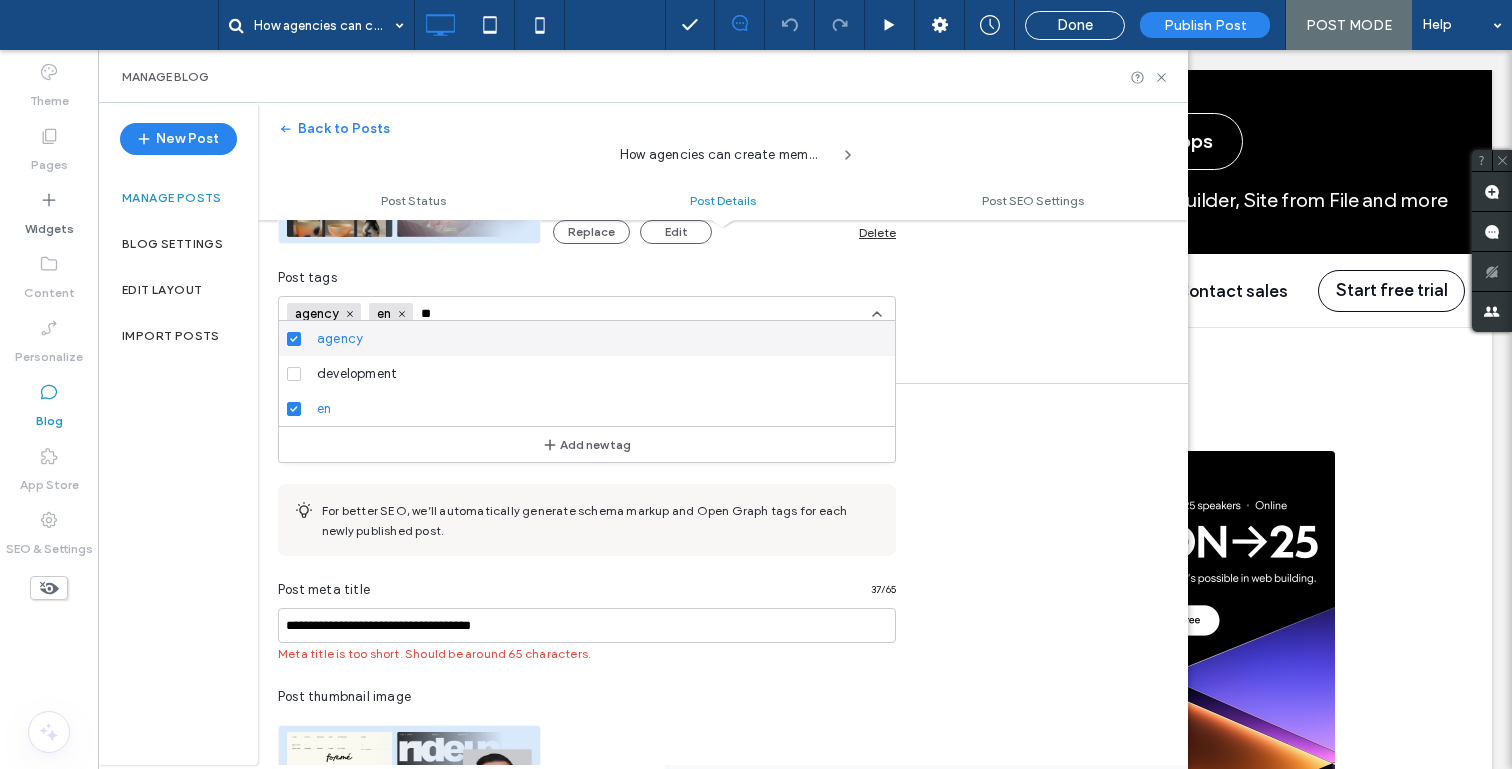 scroll, scrollTop: 692, scrollLeft: 0, axis: vertical 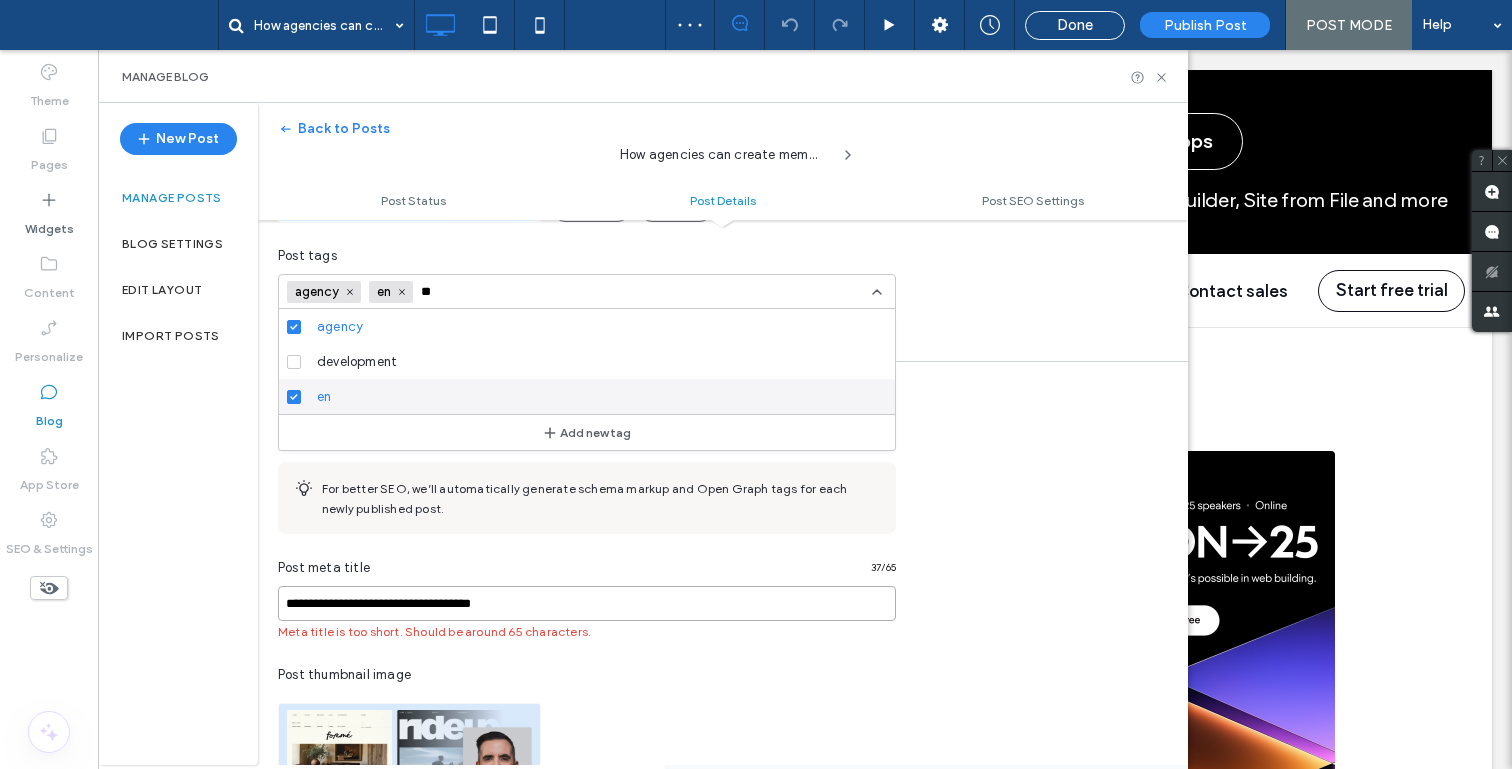 click on "**********" at bounding box center (587, 603) 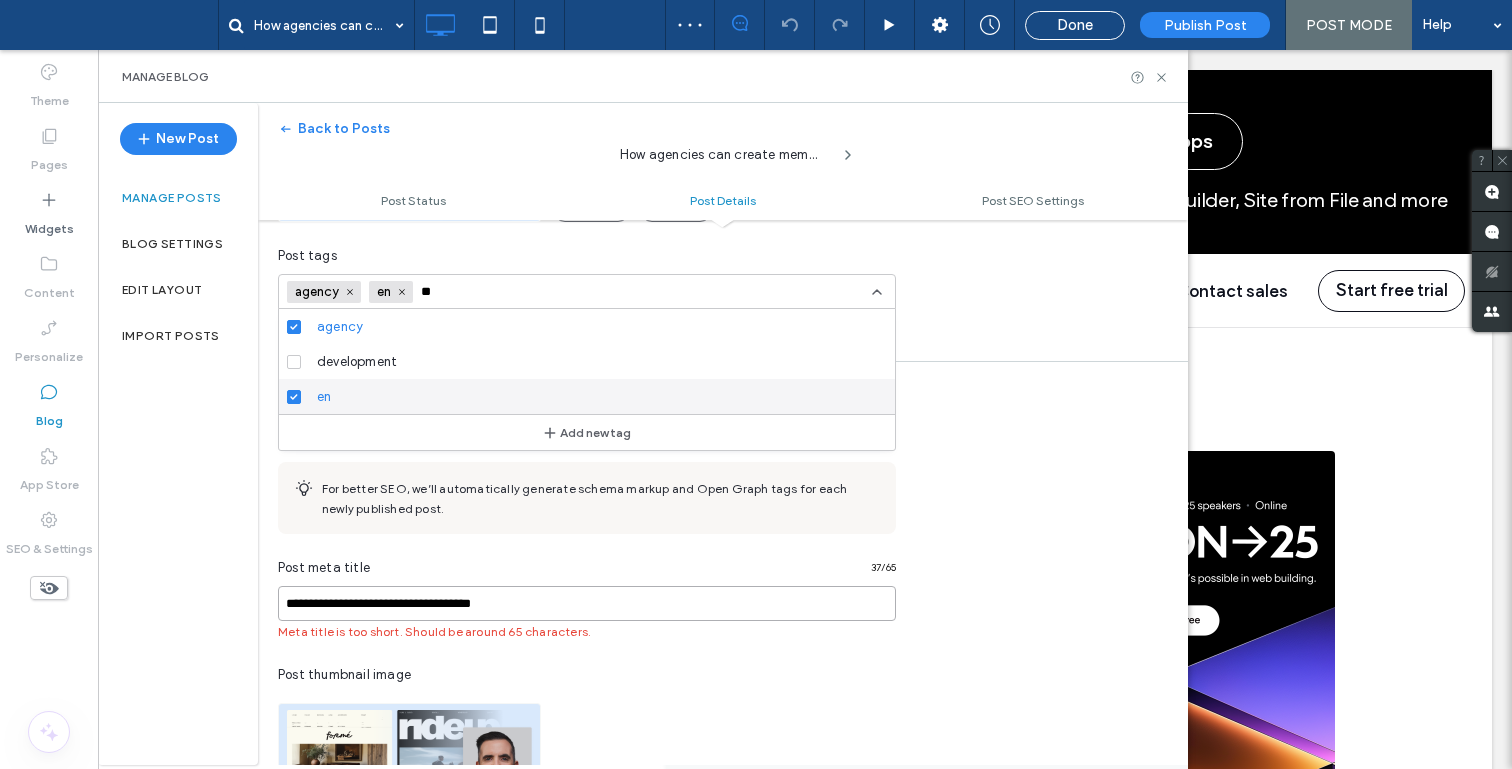 click on "**********" at bounding box center (587, 603) 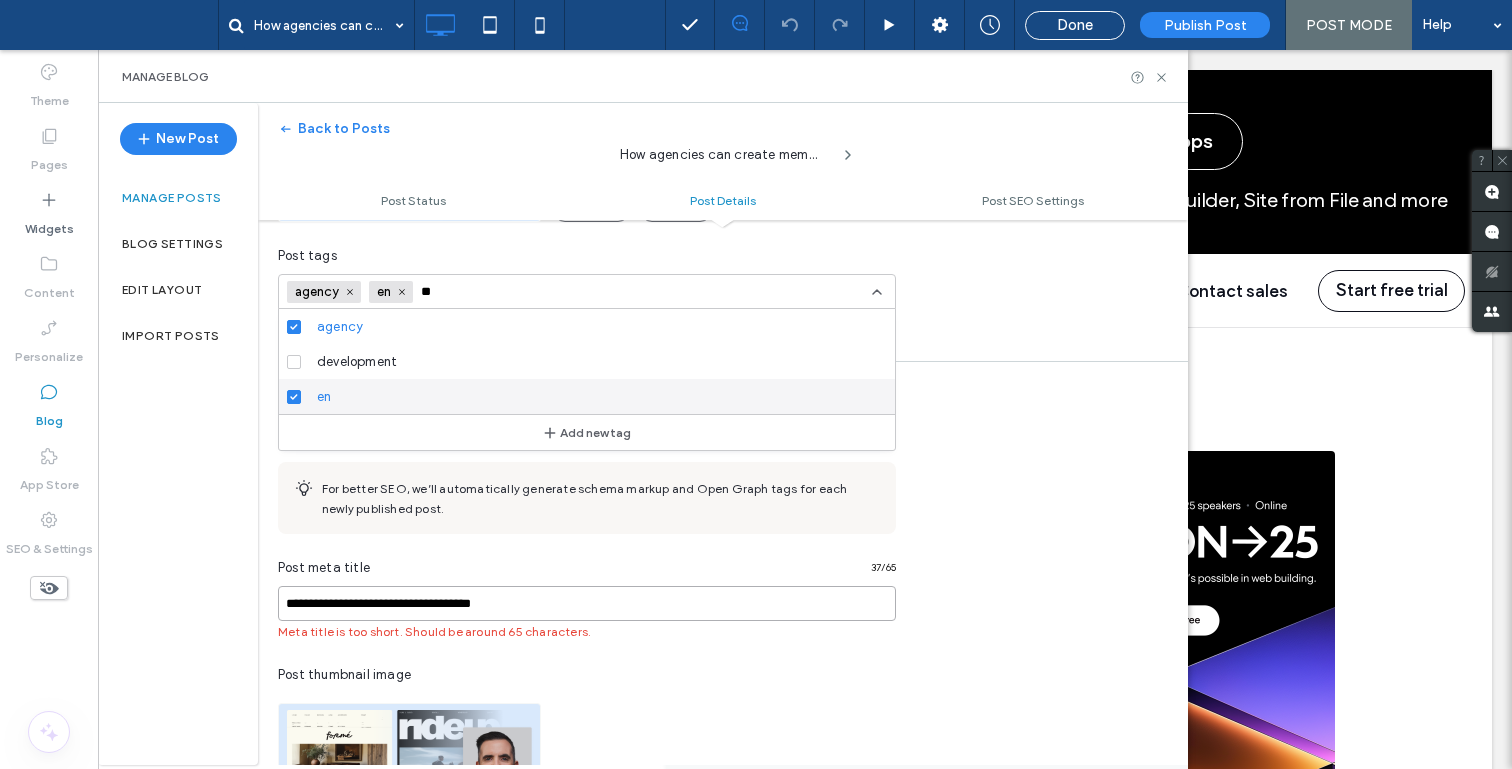 click on "**********" at bounding box center (587, 603) 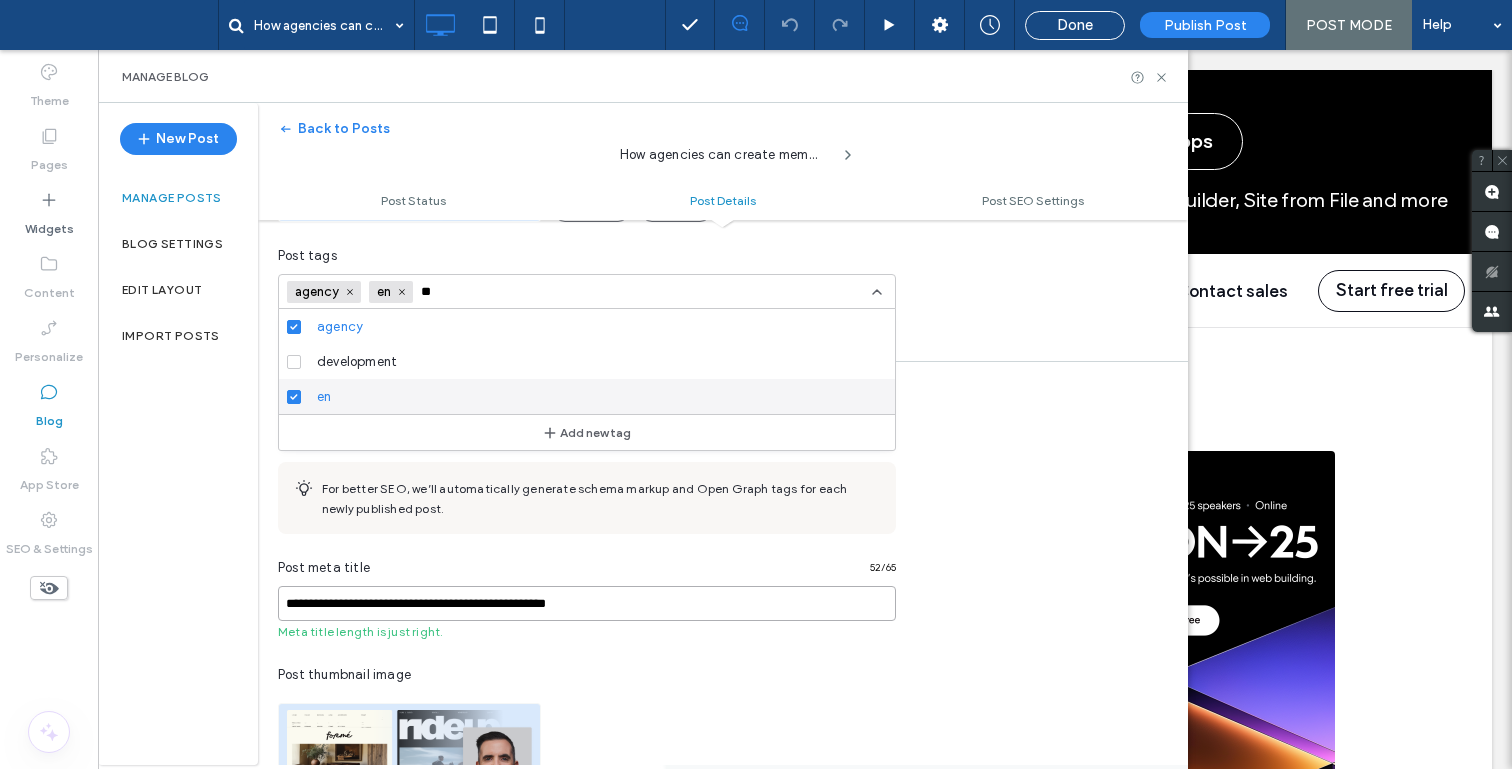 click on "**********" at bounding box center [587, 603] 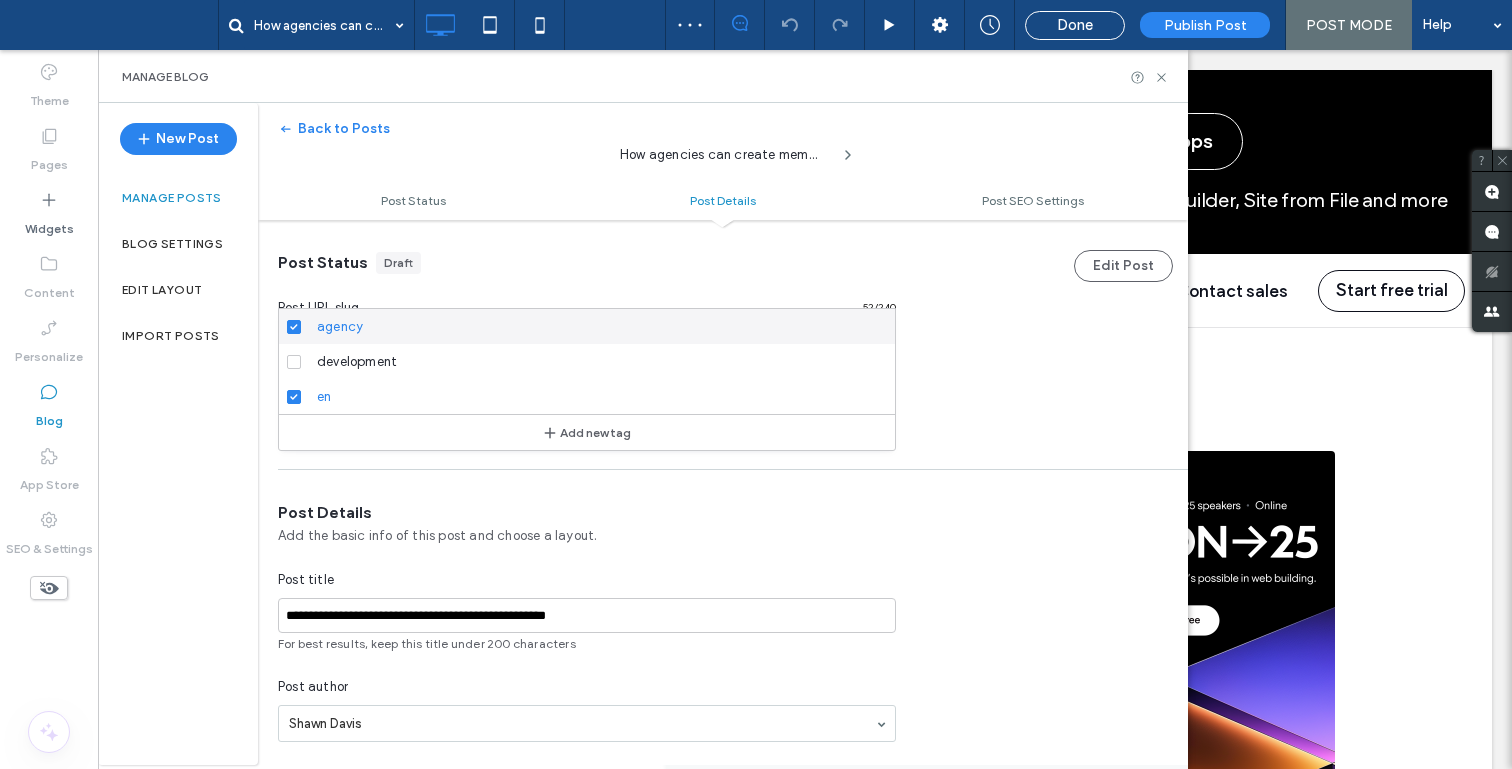 scroll, scrollTop: 0, scrollLeft: 0, axis: both 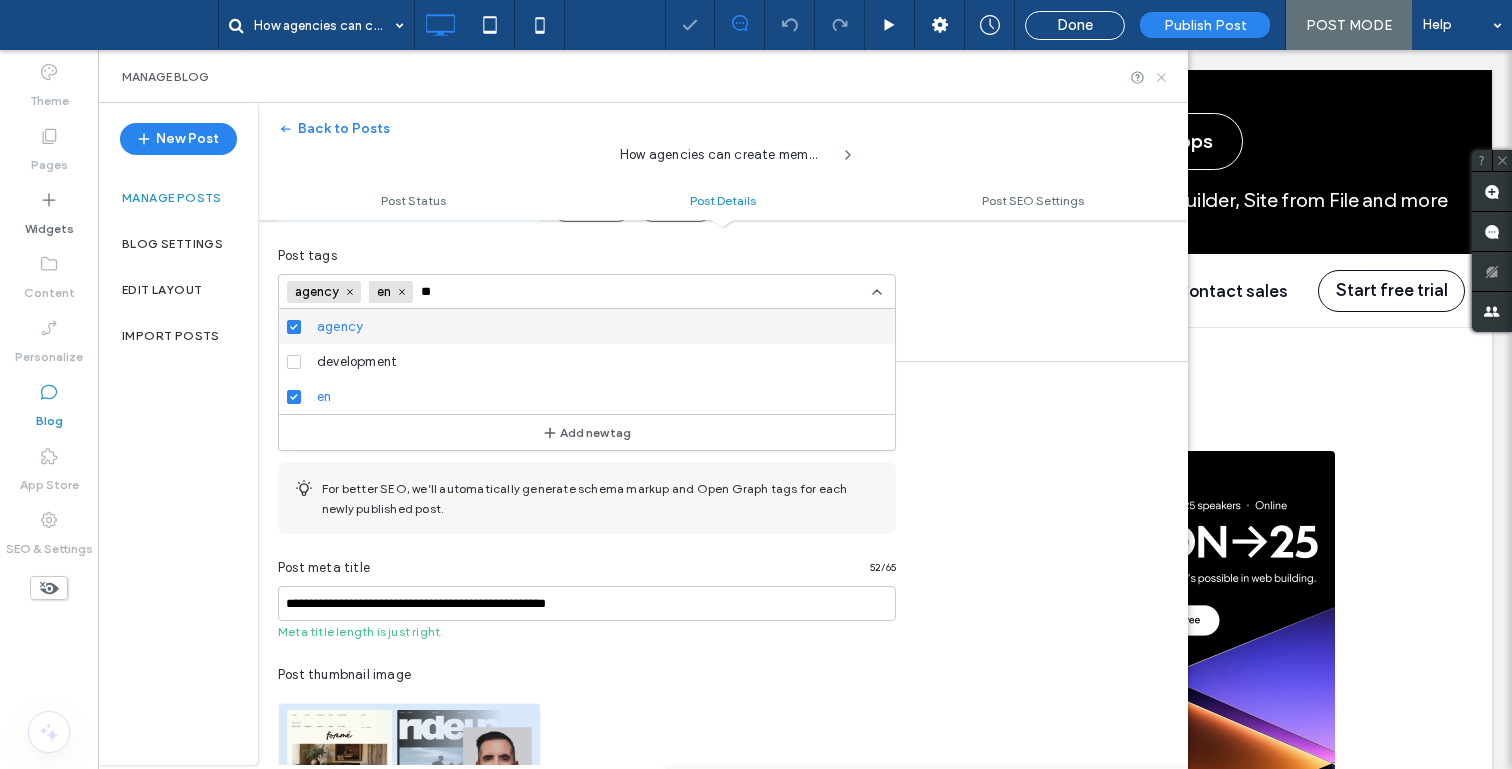 click 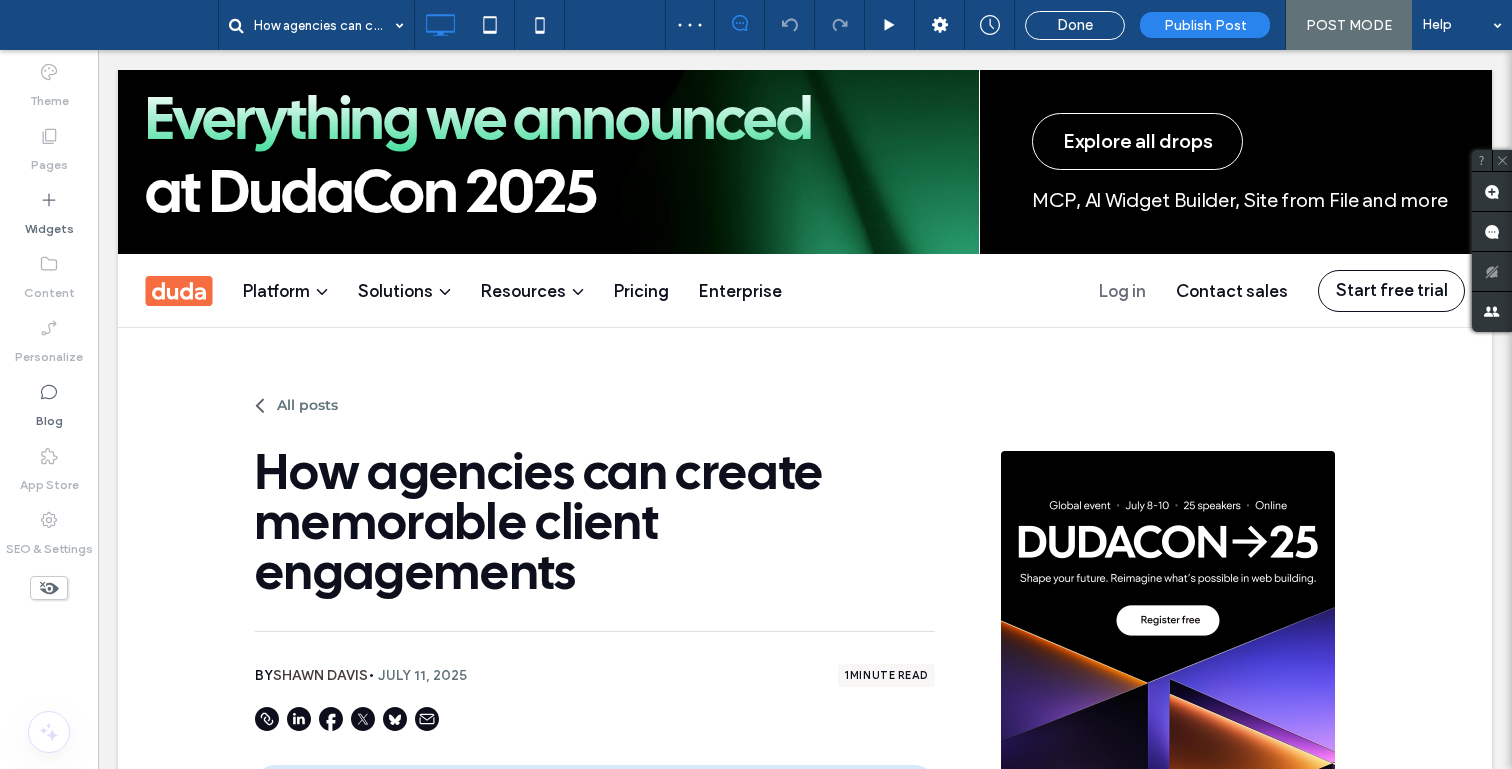 scroll, scrollTop: 0, scrollLeft: 0, axis: both 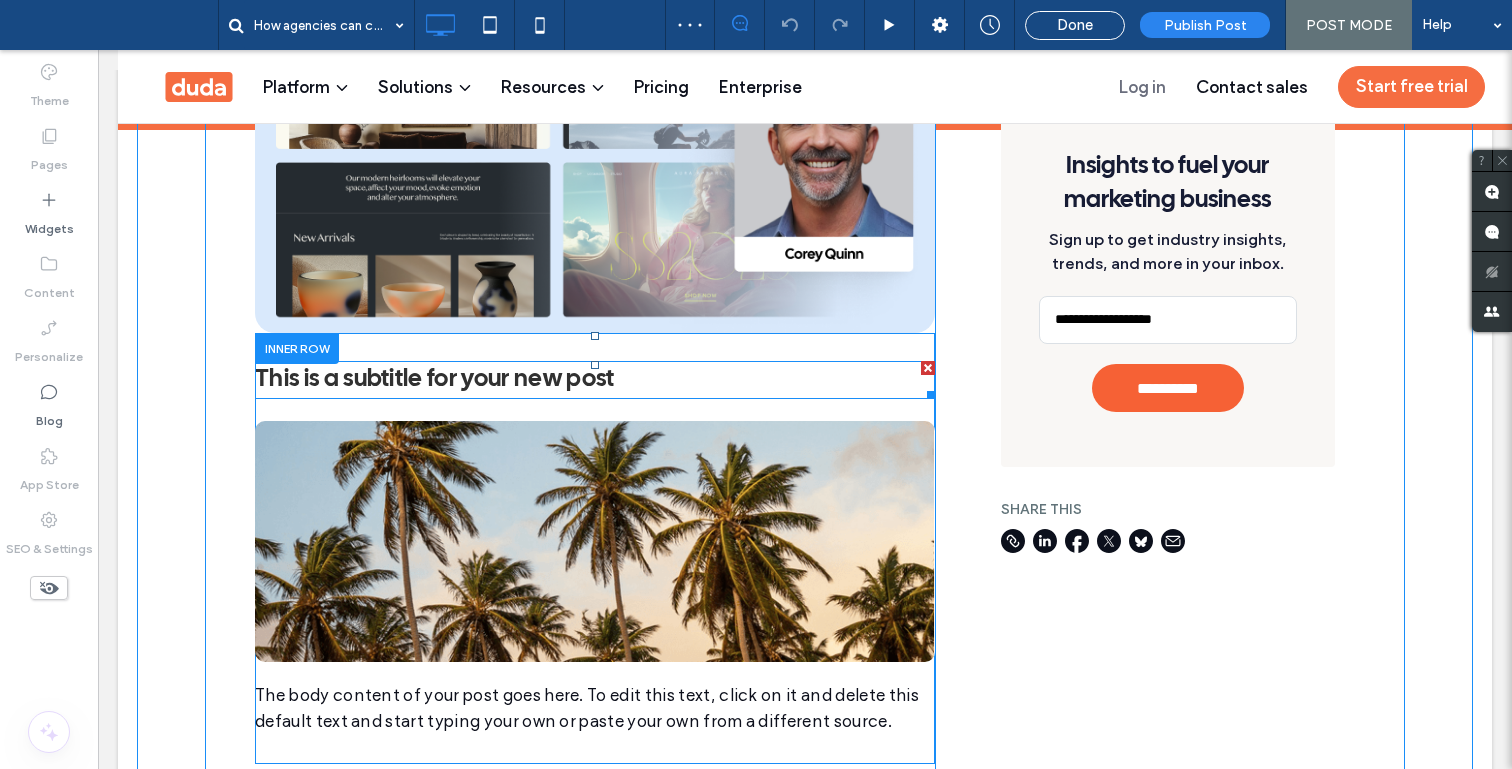 click at bounding box center [928, 368] 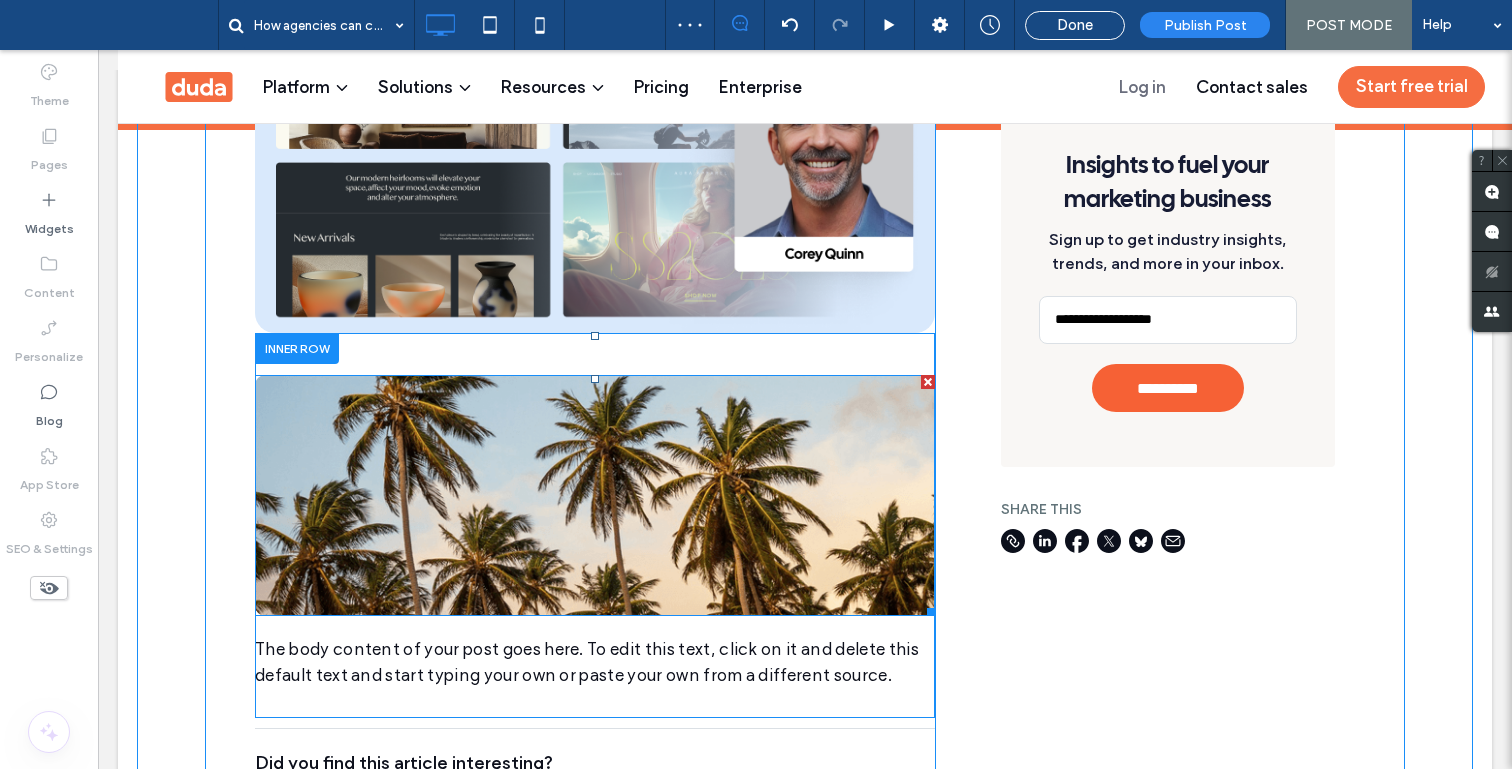 click at bounding box center [928, 382] 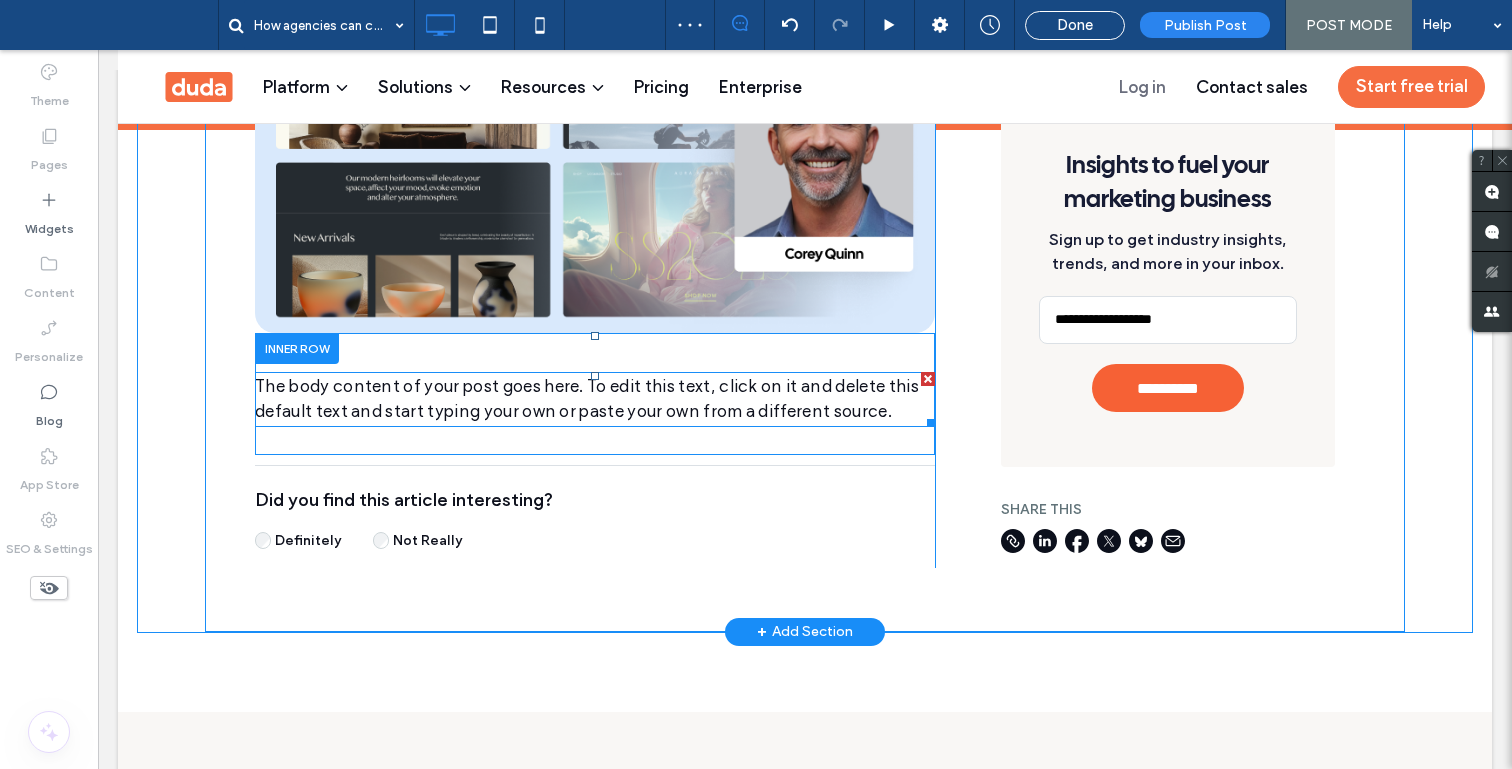click on "The body content of your post goes here. To edit this text, click on it and delete this default text and start typing your own or paste your own from a different source." at bounding box center (587, 399) 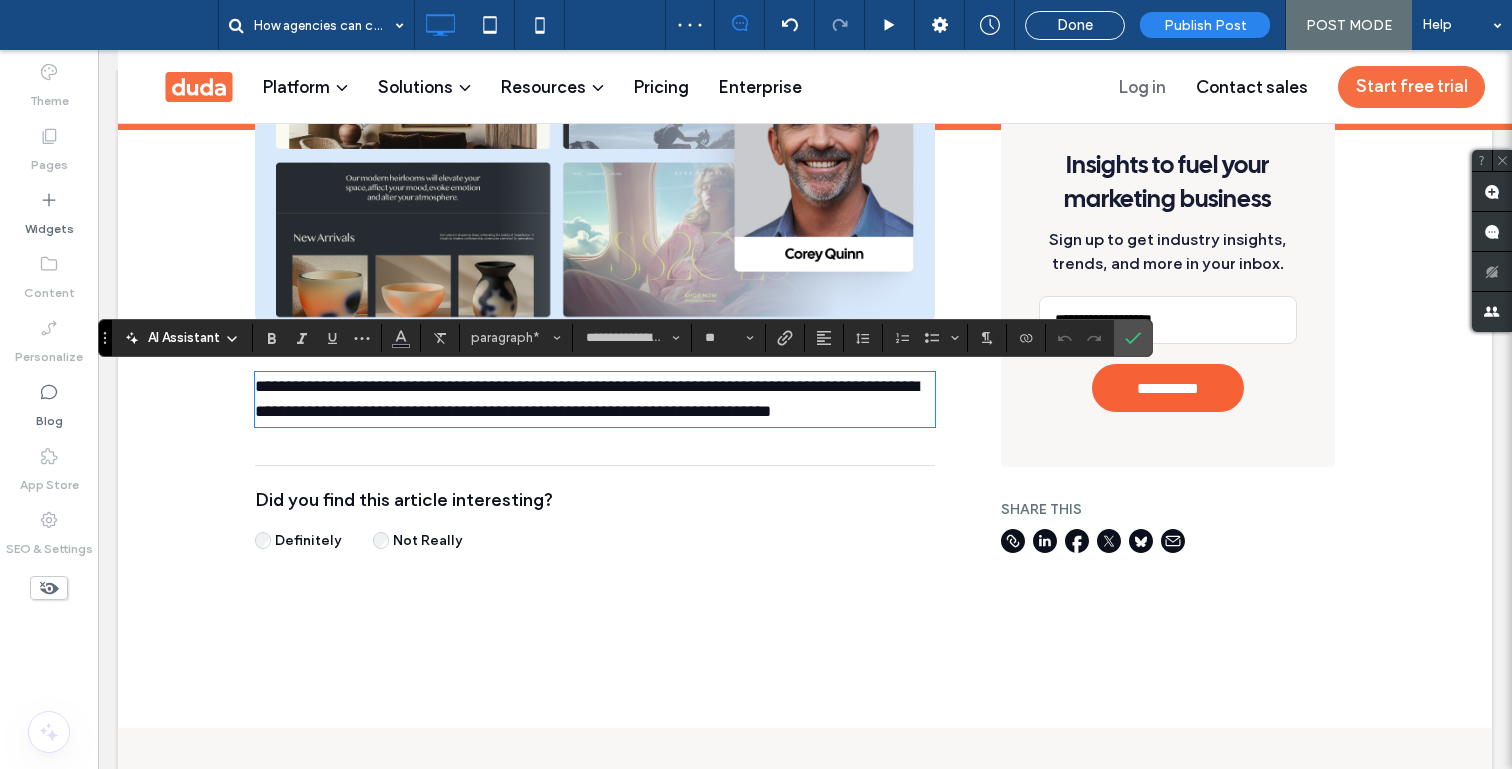 scroll, scrollTop: 0, scrollLeft: 0, axis: both 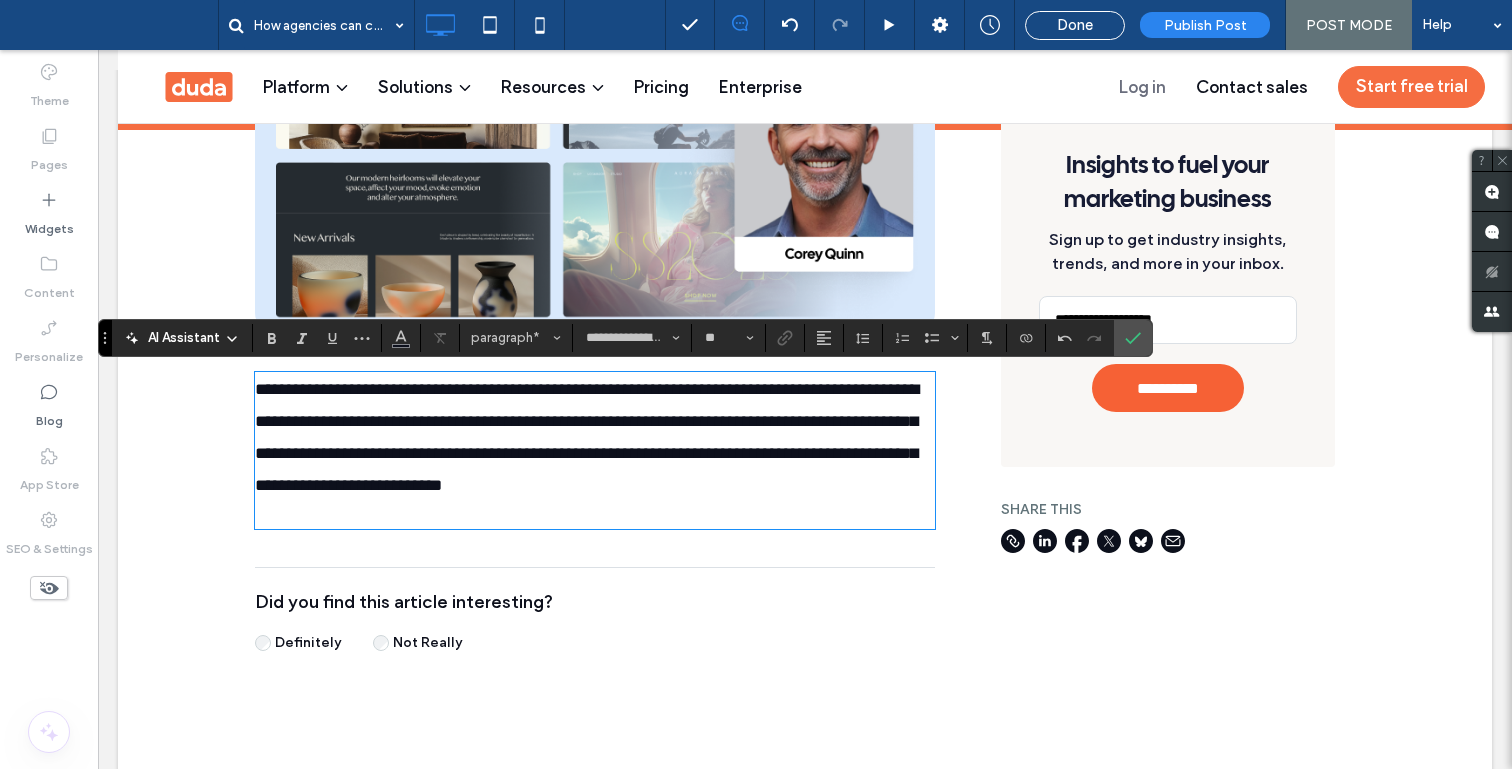 click on "**********" at bounding box center (587, 437) 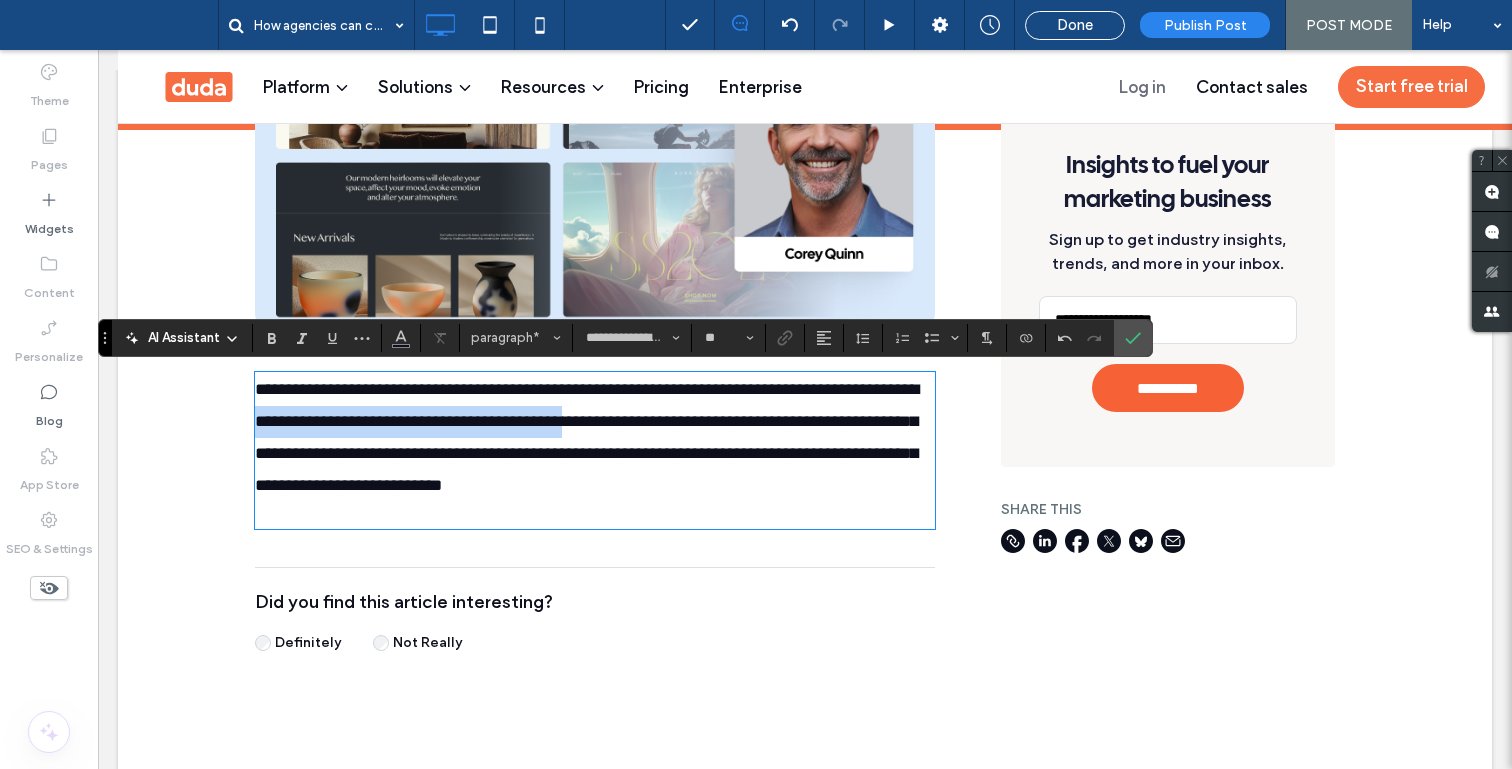 click on "**********" at bounding box center (587, 437) 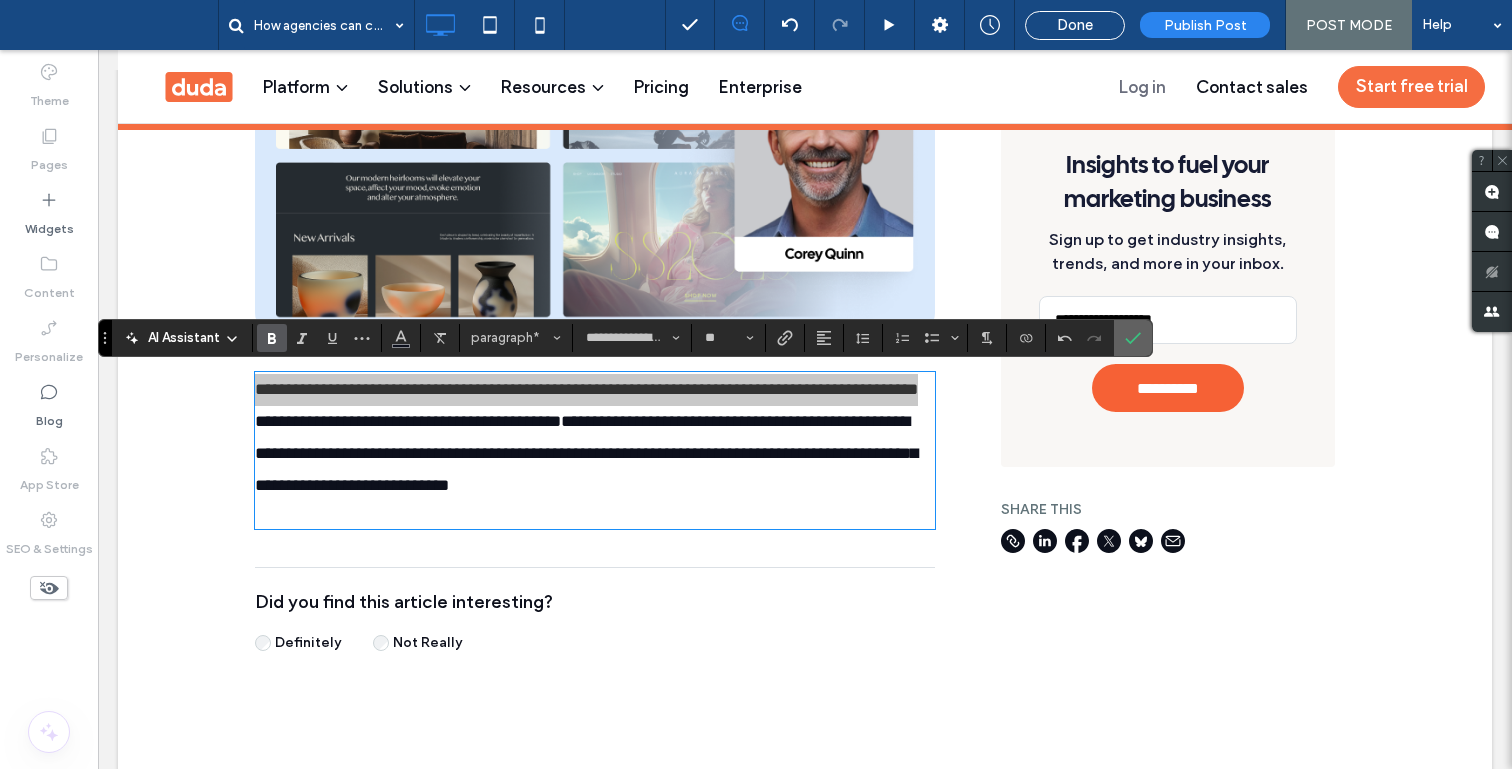 click 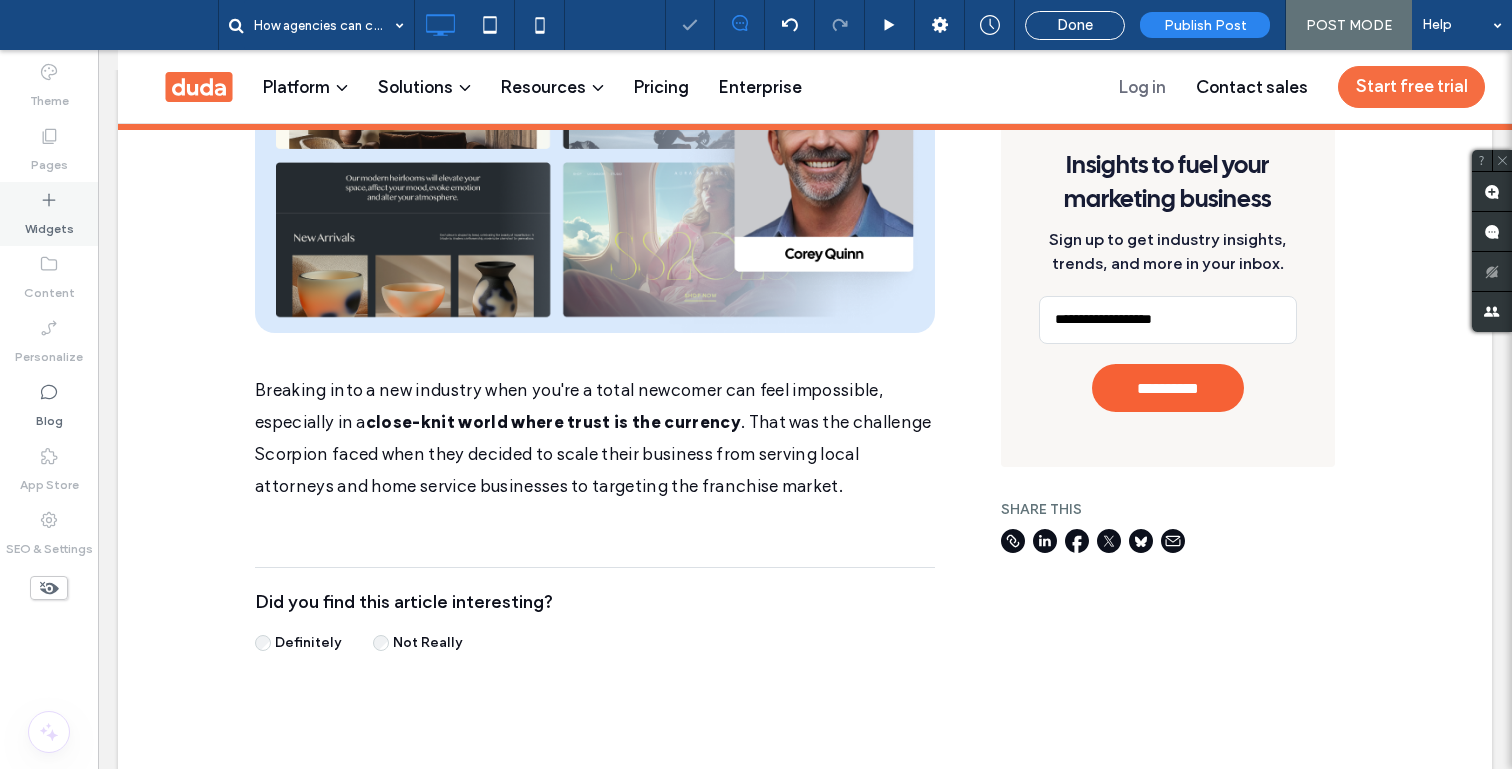 click 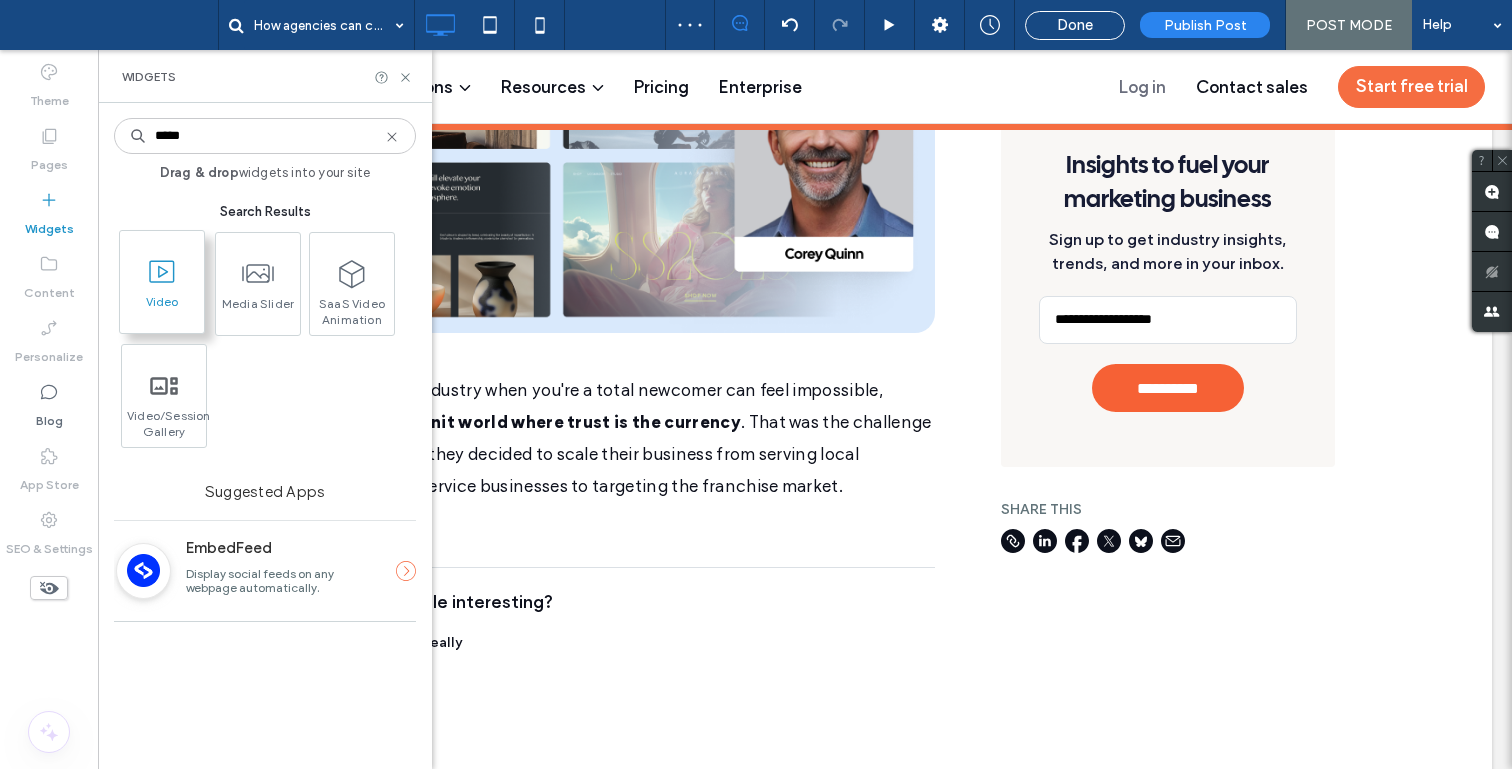 type on "*****" 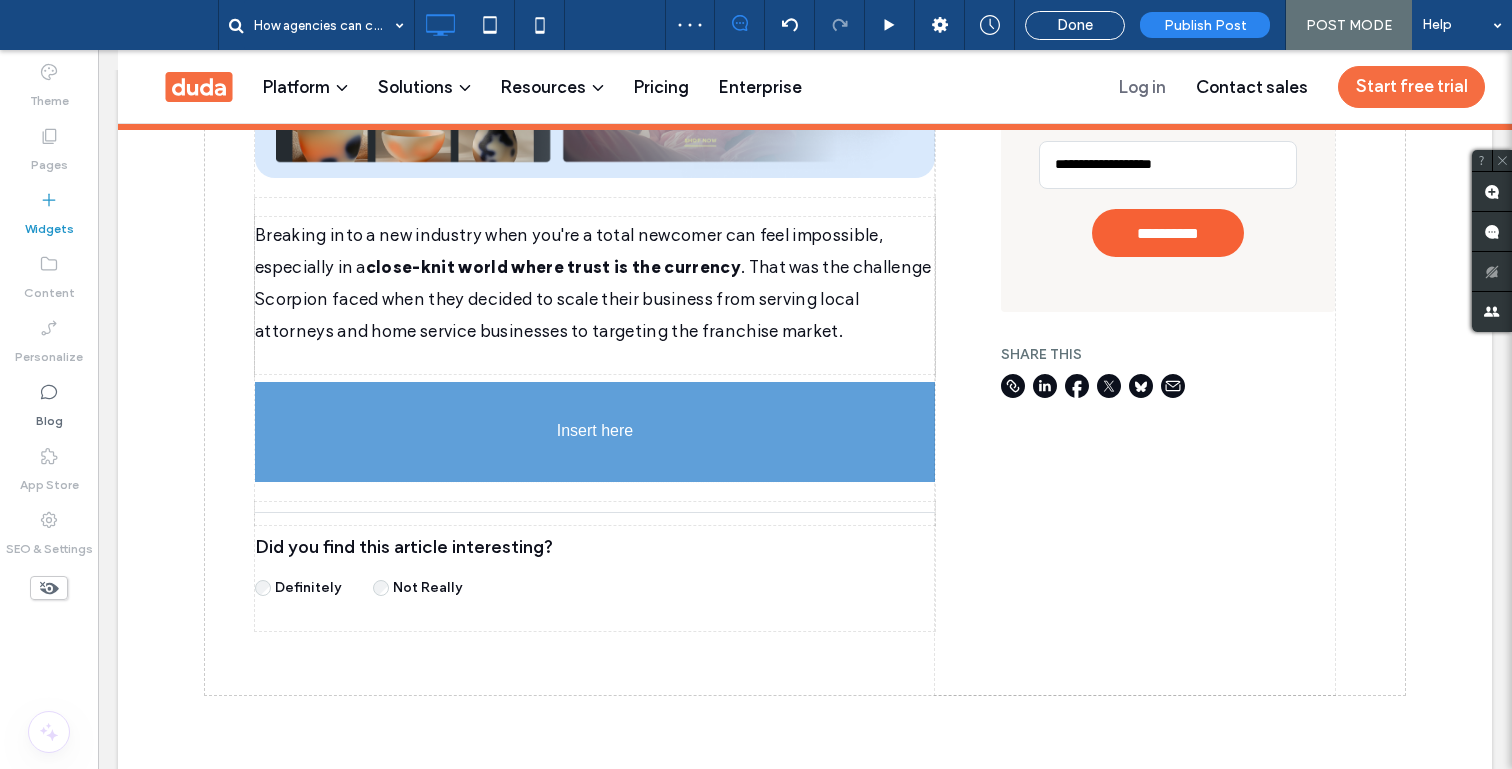 scroll, scrollTop: 956, scrollLeft: 0, axis: vertical 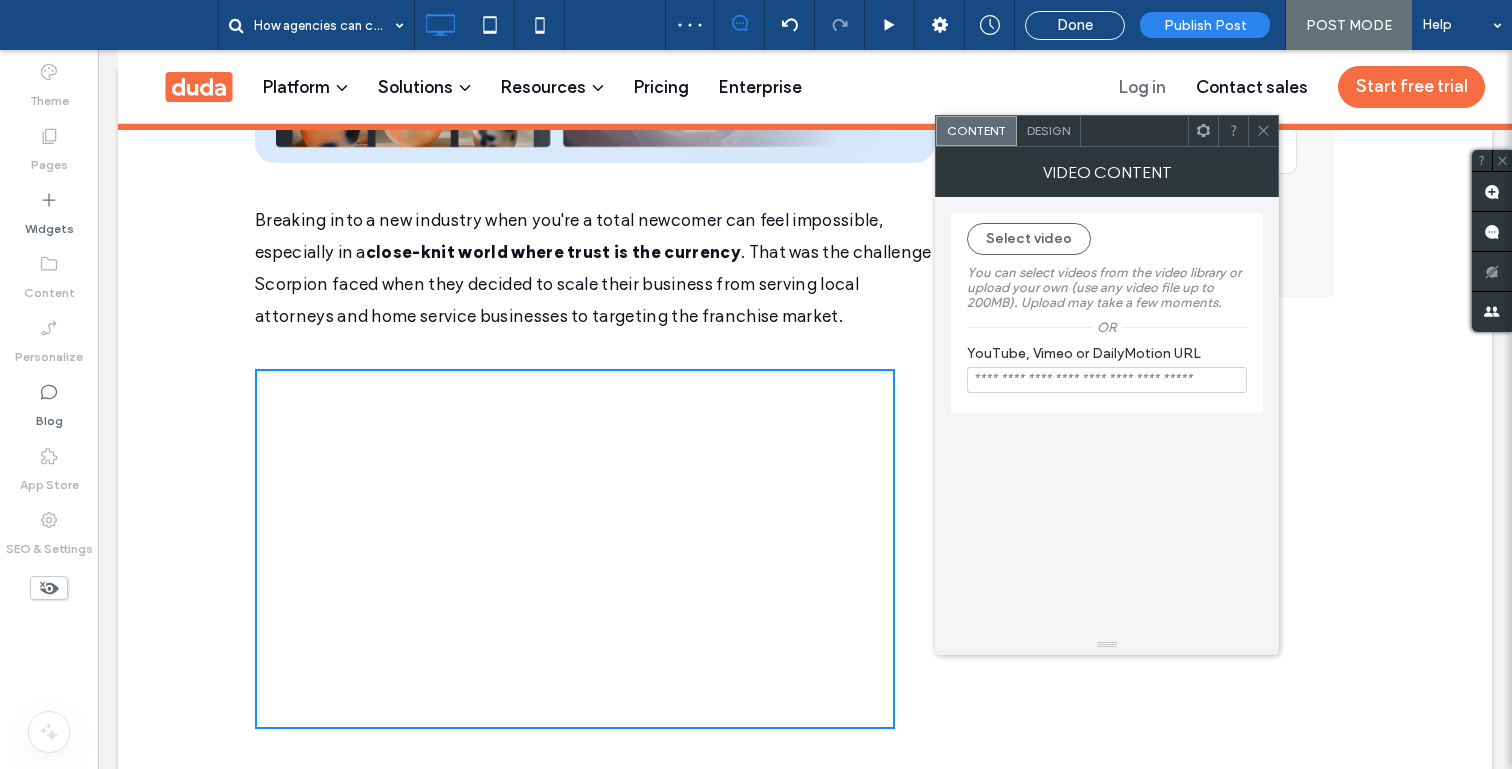 drag, startPoint x: 160, startPoint y: 298, endPoint x: 1304, endPoint y: 2, distance: 1181.6733 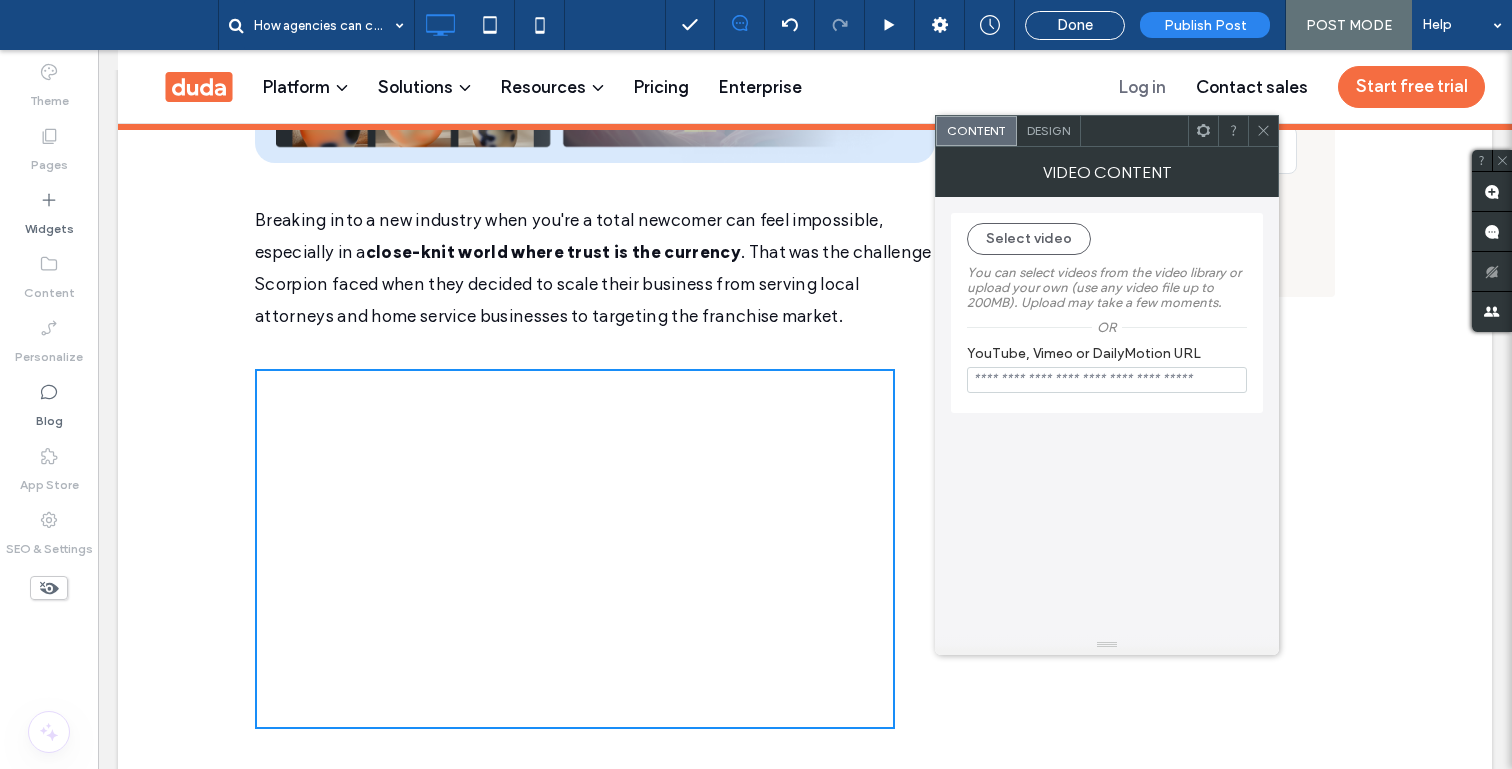 click at bounding box center [1107, 380] 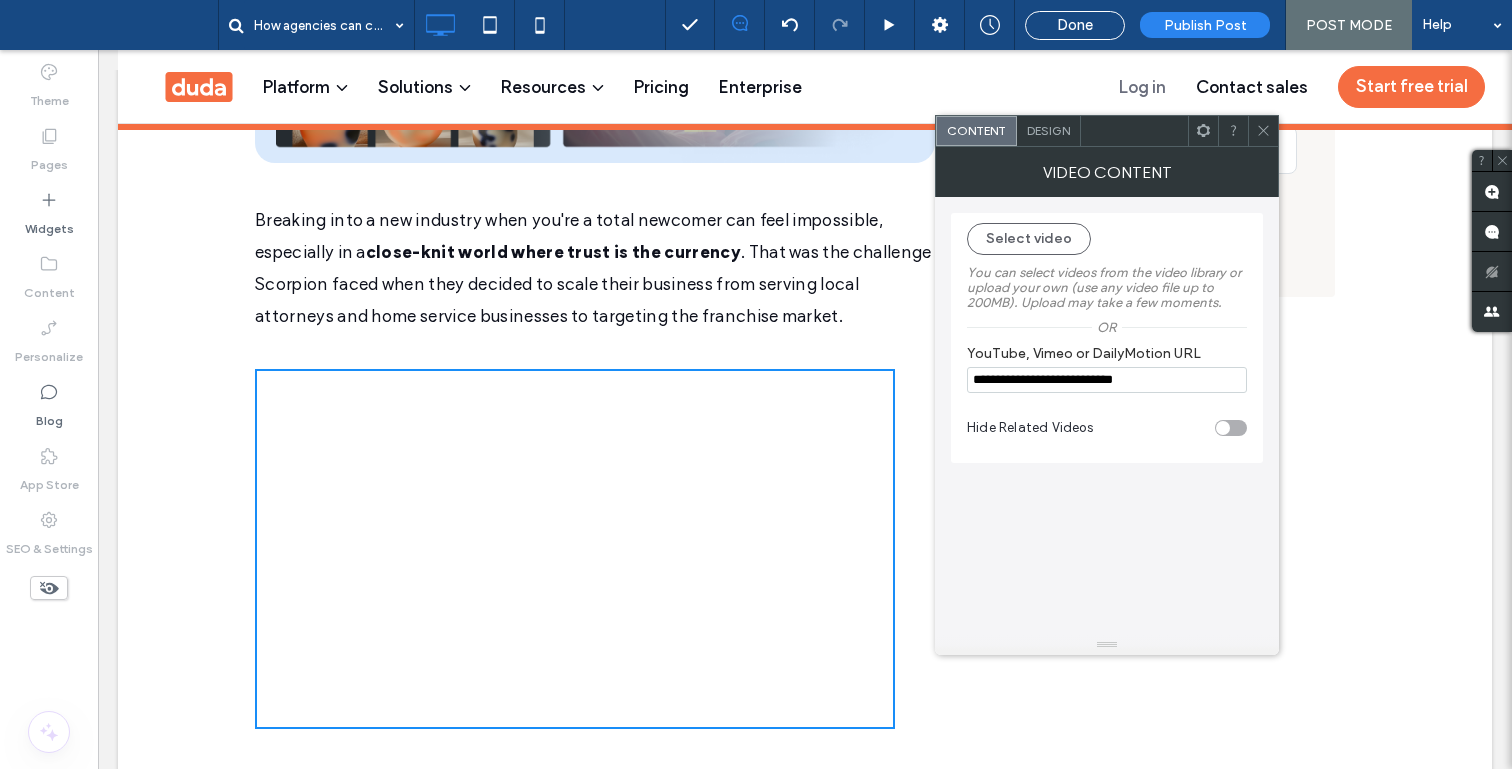 click on "You can select videos from the video library or upload your own (use any video file up to 200MB). Upload may take a few moments." at bounding box center (1107, 287) 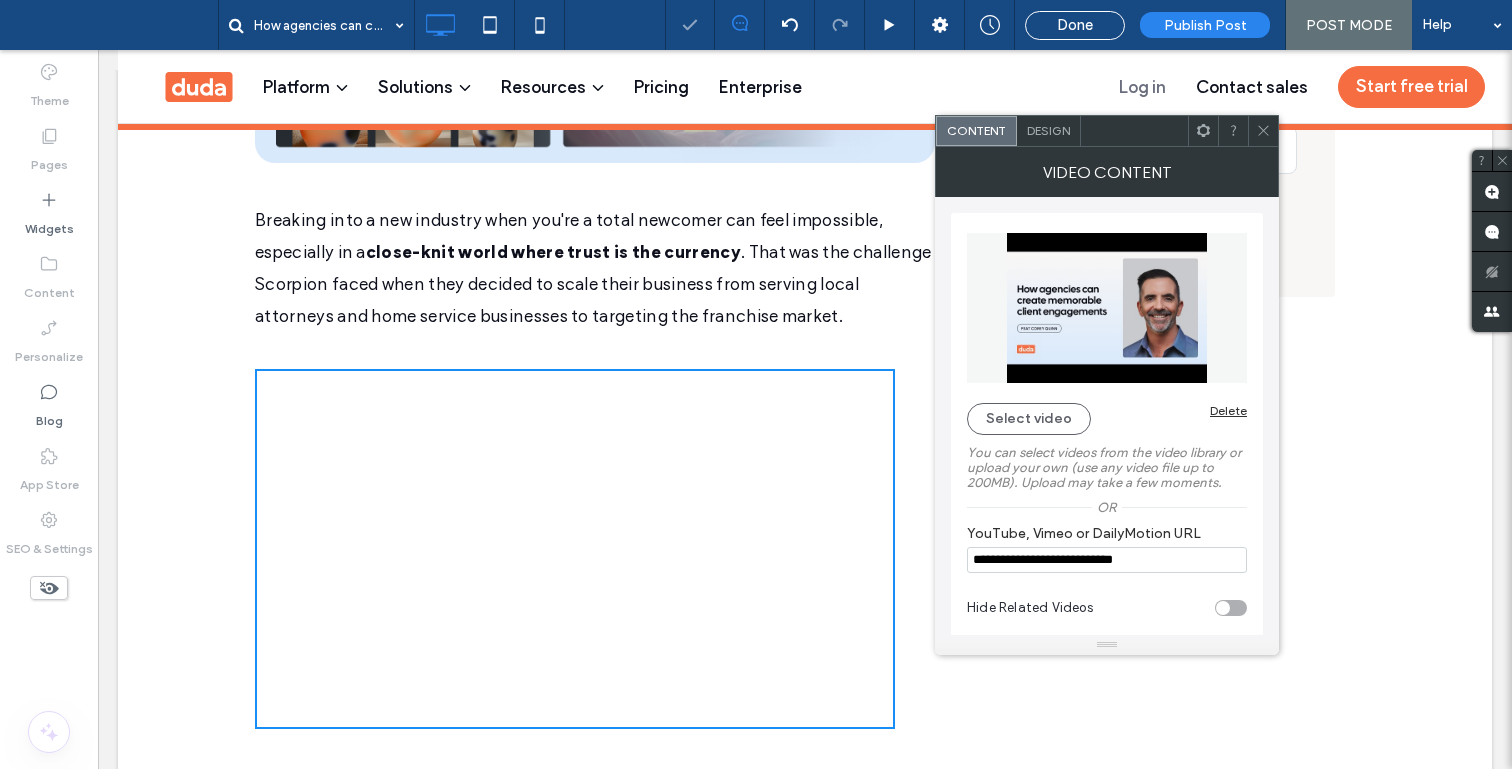 scroll, scrollTop: 14, scrollLeft: 0, axis: vertical 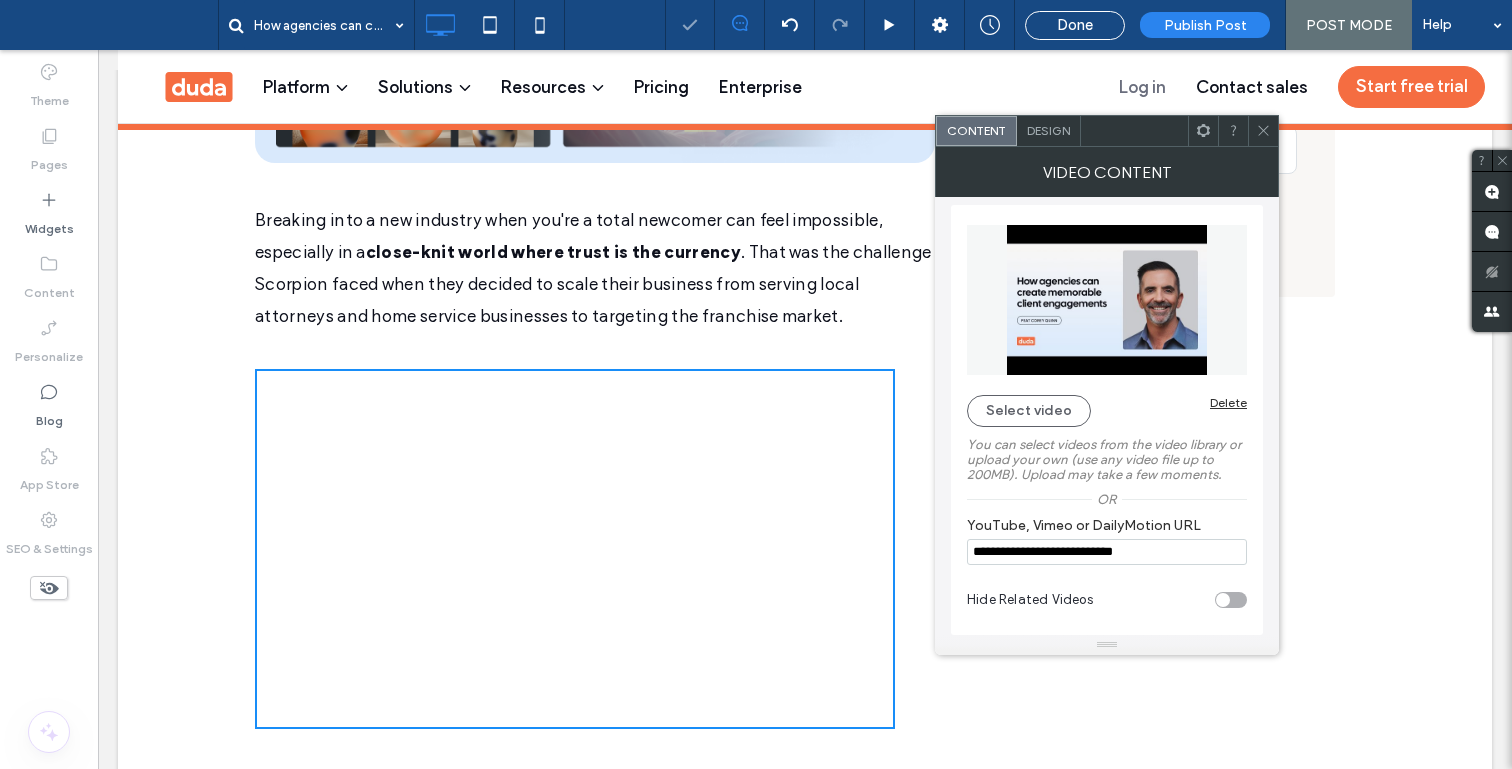 click at bounding box center [1231, 600] 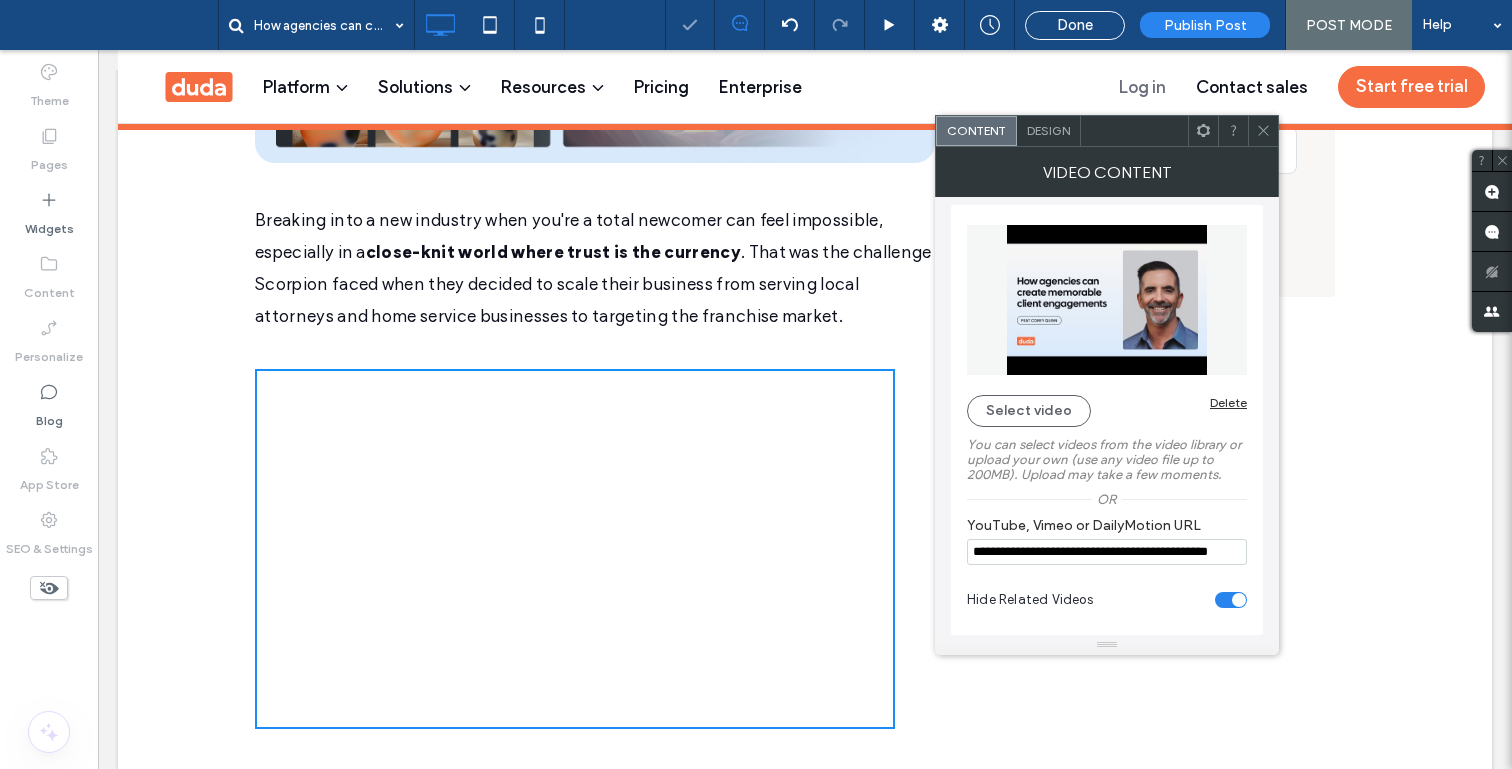 click on "Design" at bounding box center [1048, 130] 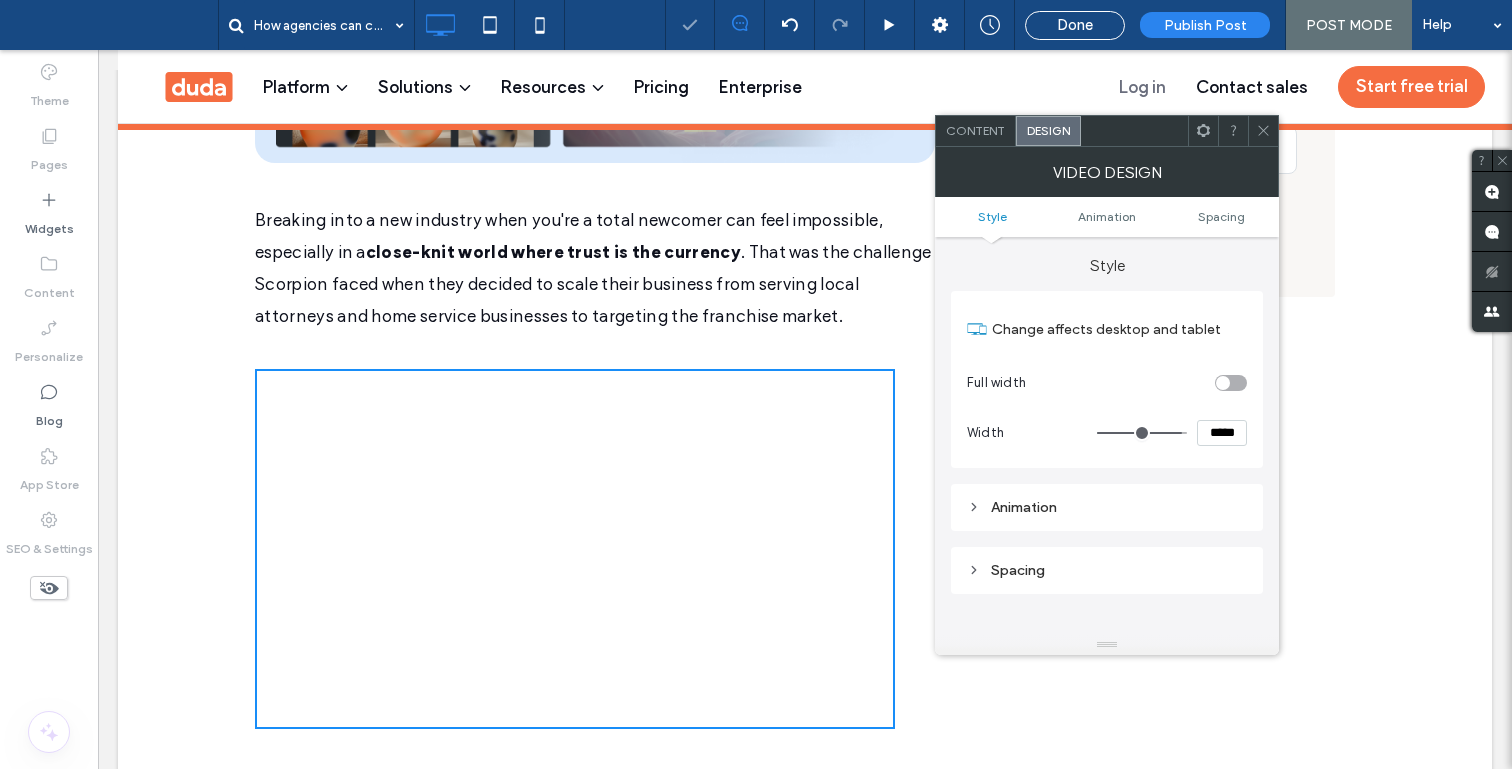 click at bounding box center [1223, 383] 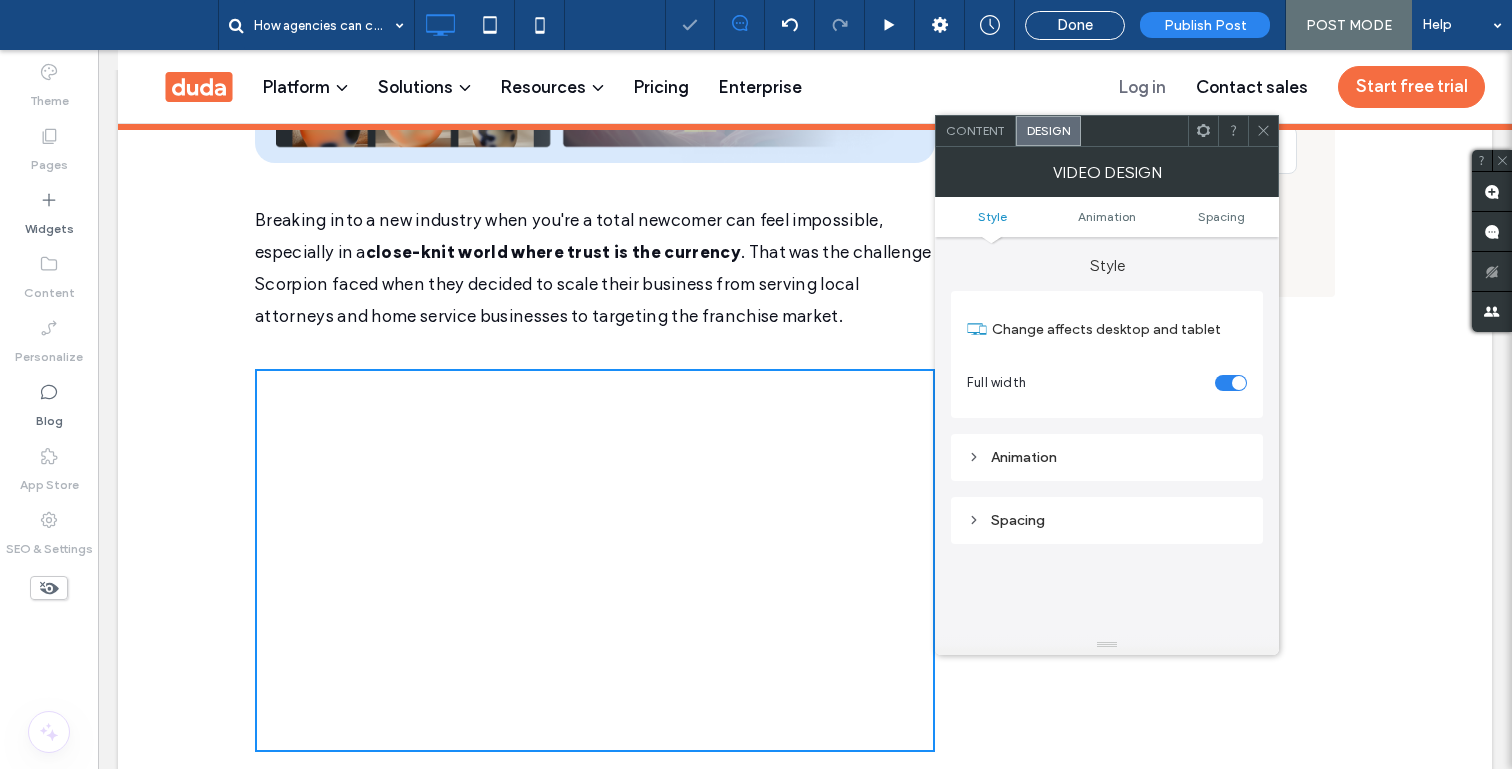 click at bounding box center [1239, 383] 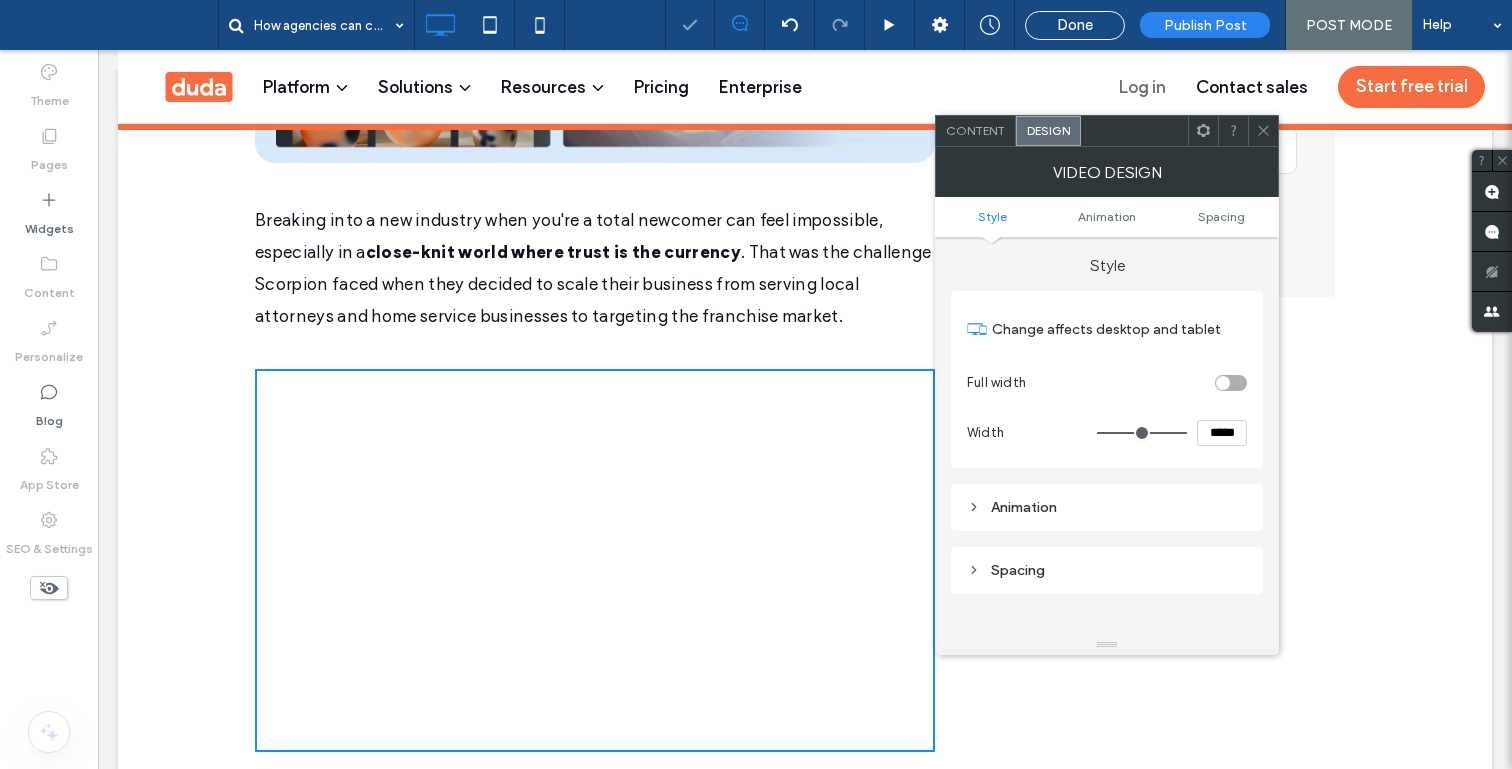 click on "*****" at bounding box center [1222, 433] 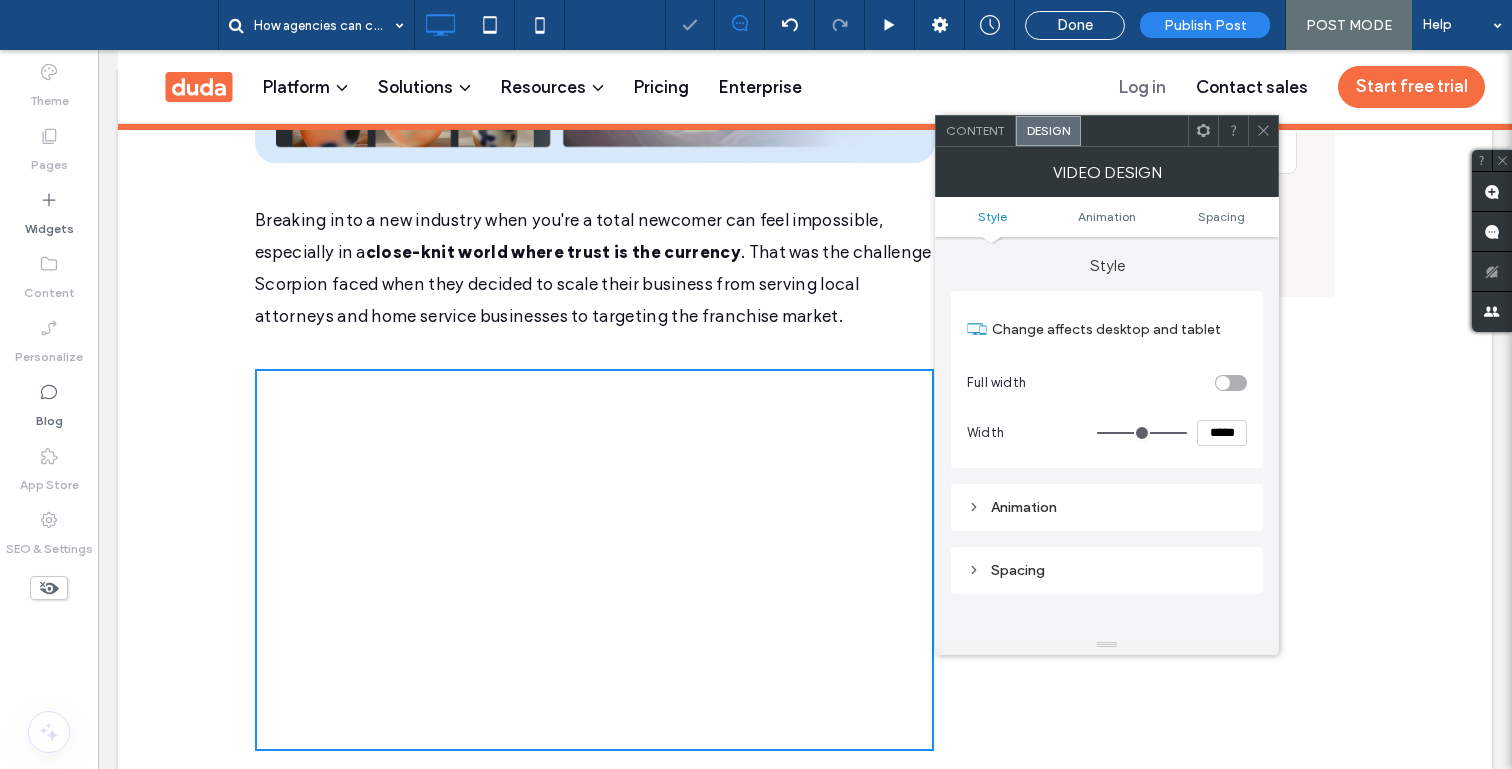type on "***" 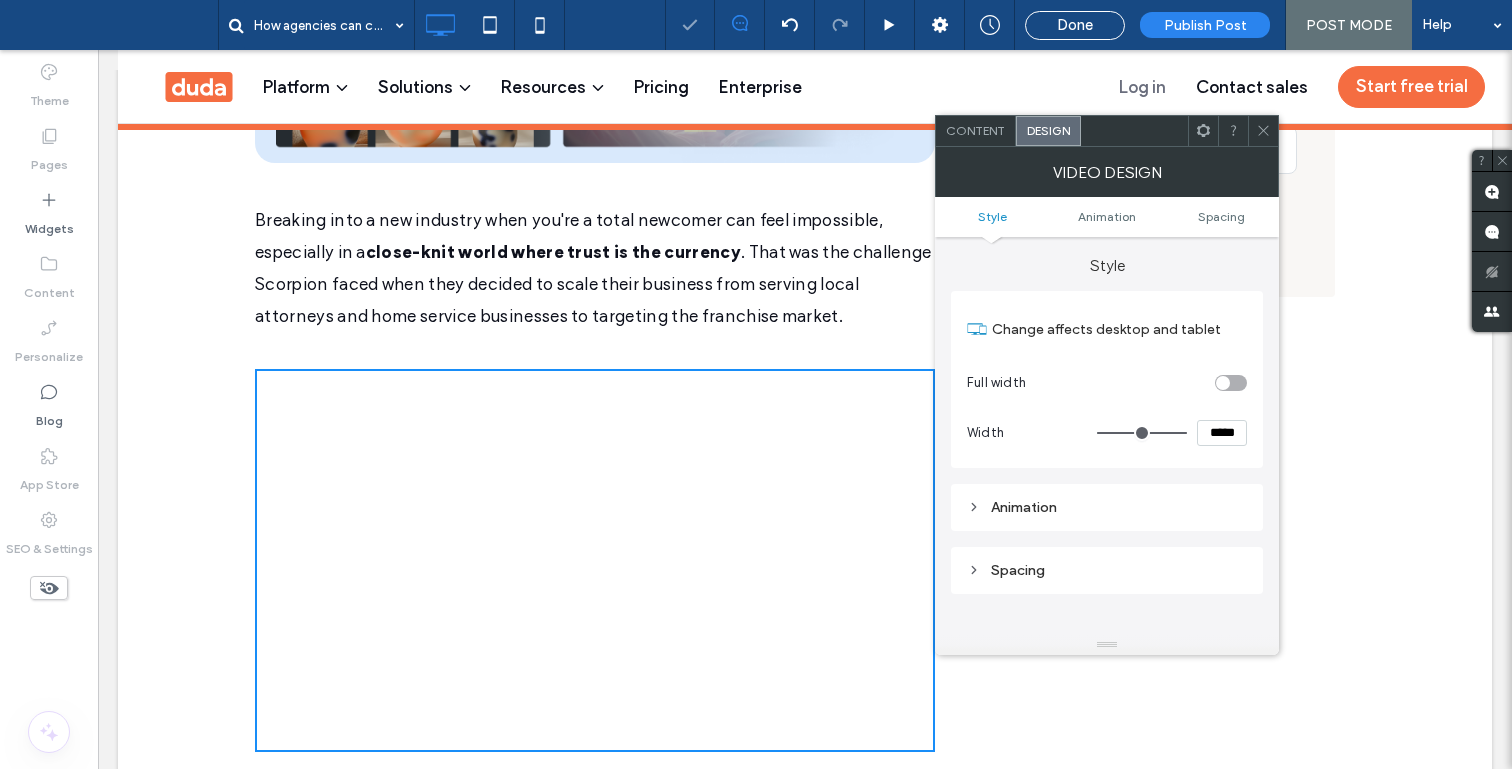 click 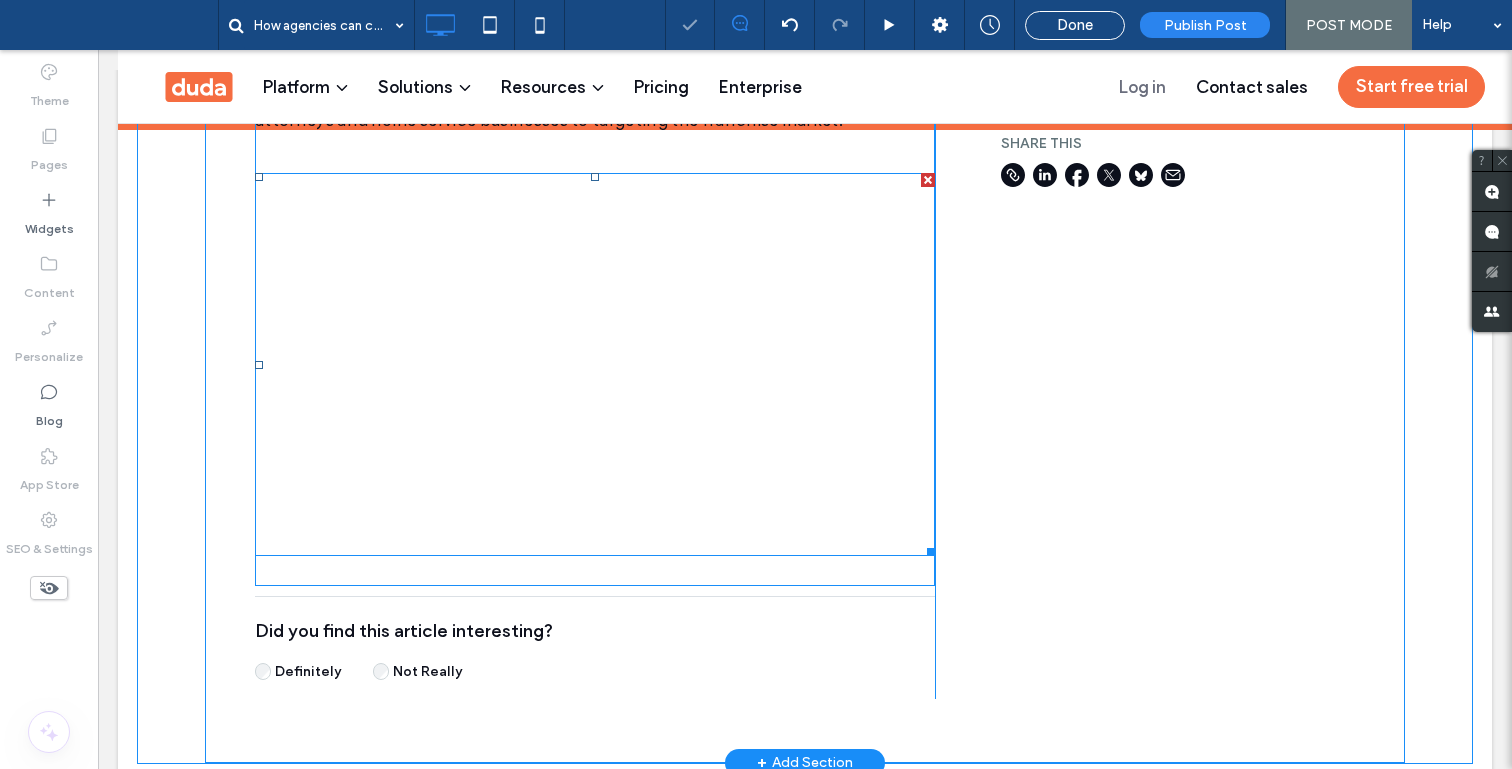 scroll, scrollTop: 1161, scrollLeft: 0, axis: vertical 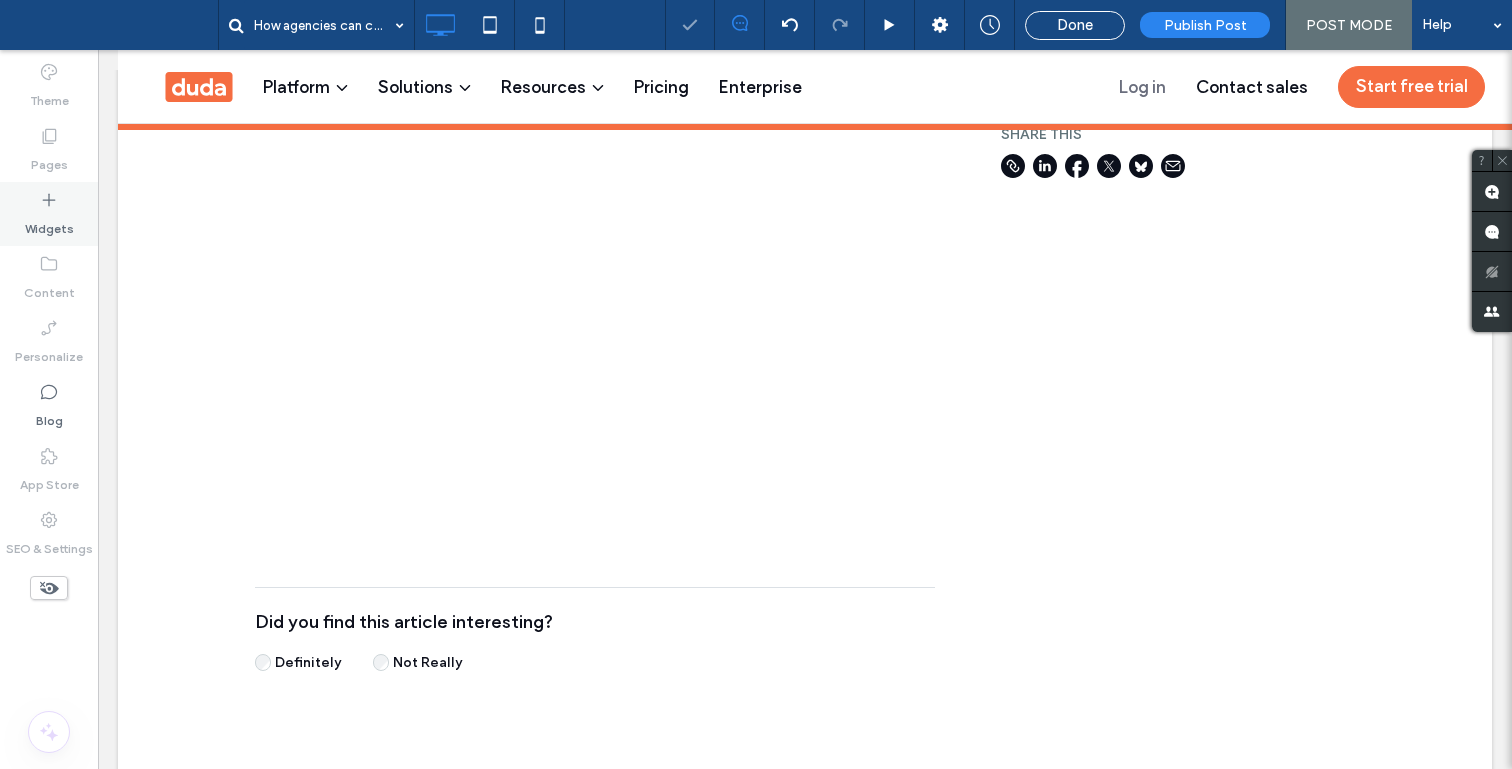 click on "Widgets" at bounding box center [49, 224] 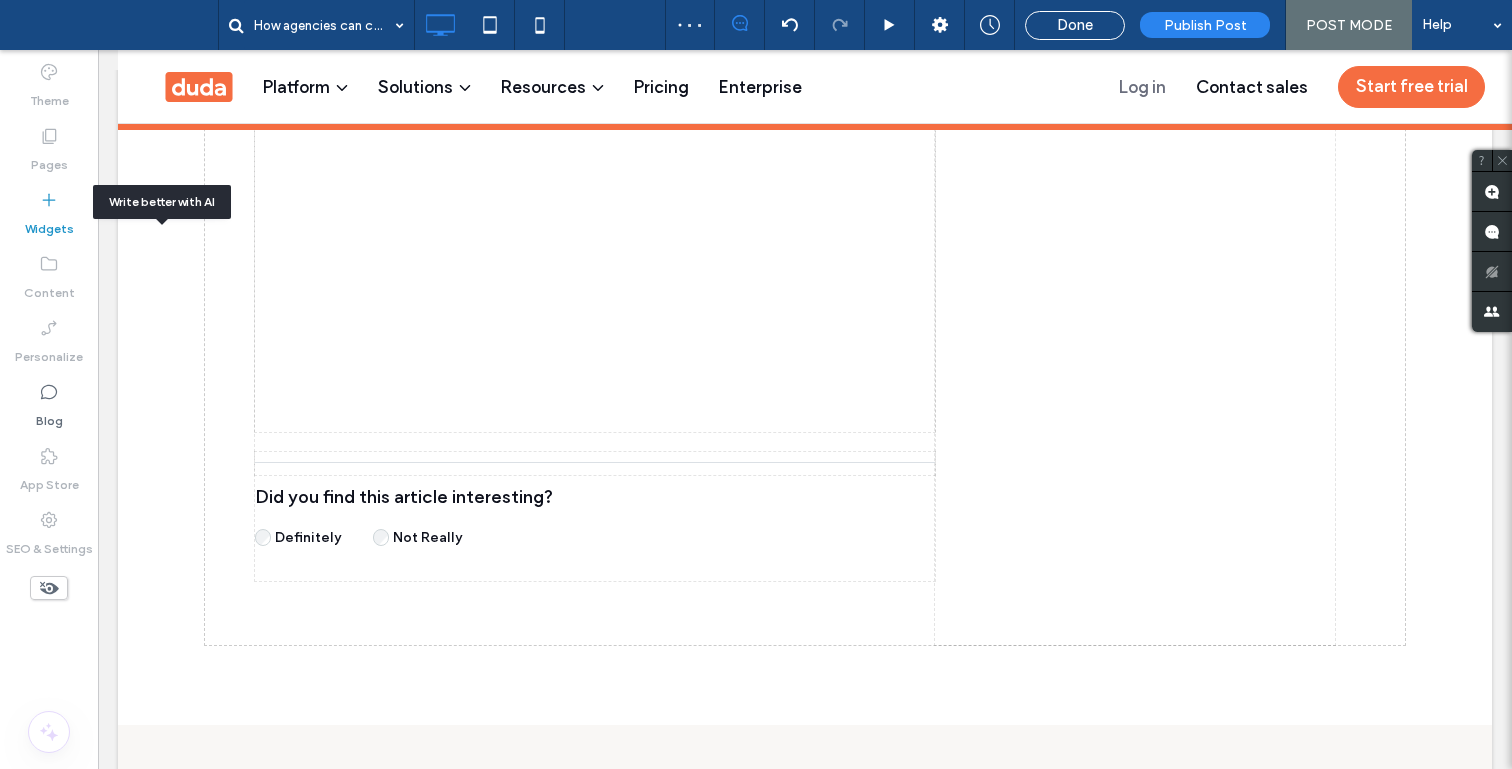 scroll, scrollTop: 1336, scrollLeft: 0, axis: vertical 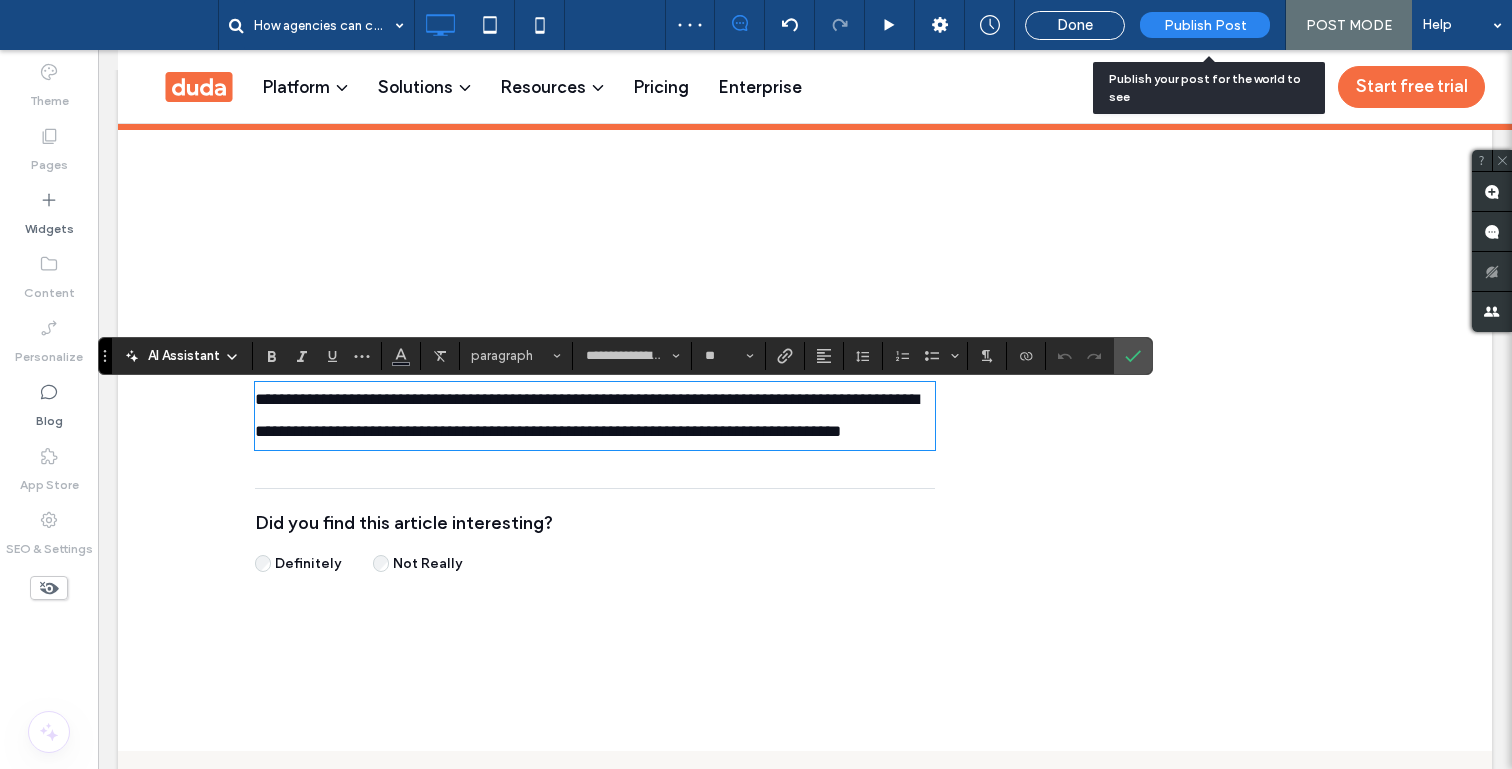 drag, startPoint x: 141, startPoint y: 283, endPoint x: 1179, endPoint y: 1, distance: 1075.6245 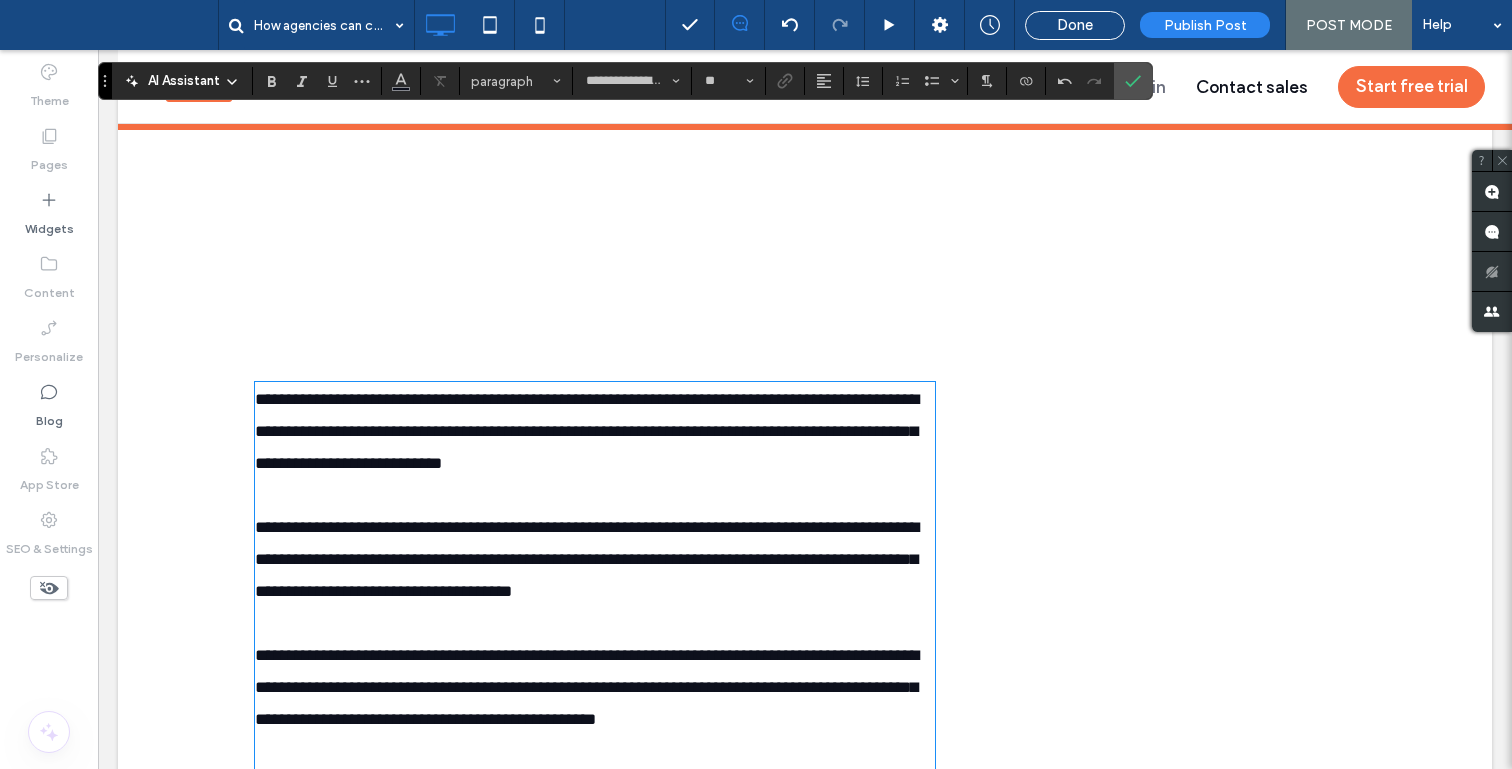 scroll, scrollTop: 2272, scrollLeft: 0, axis: vertical 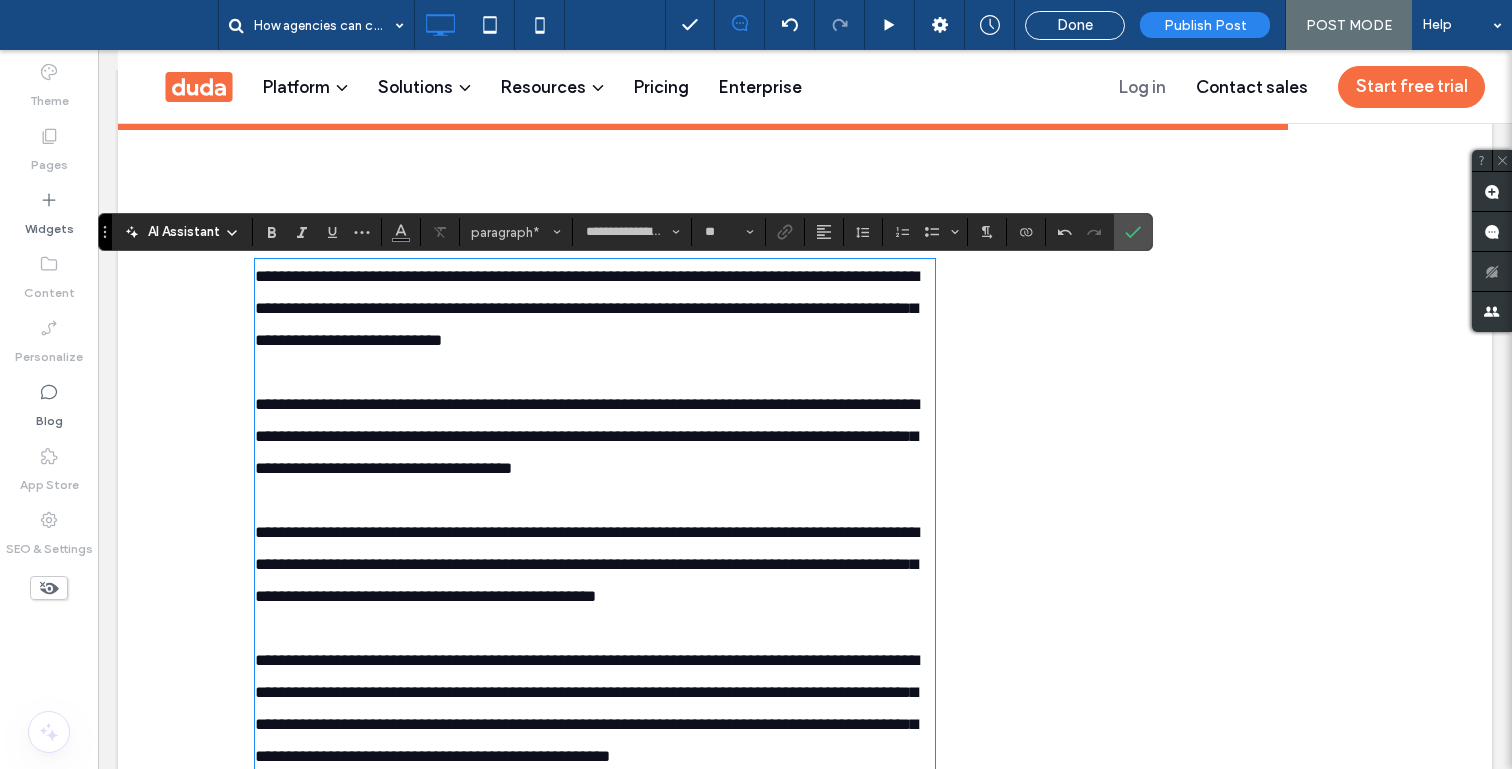 click on "**********" at bounding box center [587, 308] 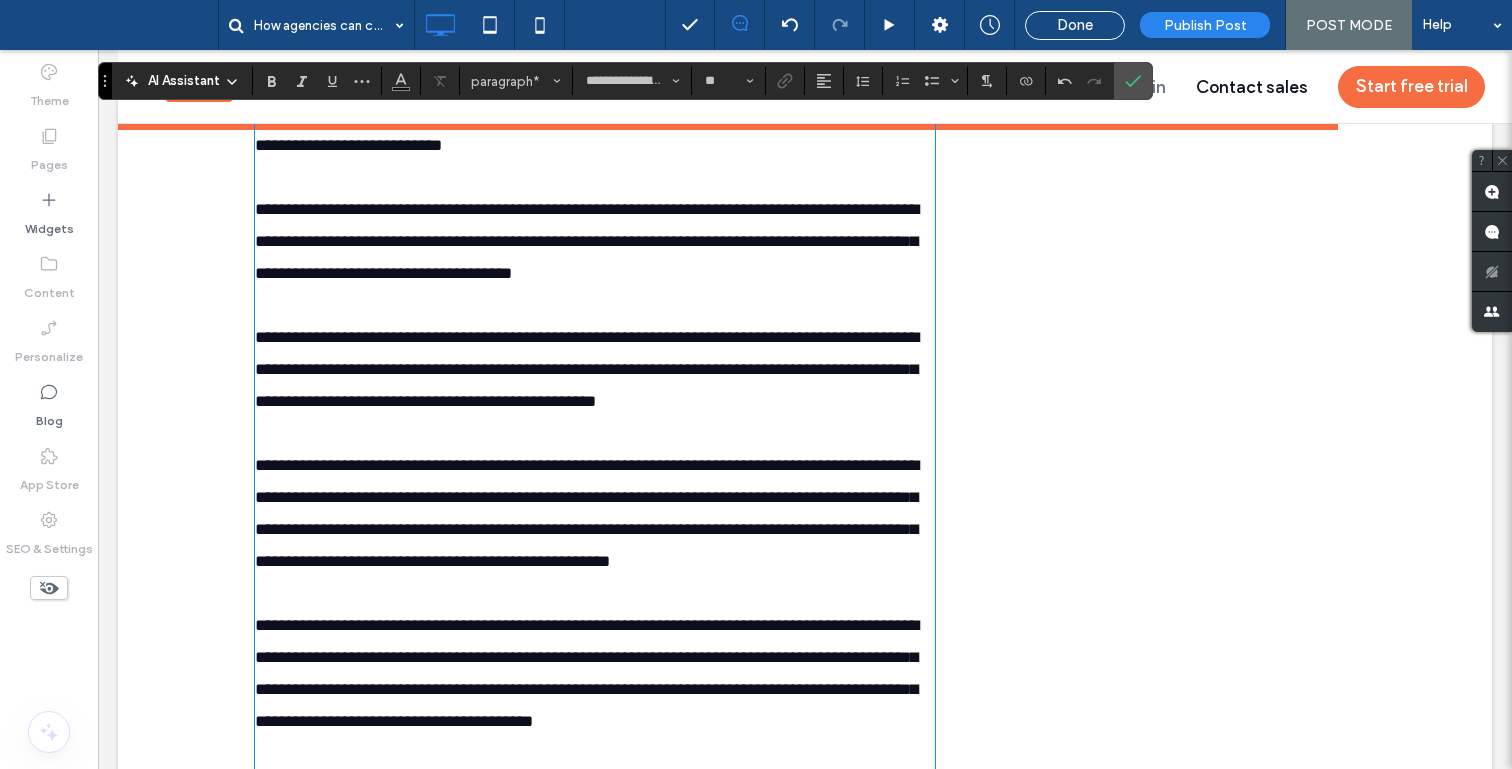 scroll, scrollTop: 1687, scrollLeft: 0, axis: vertical 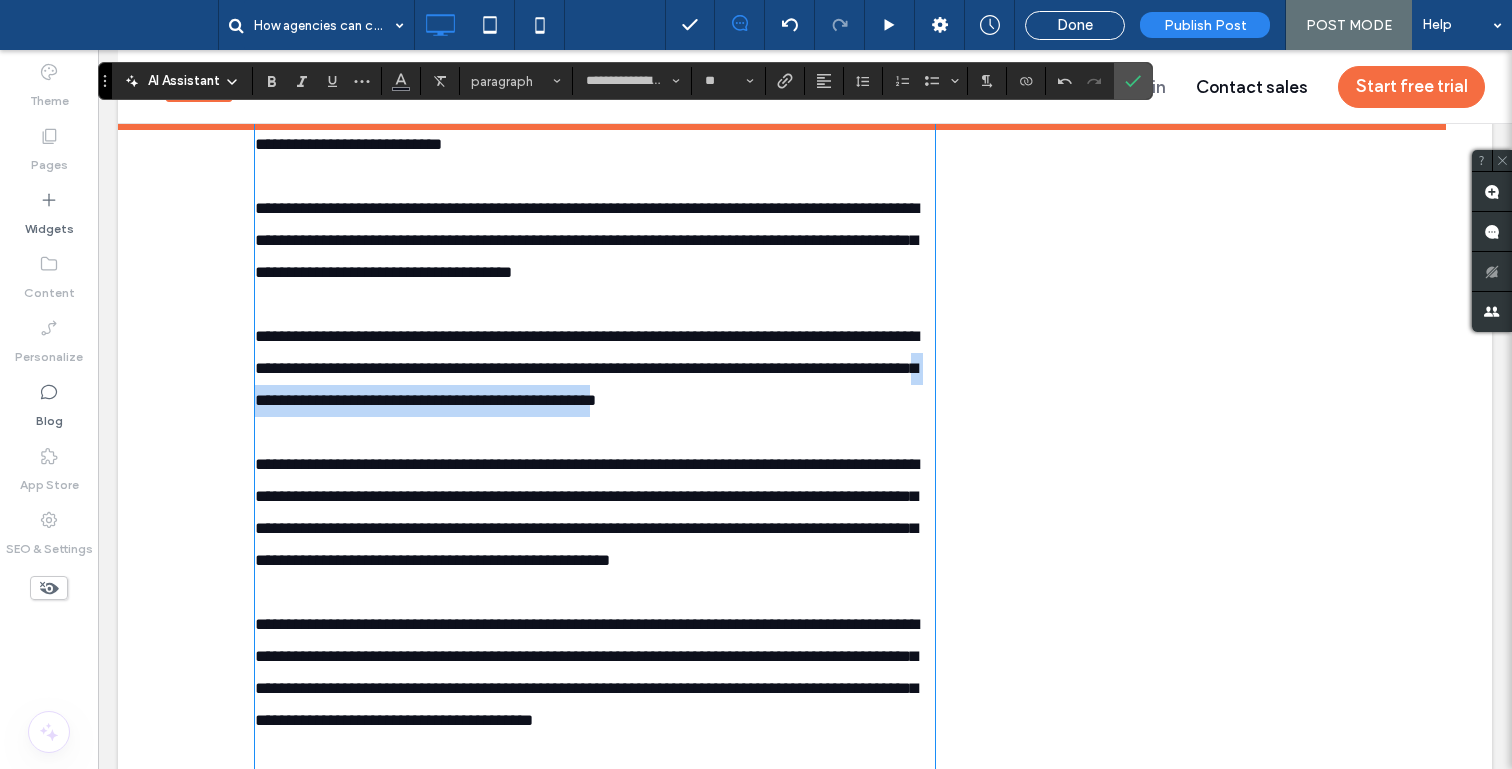 drag, startPoint x: 810, startPoint y: 400, endPoint x: 427, endPoint y: 400, distance: 383 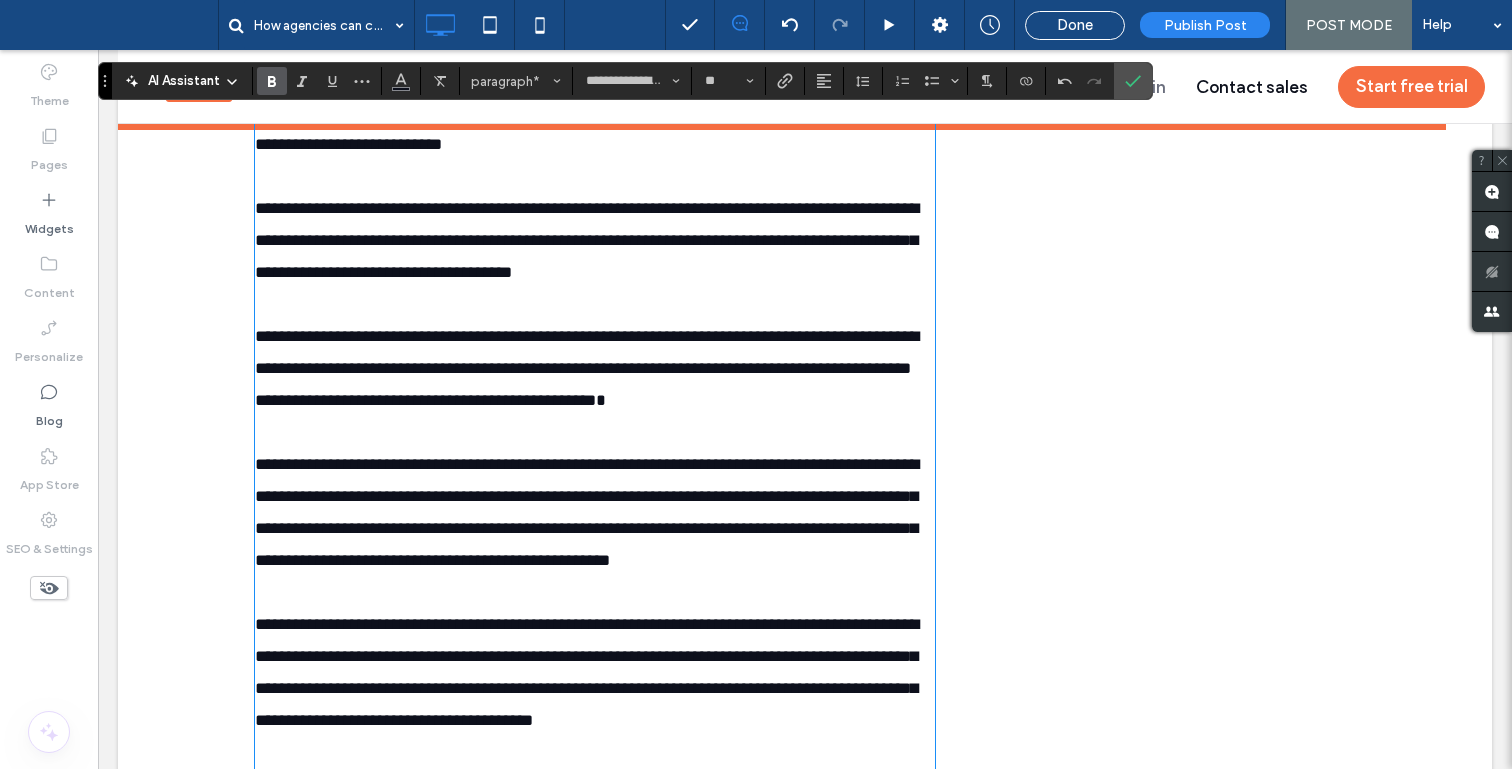 click on "**********" at bounding box center [587, 512] 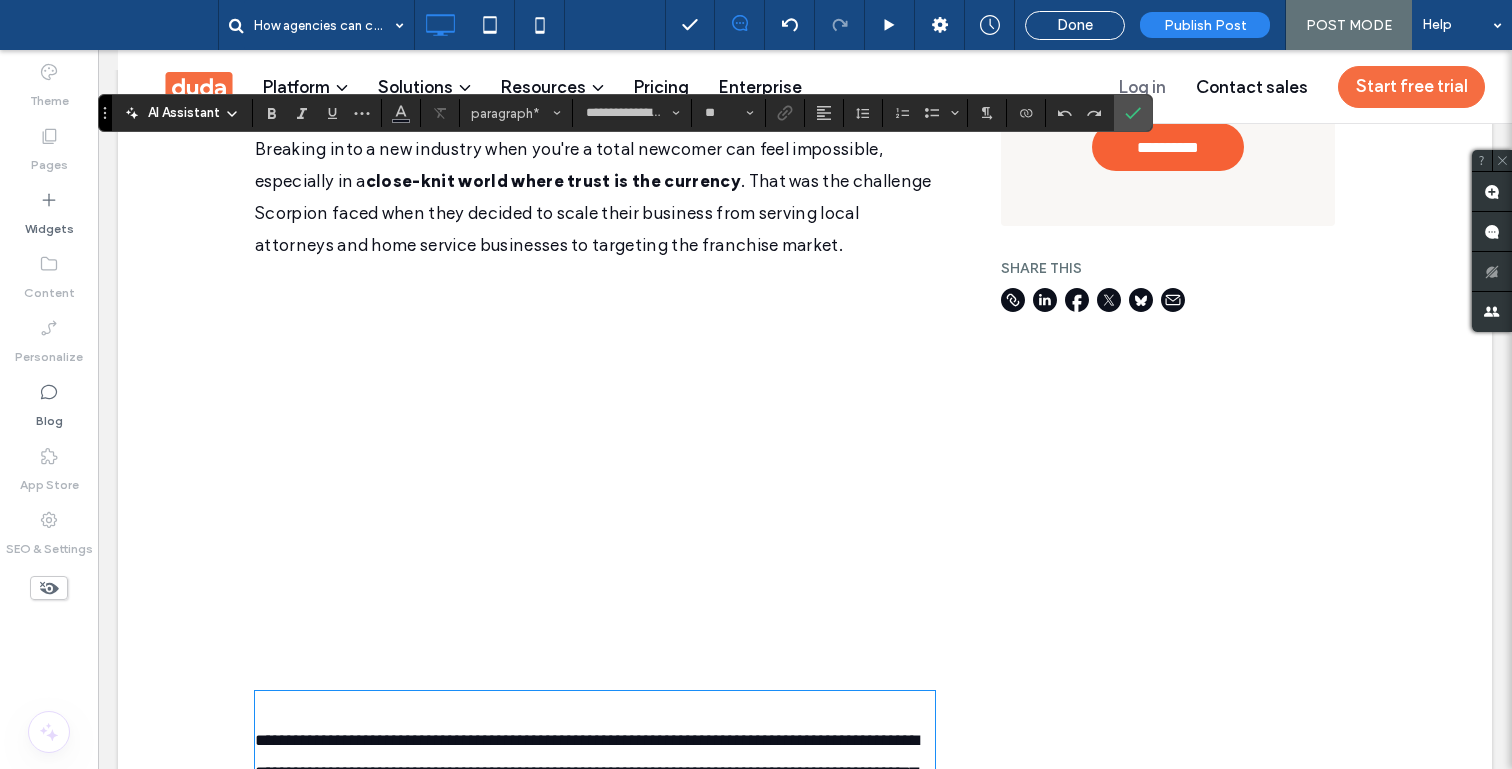 scroll, scrollTop: 953, scrollLeft: 0, axis: vertical 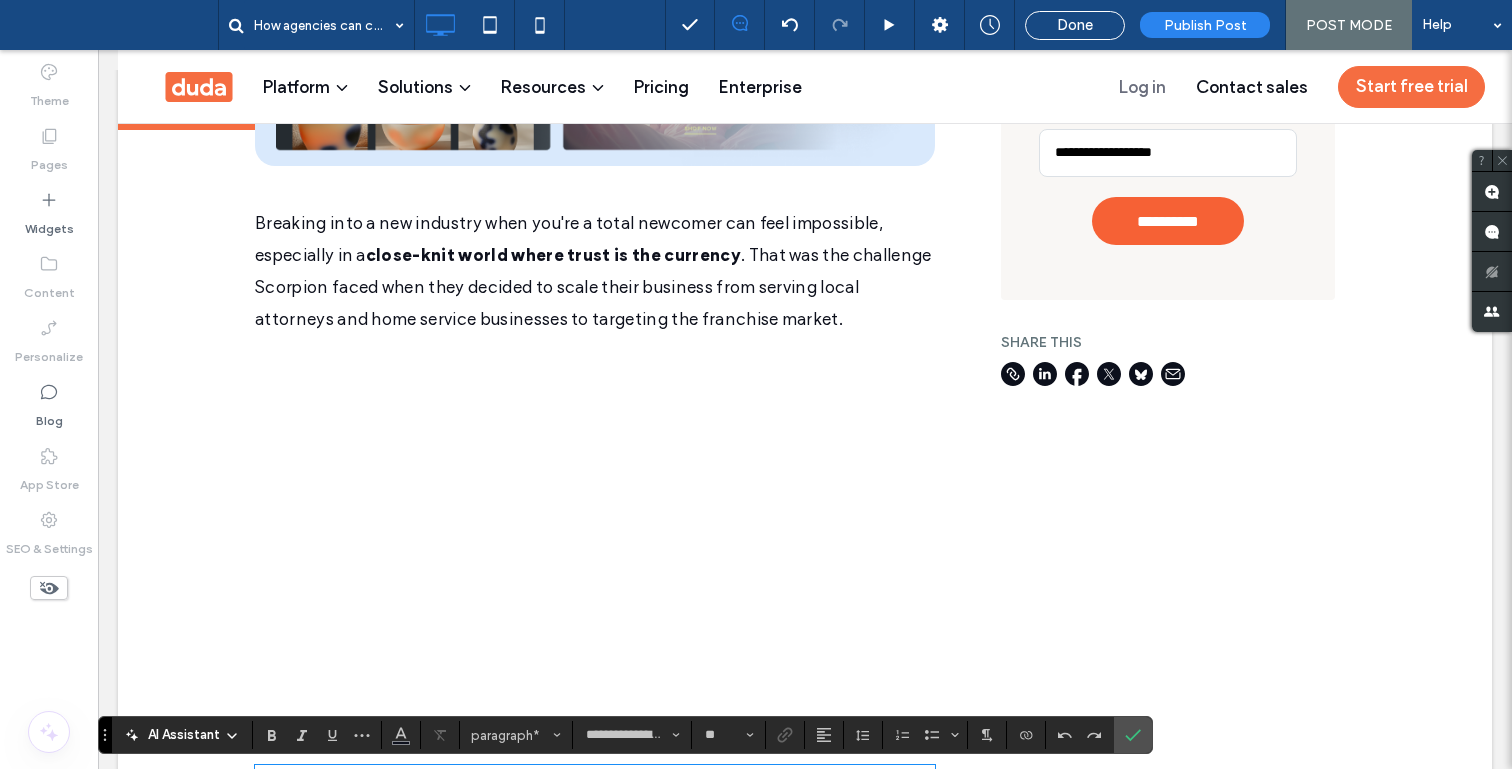 click on ". That was the challenge Scorpion faced when they decided to scale their business from serving local attorneys and home service businesses to targeting the franchise market." at bounding box center [593, 287] 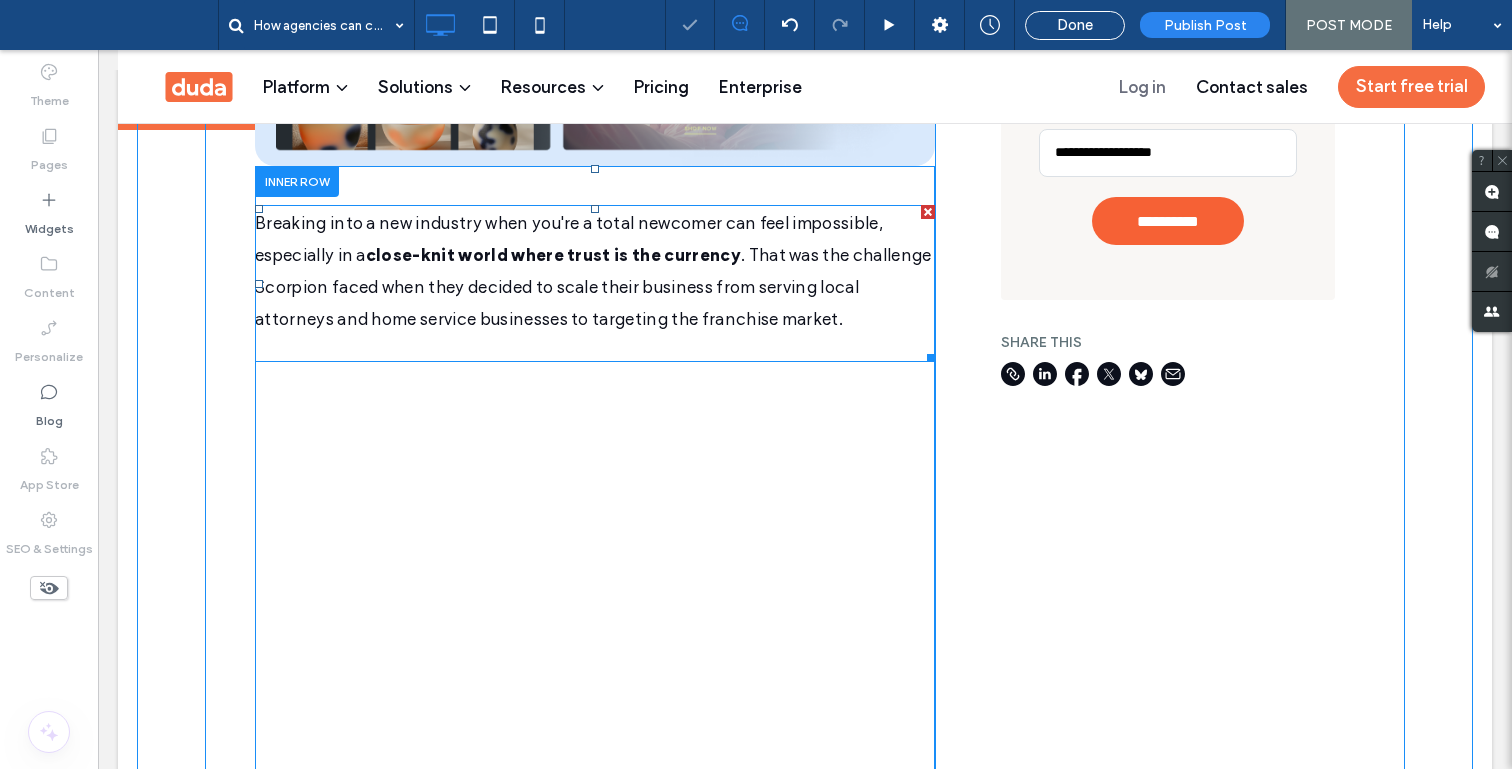 click on ". That was the challenge Scorpion faced when they decided to scale their business from serving local attorneys and home service businesses to targeting the franchise market." at bounding box center [593, 287] 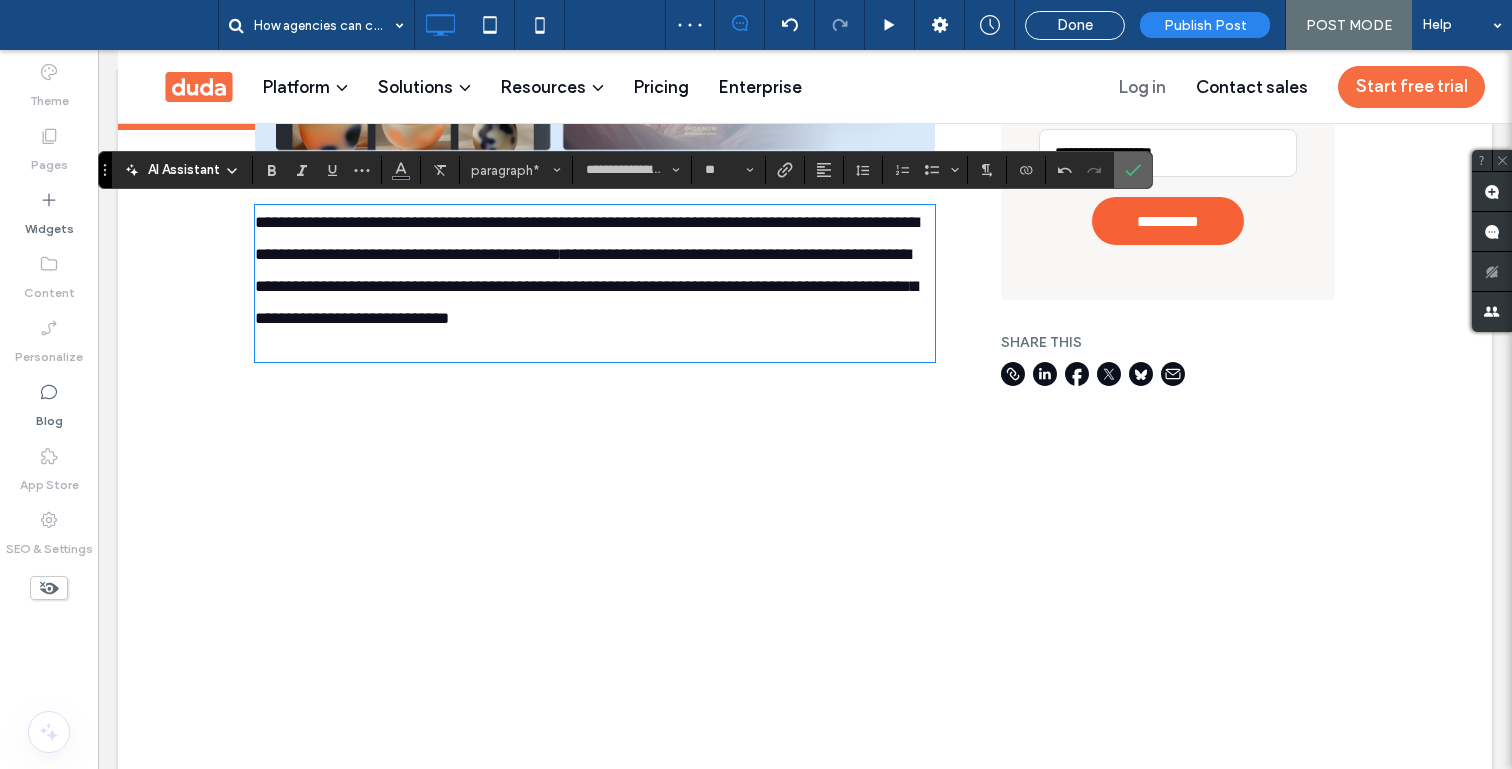 click at bounding box center [1133, 170] 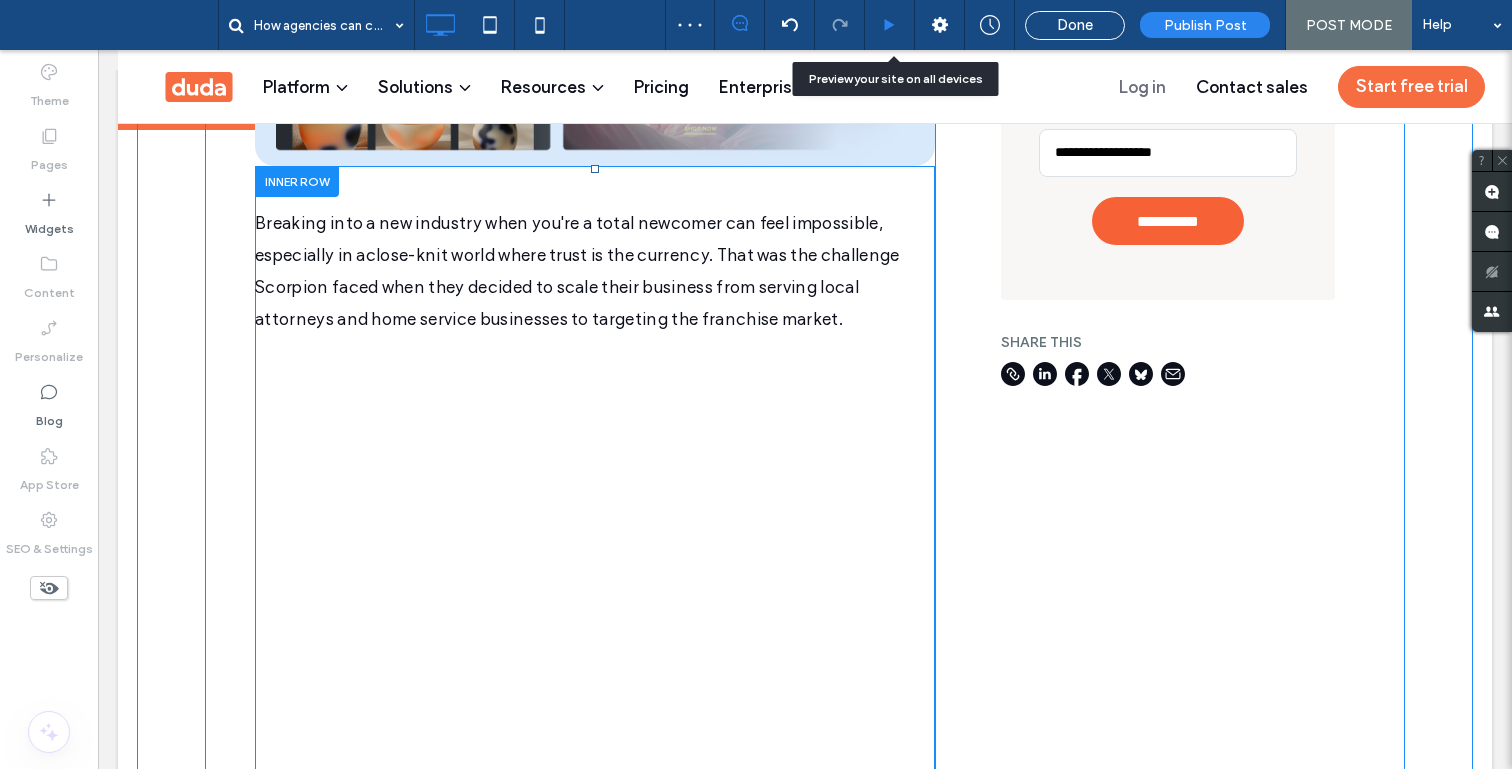 click 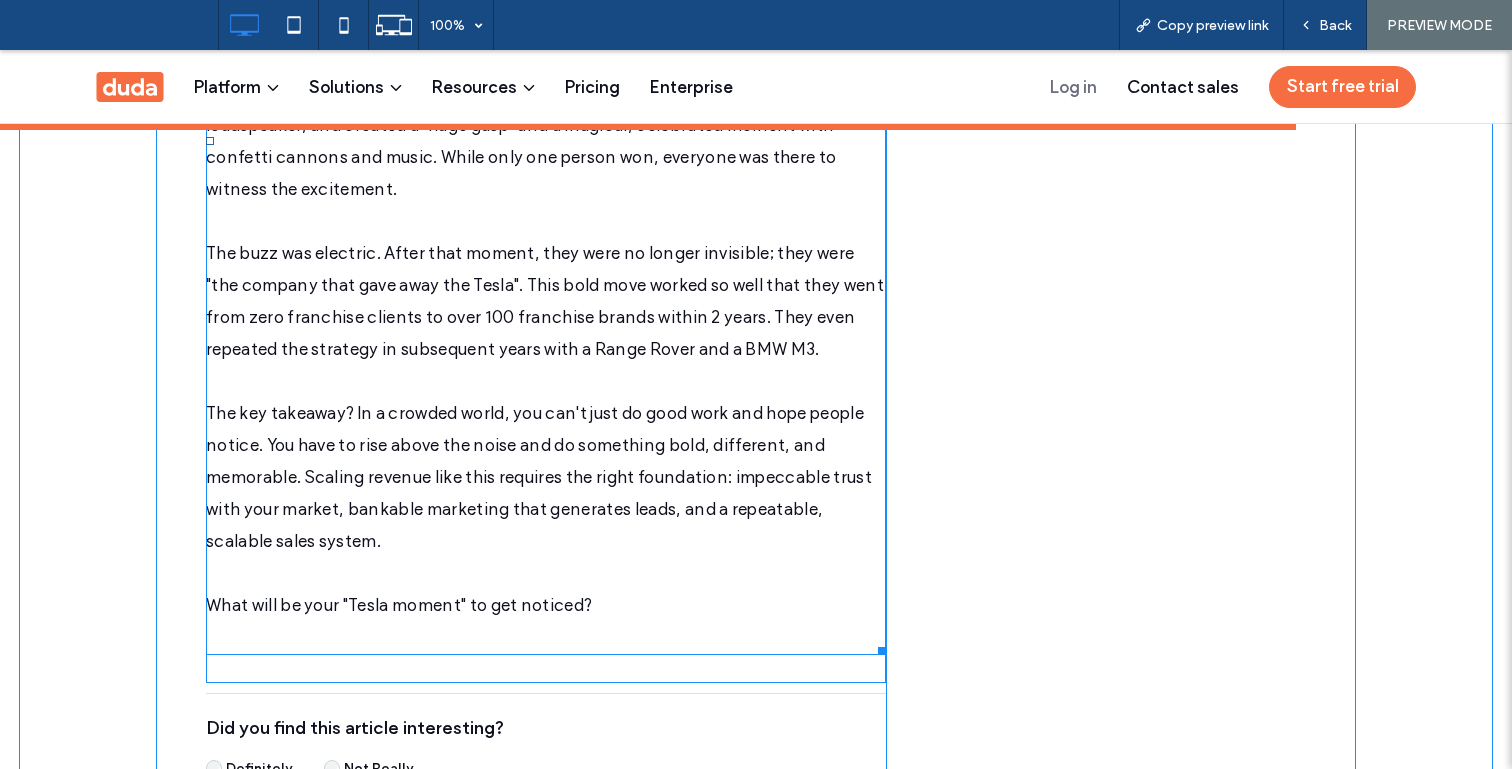 scroll, scrollTop: 2252, scrollLeft: 0, axis: vertical 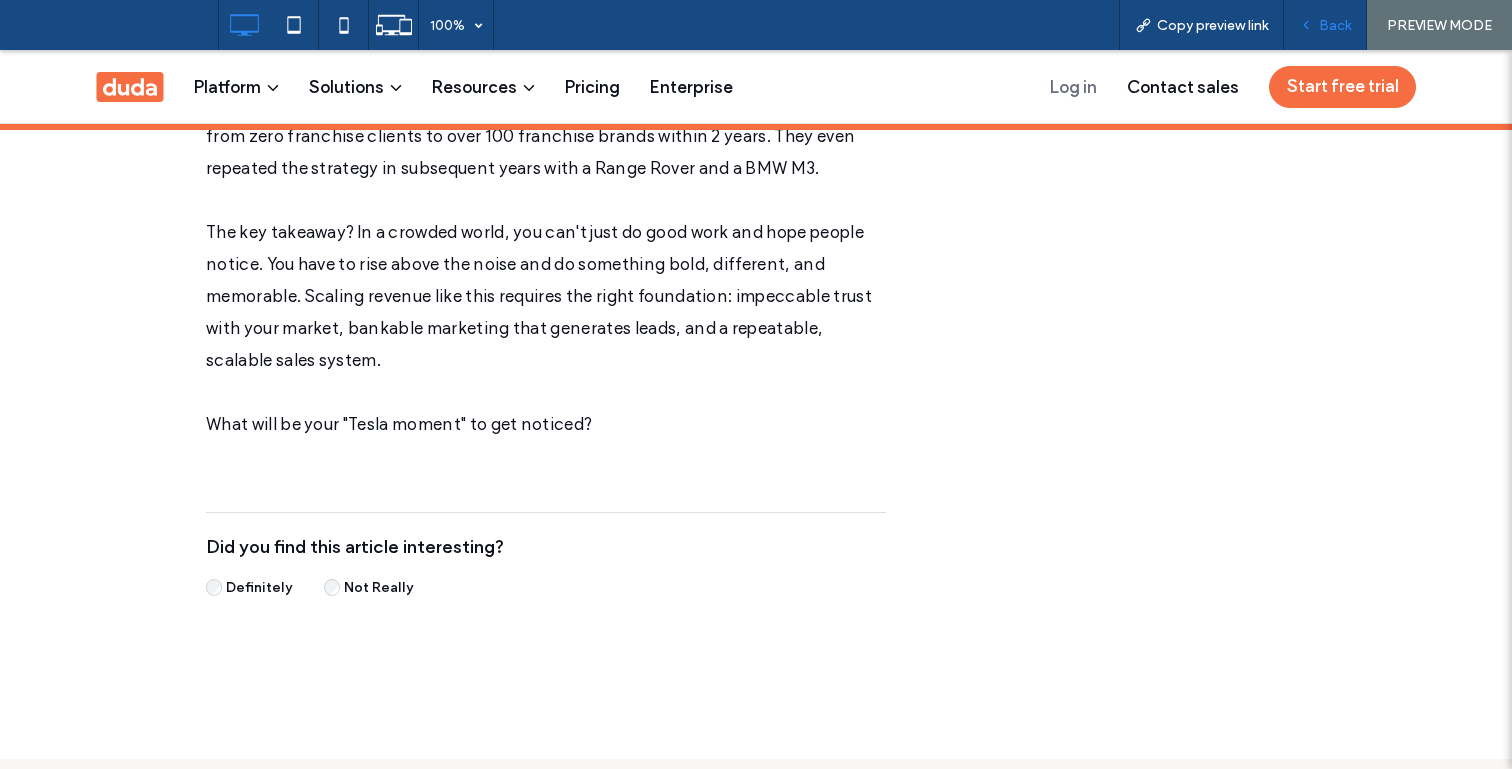 click on "Back" at bounding box center (1335, 25) 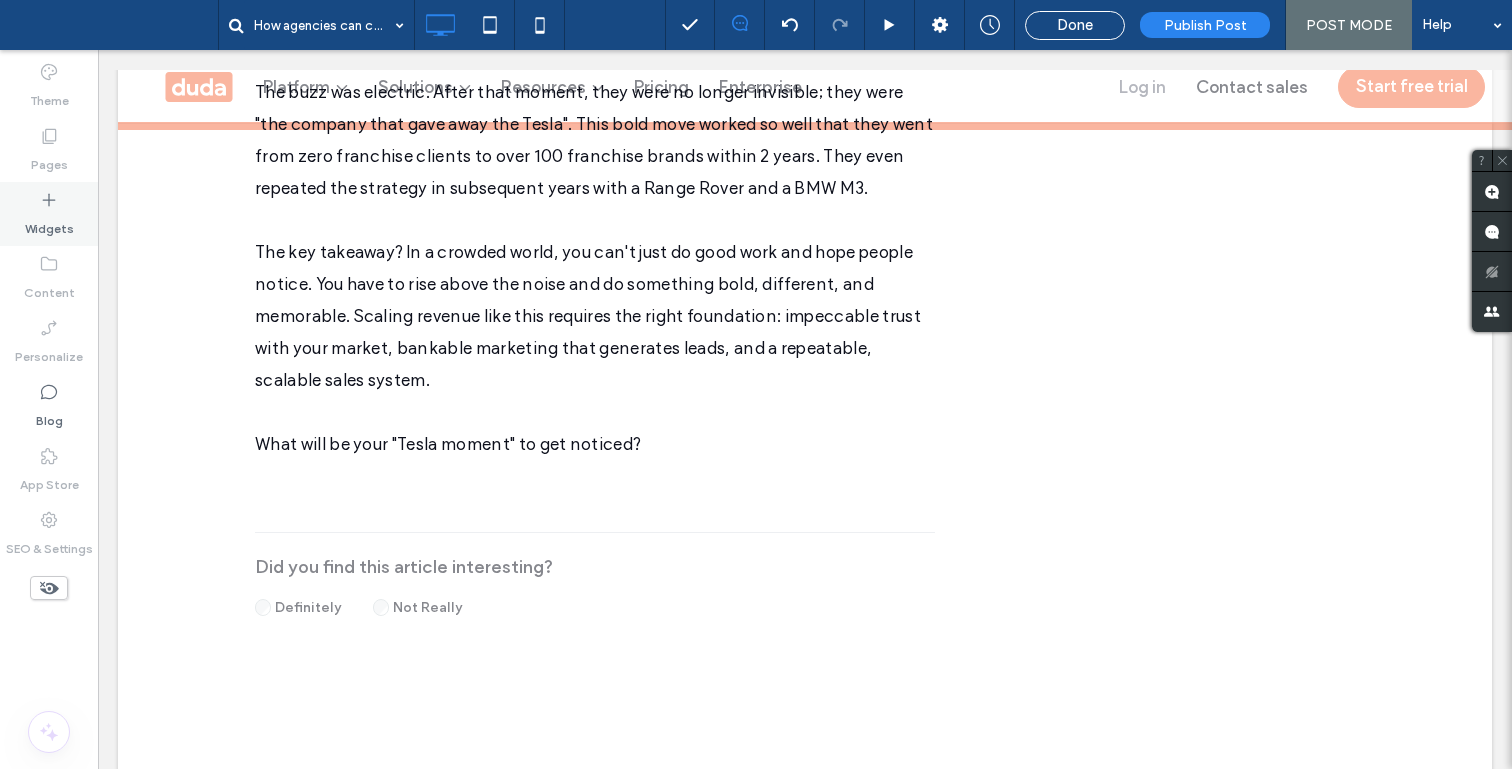click on "Widgets" at bounding box center (49, 214) 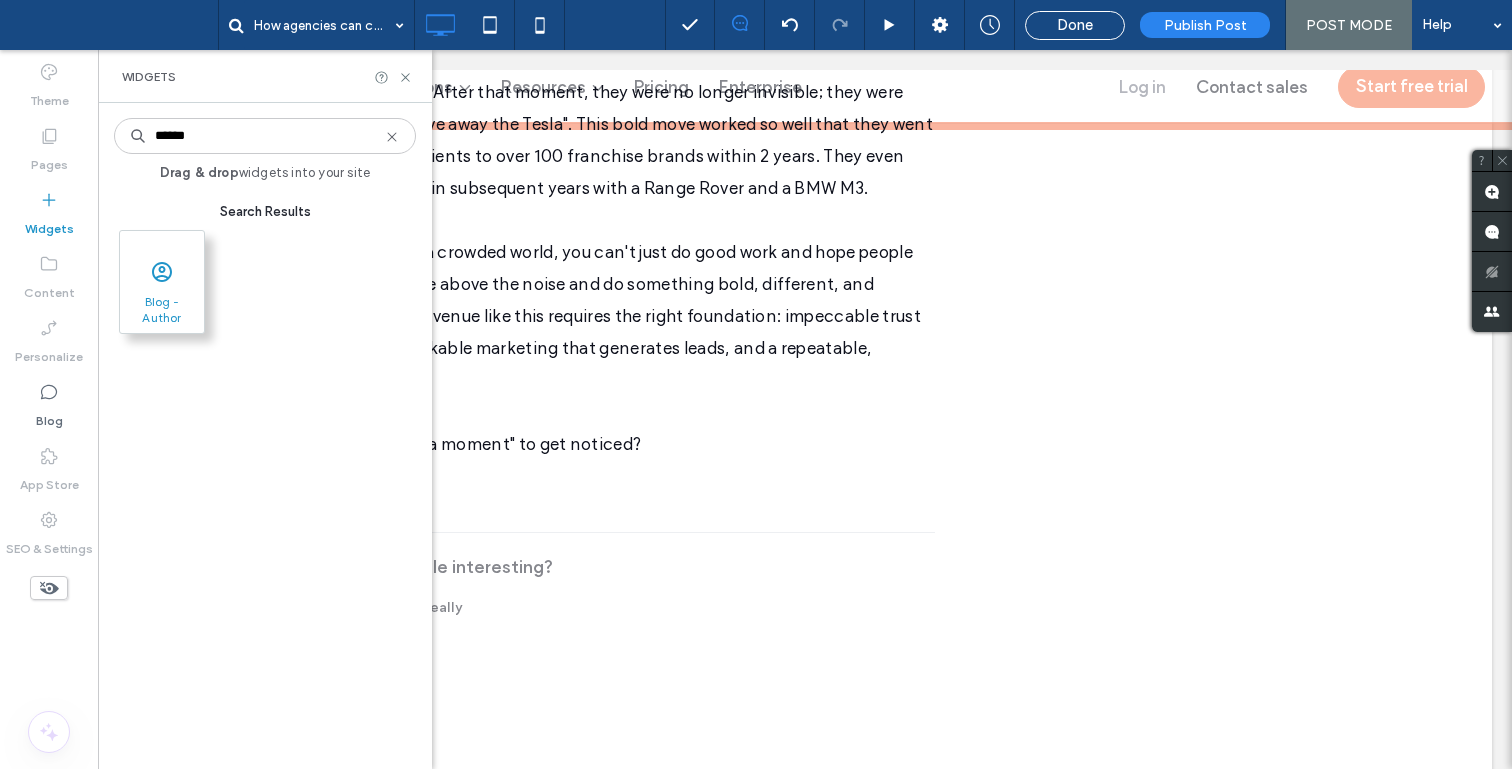 type on "******" 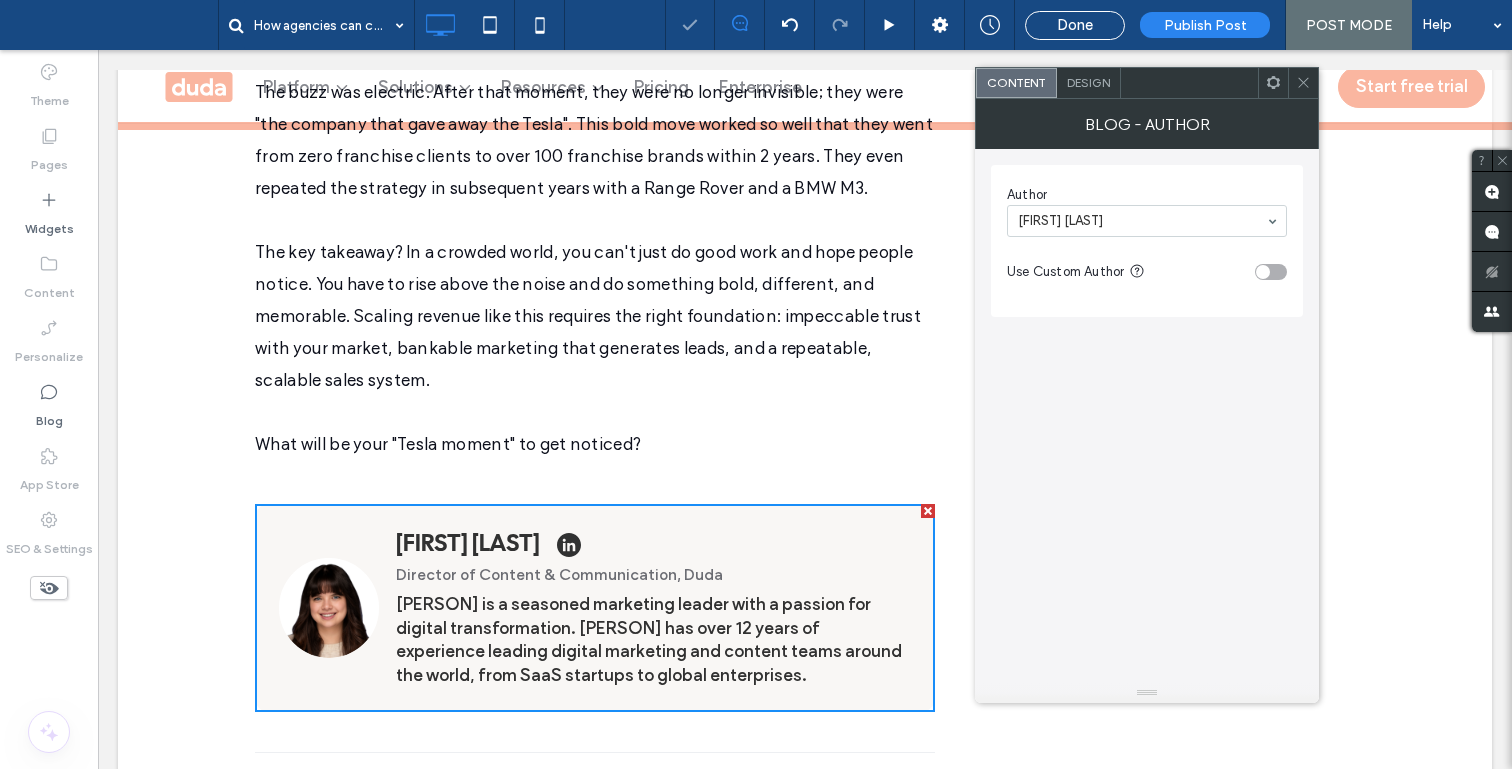 click on "Author Santi Clarke" at bounding box center [1147, 211] 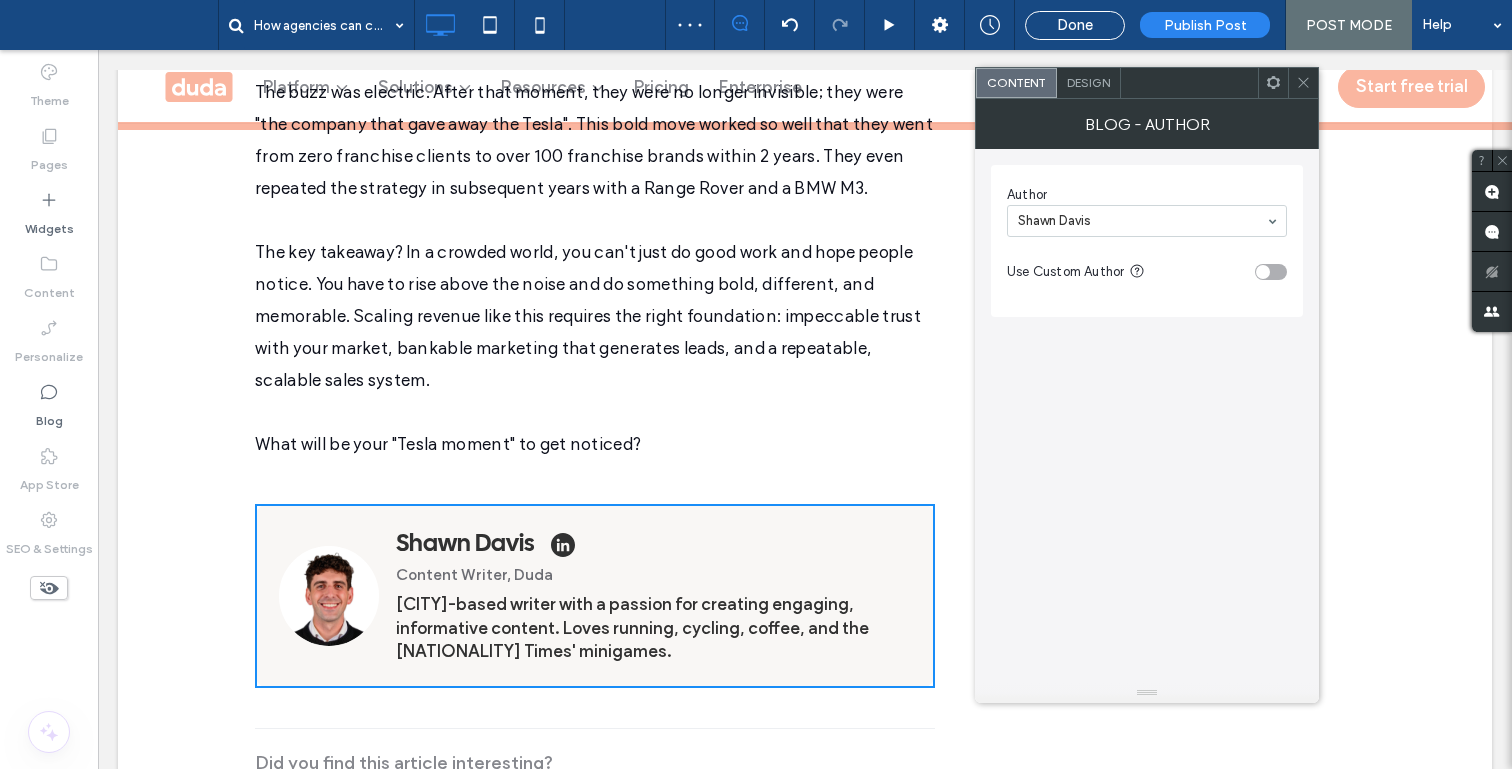 click 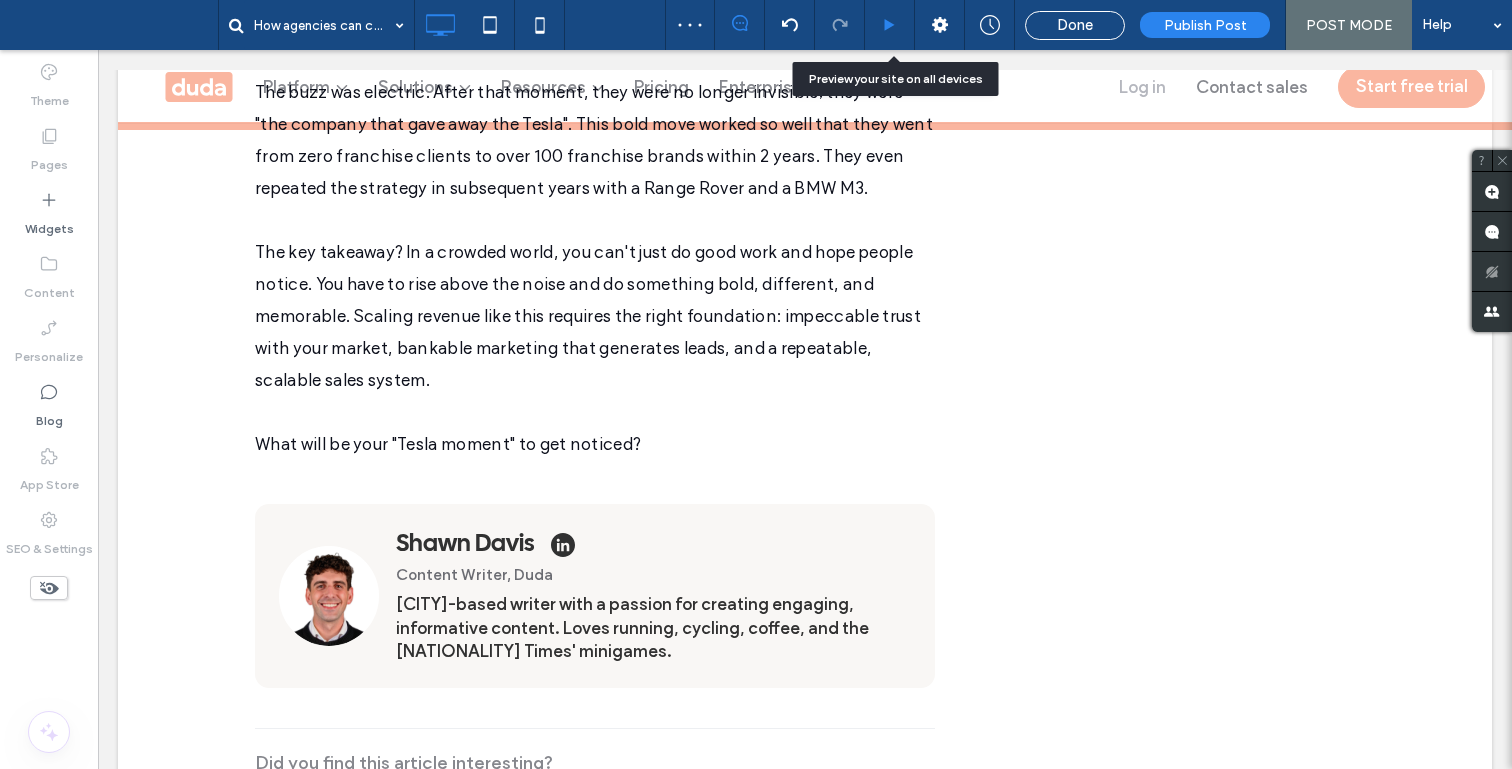 click at bounding box center (889, 25) 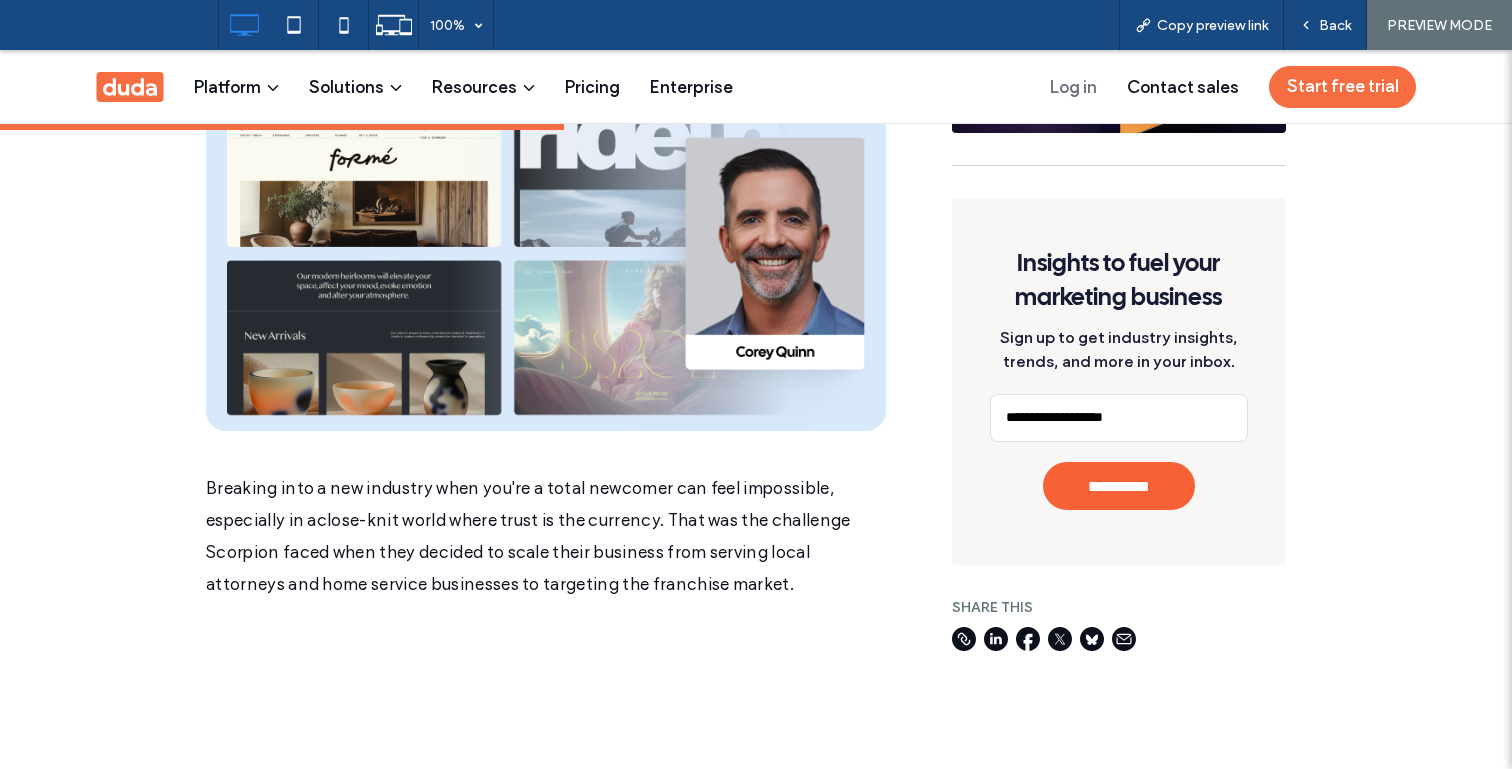 scroll, scrollTop: 645, scrollLeft: 0, axis: vertical 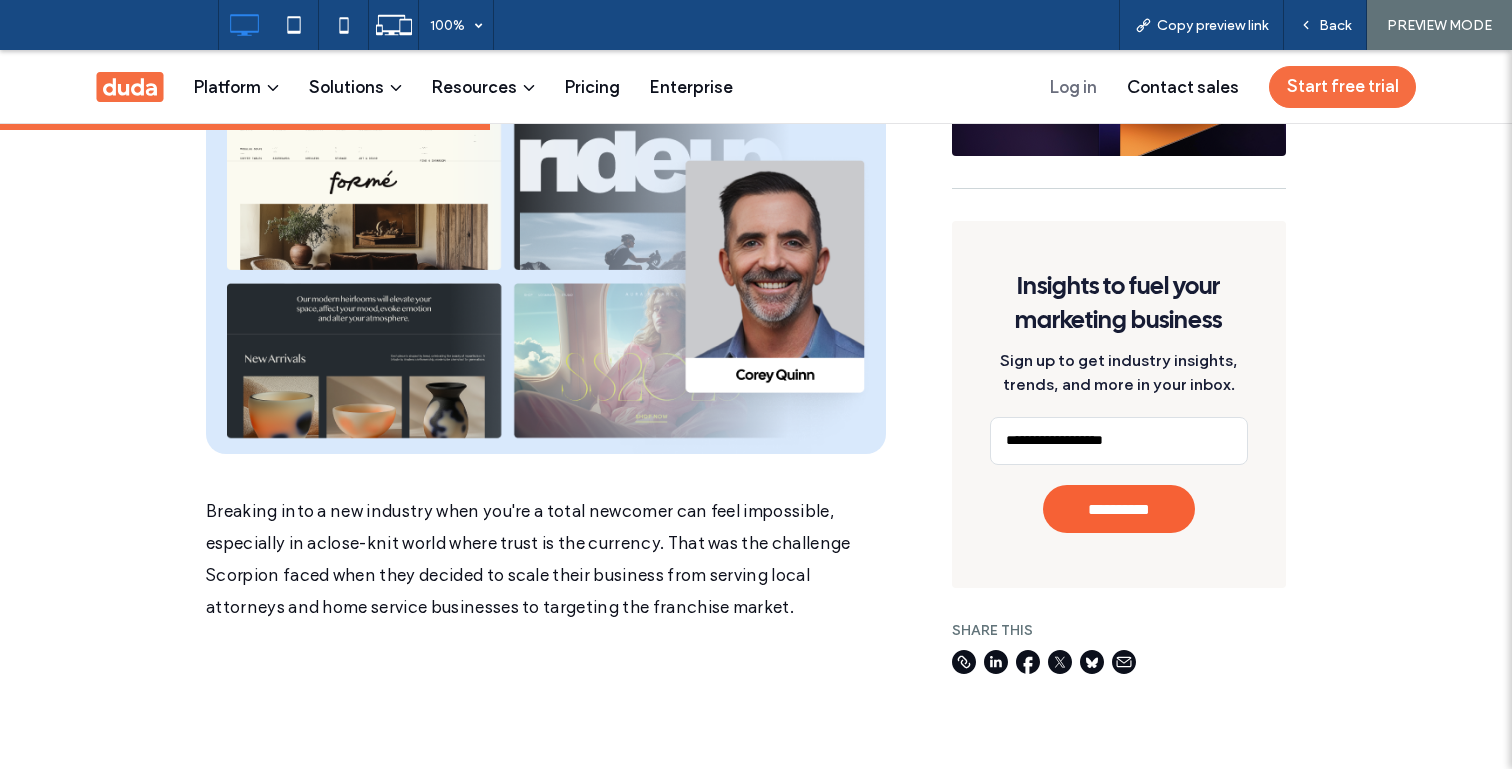click on "PREVIEW MODE" at bounding box center [1439, 25] 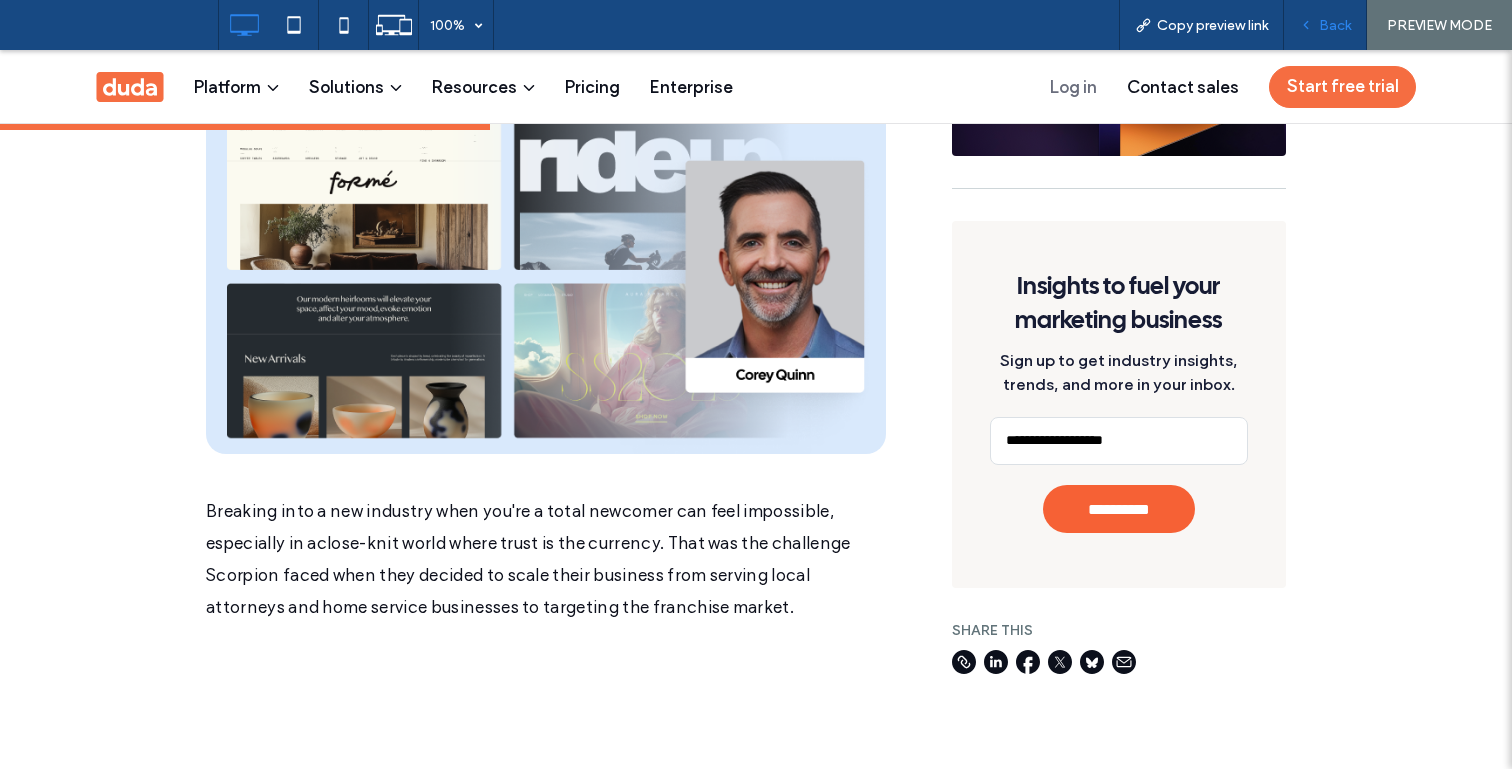 click on "Back" at bounding box center (1335, 25) 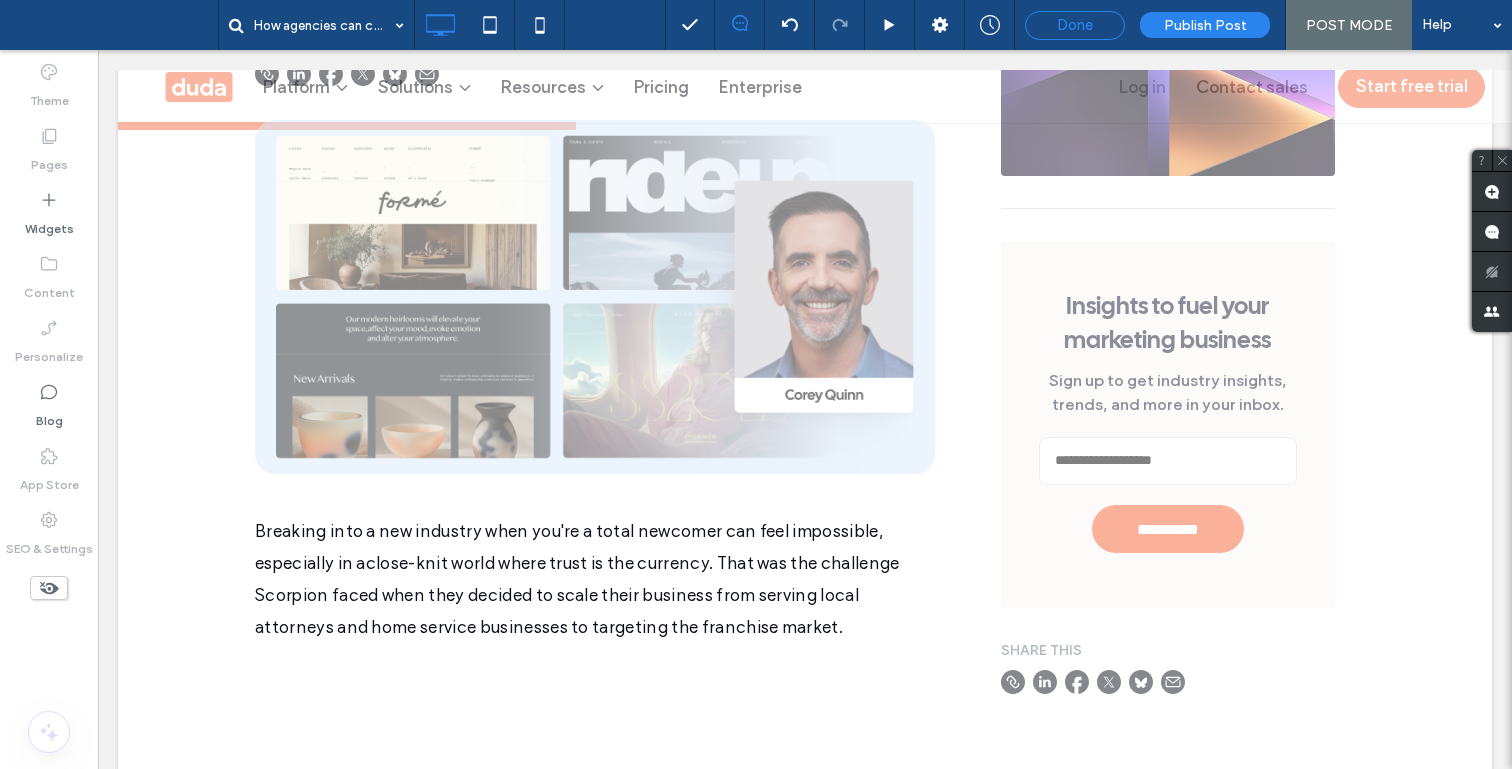 click on "Done" at bounding box center (1075, 25) 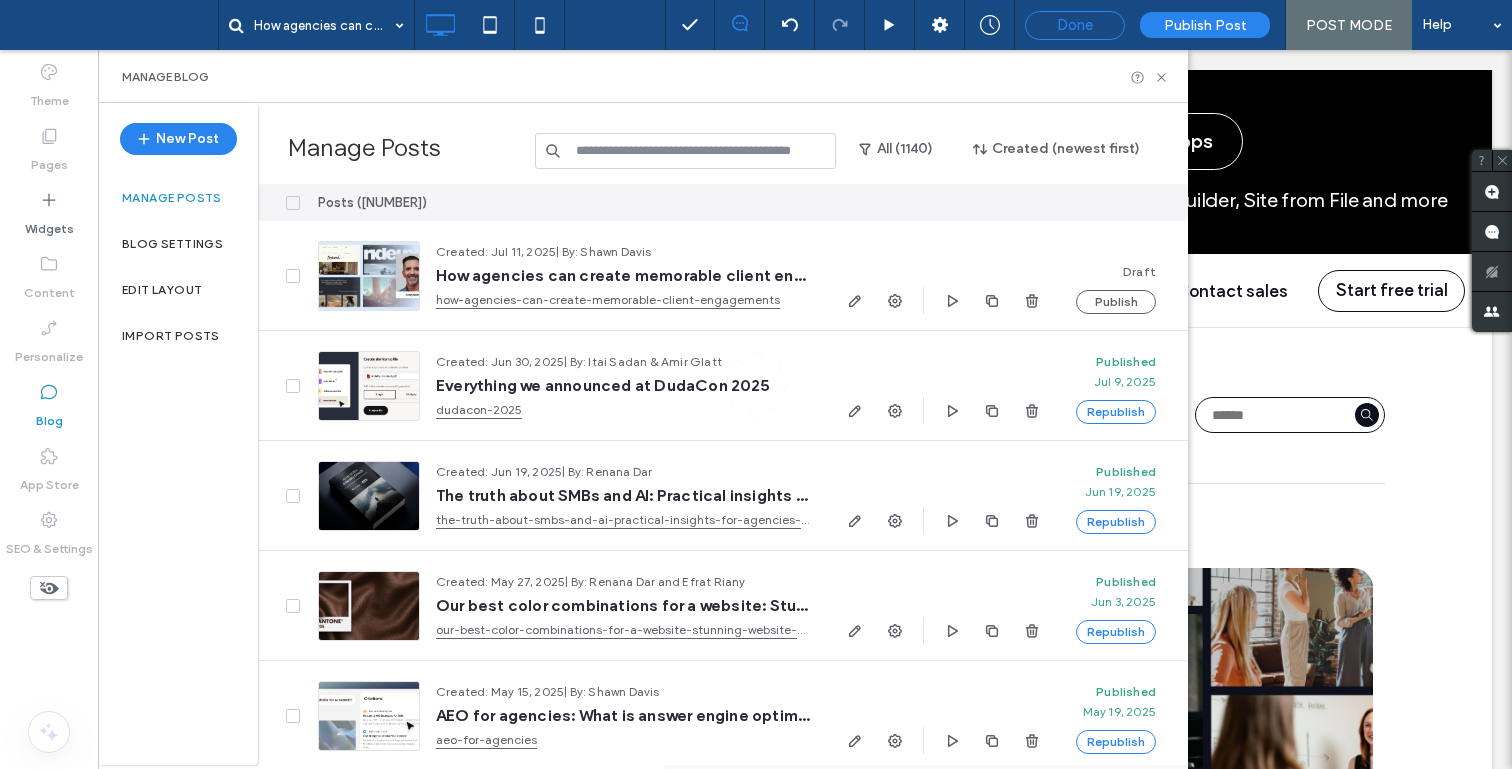 scroll, scrollTop: 0, scrollLeft: 0, axis: both 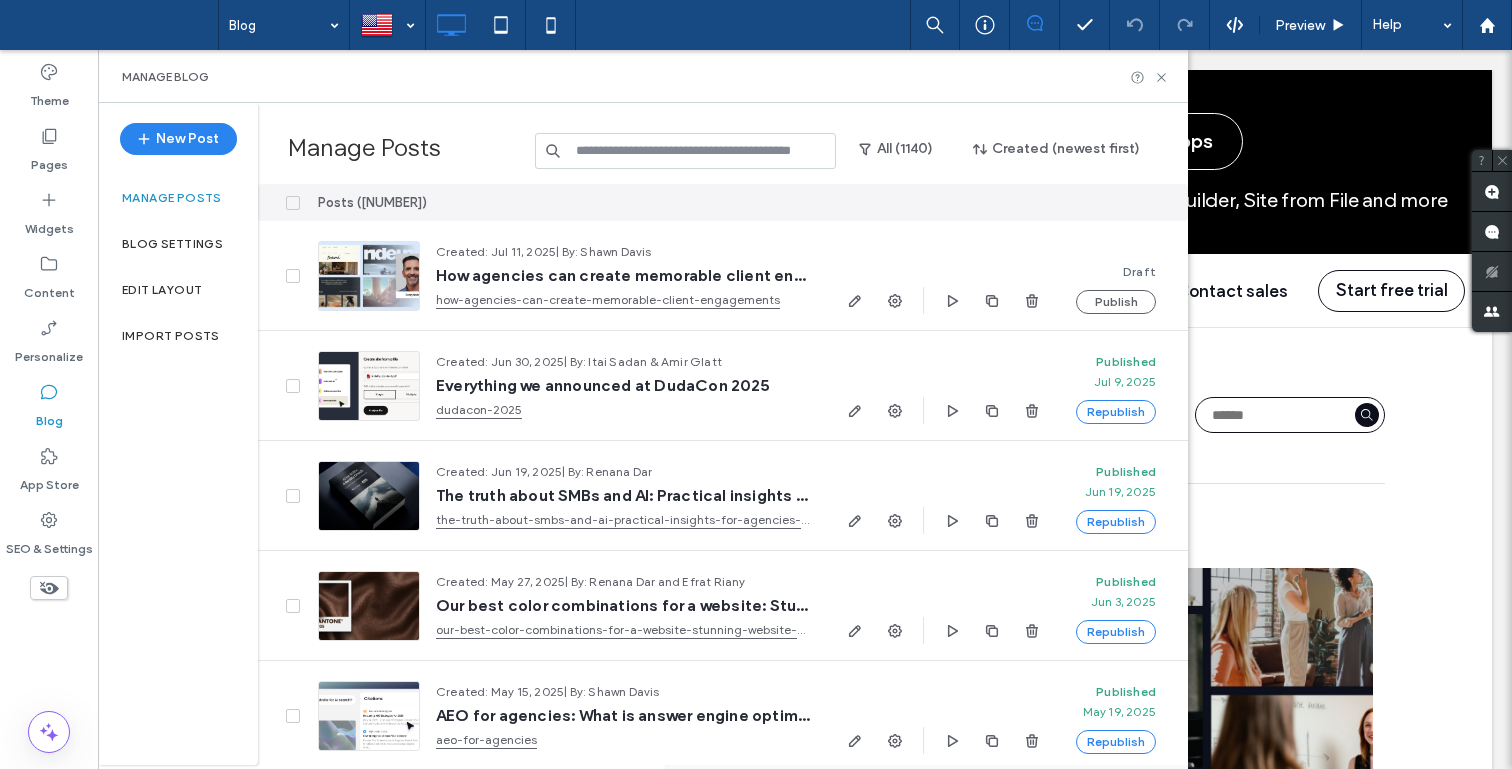 click on "Manage Posts All (1140) Created (newest first)" at bounding box center [723, 143] 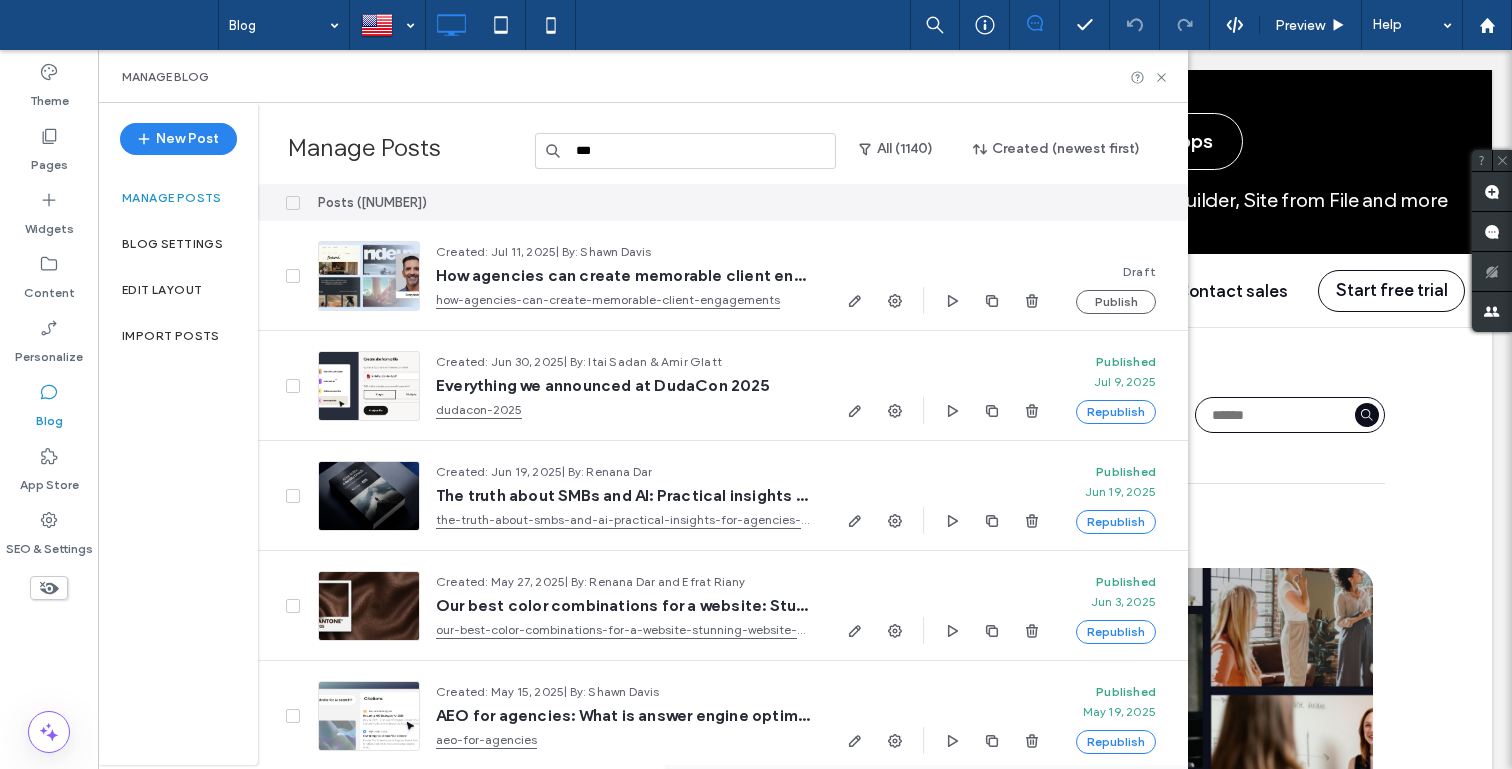 type on "***" 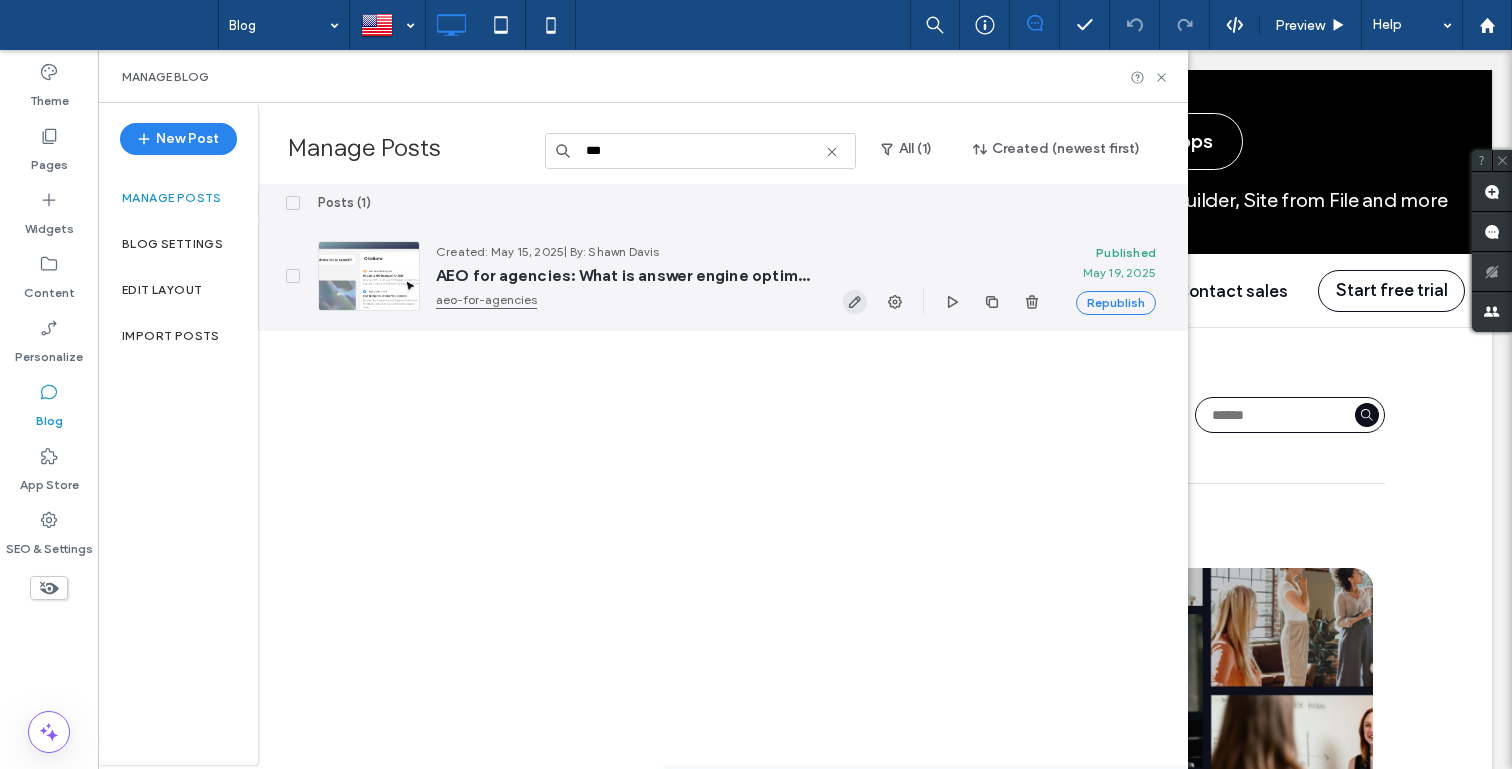 click 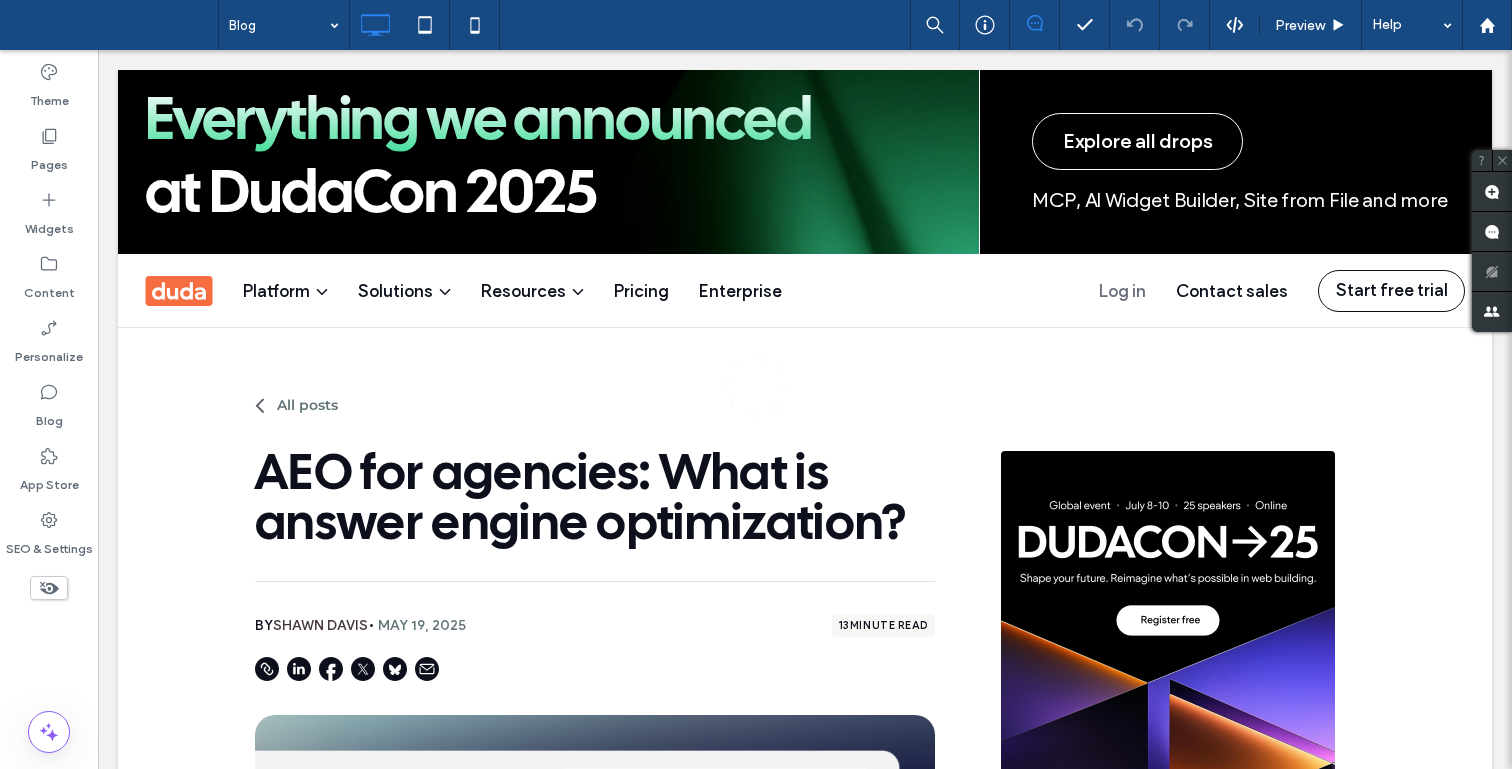 scroll, scrollTop: 0, scrollLeft: 0, axis: both 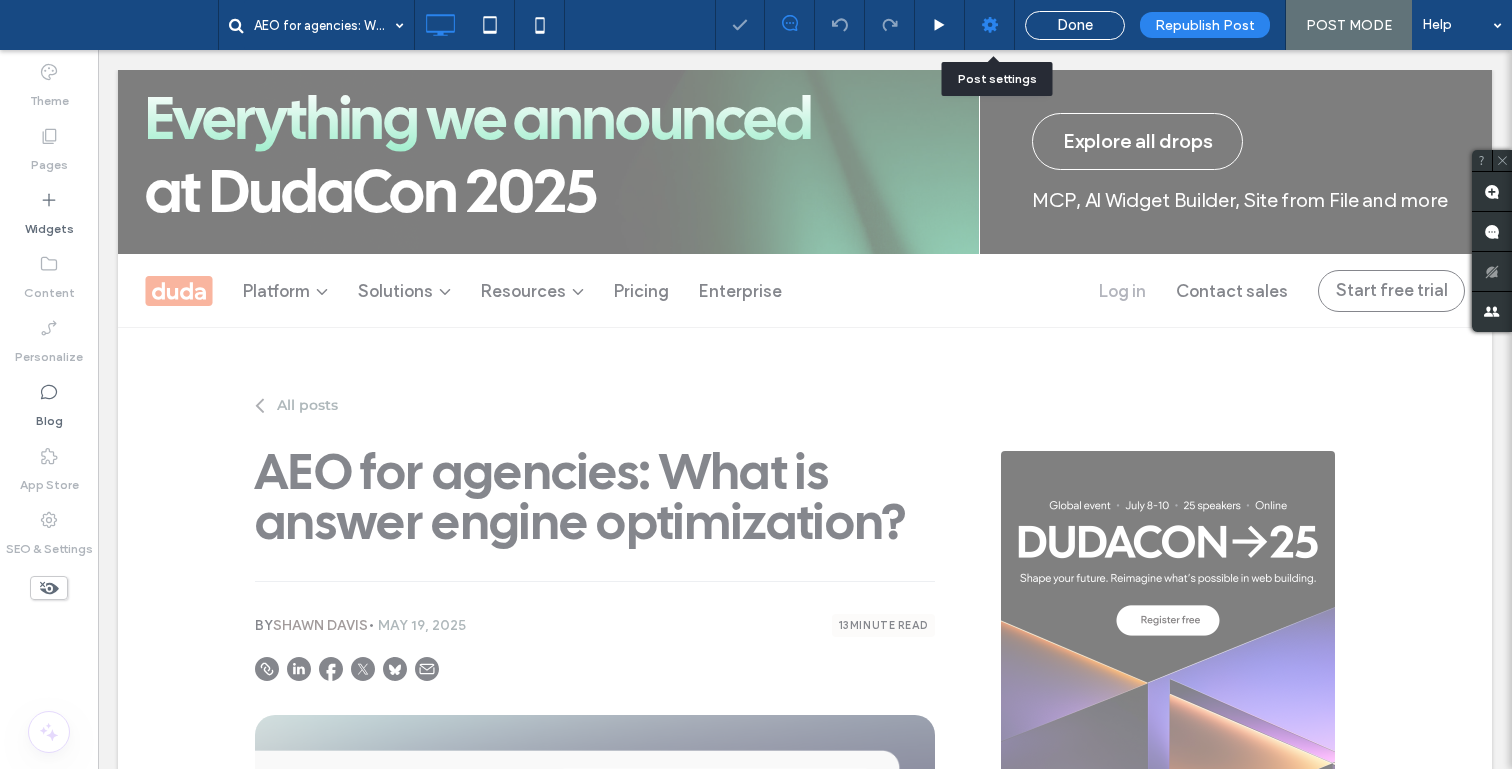 click 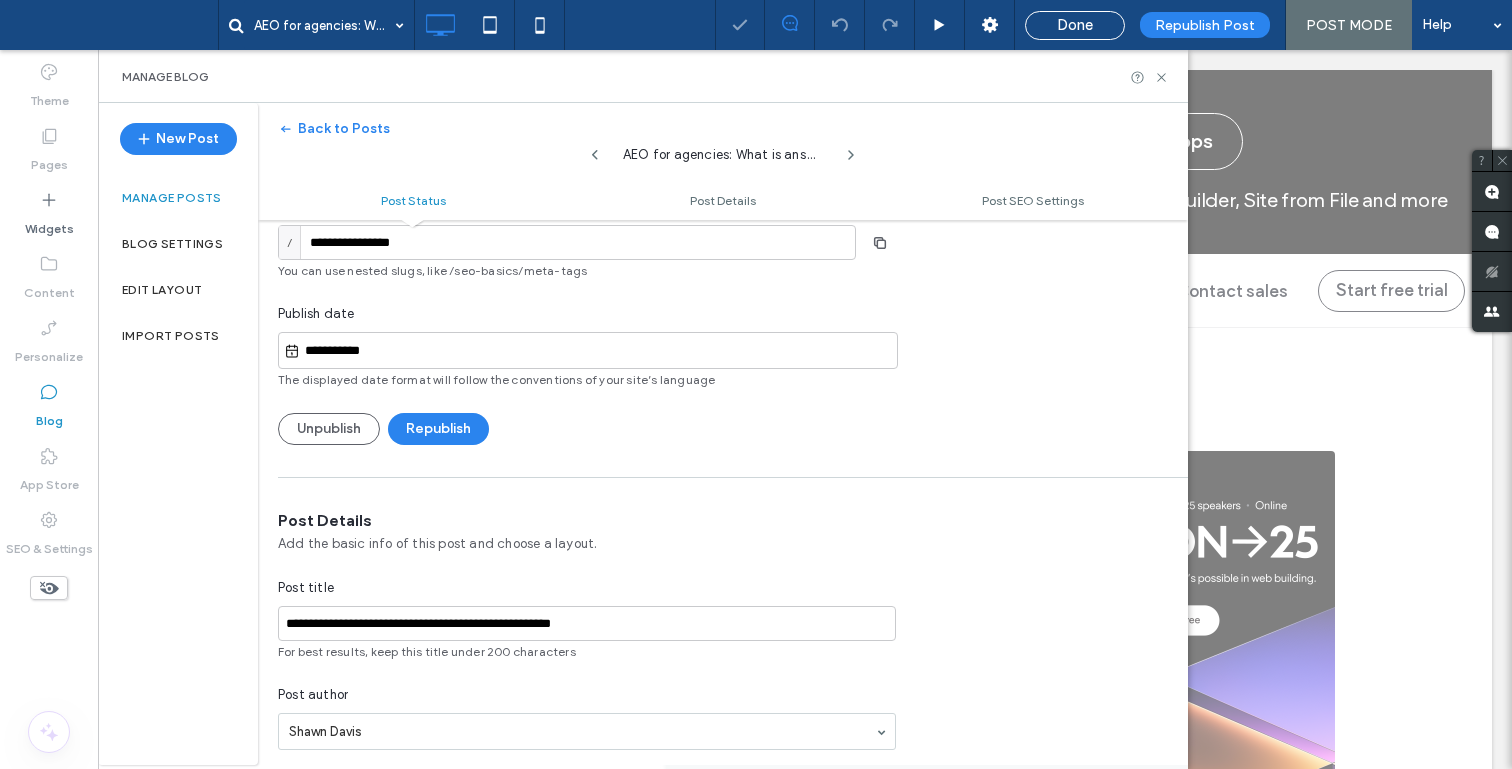 scroll, scrollTop: 125, scrollLeft: 0, axis: vertical 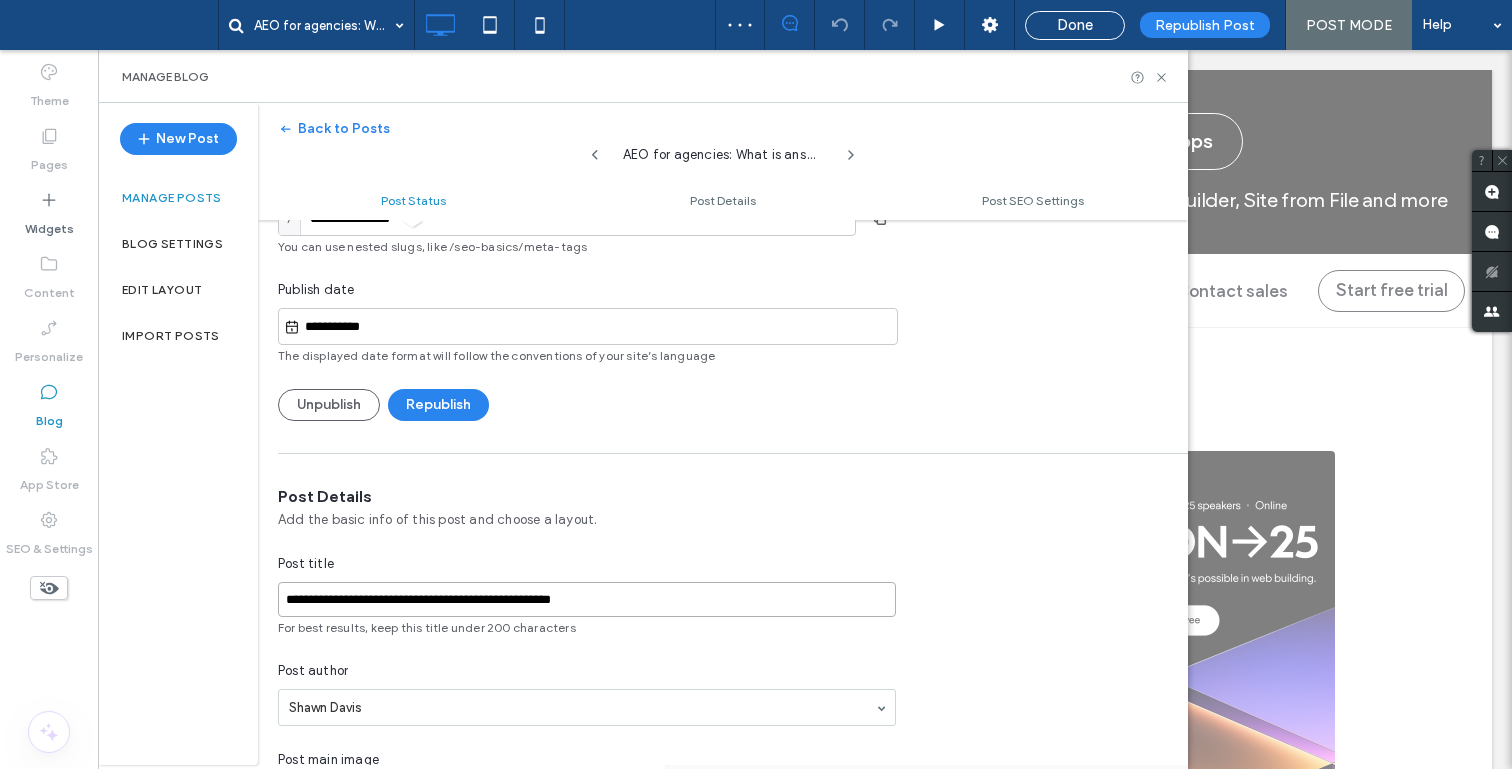 click on "**********" at bounding box center [587, 599] 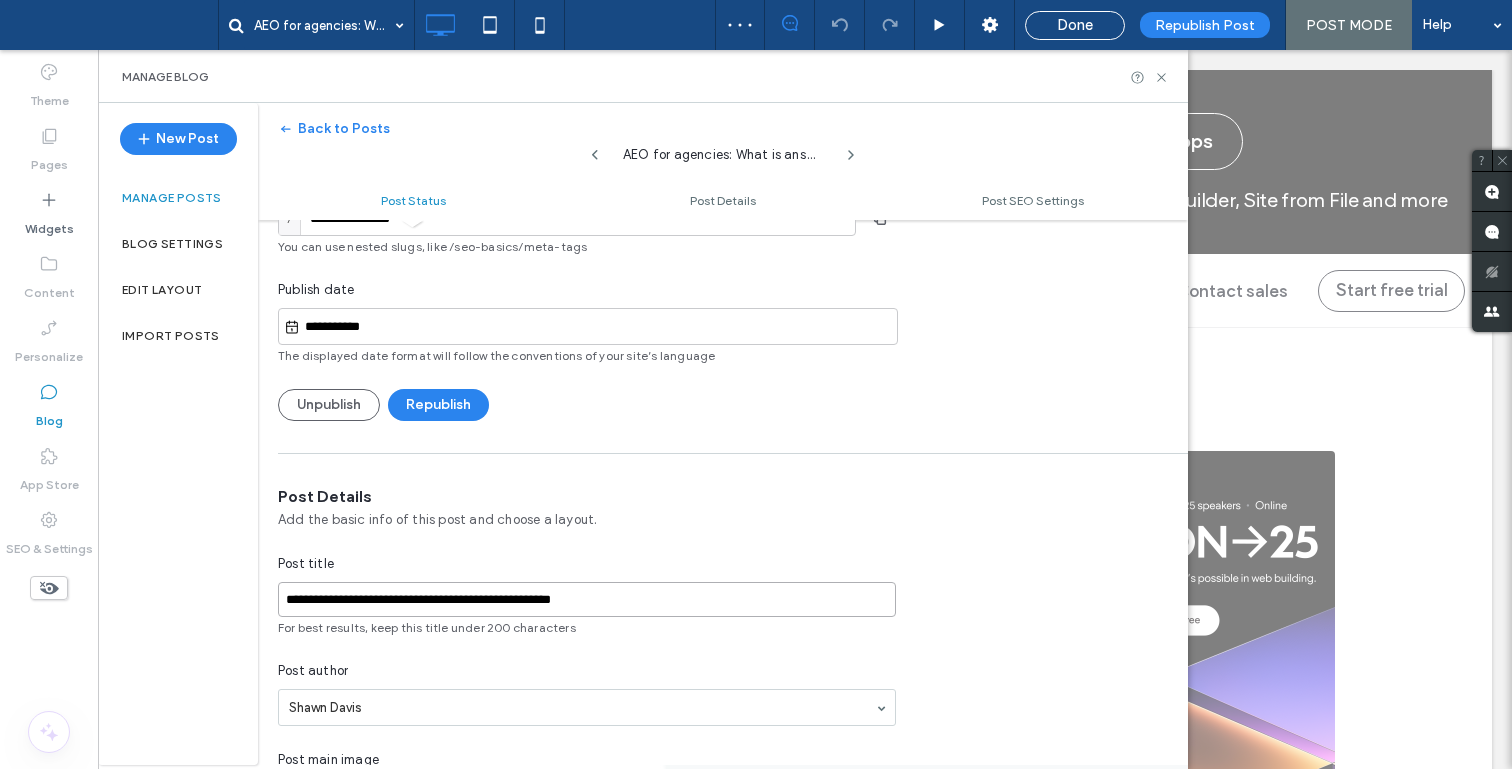 click on "**********" at bounding box center [587, 599] 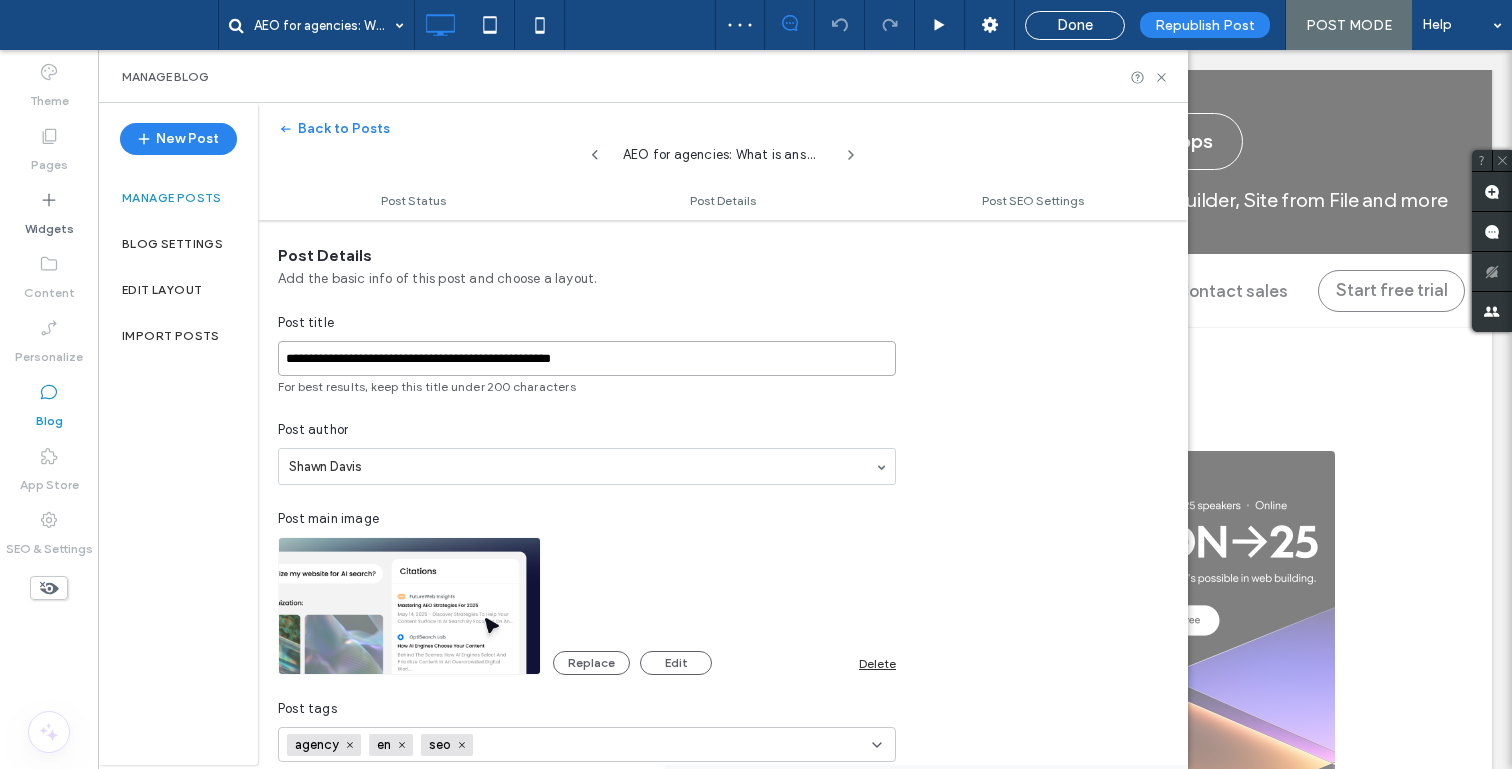 scroll, scrollTop: 374, scrollLeft: 0, axis: vertical 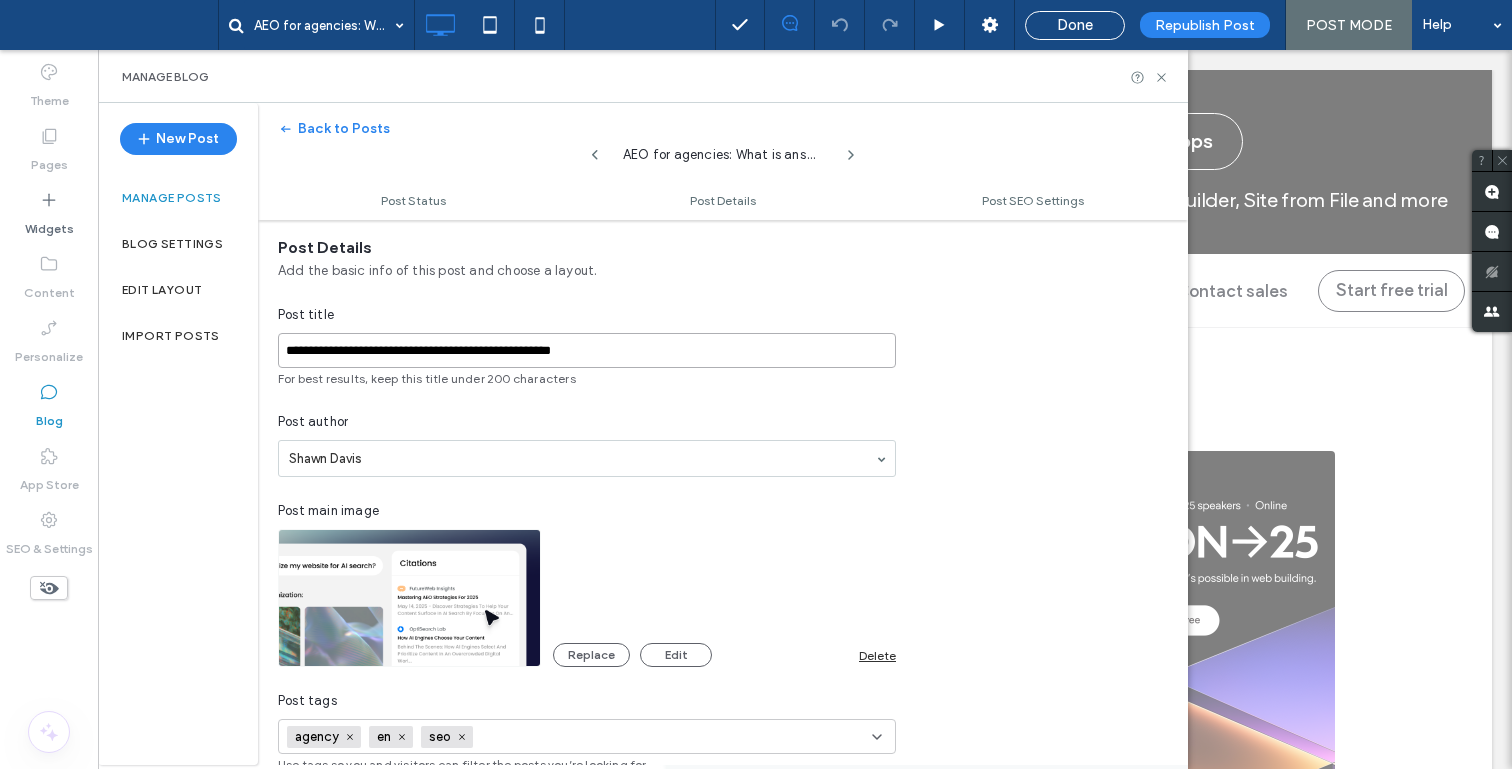click on "**********" at bounding box center [587, 350] 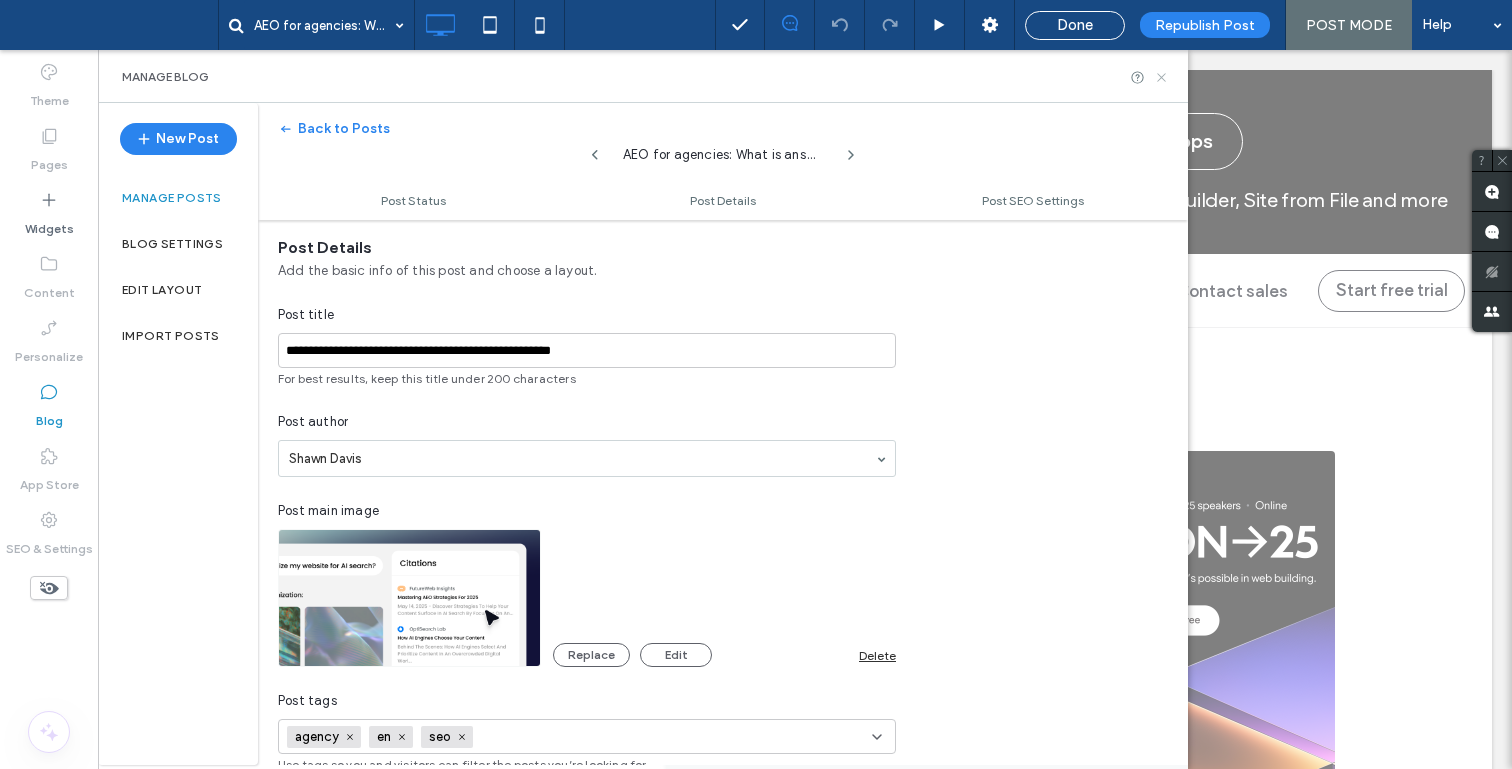 click 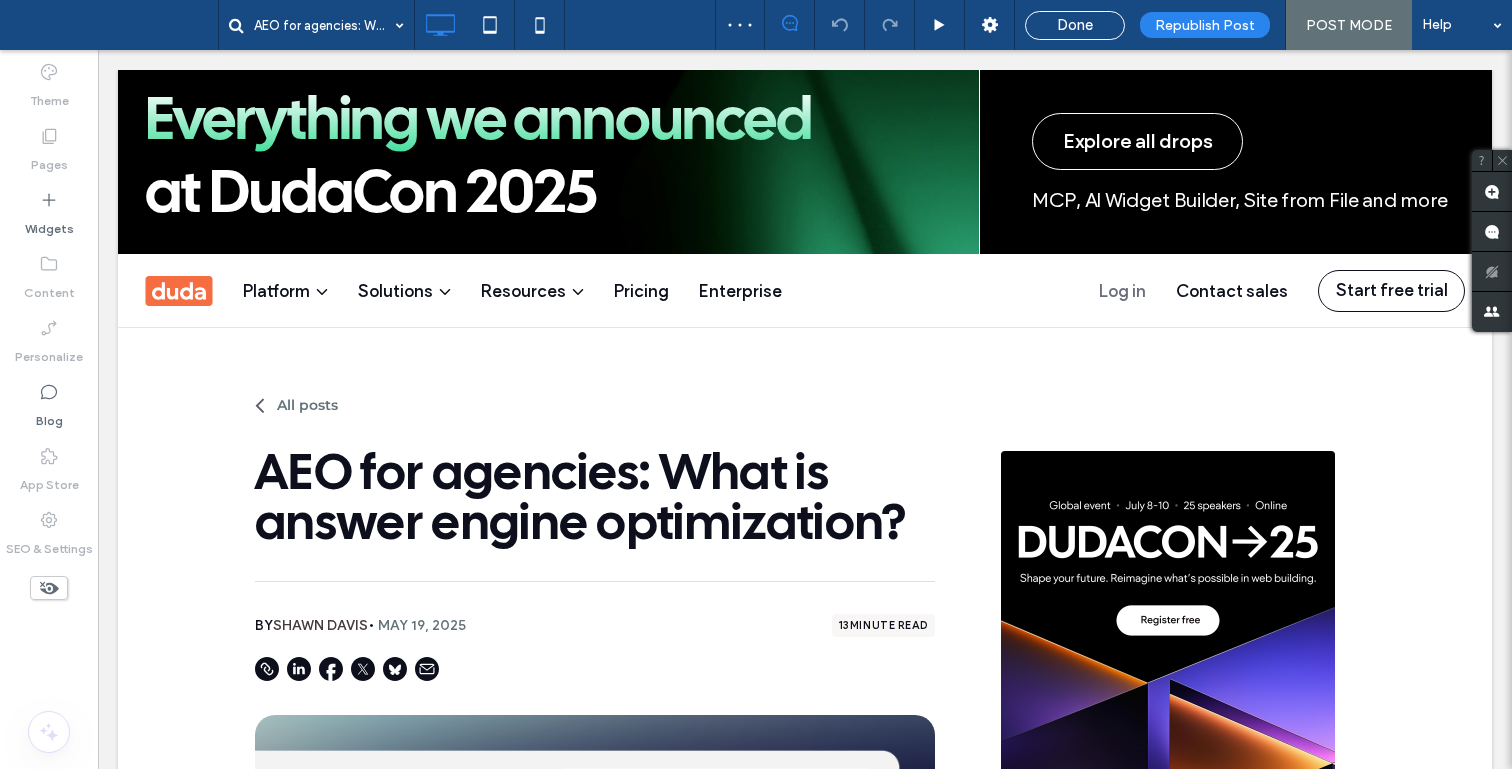 scroll, scrollTop: 0, scrollLeft: 0, axis: both 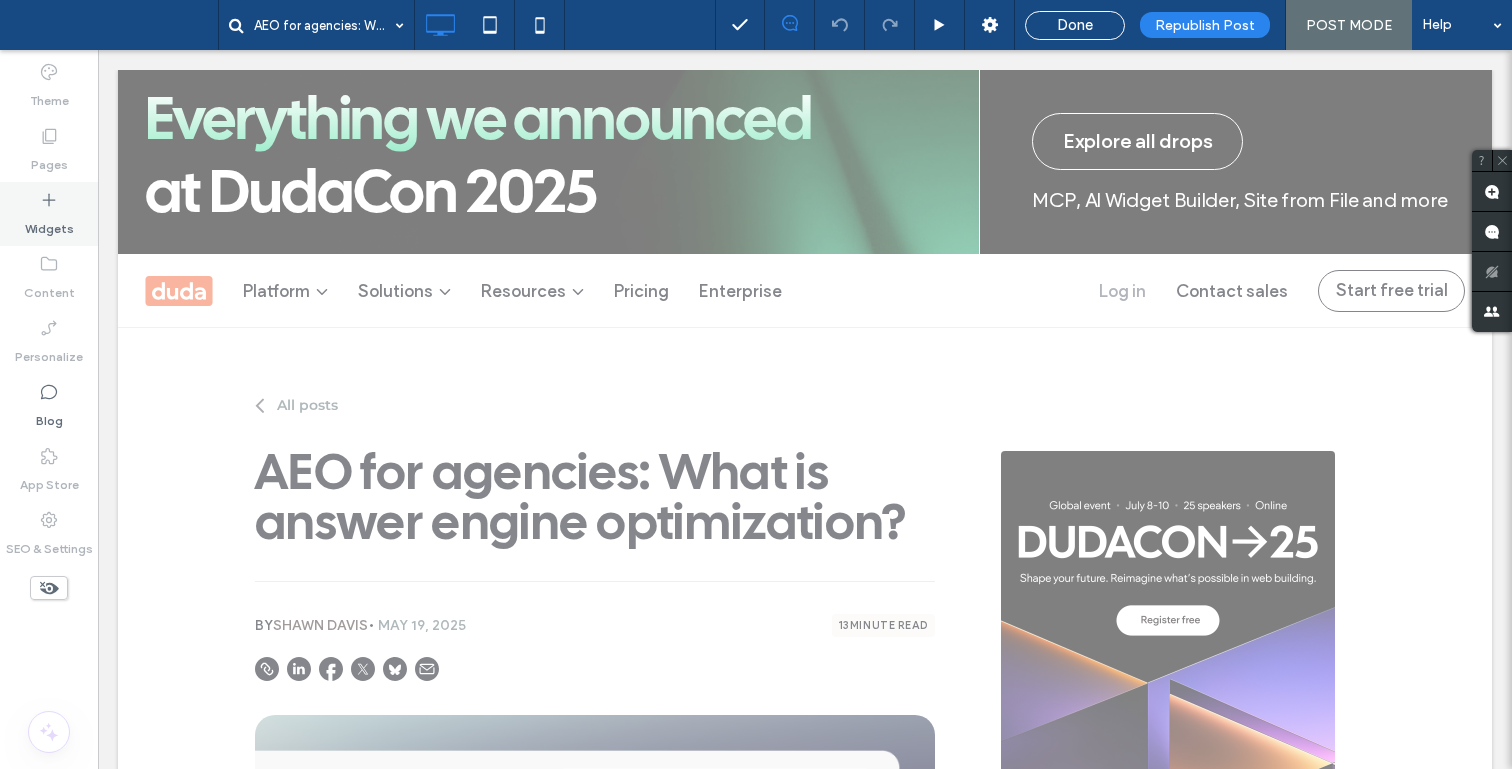 click on "Widgets" at bounding box center (49, 224) 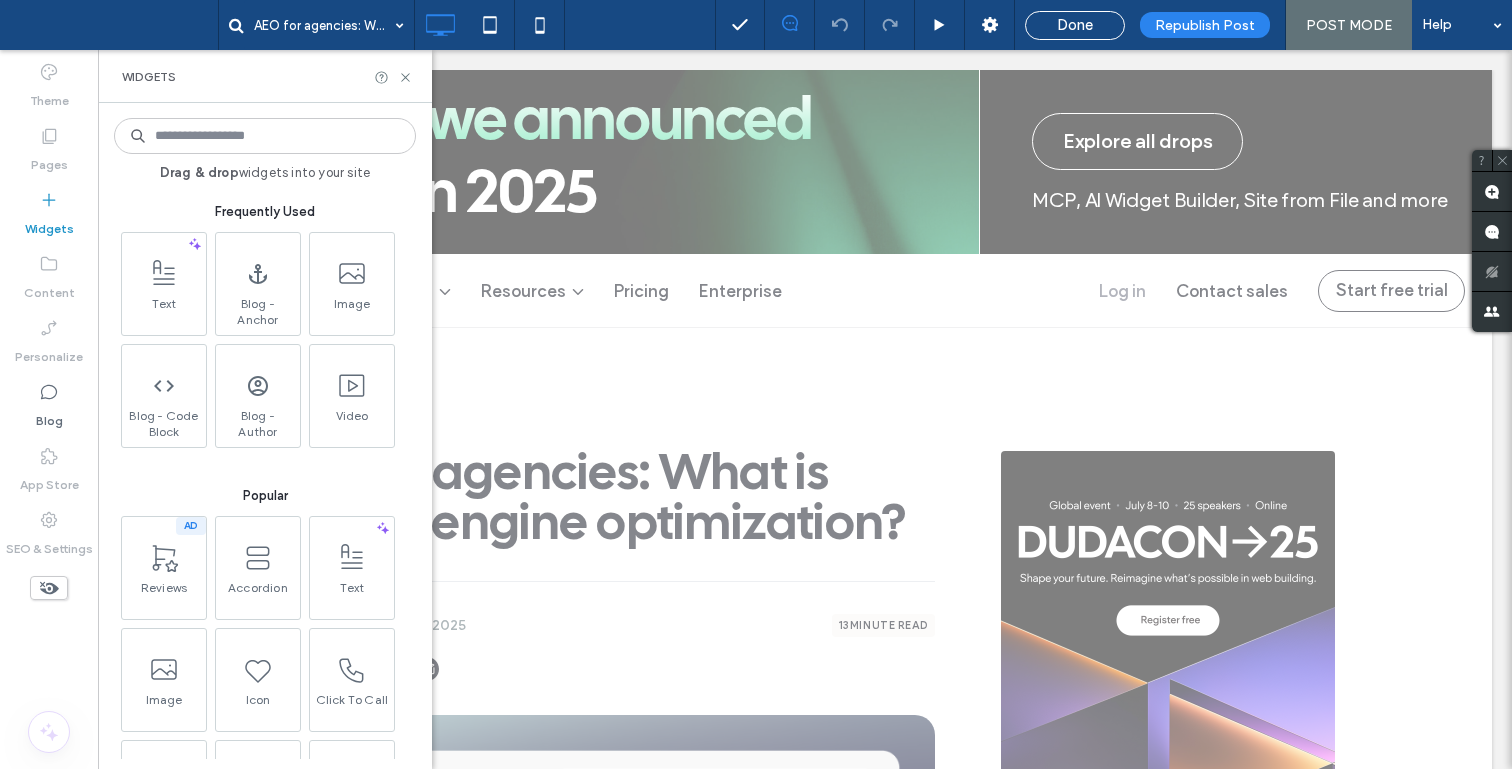 click on "Widgets" at bounding box center [49, 224] 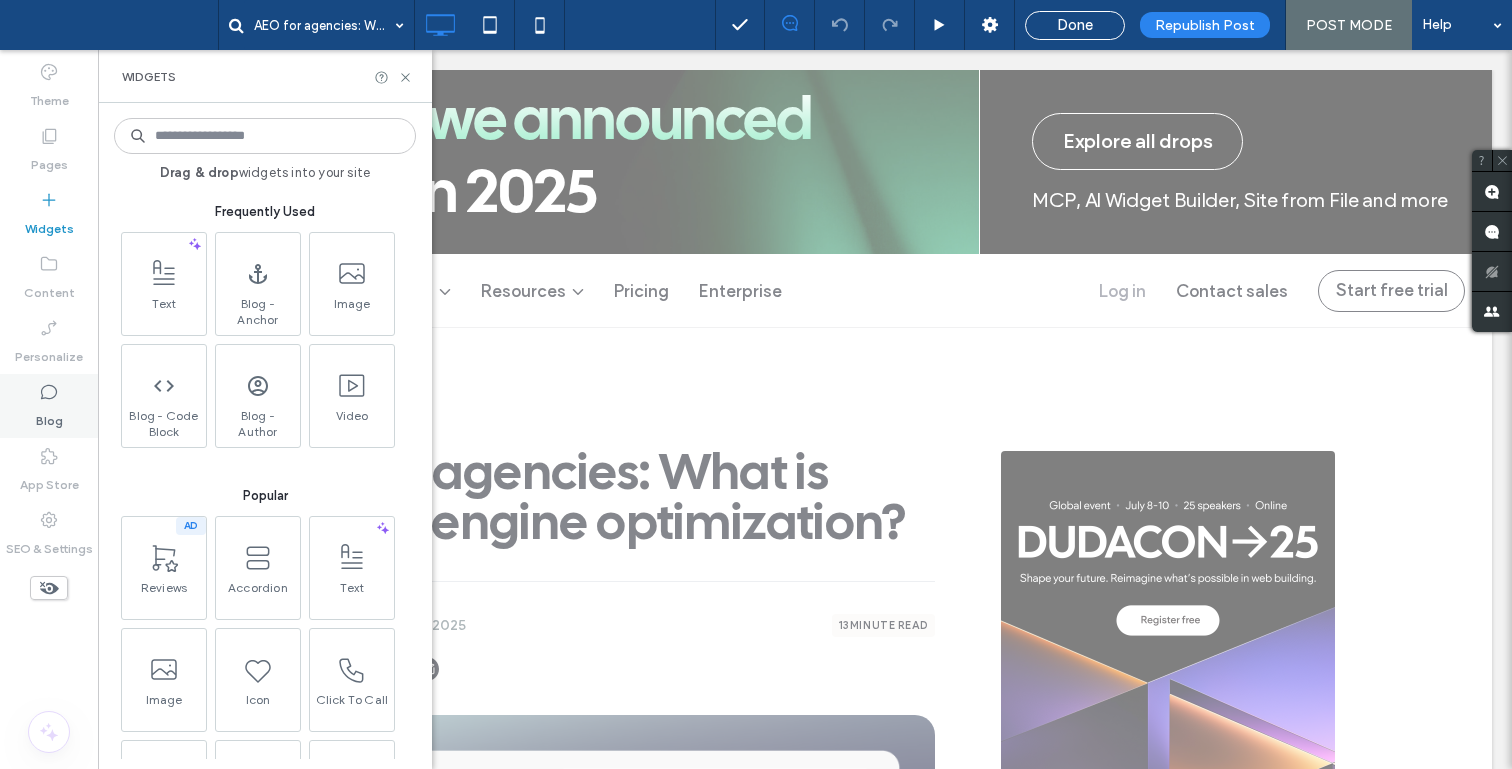 click 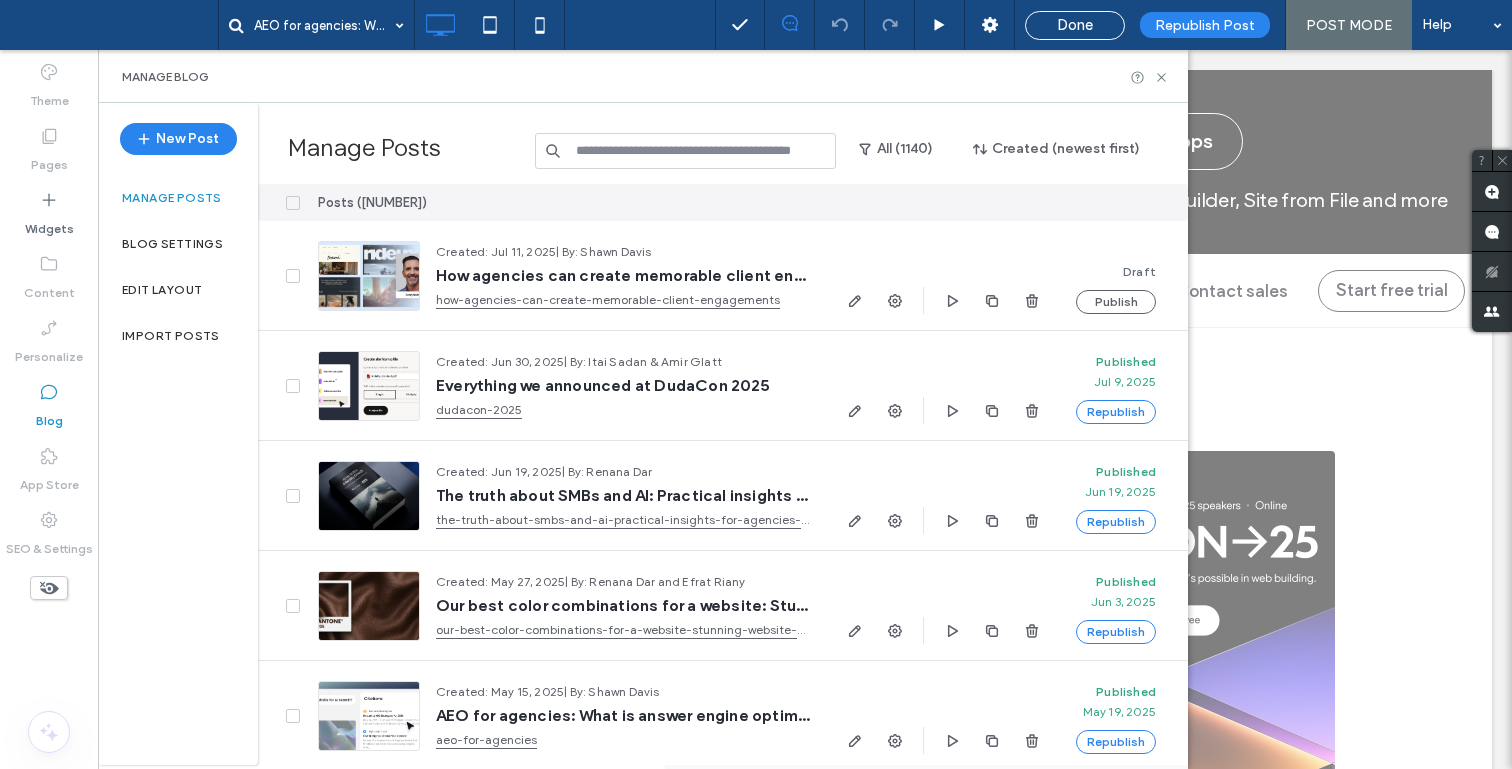 click on "New Post" at bounding box center (178, 139) 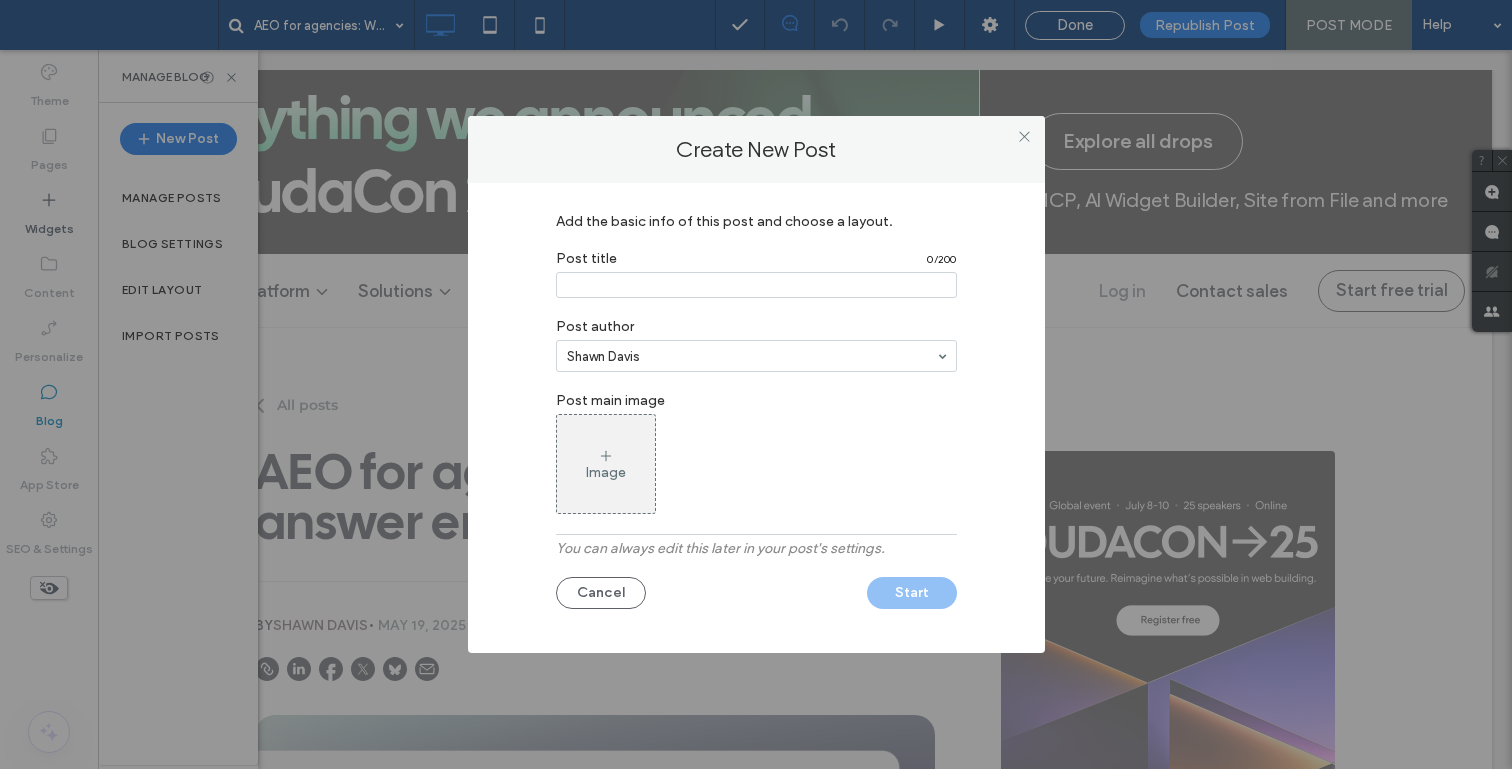 click at bounding box center (756, 285) 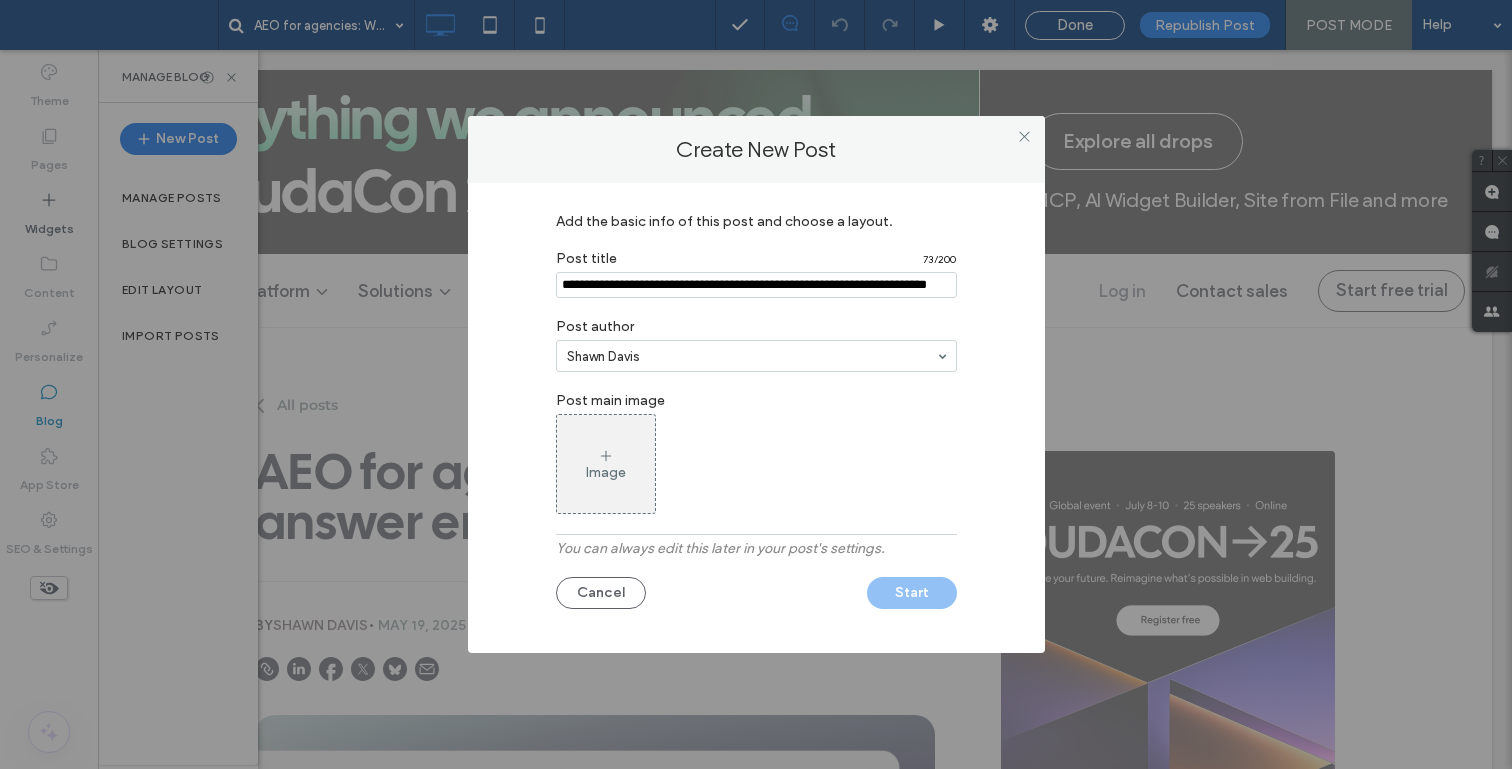 scroll, scrollTop: 0, scrollLeft: 31, axis: horizontal 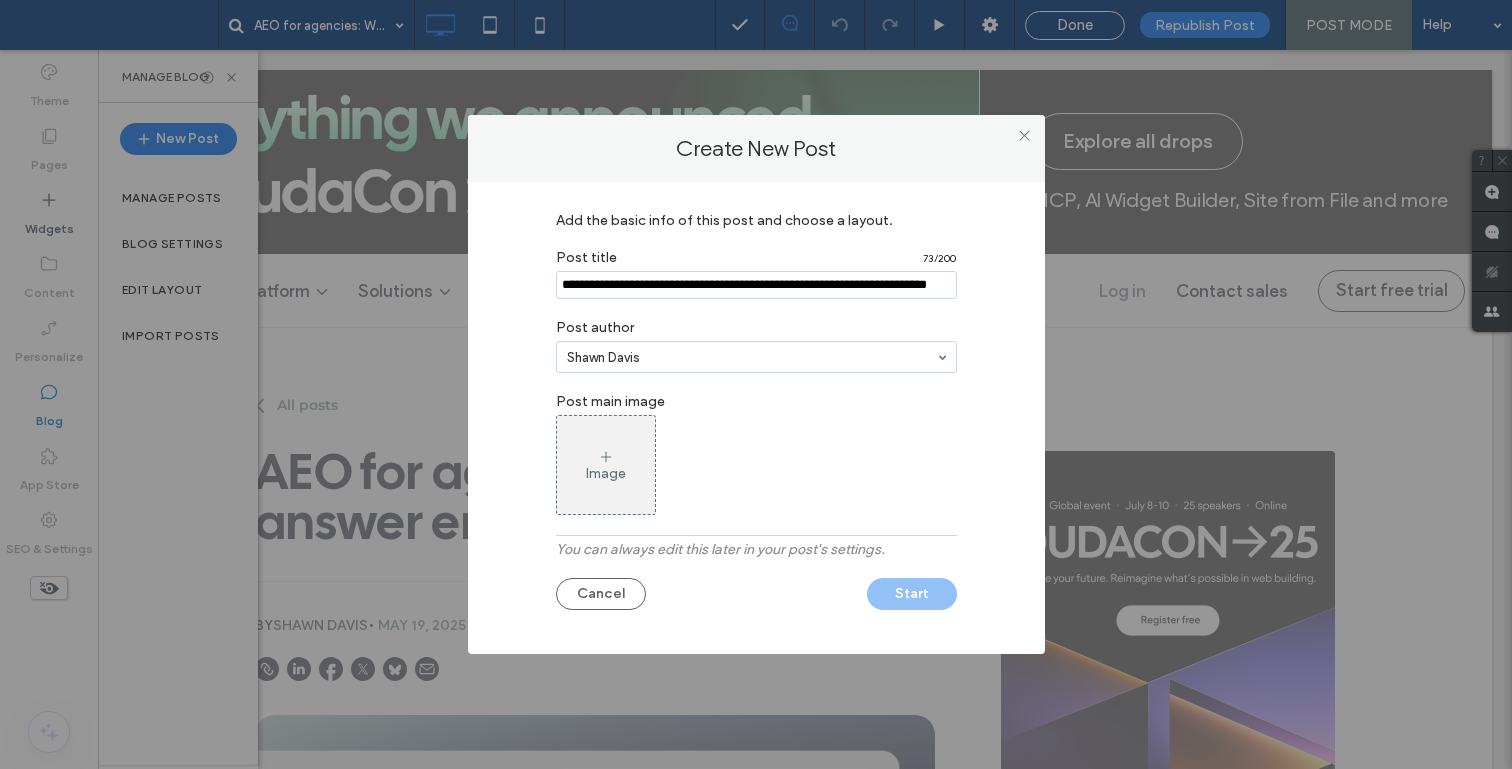 type on "**********" 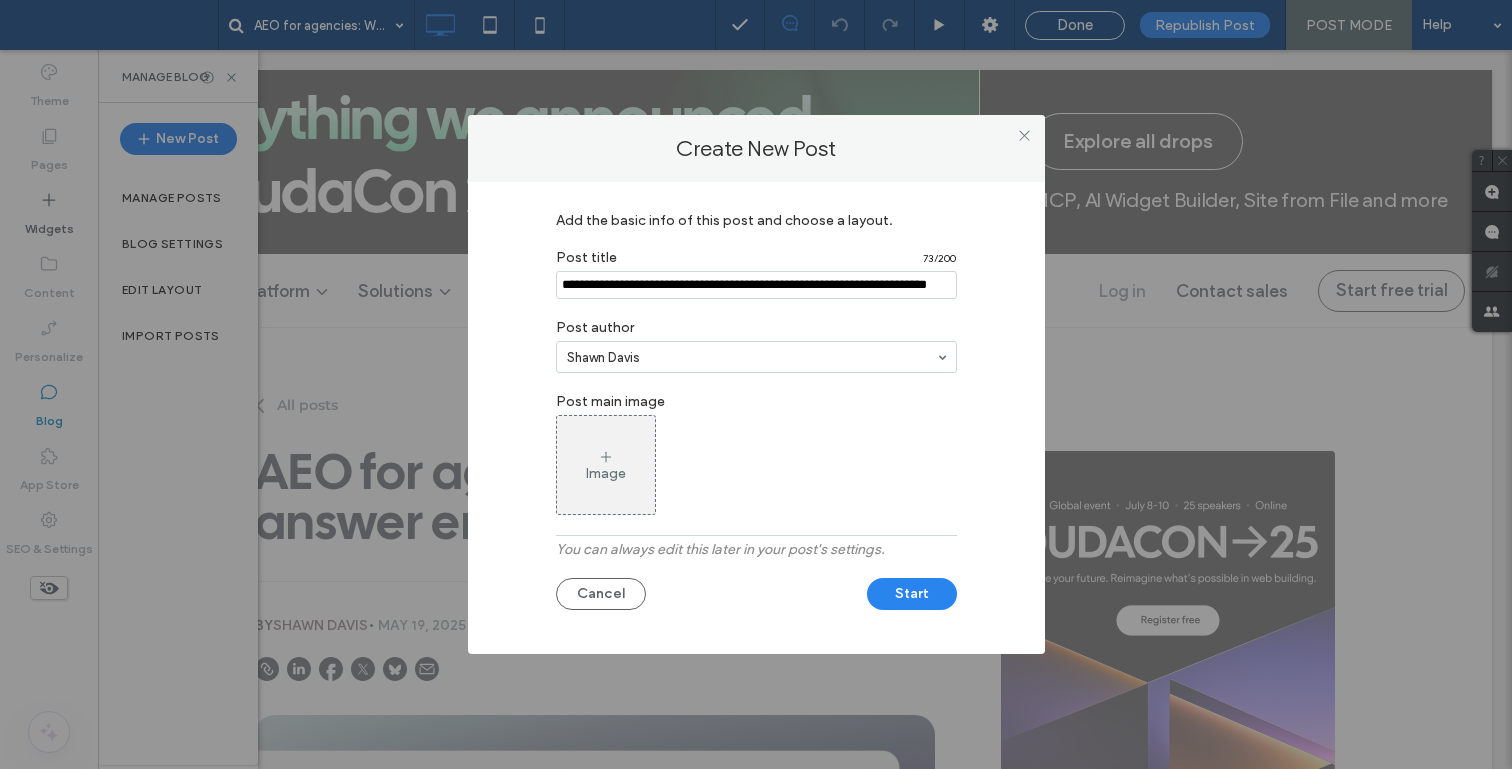 scroll, scrollTop: 0, scrollLeft: 0, axis: both 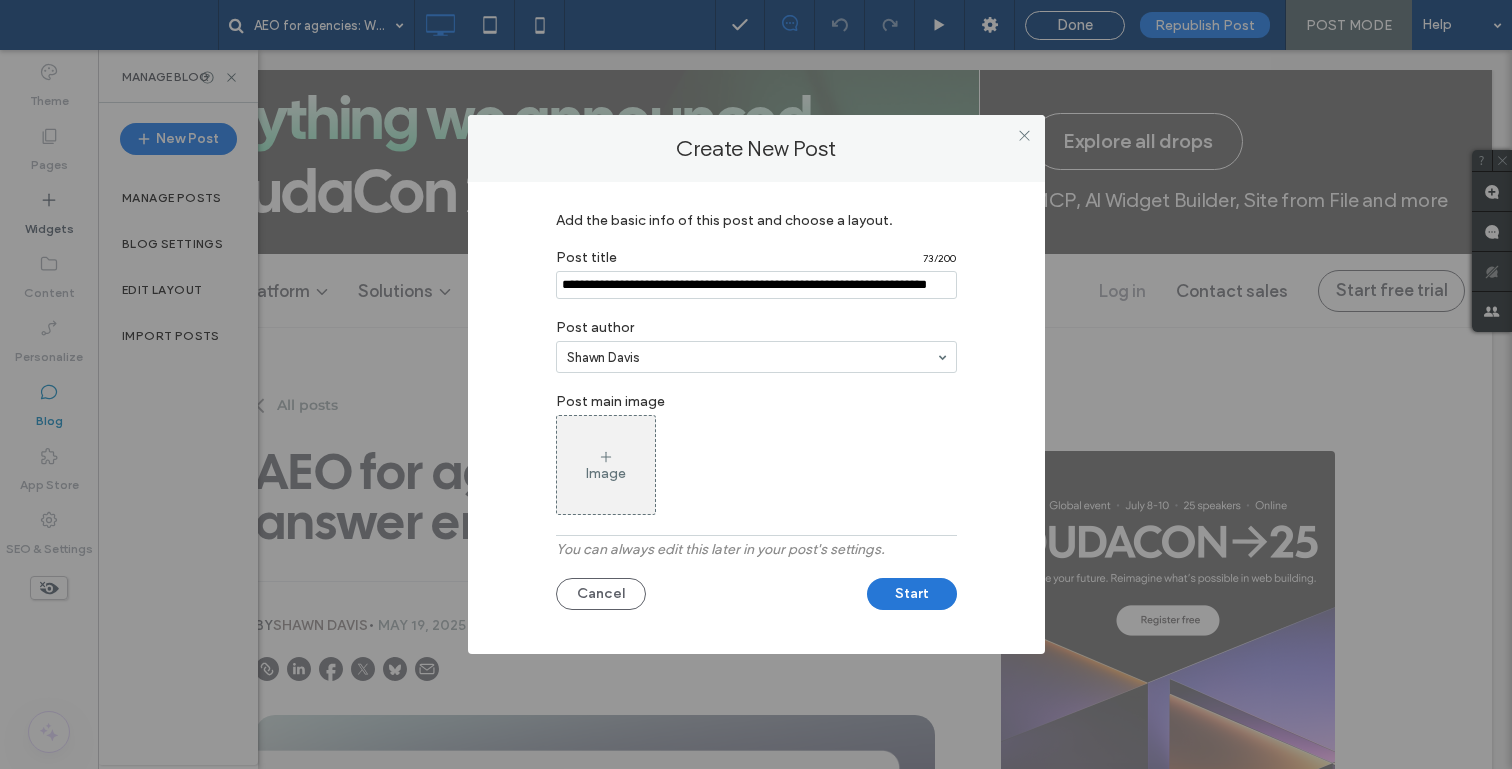 click on "Start" at bounding box center [912, 594] 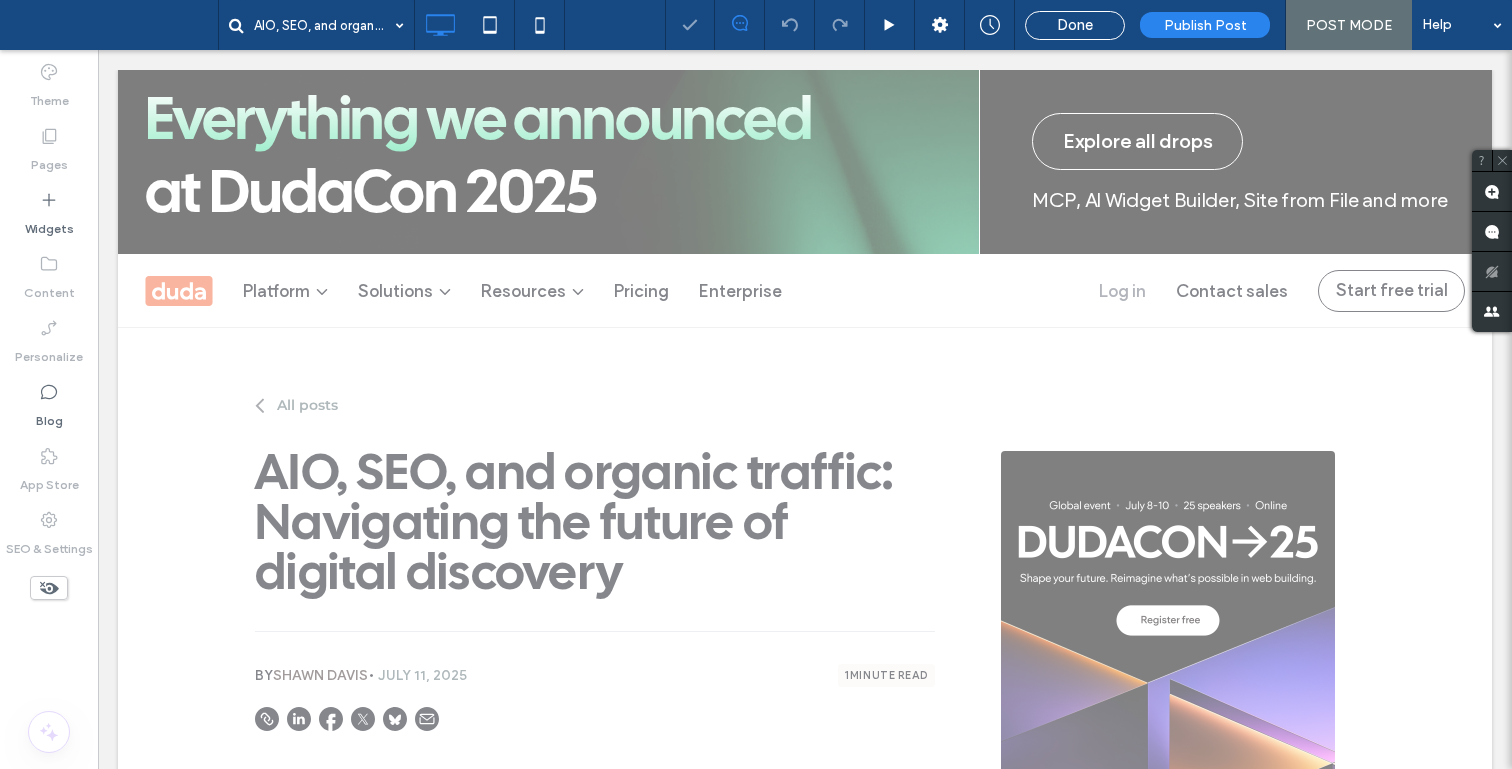 scroll, scrollTop: 0, scrollLeft: 0, axis: both 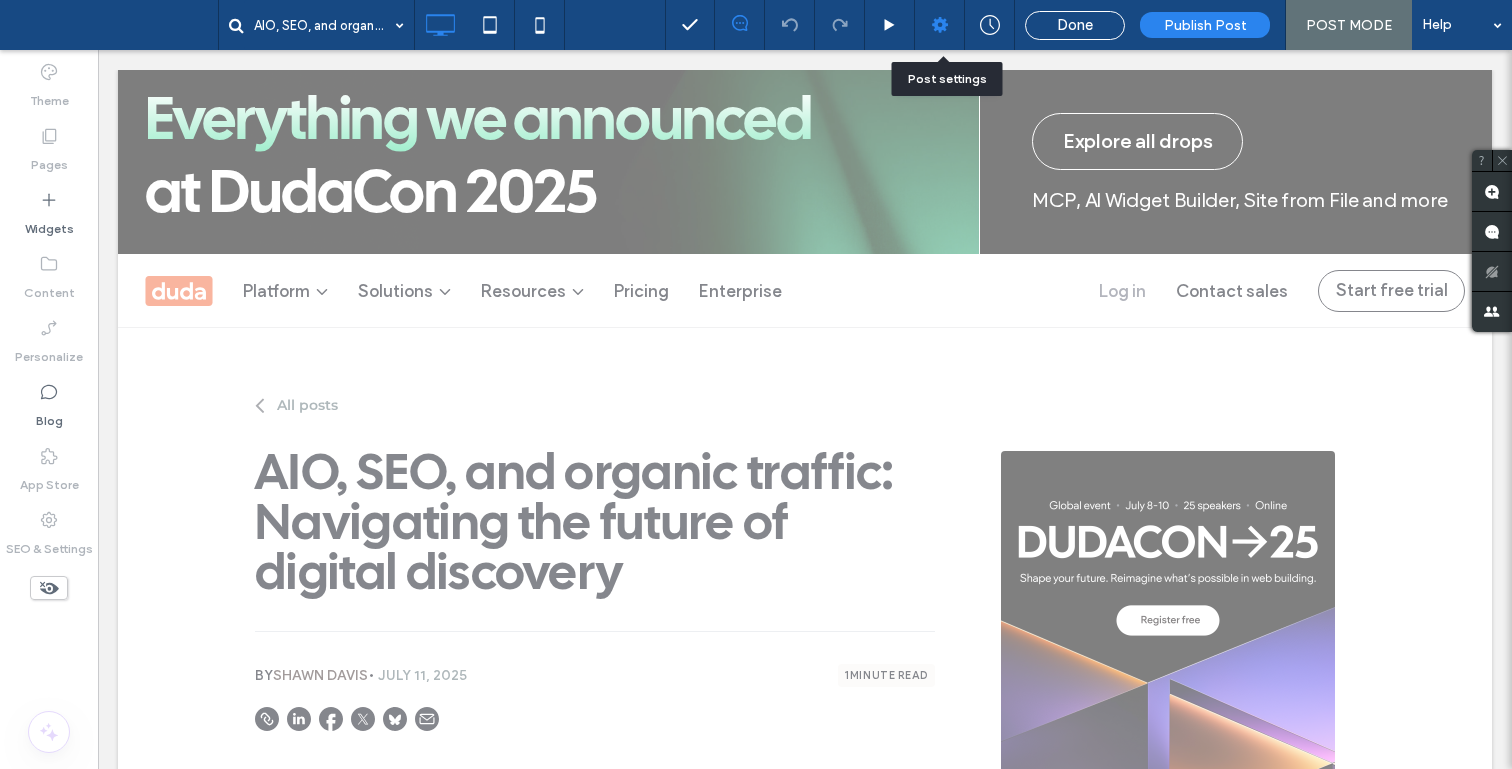 click 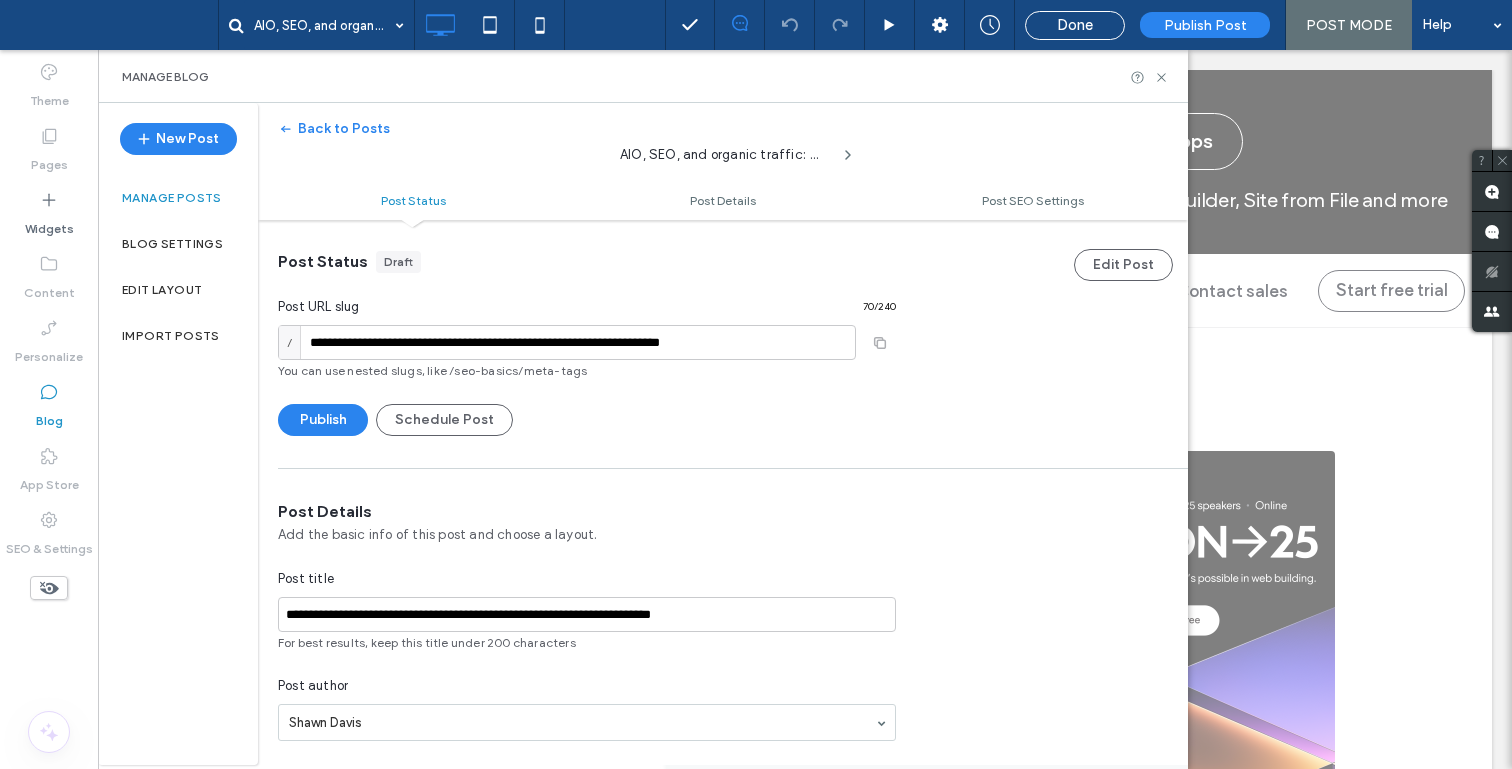 scroll, scrollTop: 339, scrollLeft: 0, axis: vertical 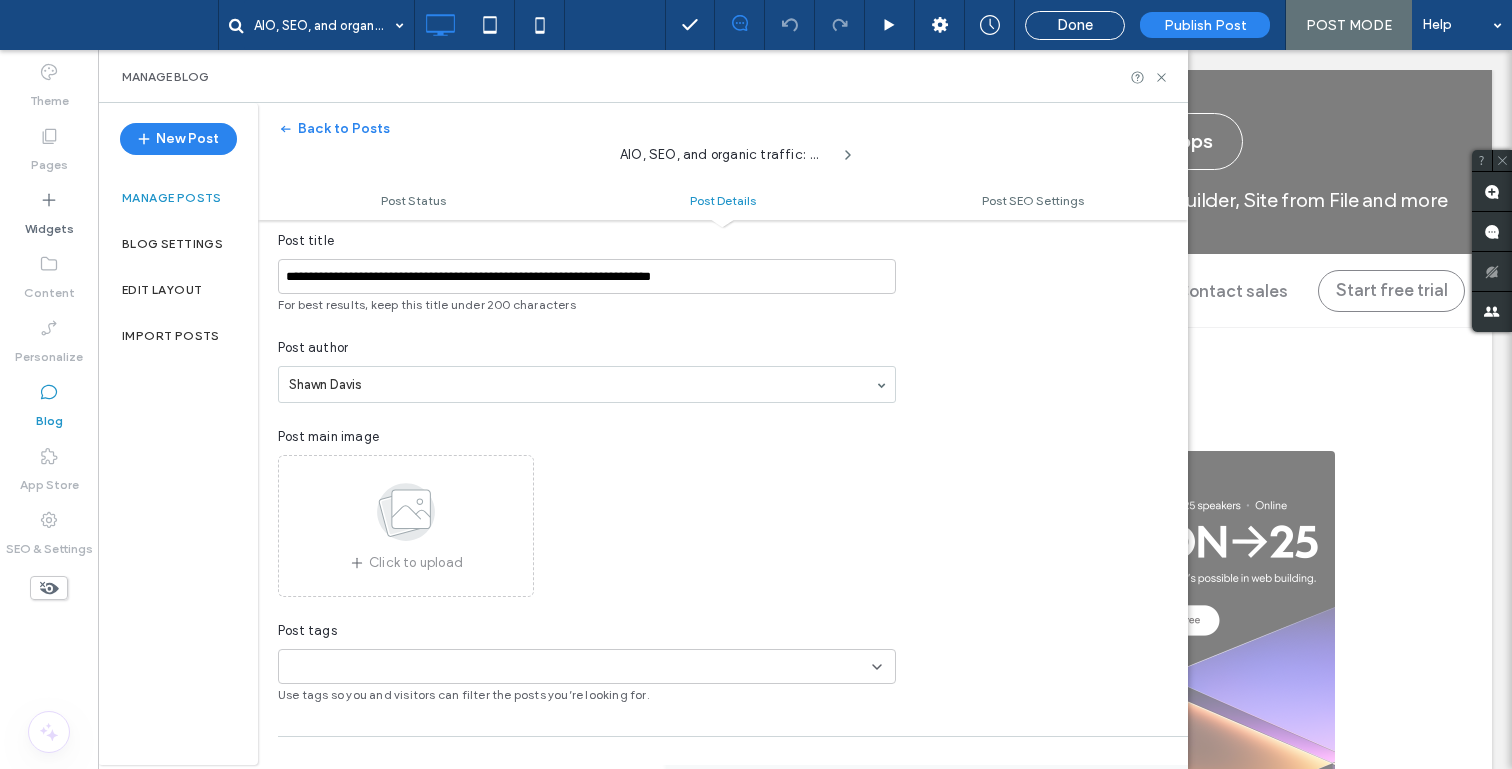 click 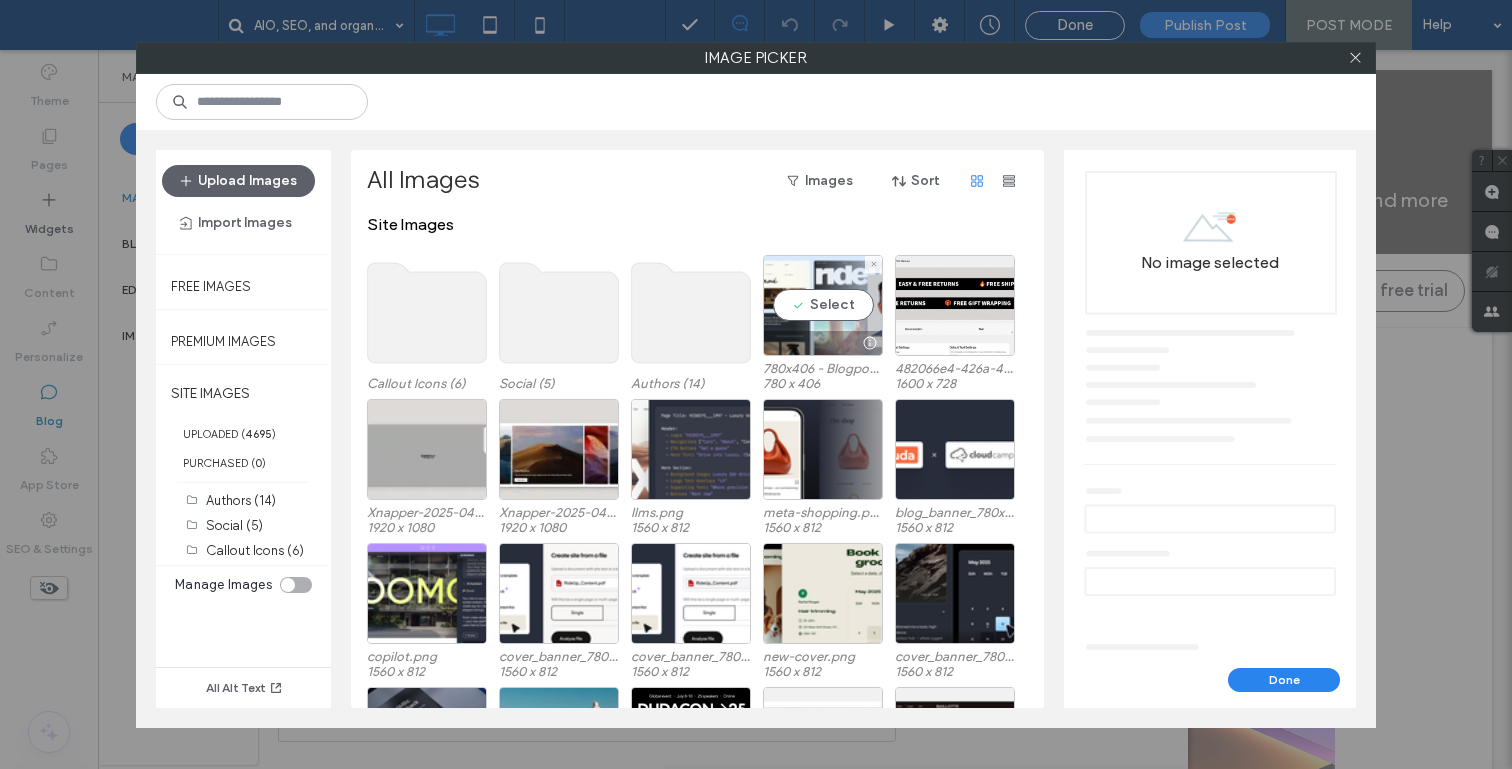 scroll, scrollTop: 0, scrollLeft: 0, axis: both 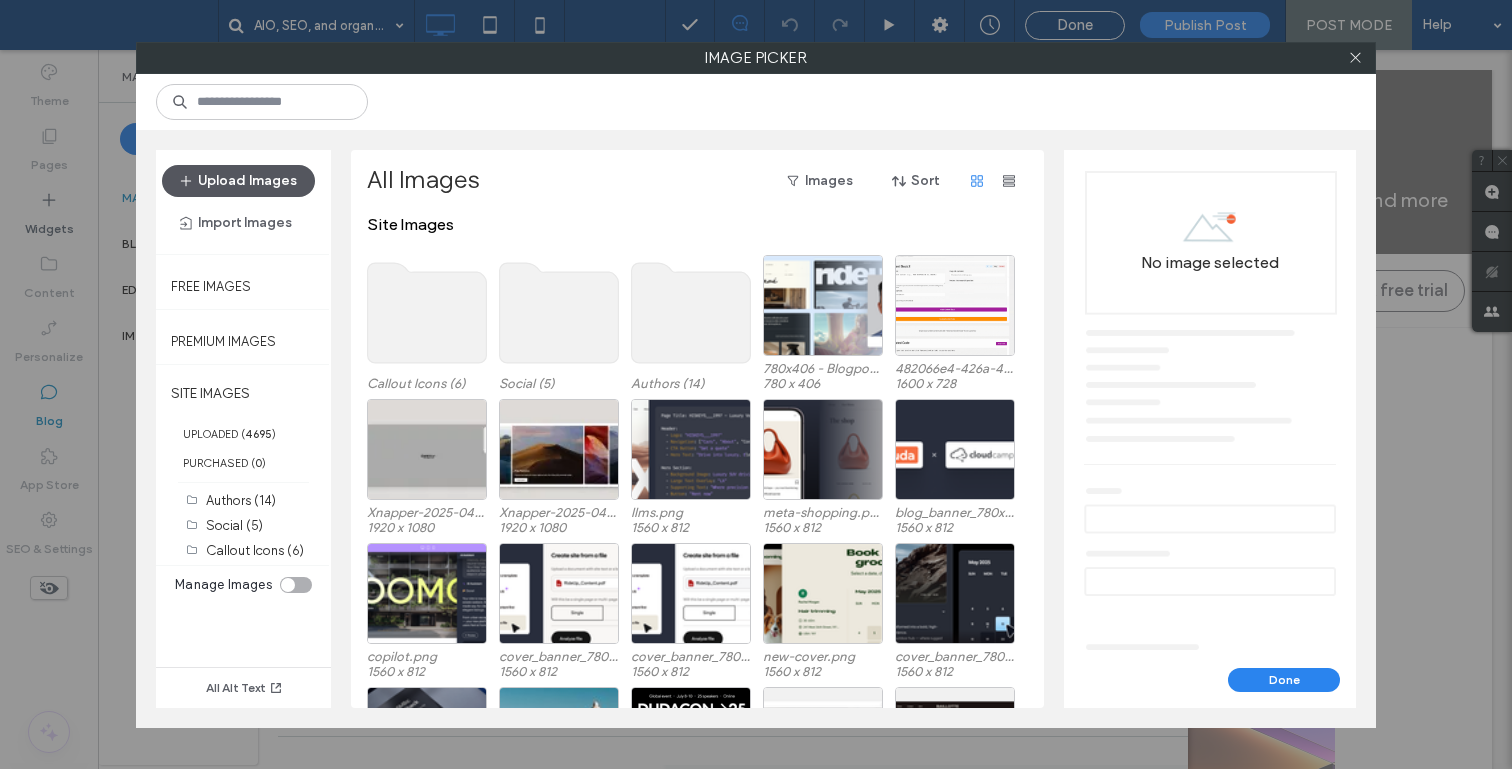 click on "Upload Images" at bounding box center [238, 181] 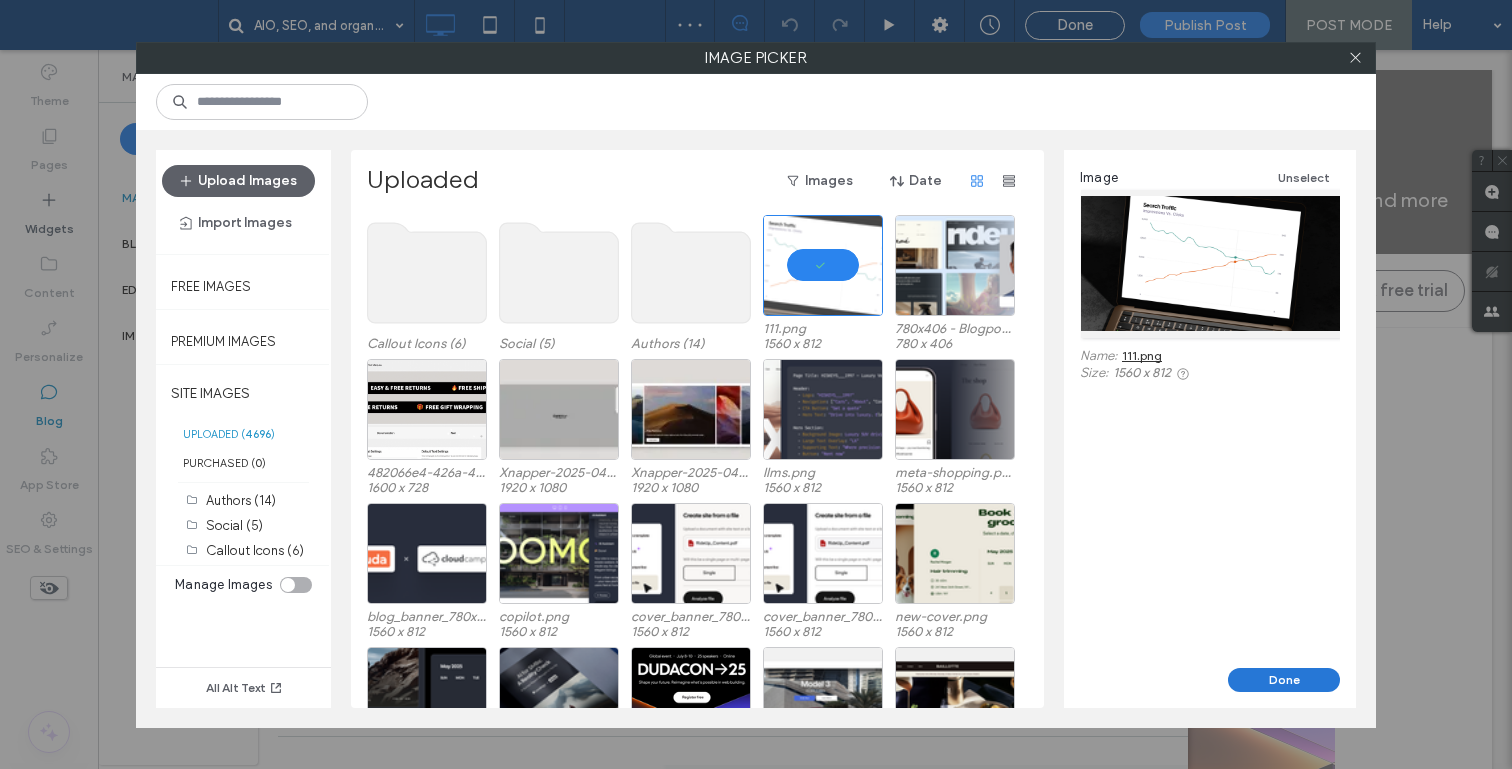 click on "Done" at bounding box center [1284, 680] 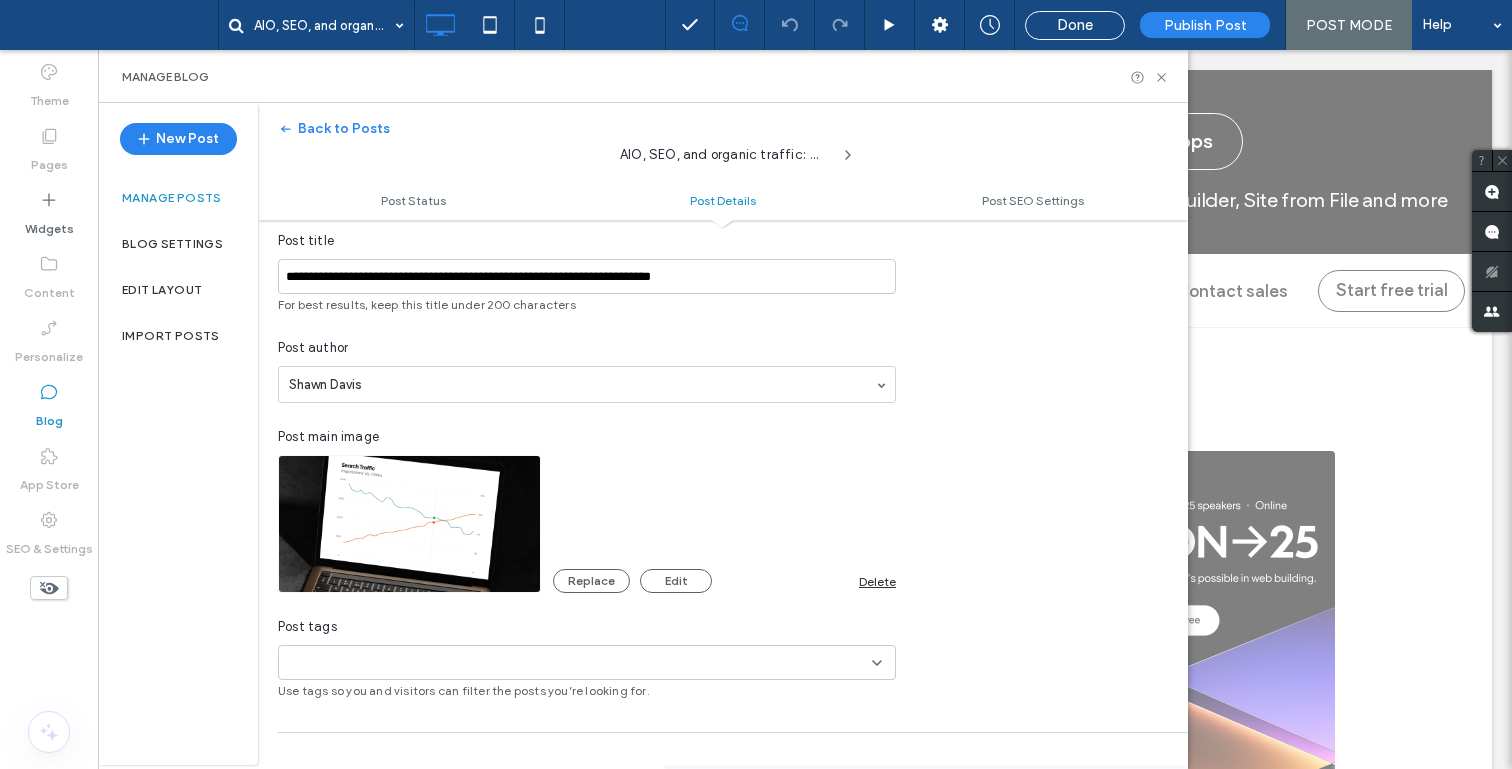 click on "+0 +0" at bounding box center (579, 662) 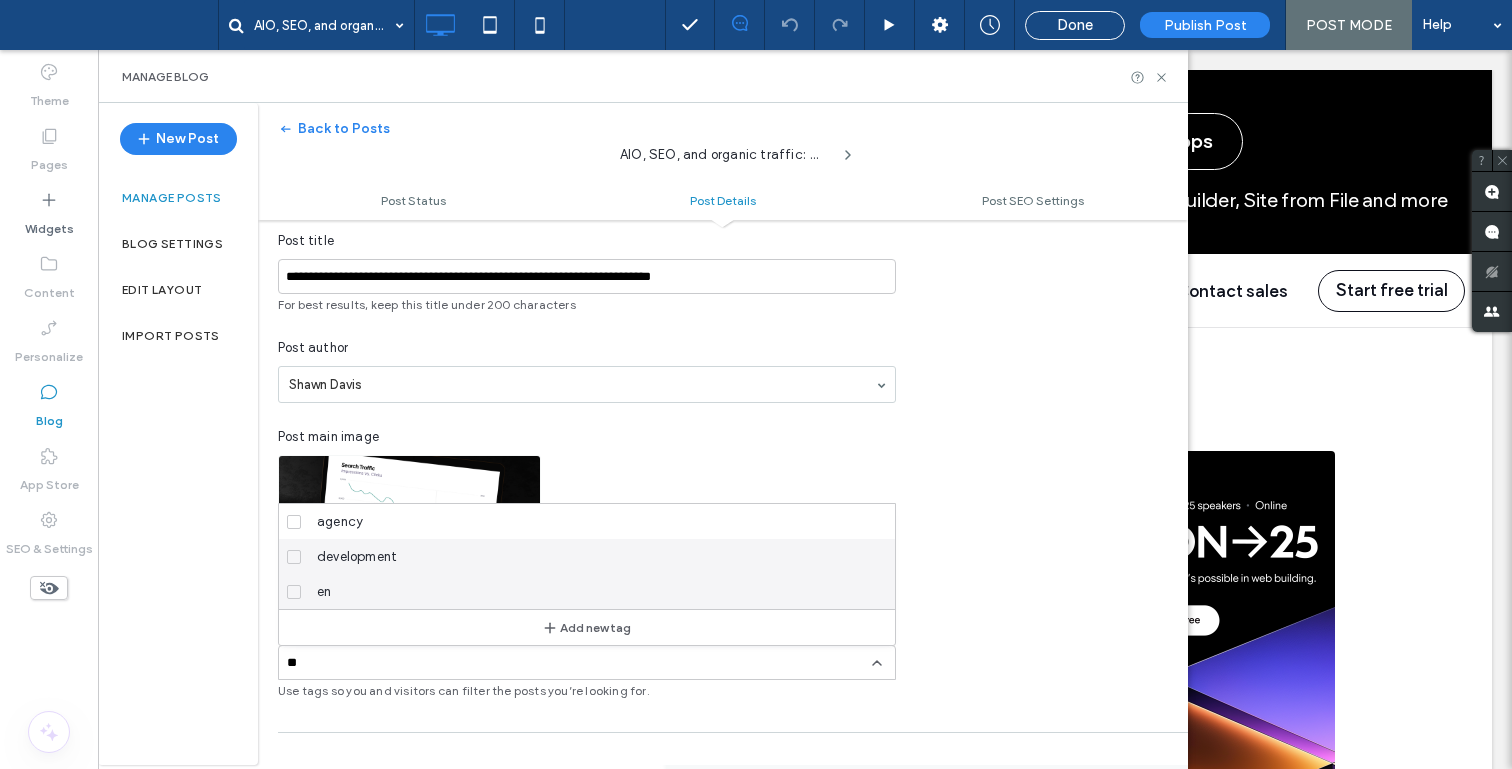 scroll, scrollTop: 0, scrollLeft: 0, axis: both 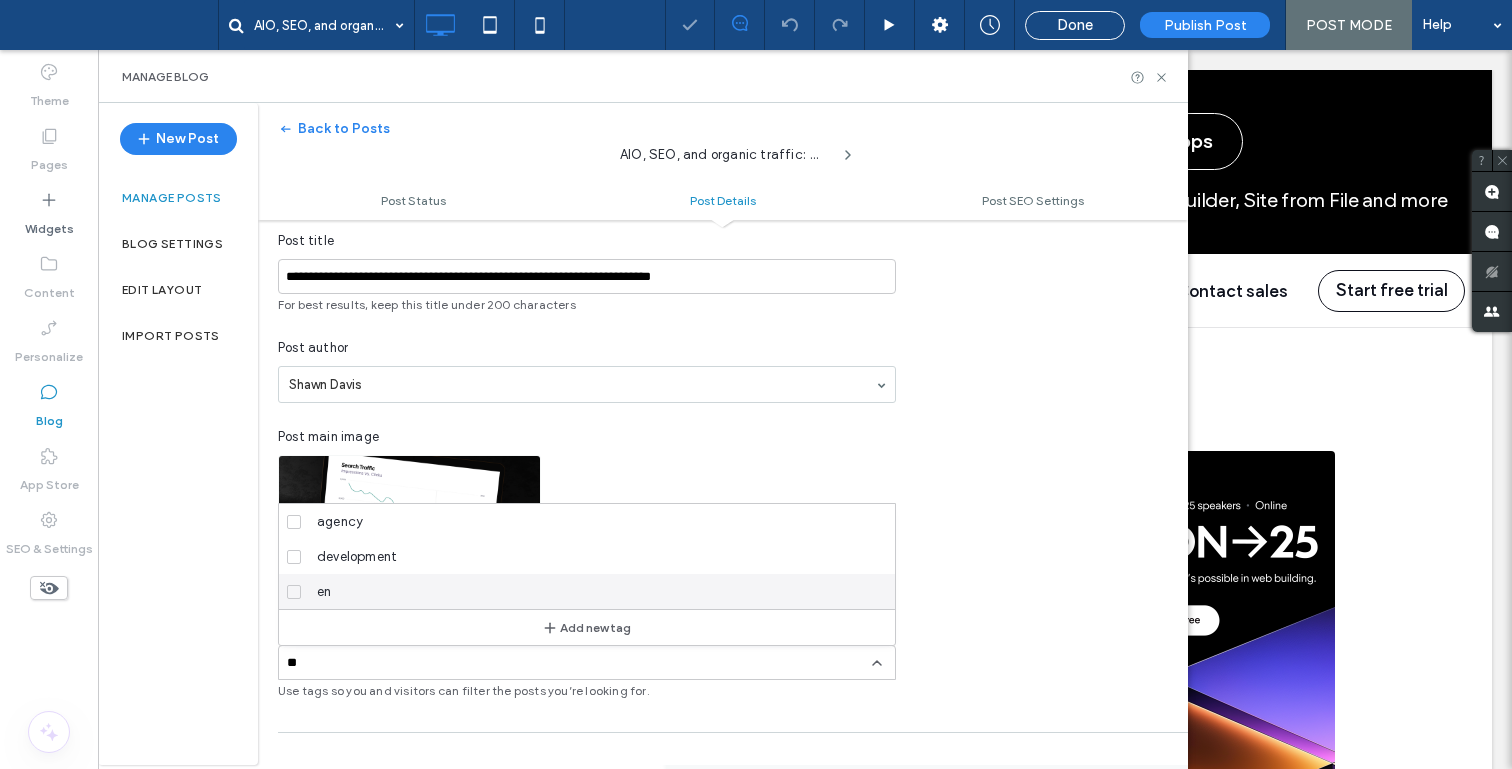 click at bounding box center [294, 592] 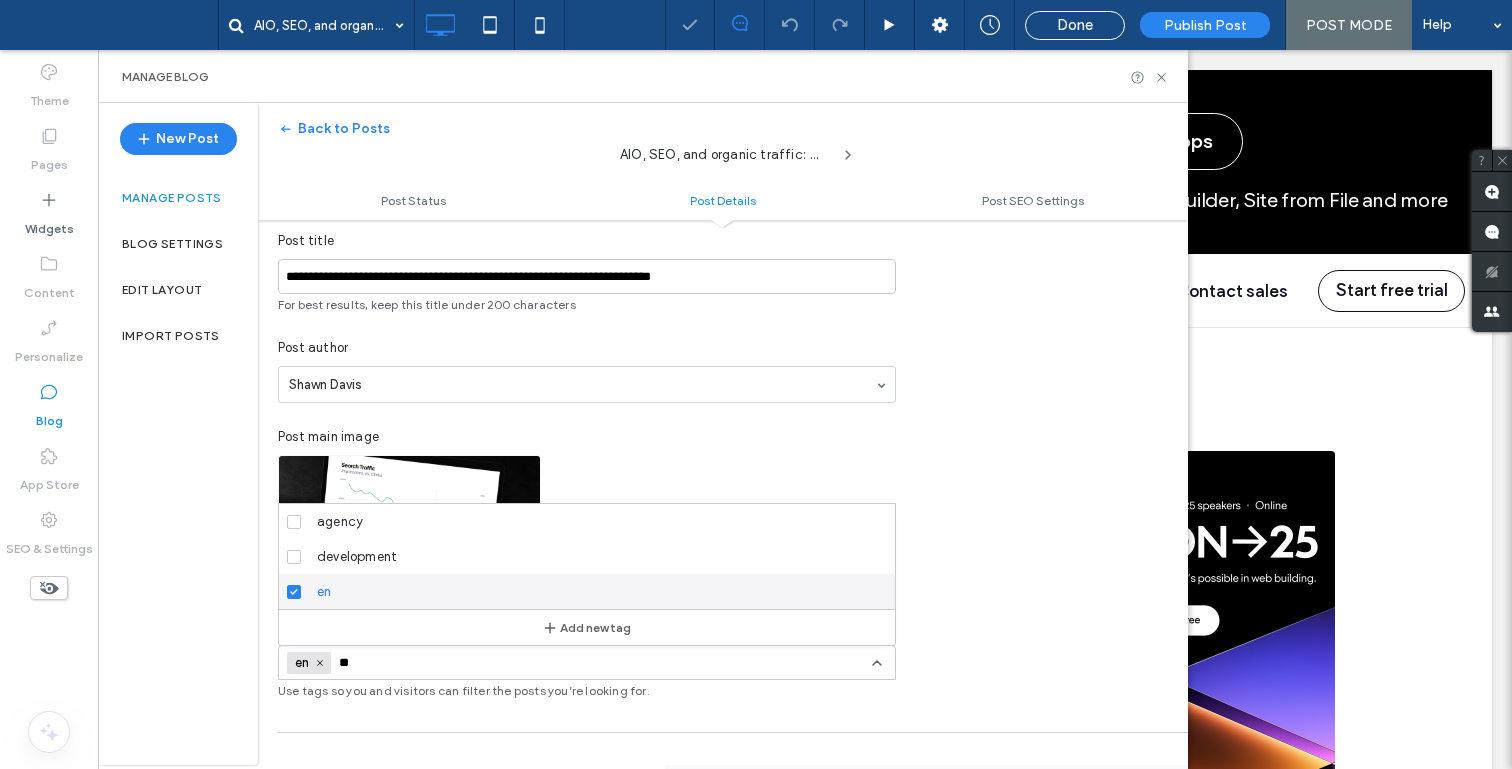 click at bounding box center (756, 384) 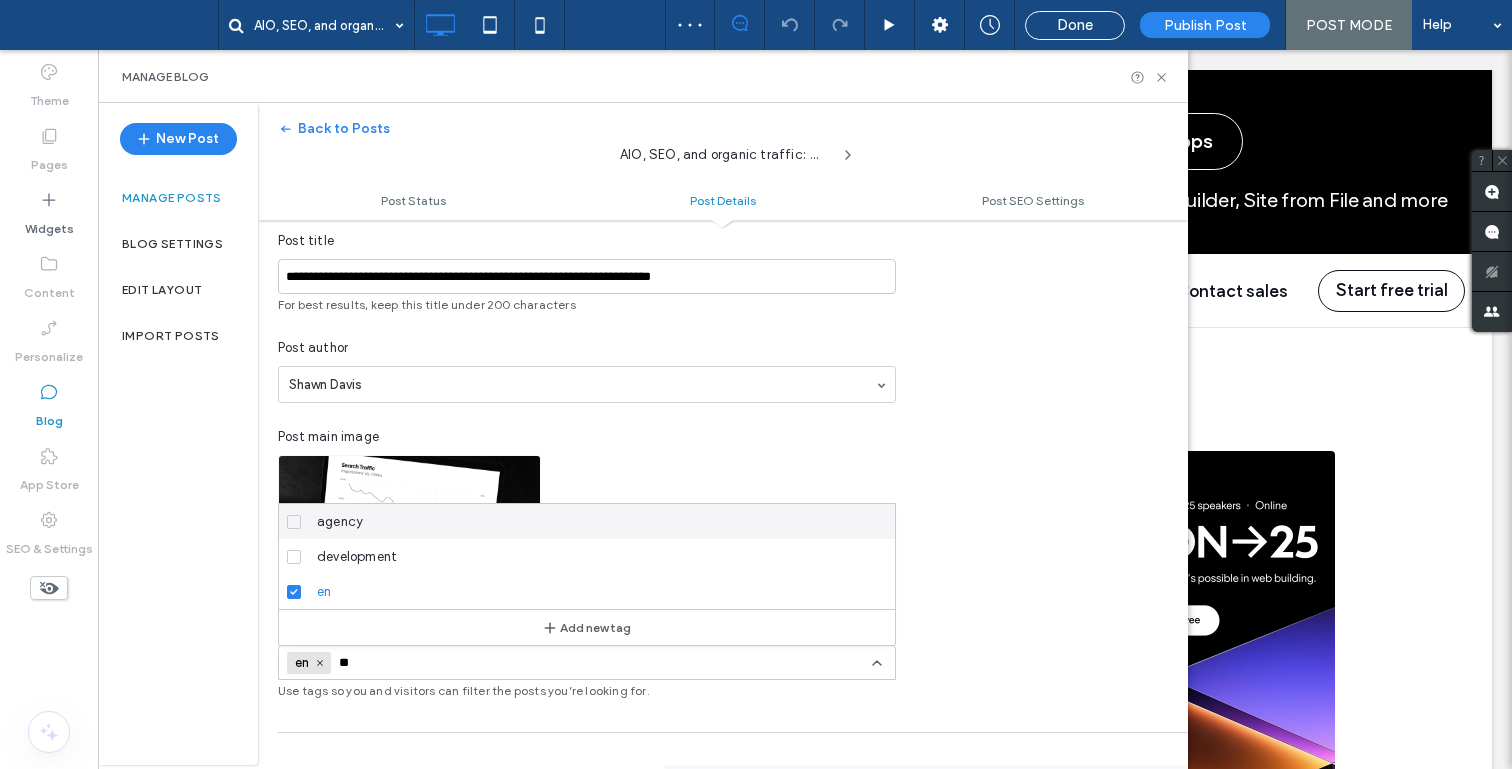click on "**" at bounding box center [408, 663] 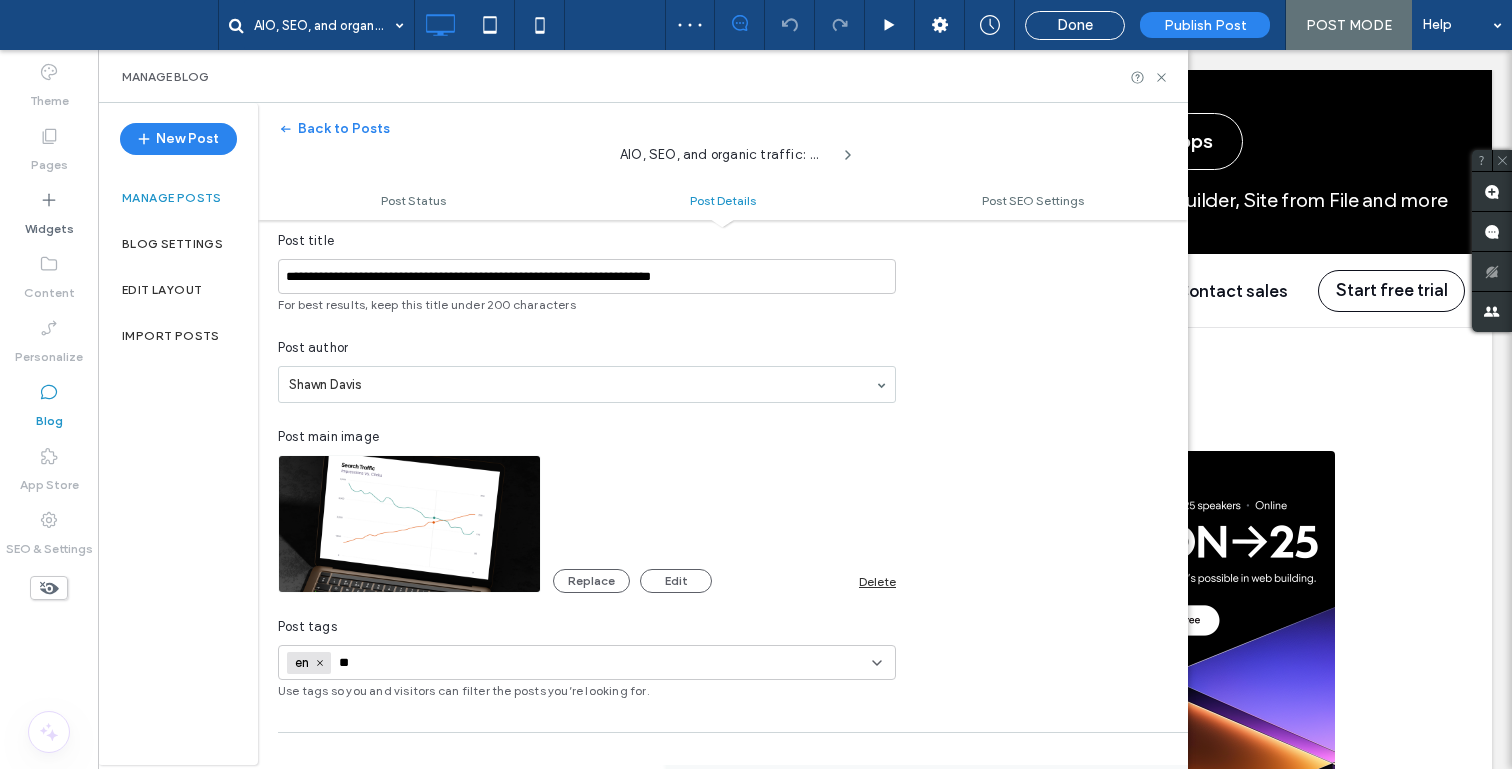 scroll, scrollTop: 0, scrollLeft: 0, axis: both 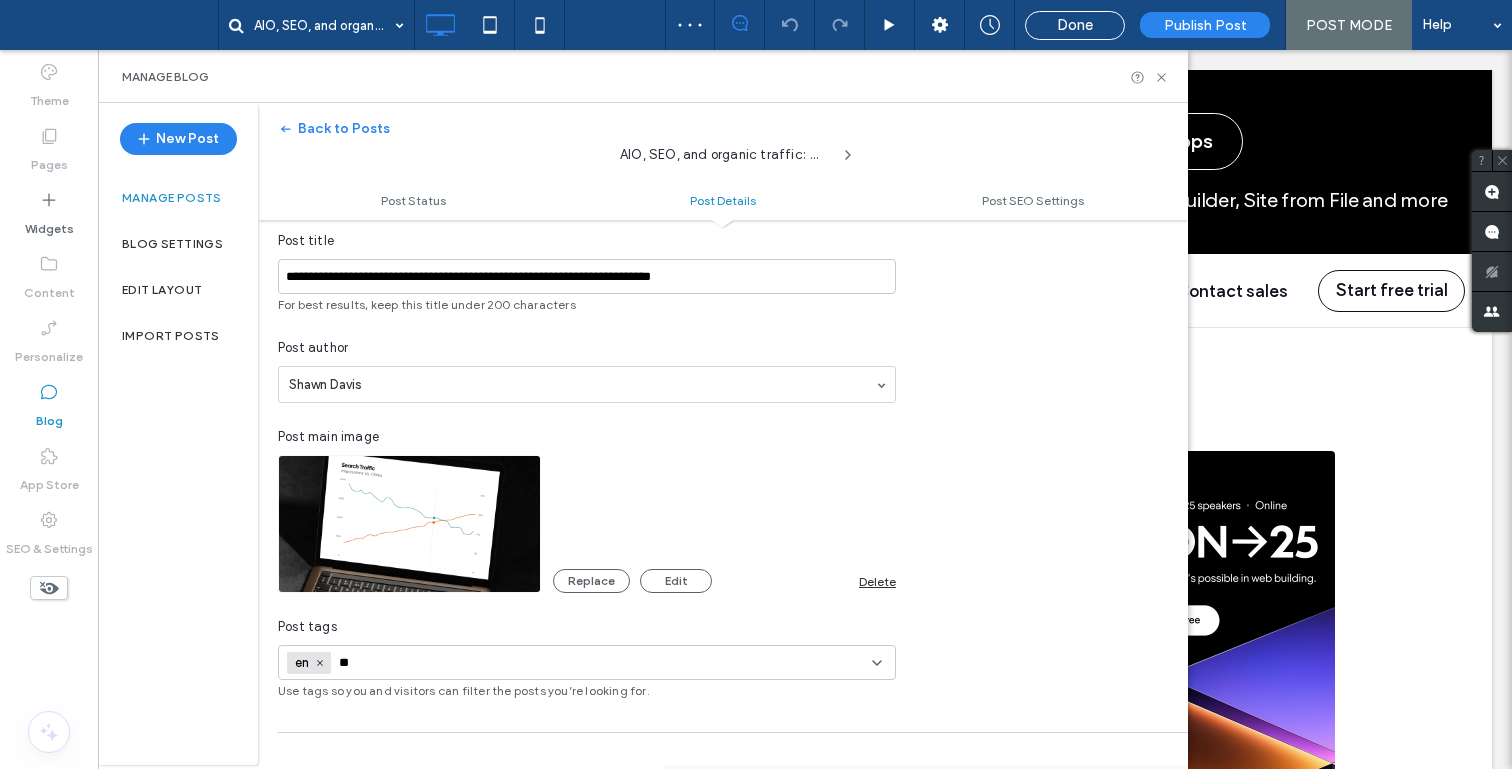 type on "*" 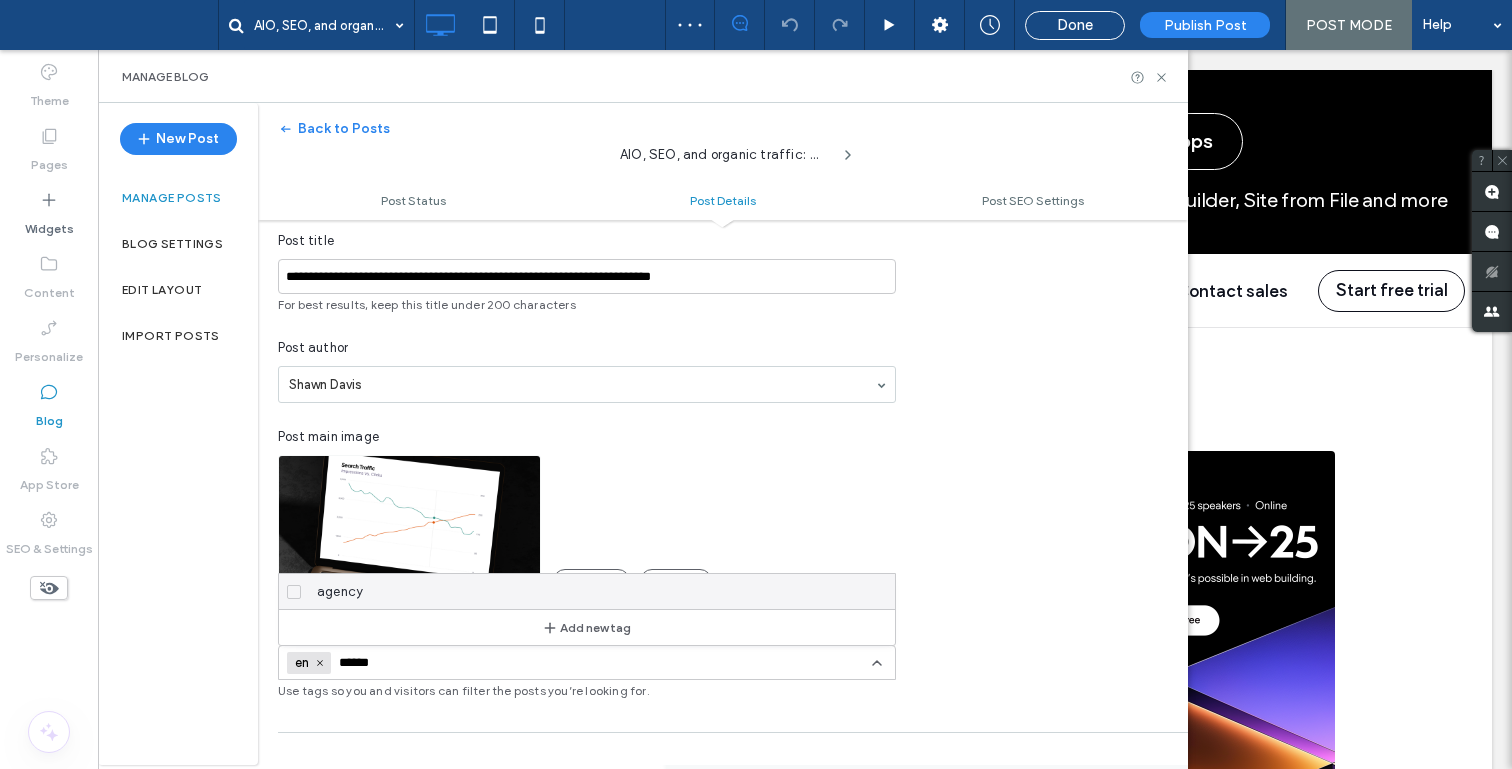 click at bounding box center [294, 592] 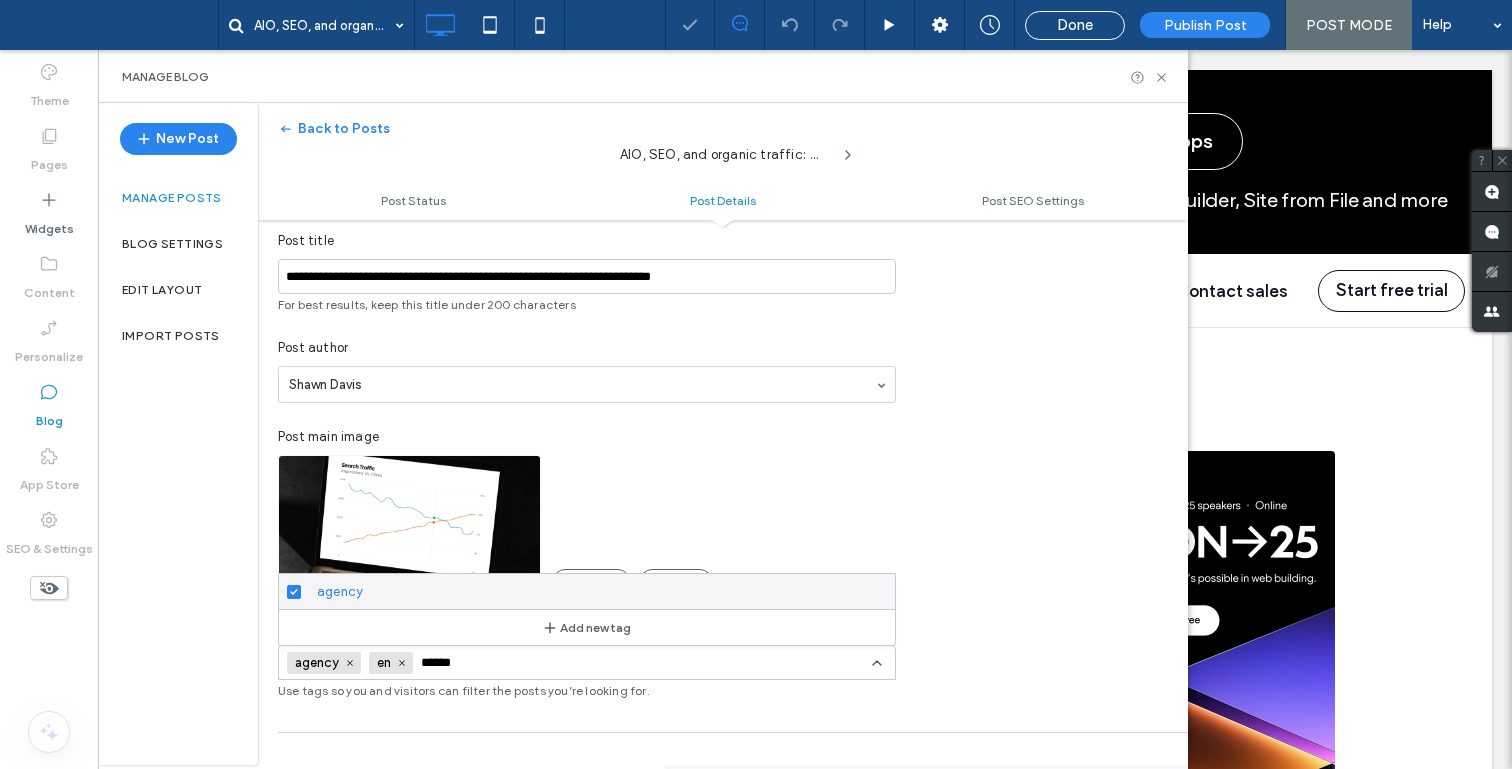click at bounding box center [756, 384] 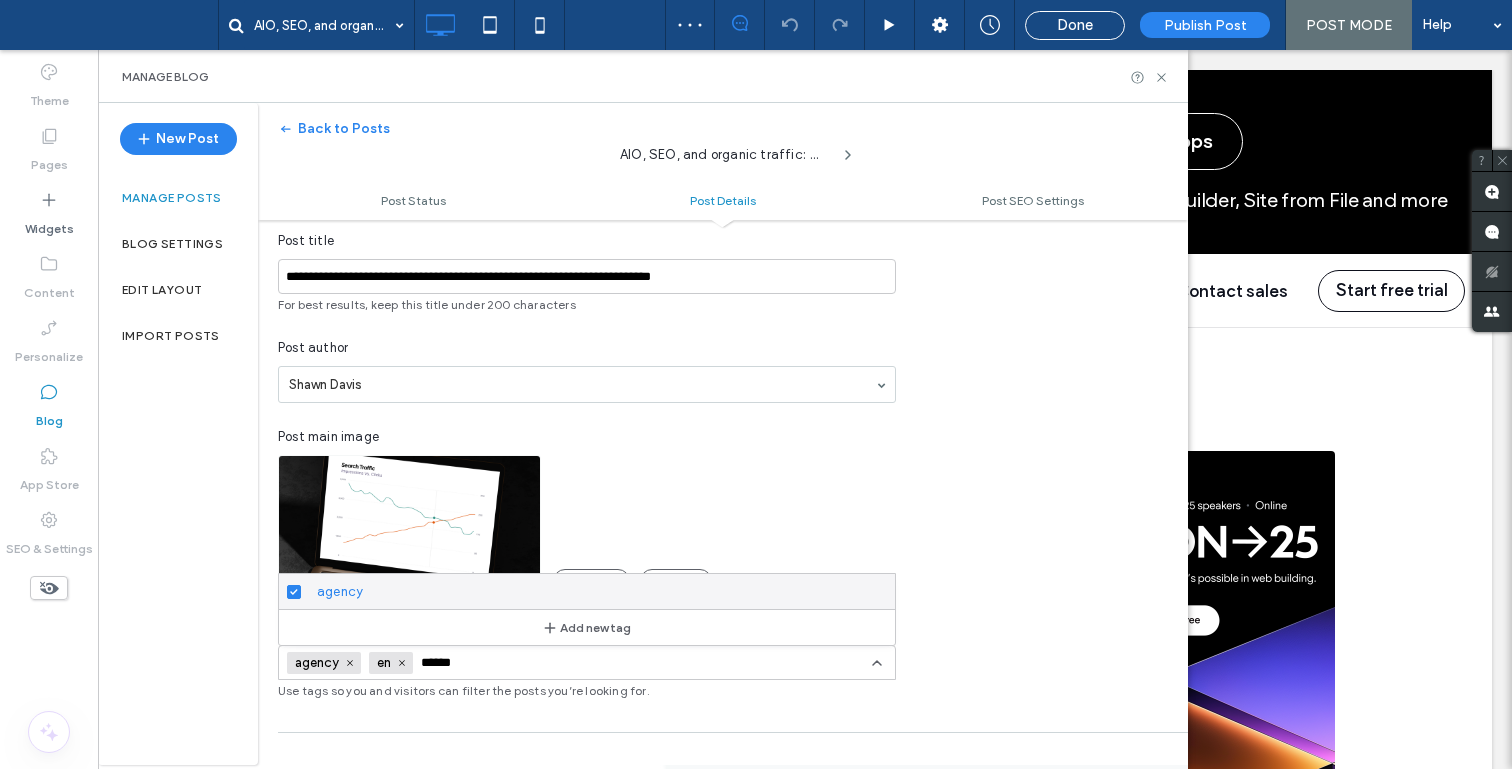 click on "******" at bounding box center (490, 663) 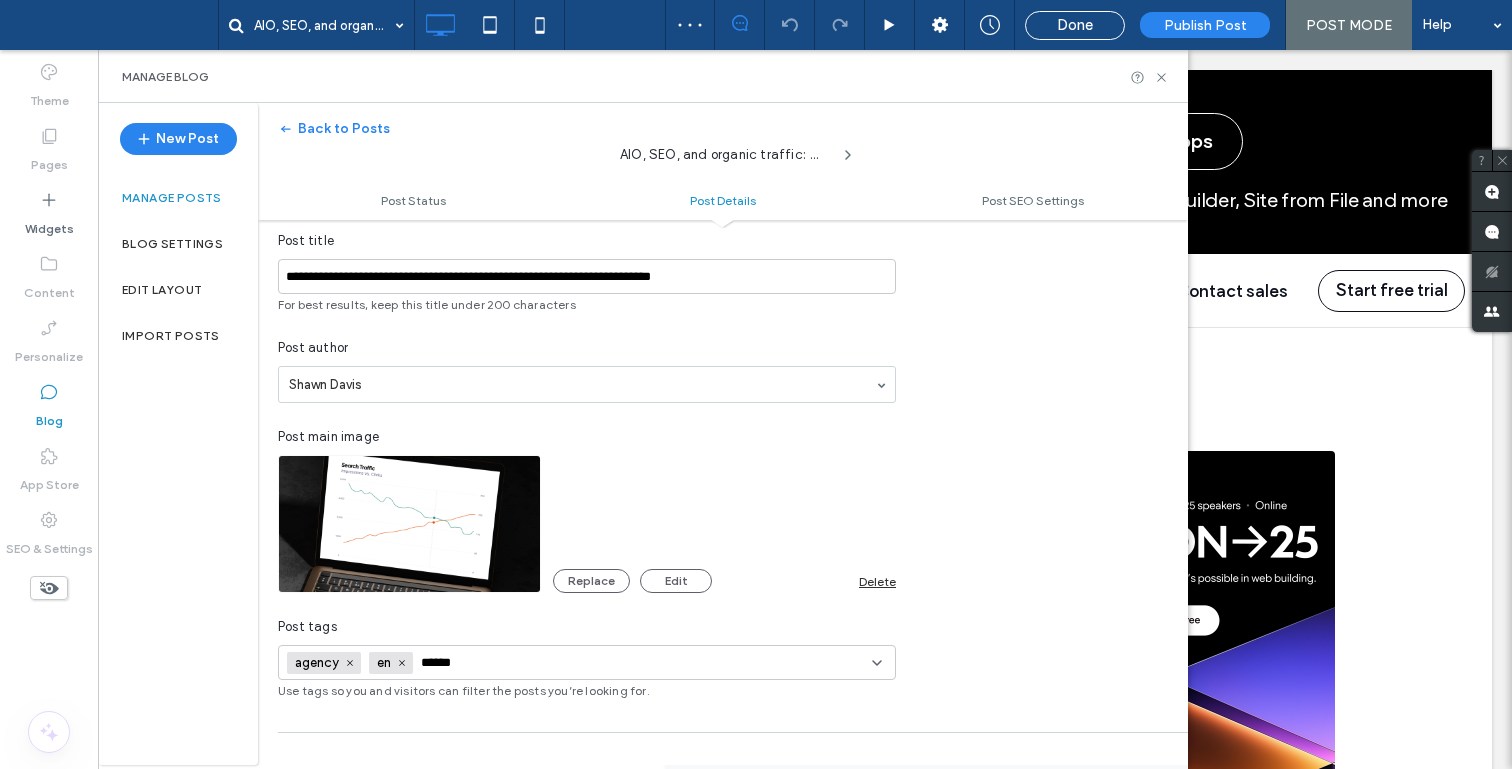 click on "******" at bounding box center [490, 663] 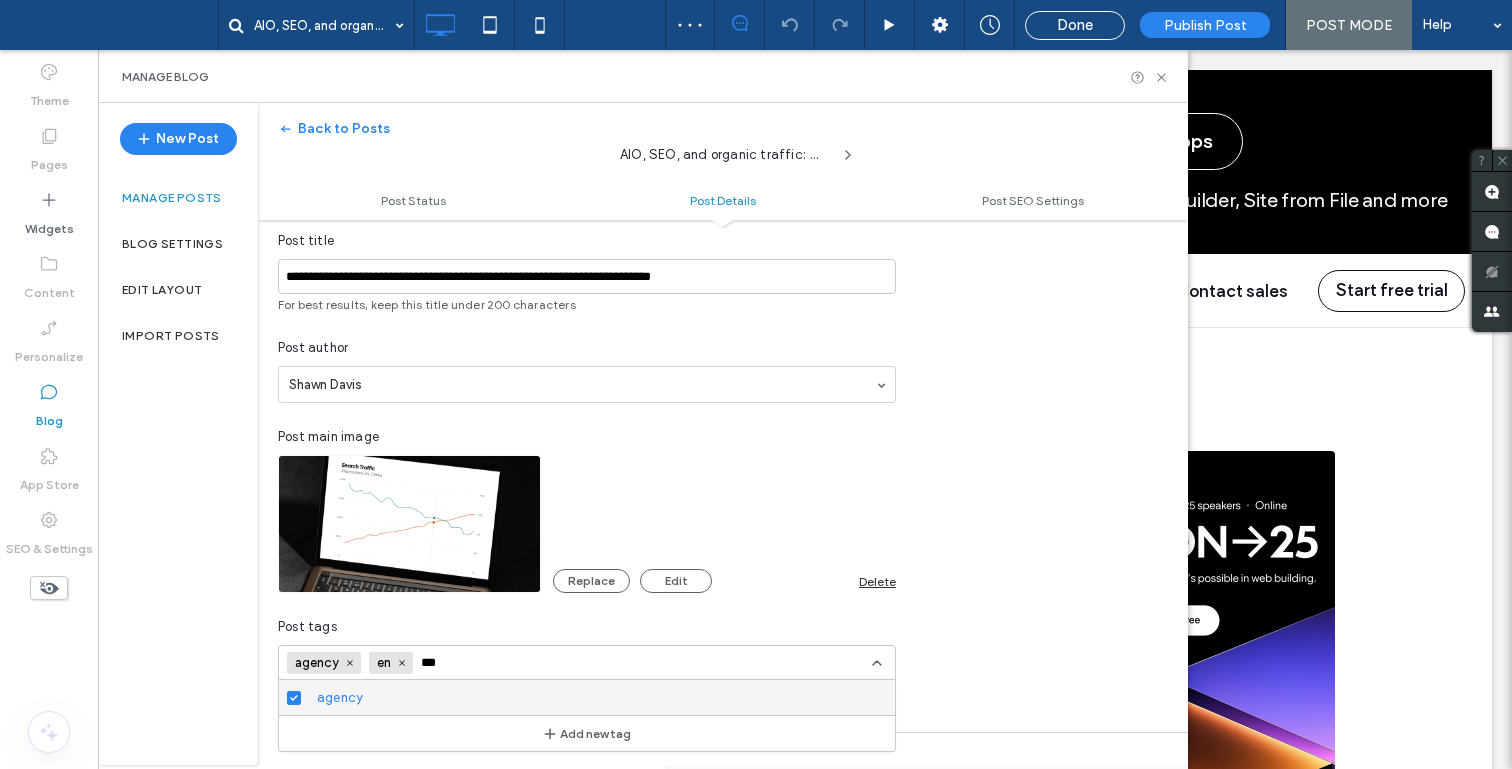 scroll, scrollTop: 0, scrollLeft: 0, axis: both 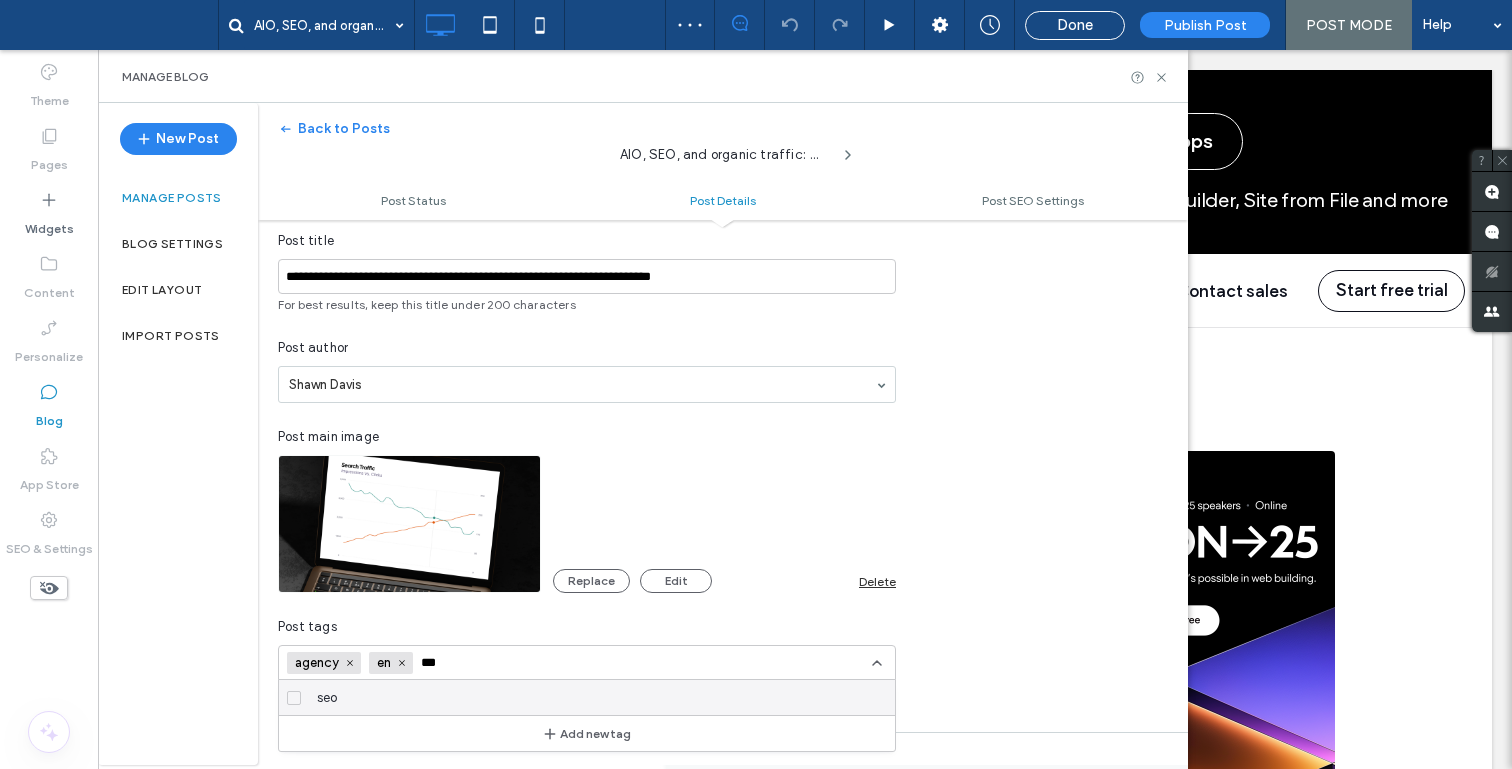 type on "***" 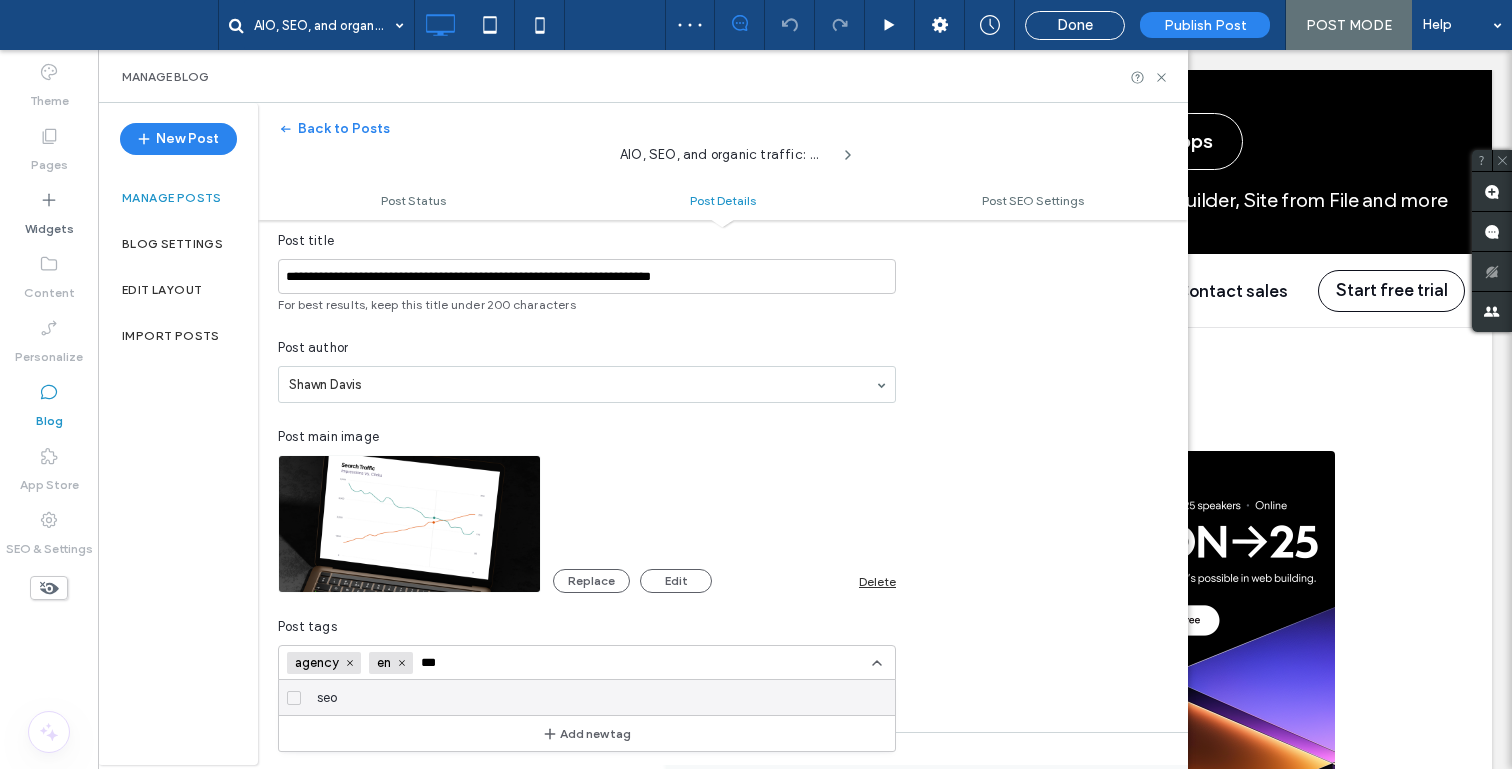 click at bounding box center [294, 698] 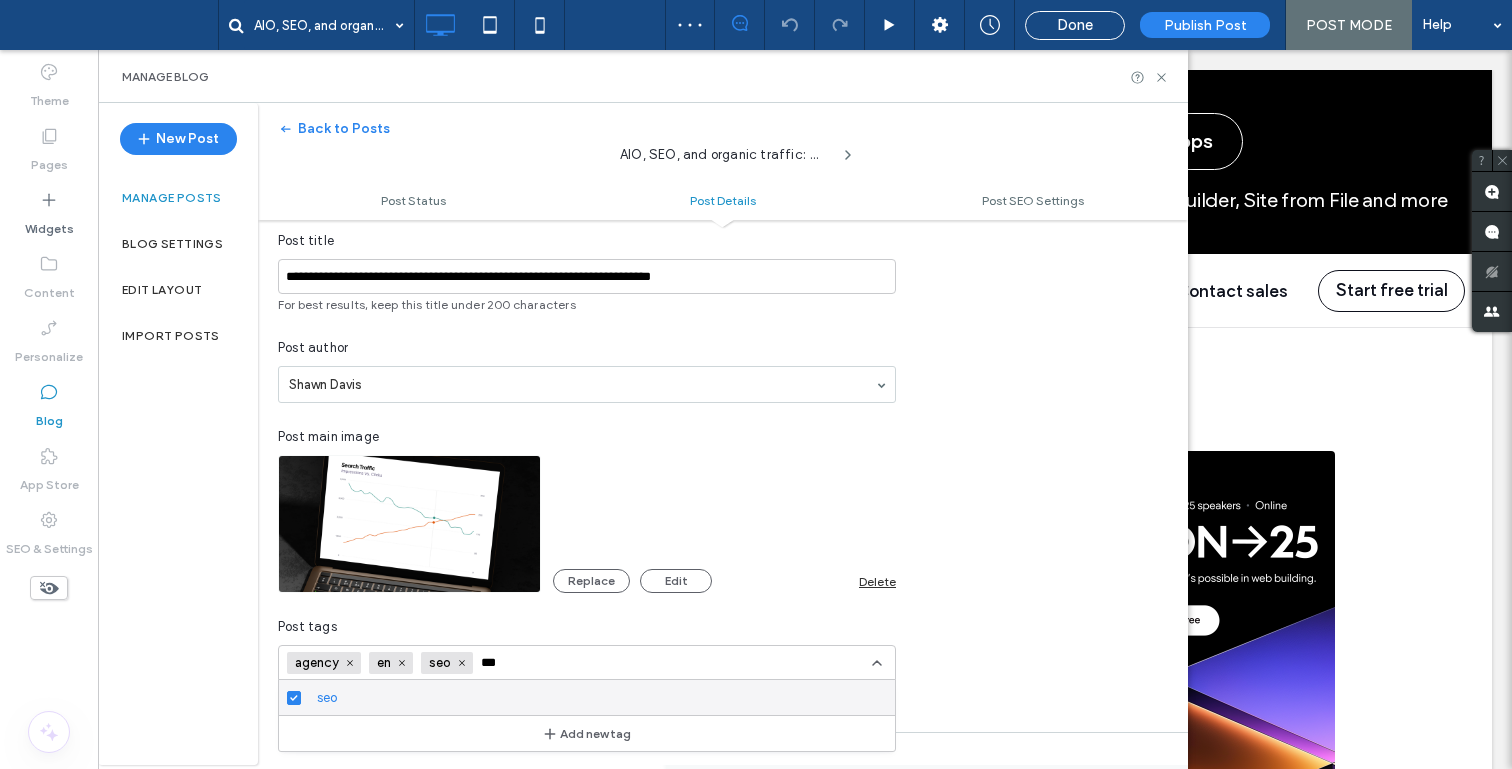 click at bounding box center [756, 384] 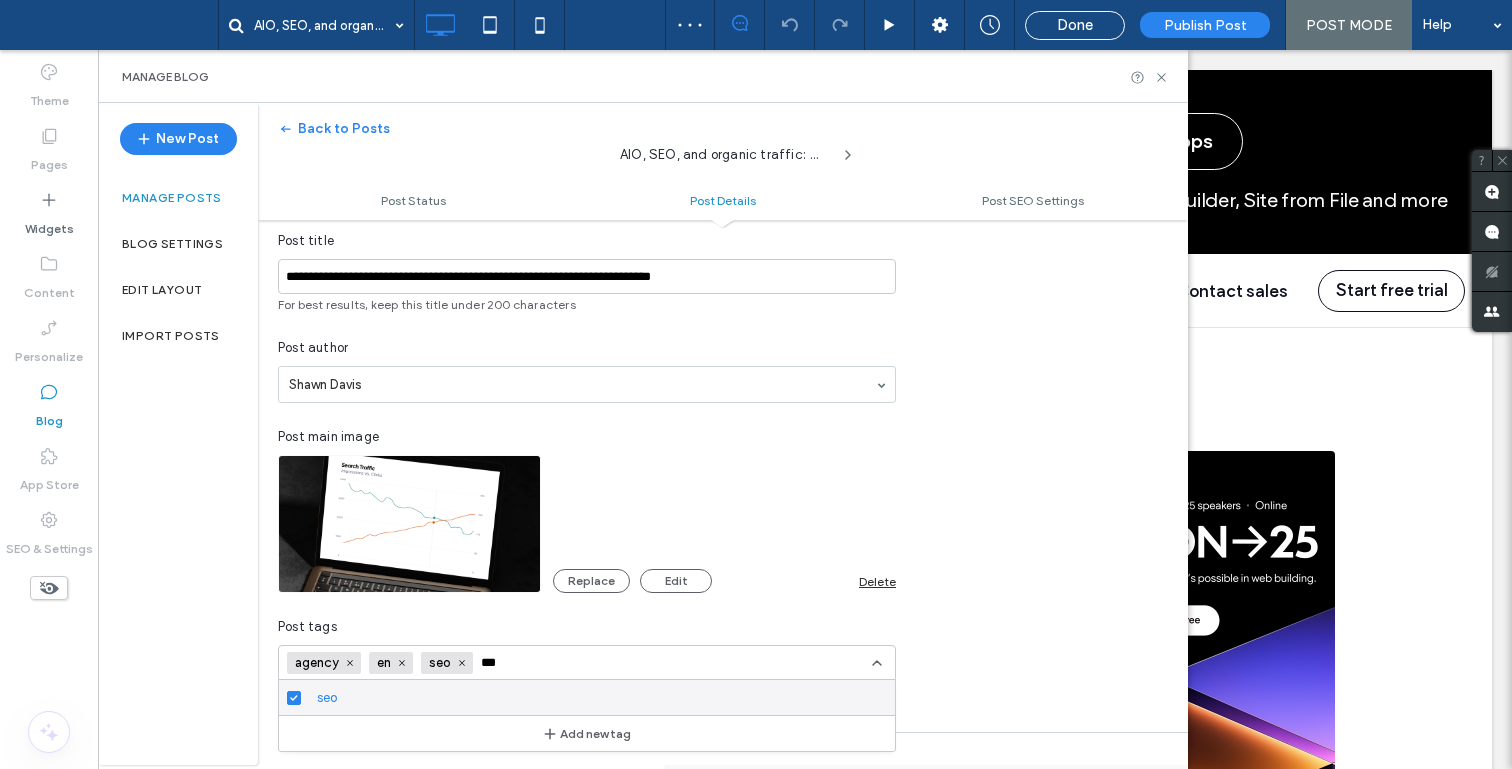 click on "***" at bounding box center (550, 662) 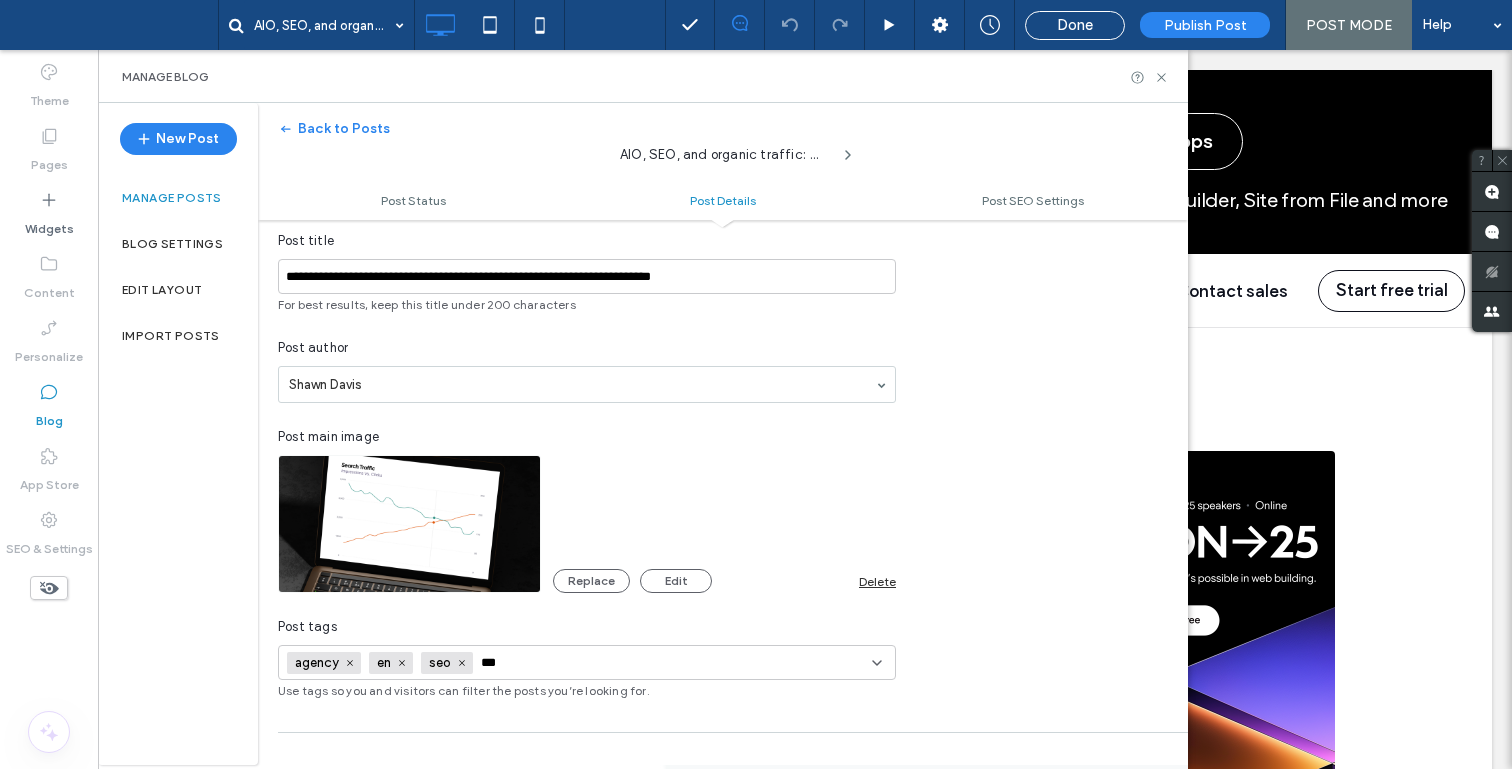 click on "***" at bounding box center [550, 663] 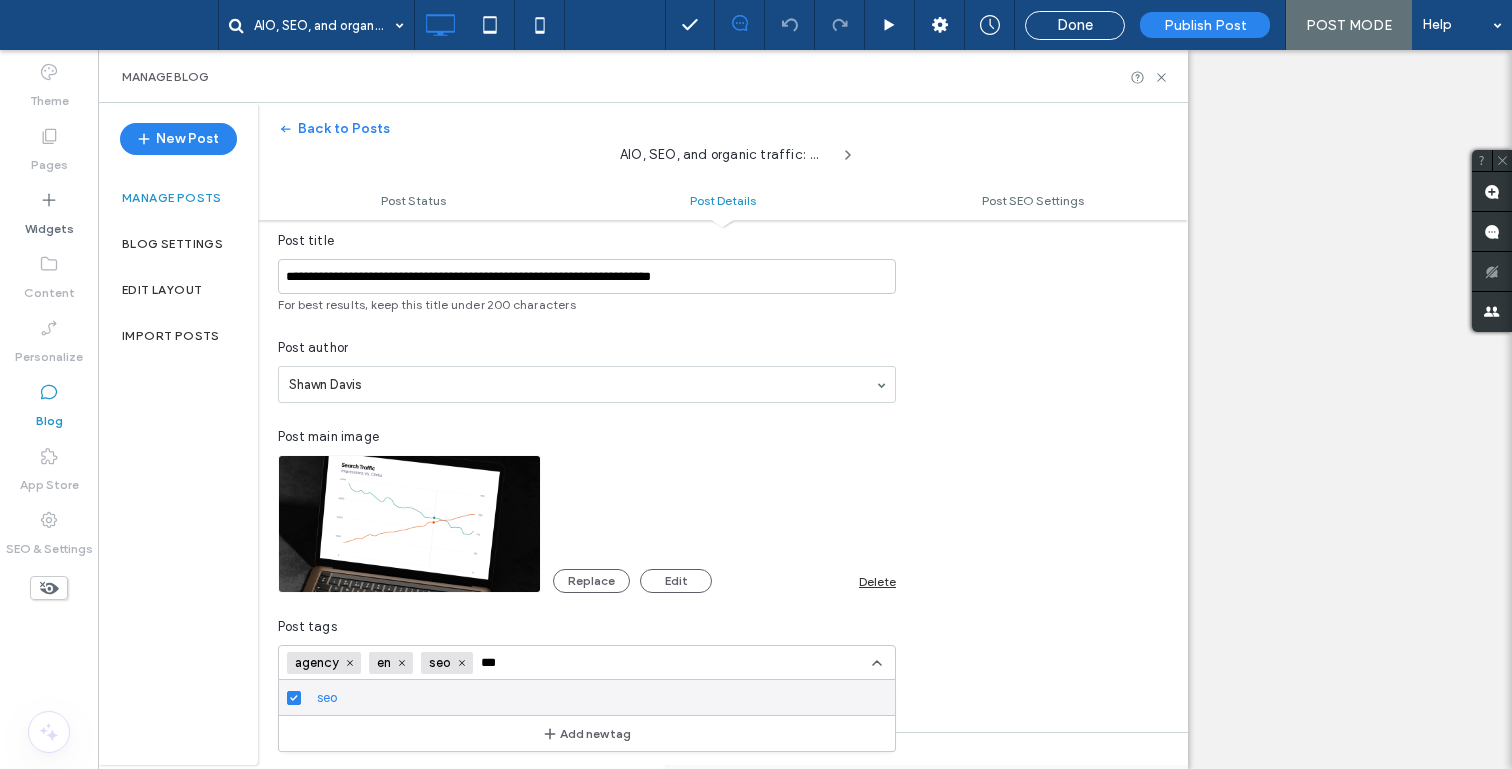 click on "***" at bounding box center (550, 663) 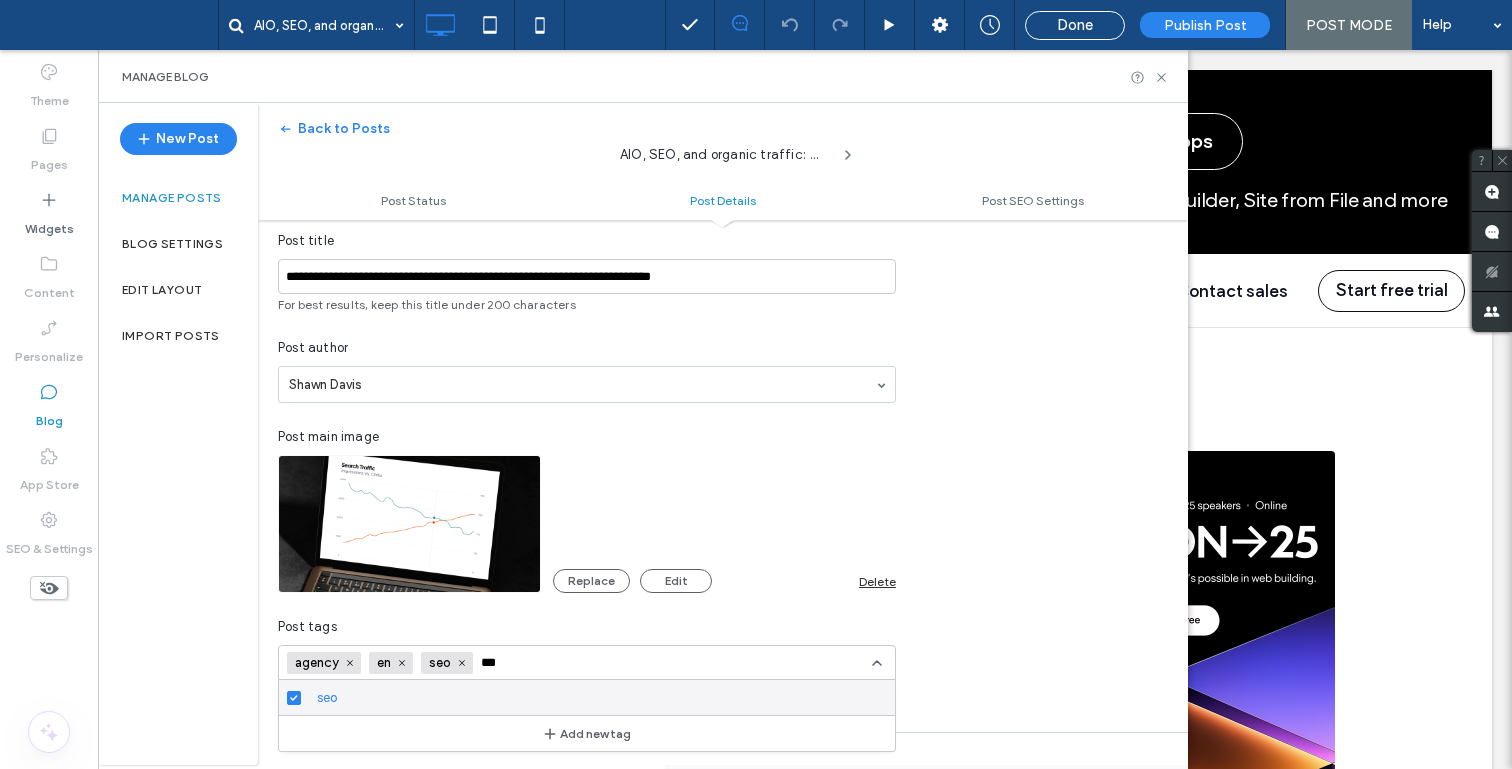 scroll, scrollTop: 0, scrollLeft: 0, axis: both 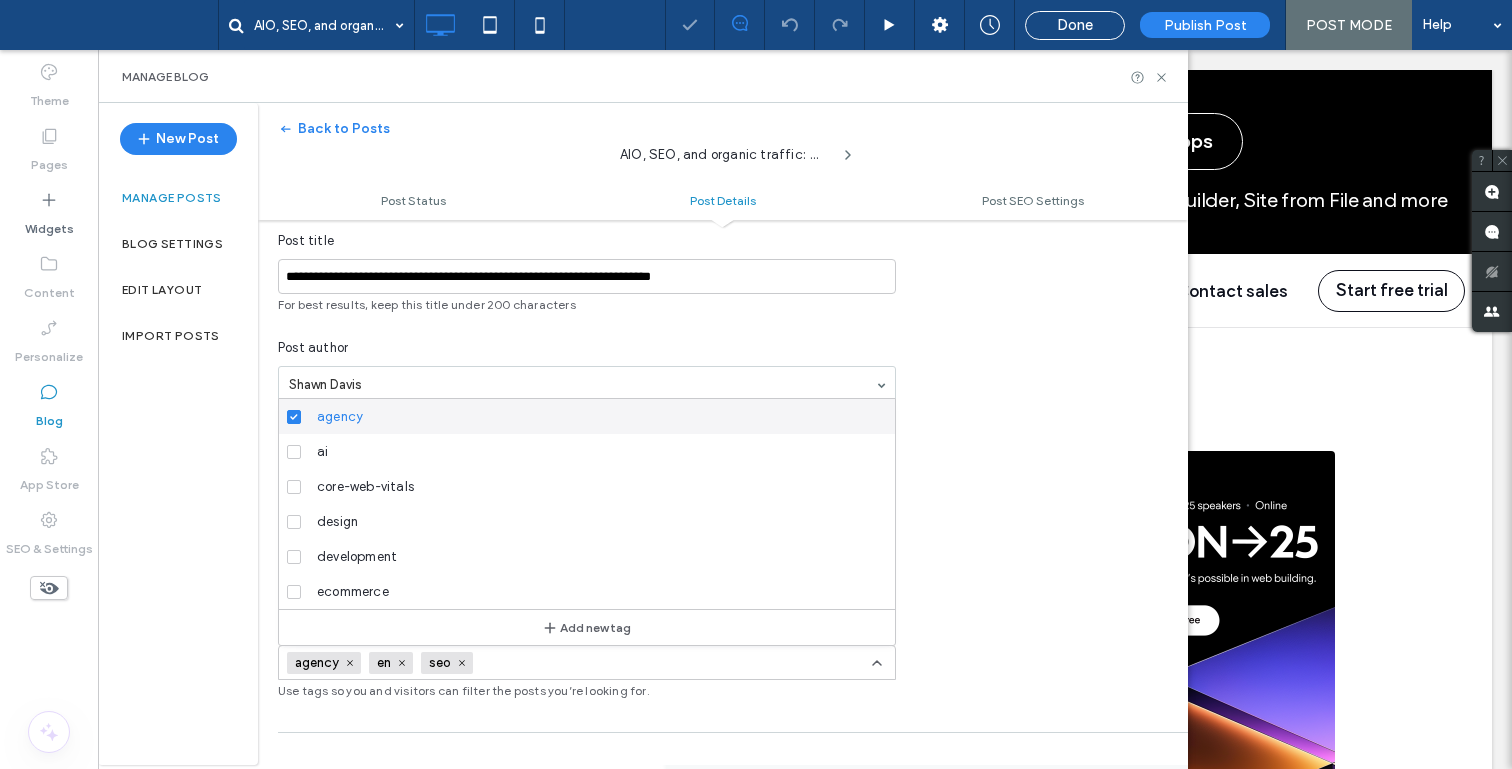 type 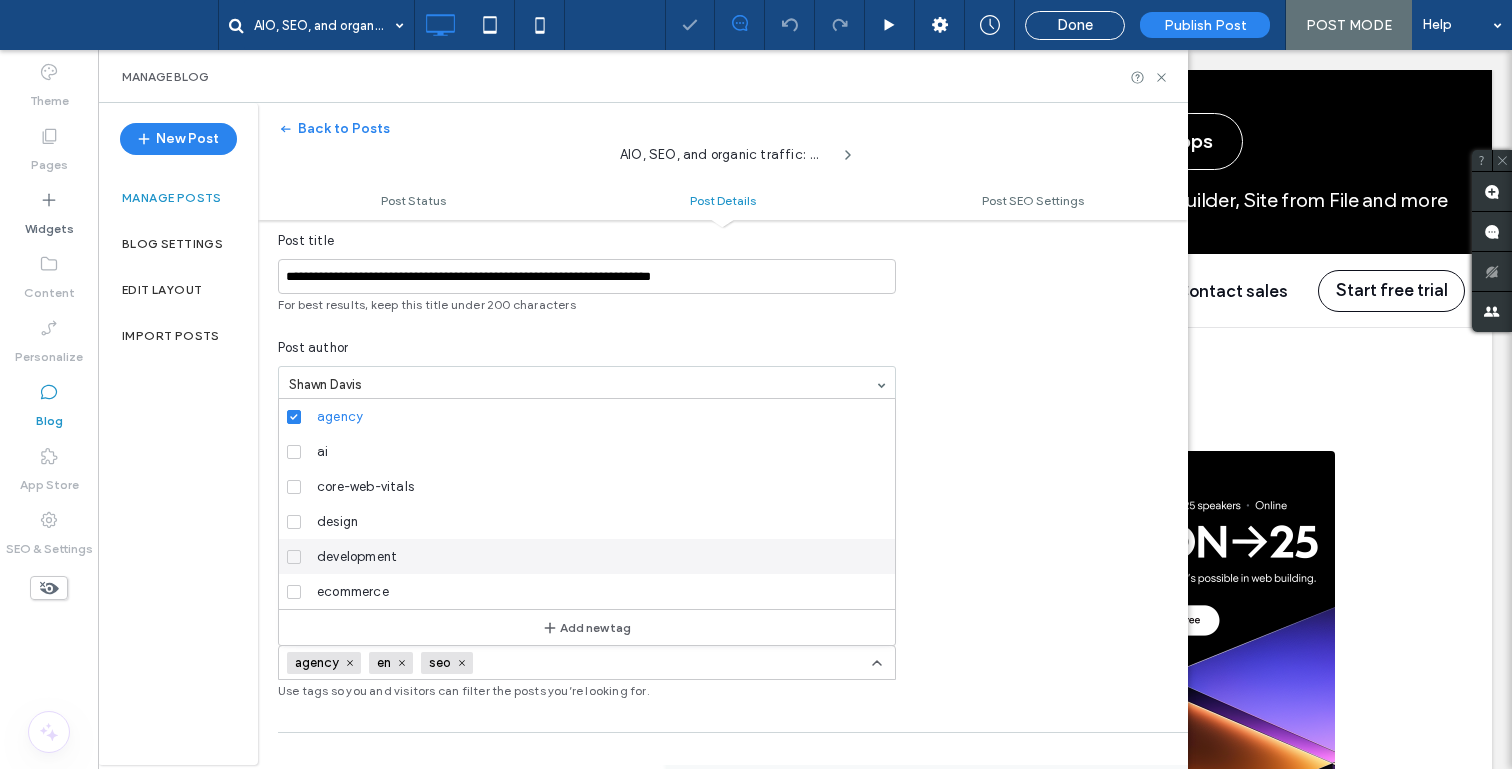 click on "**********" at bounding box center (723, 431) 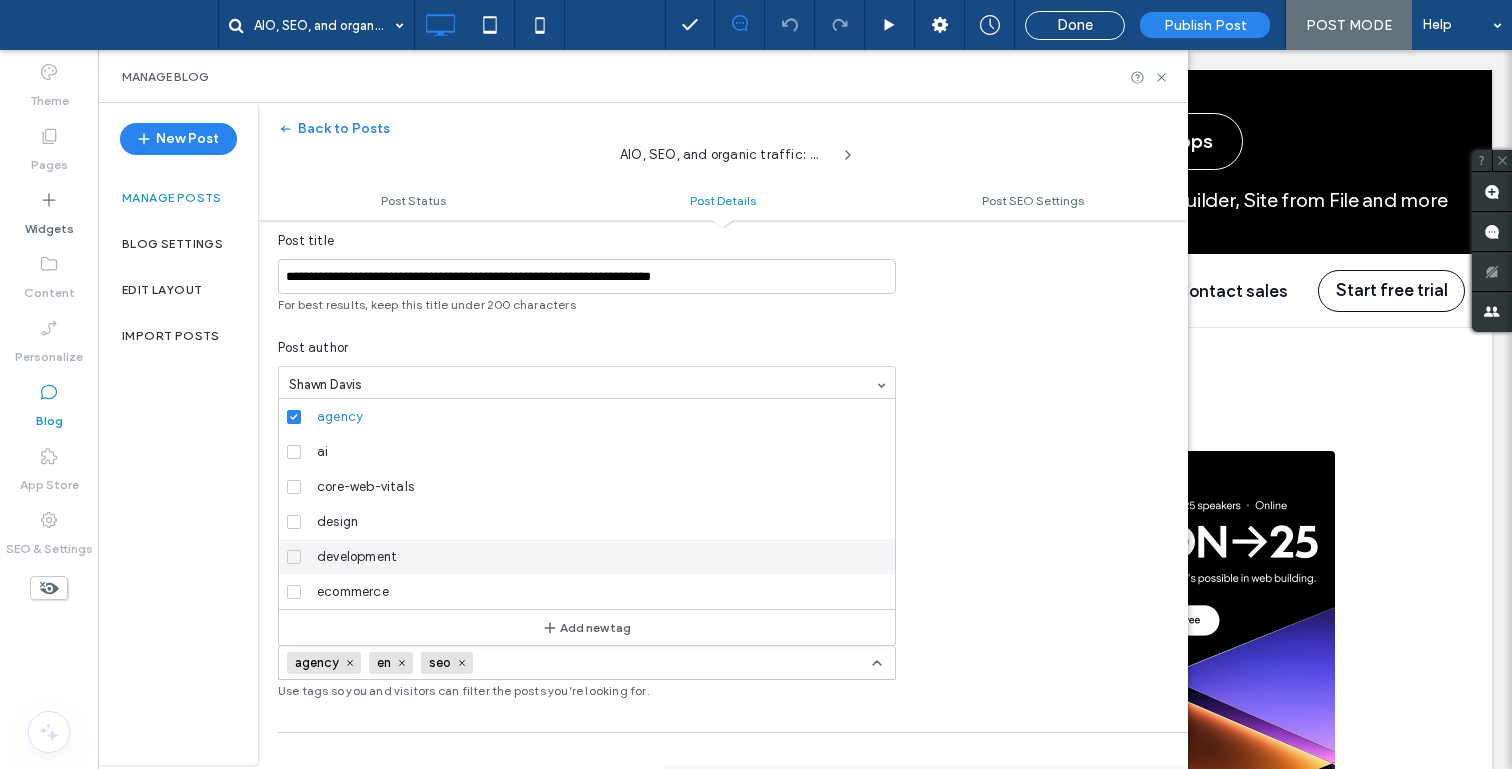 click on "**********" at bounding box center [723, 431] 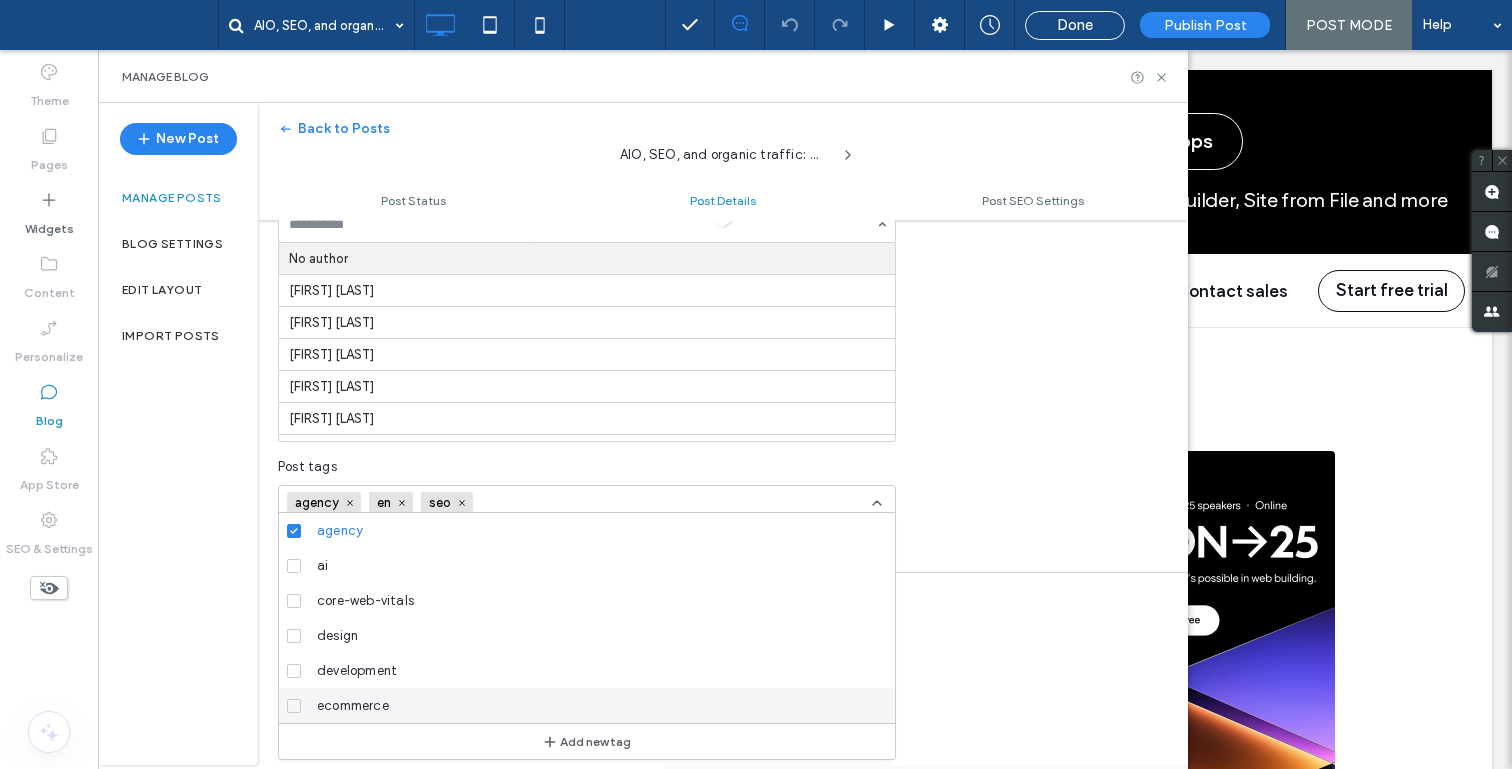 scroll, scrollTop: 506, scrollLeft: 0, axis: vertical 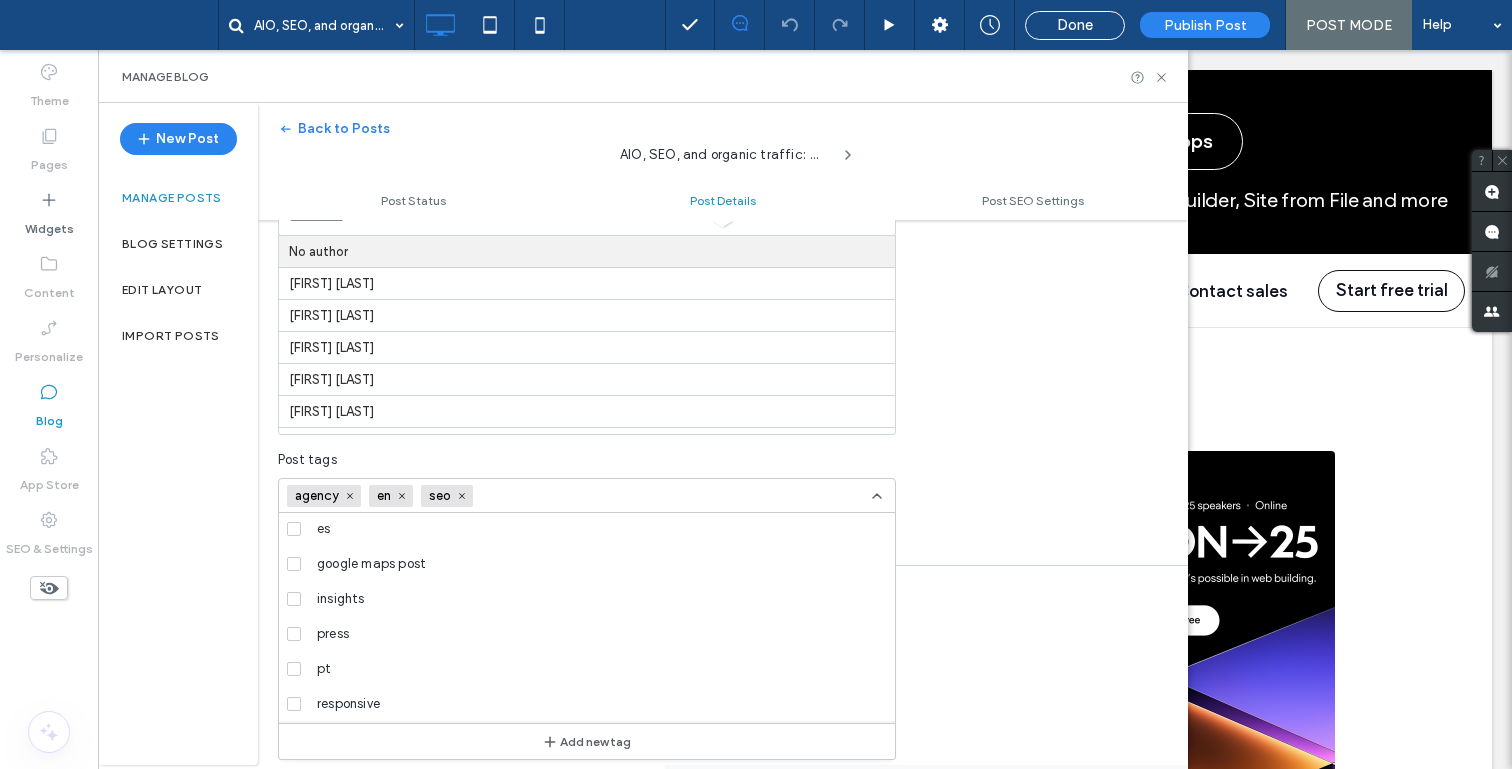 click on "New Post Manage posts Blog Settings Edit Layout Import Posts" at bounding box center [178, 434] 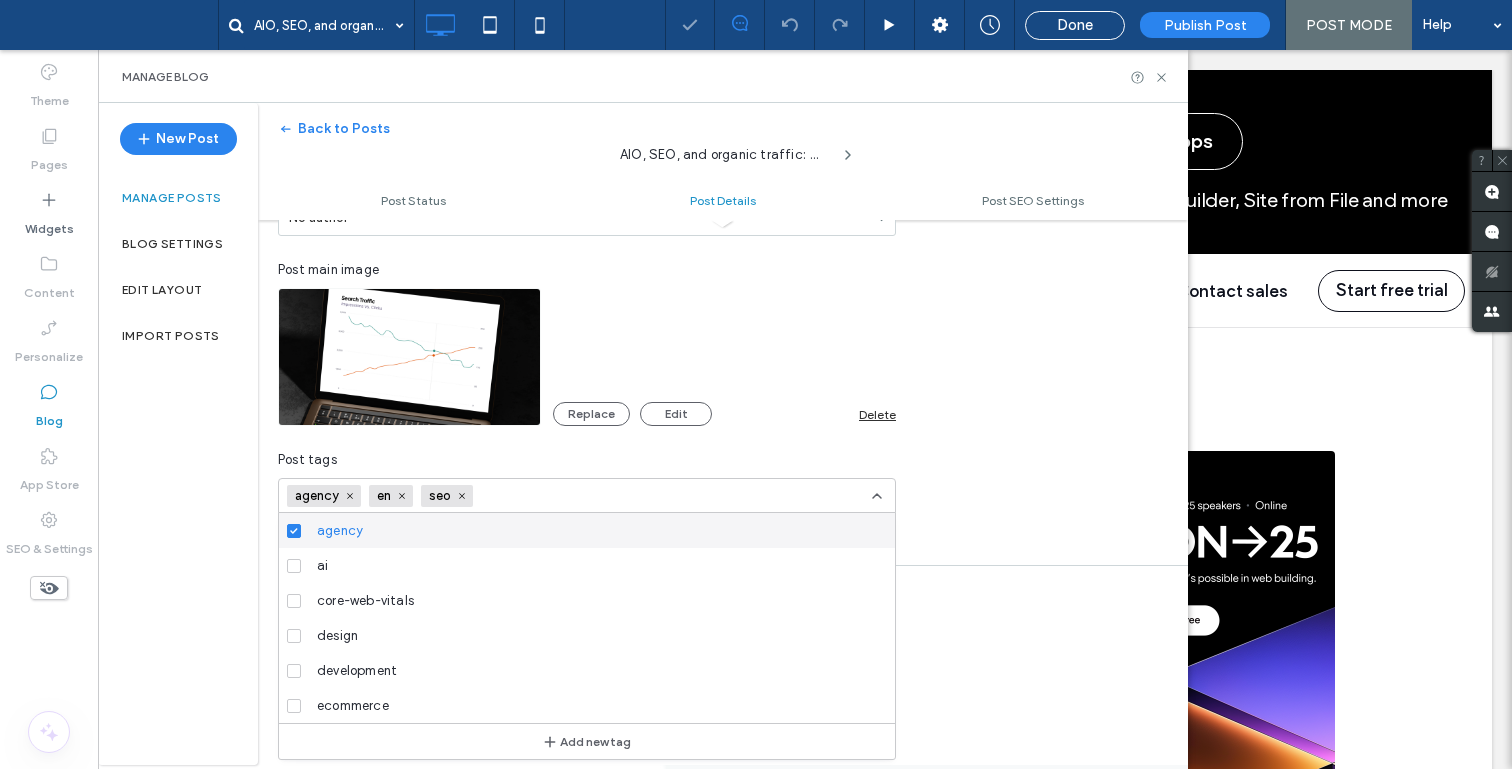 click at bounding box center (756, 384) 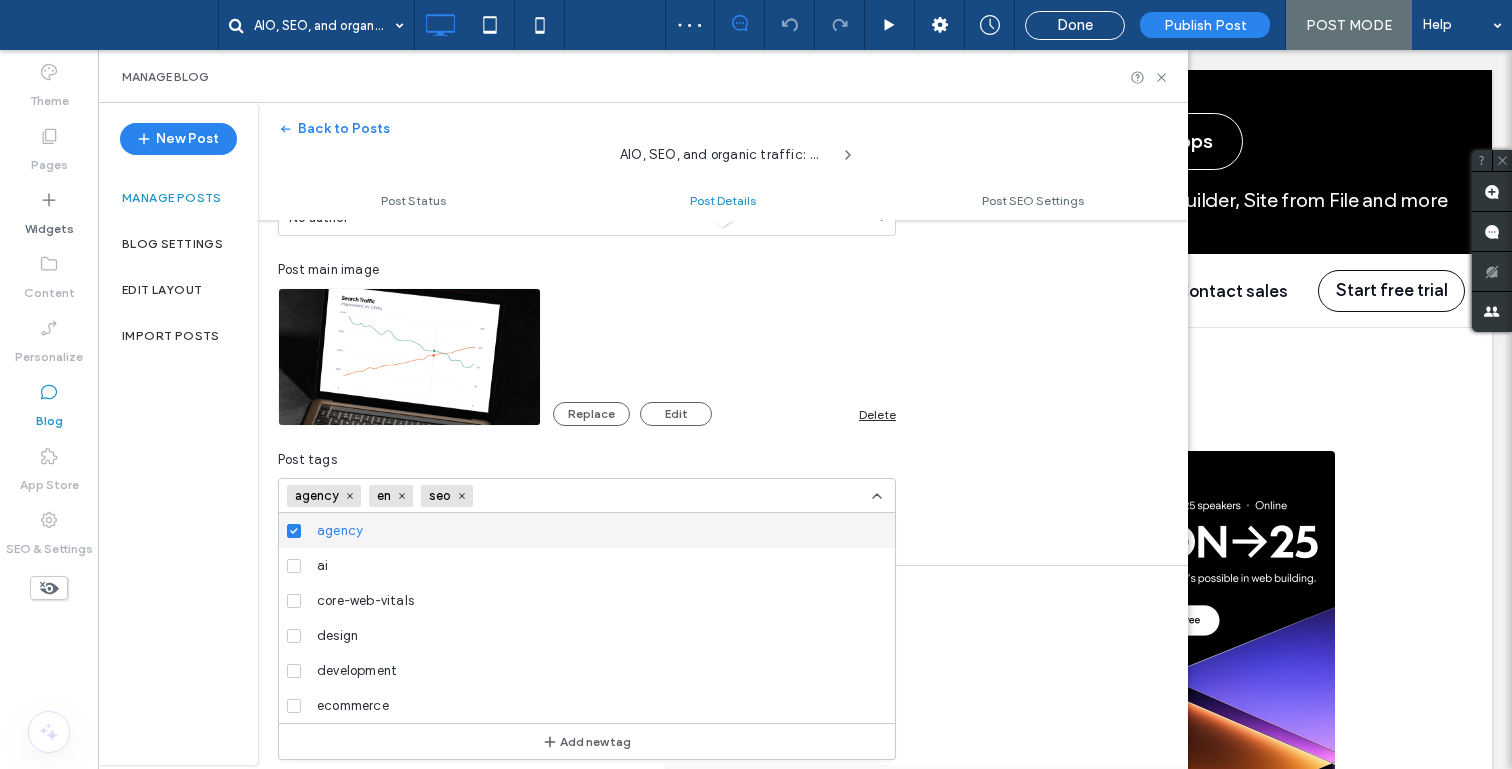click on "agency en seo +0 agency en seo +0" at bounding box center (587, 495) 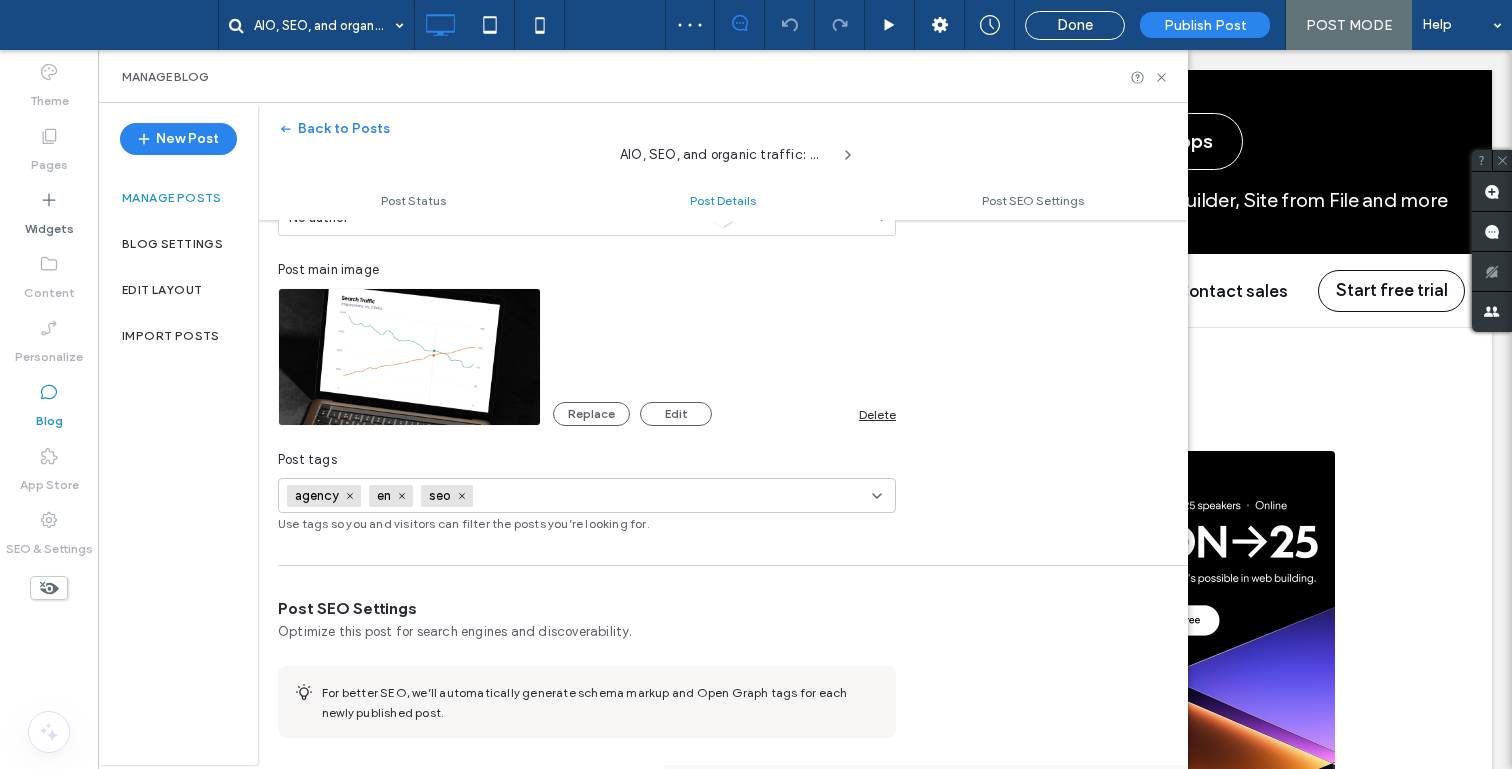 scroll, scrollTop: 0, scrollLeft: 0, axis: both 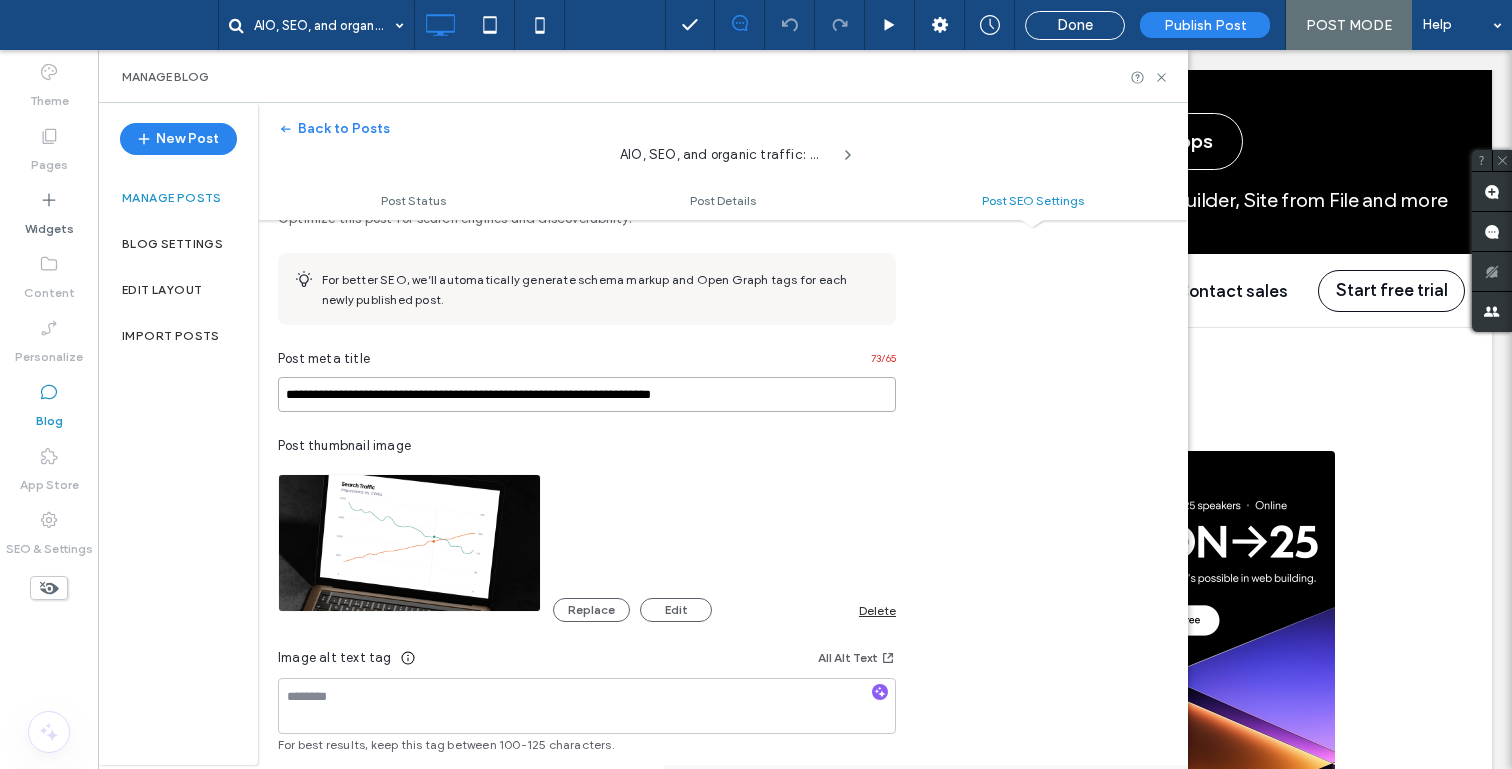 click on "**********" at bounding box center (587, 394) 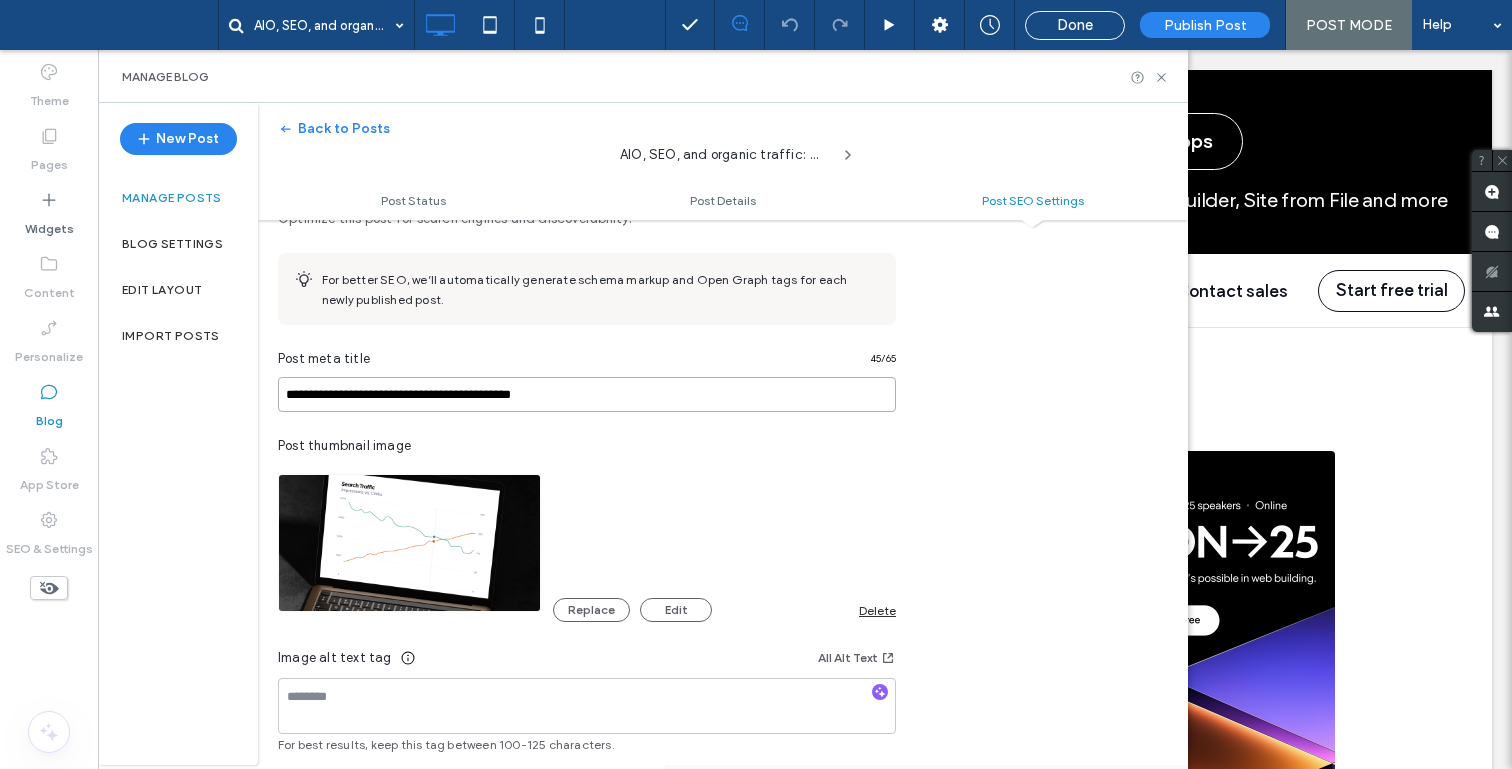 type on "**********" 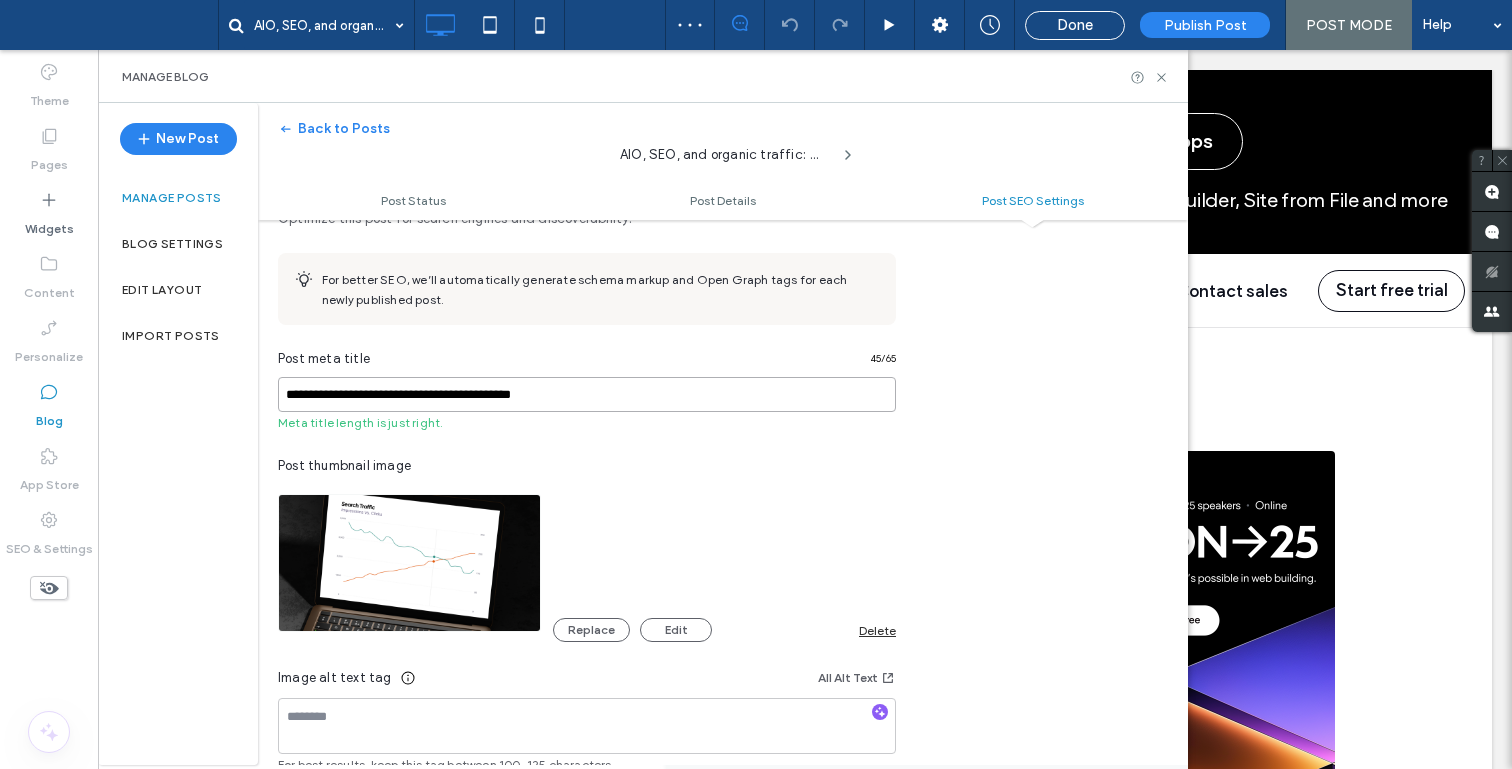 scroll, scrollTop: 0, scrollLeft: 0, axis: both 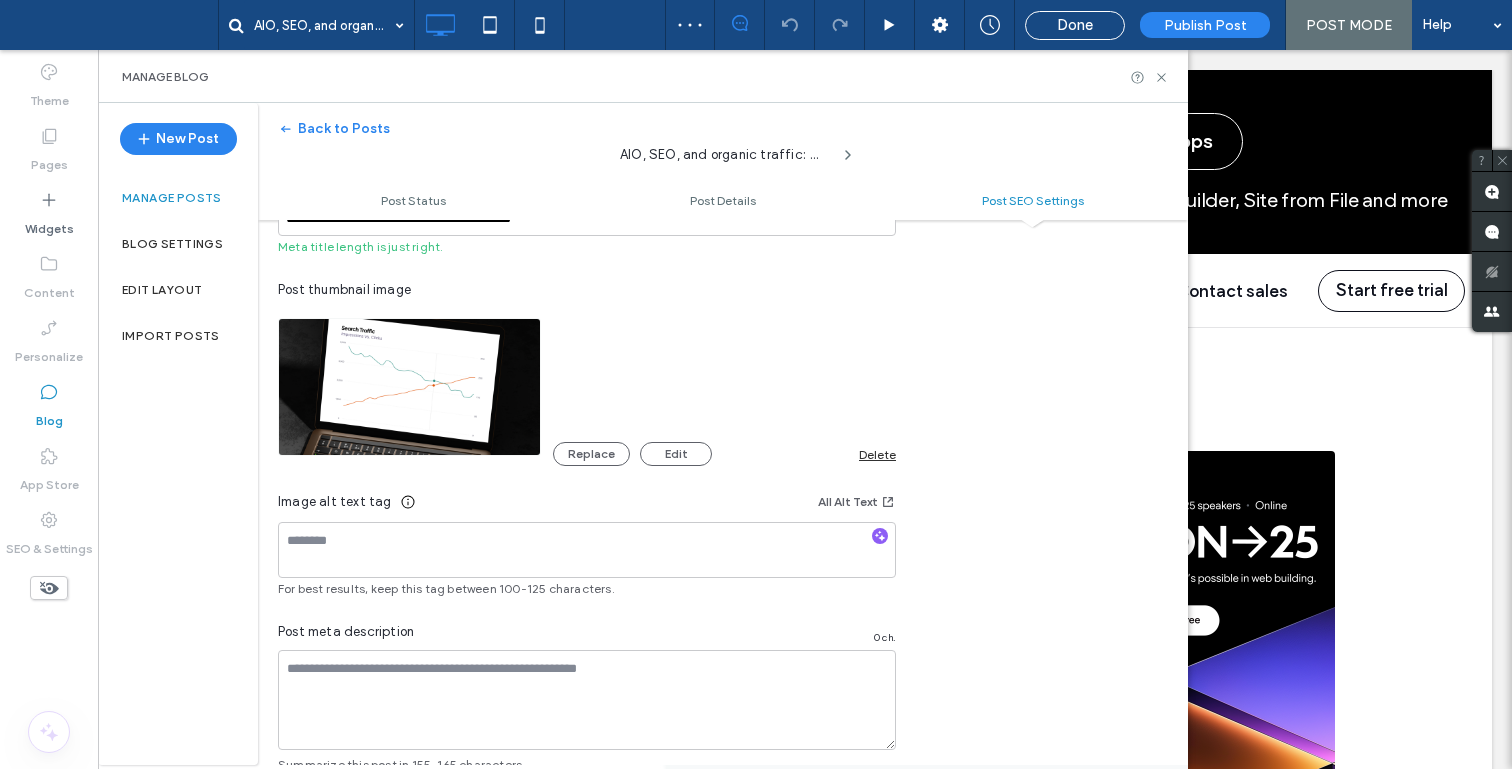 click on "Image alt text tag All Alt Text For best results, keep this tag between 100-125 characters." at bounding box center (587, 544) 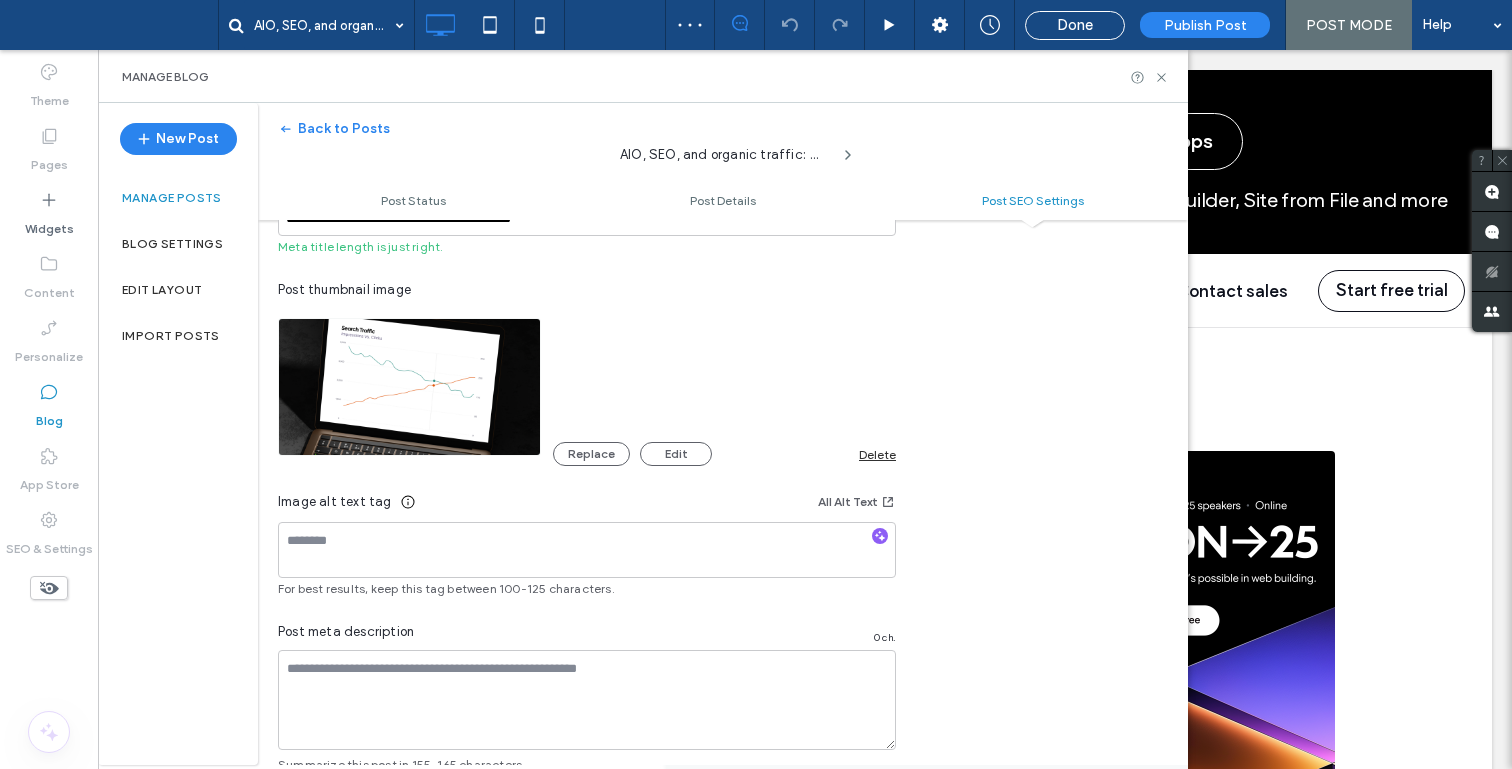 click at bounding box center (756, 384) 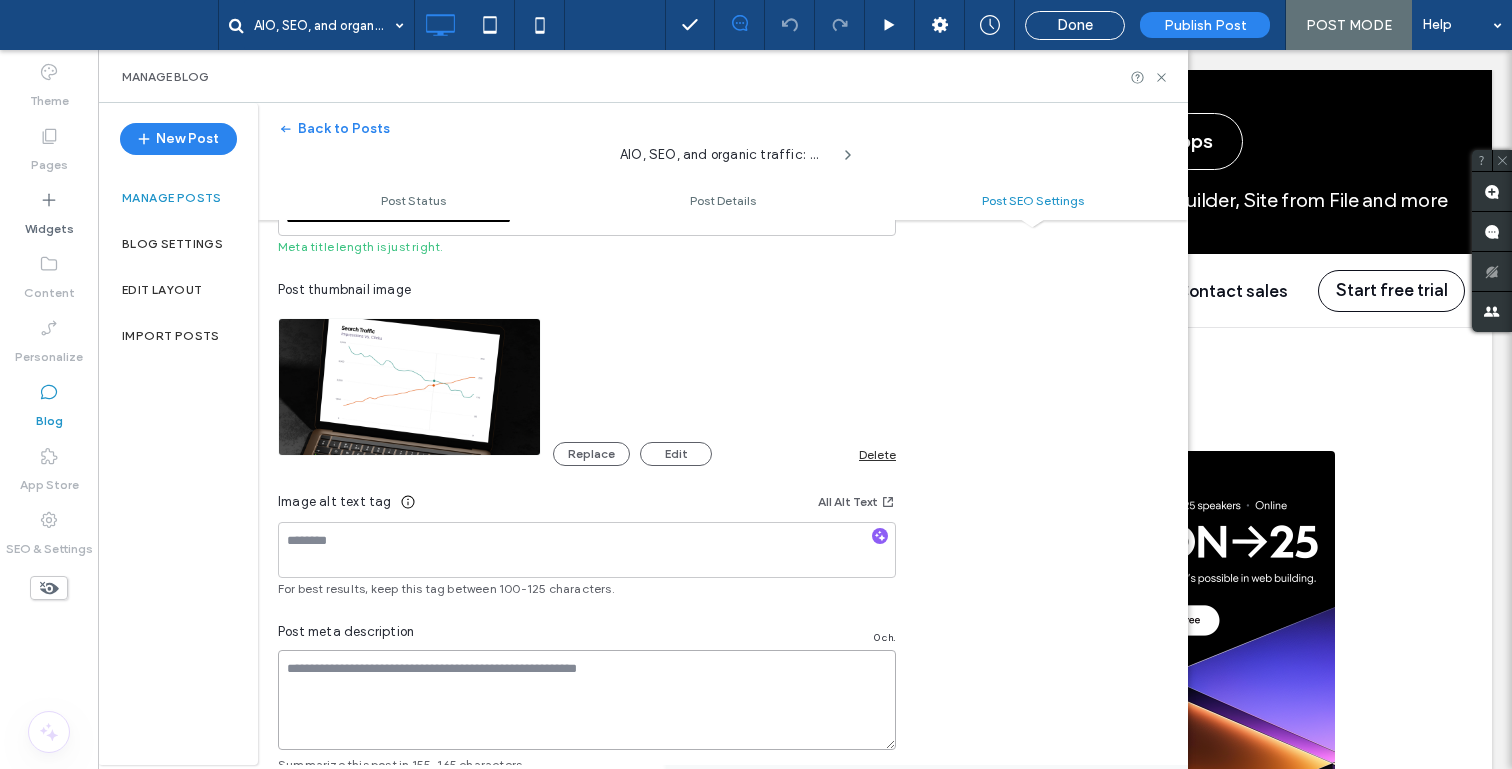 click at bounding box center [587, 700] 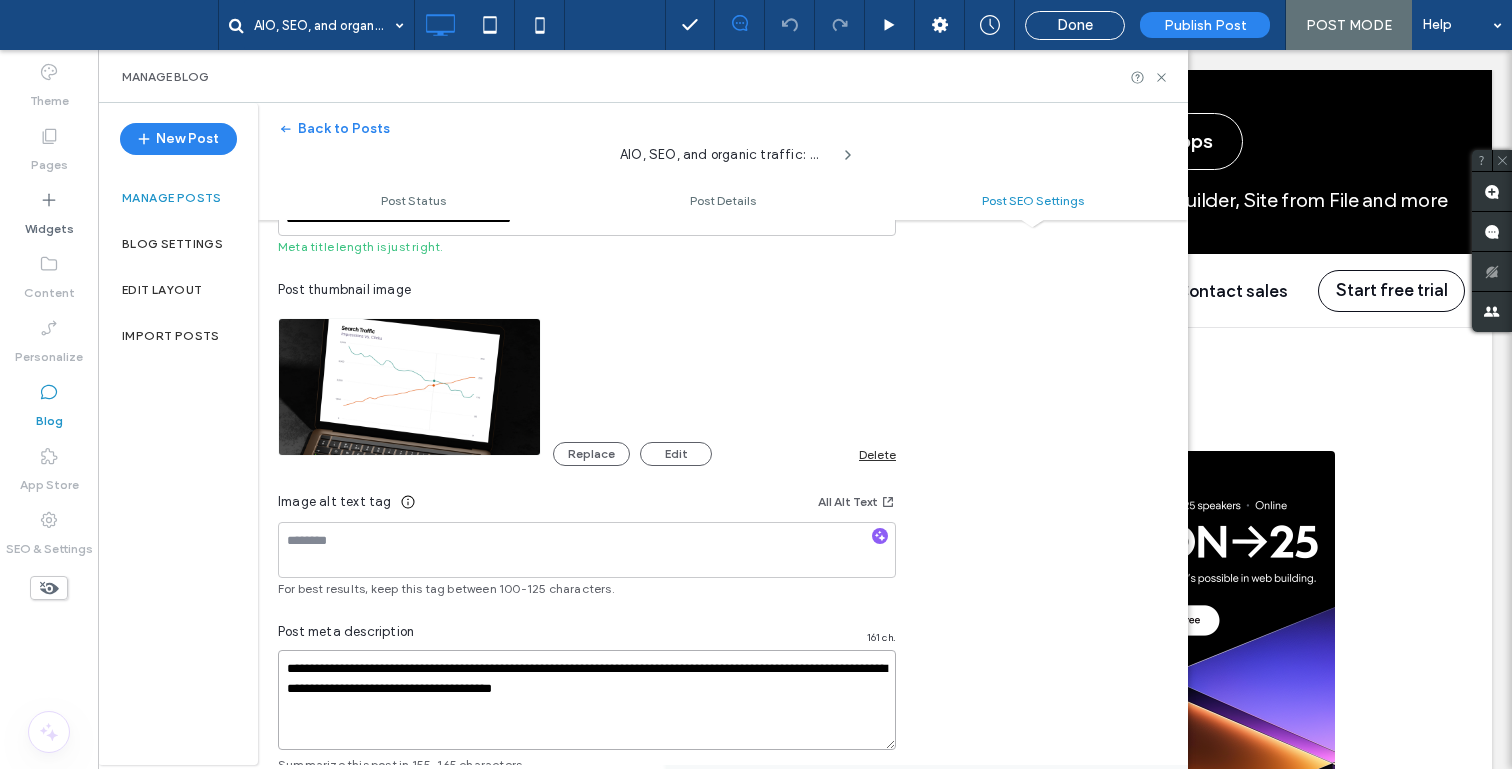 scroll, scrollTop: 0, scrollLeft: 0, axis: both 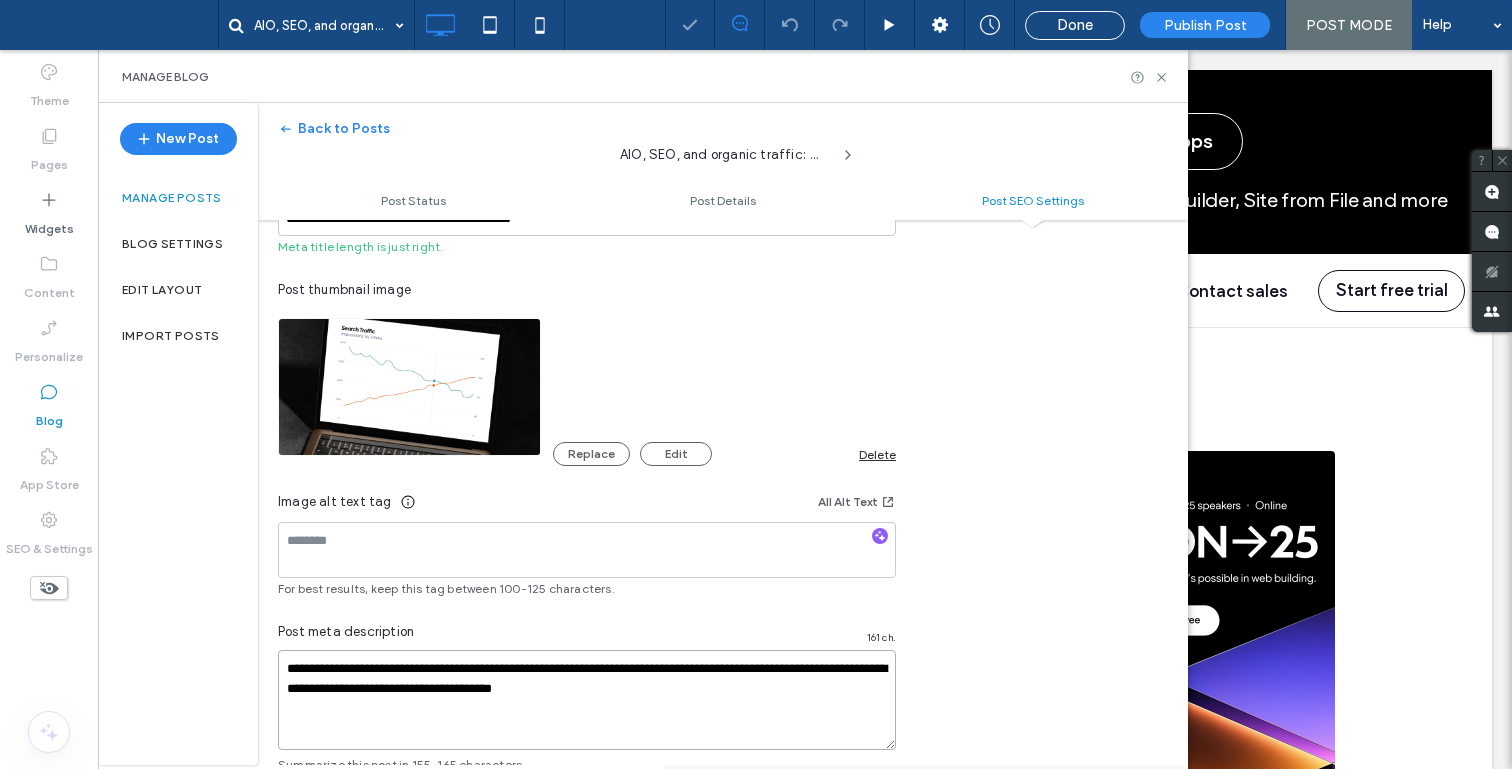 type on "**********" 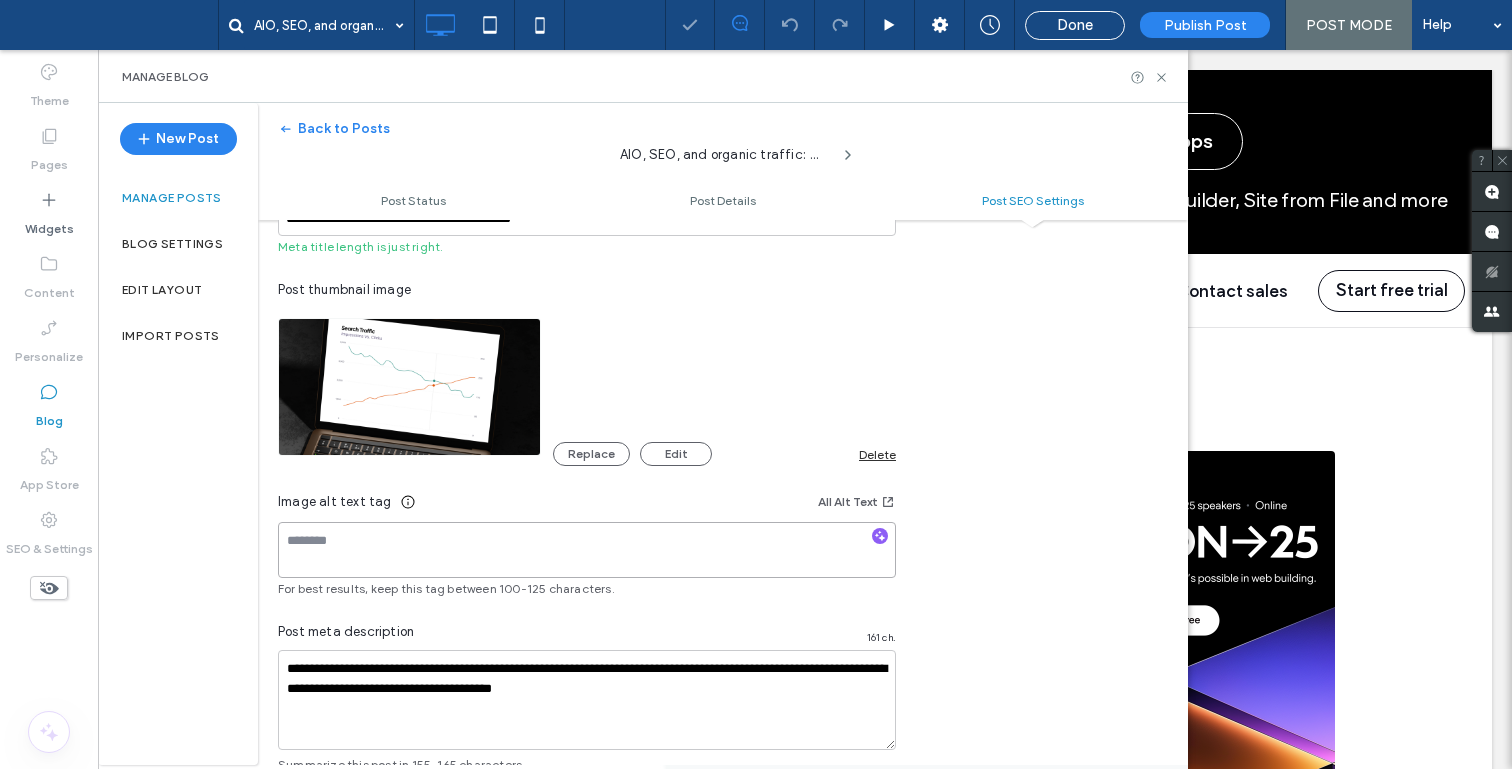 click on "**********" at bounding box center [756, 384] 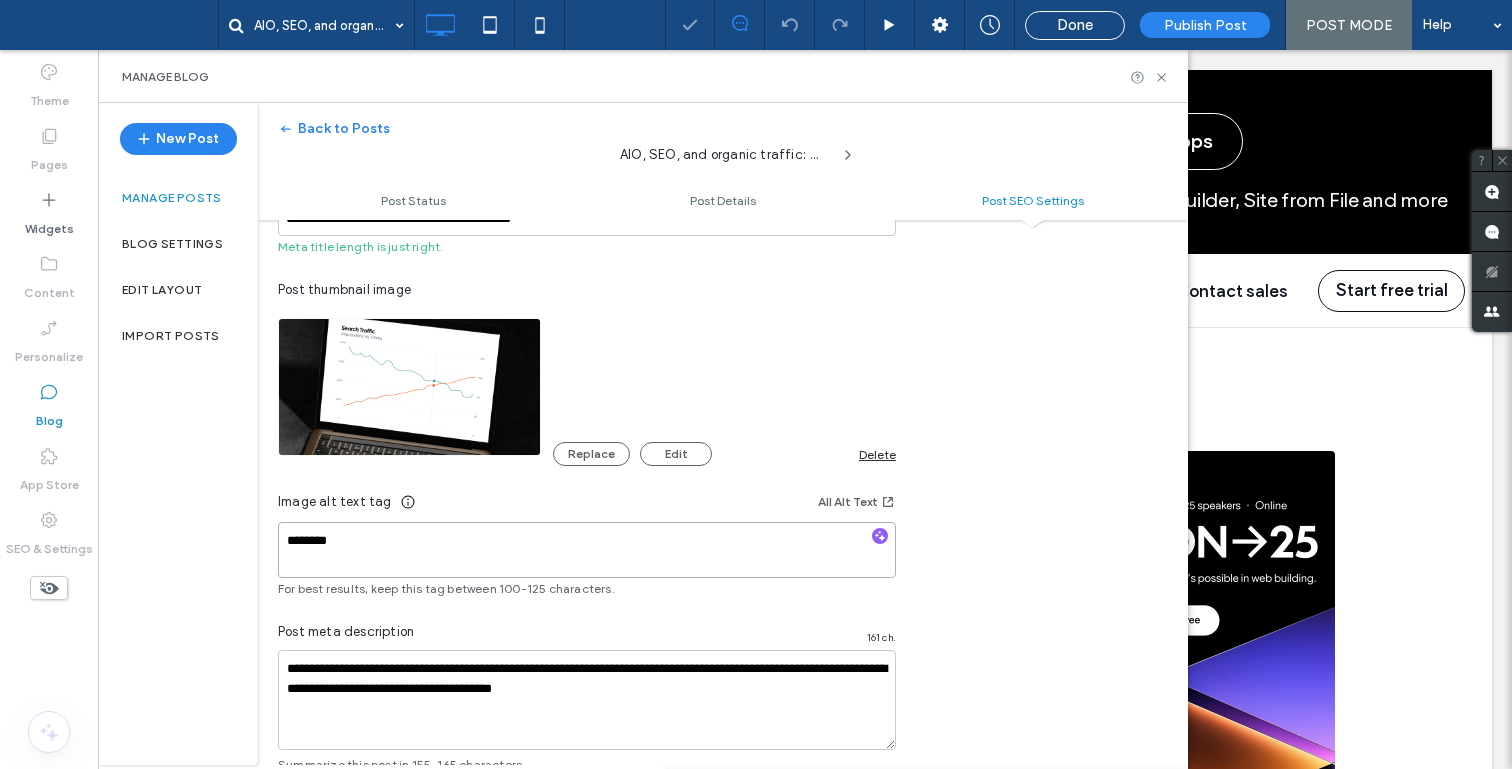 scroll, scrollTop: 0, scrollLeft: 0, axis: both 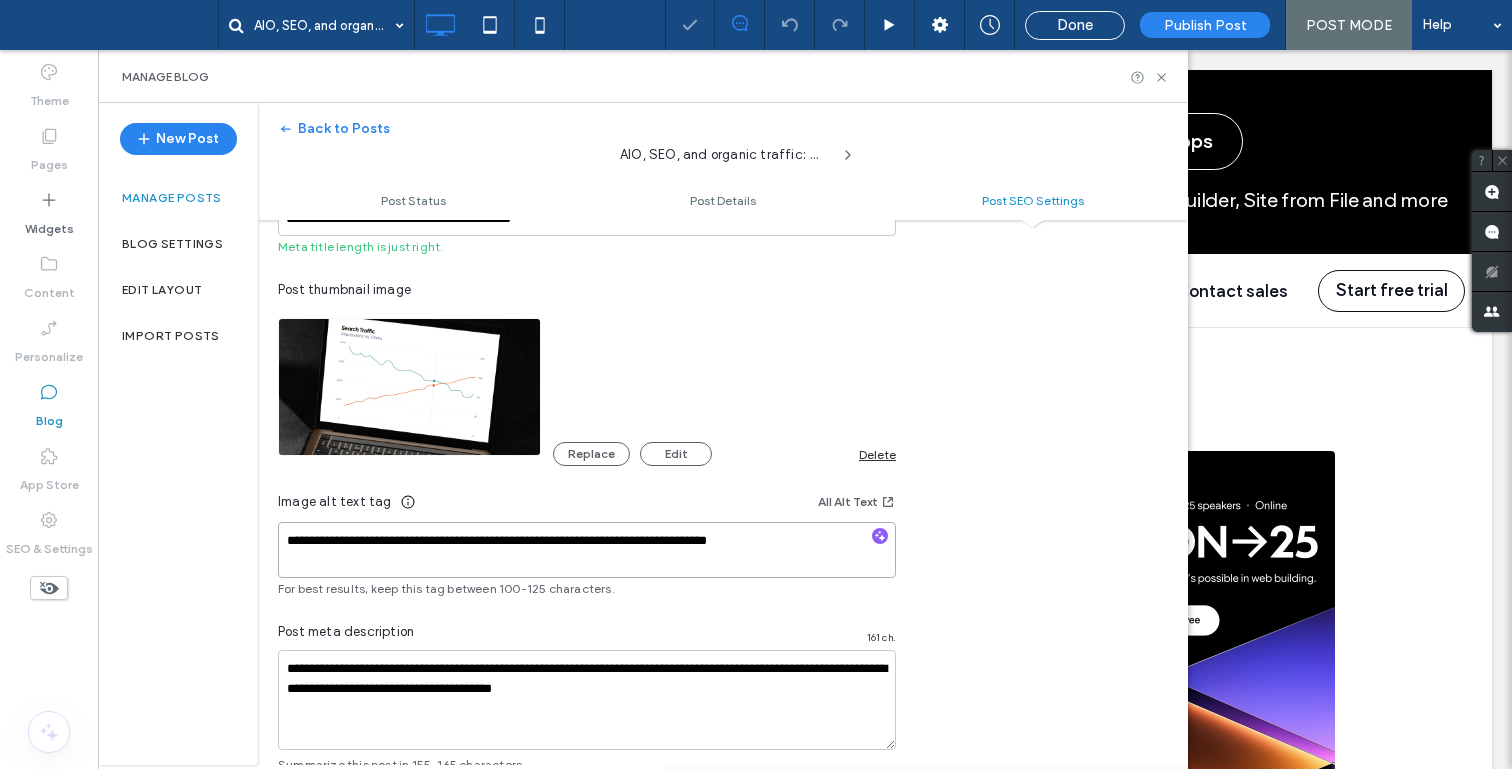 type on "**********" 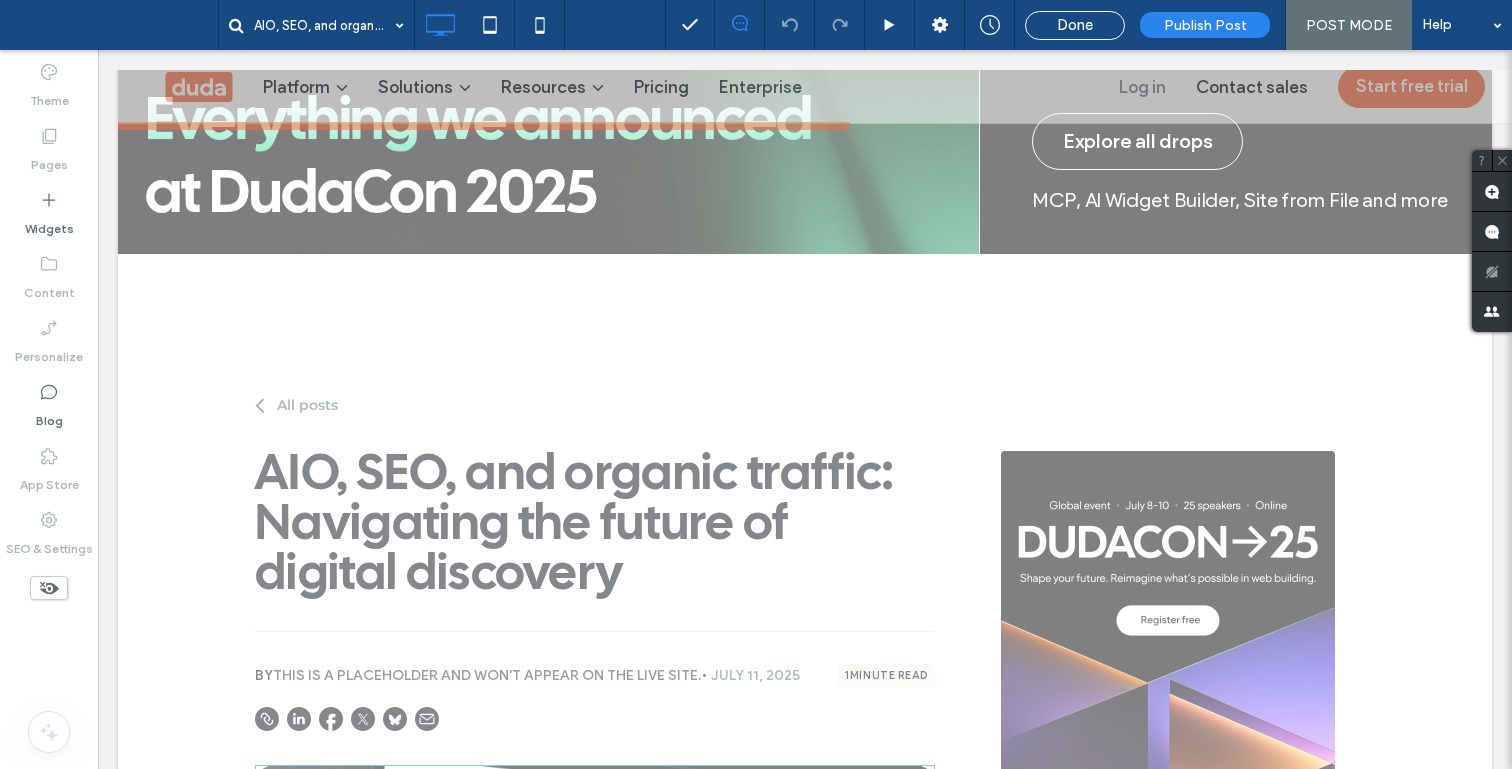 scroll, scrollTop: 755, scrollLeft: 0, axis: vertical 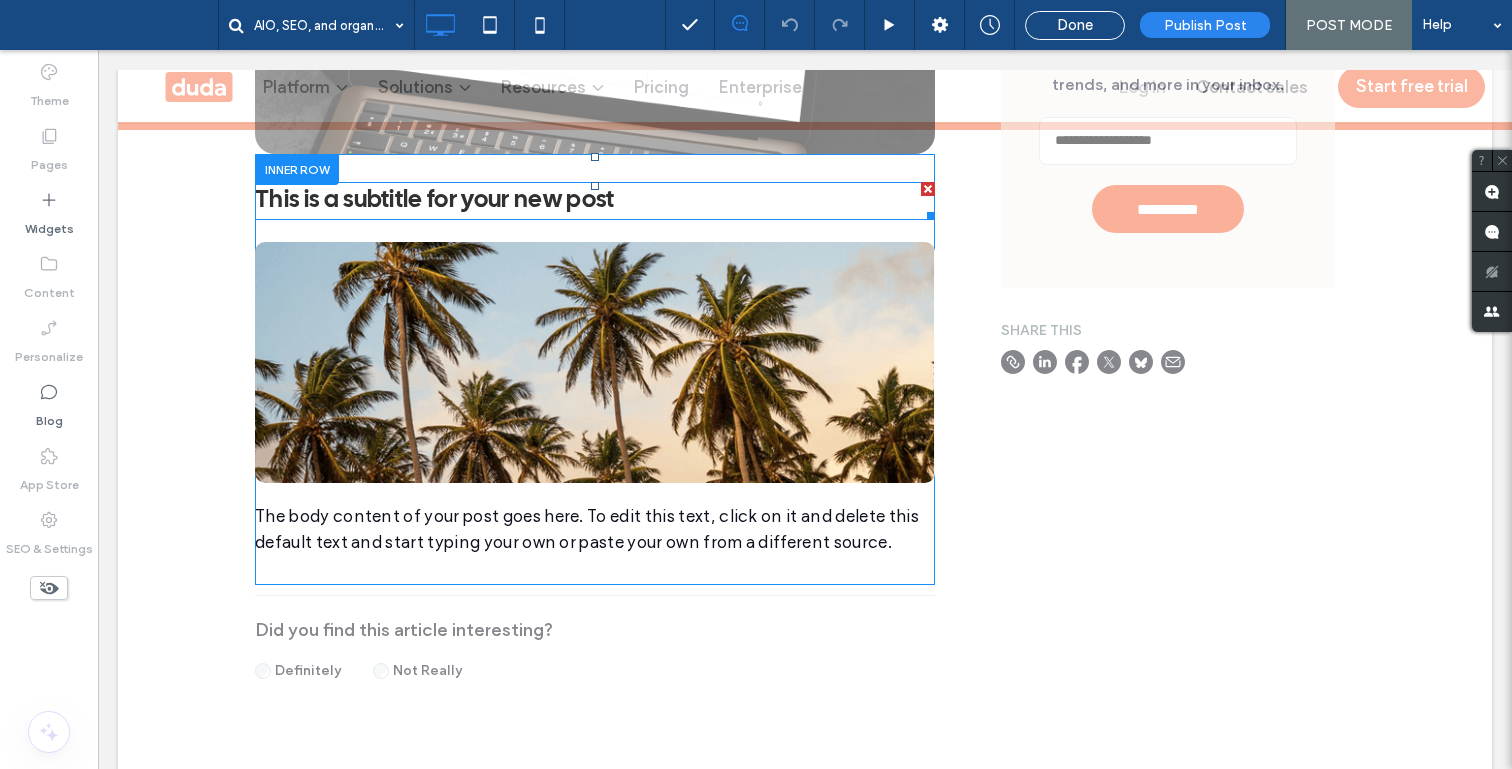 click at bounding box center (928, 189) 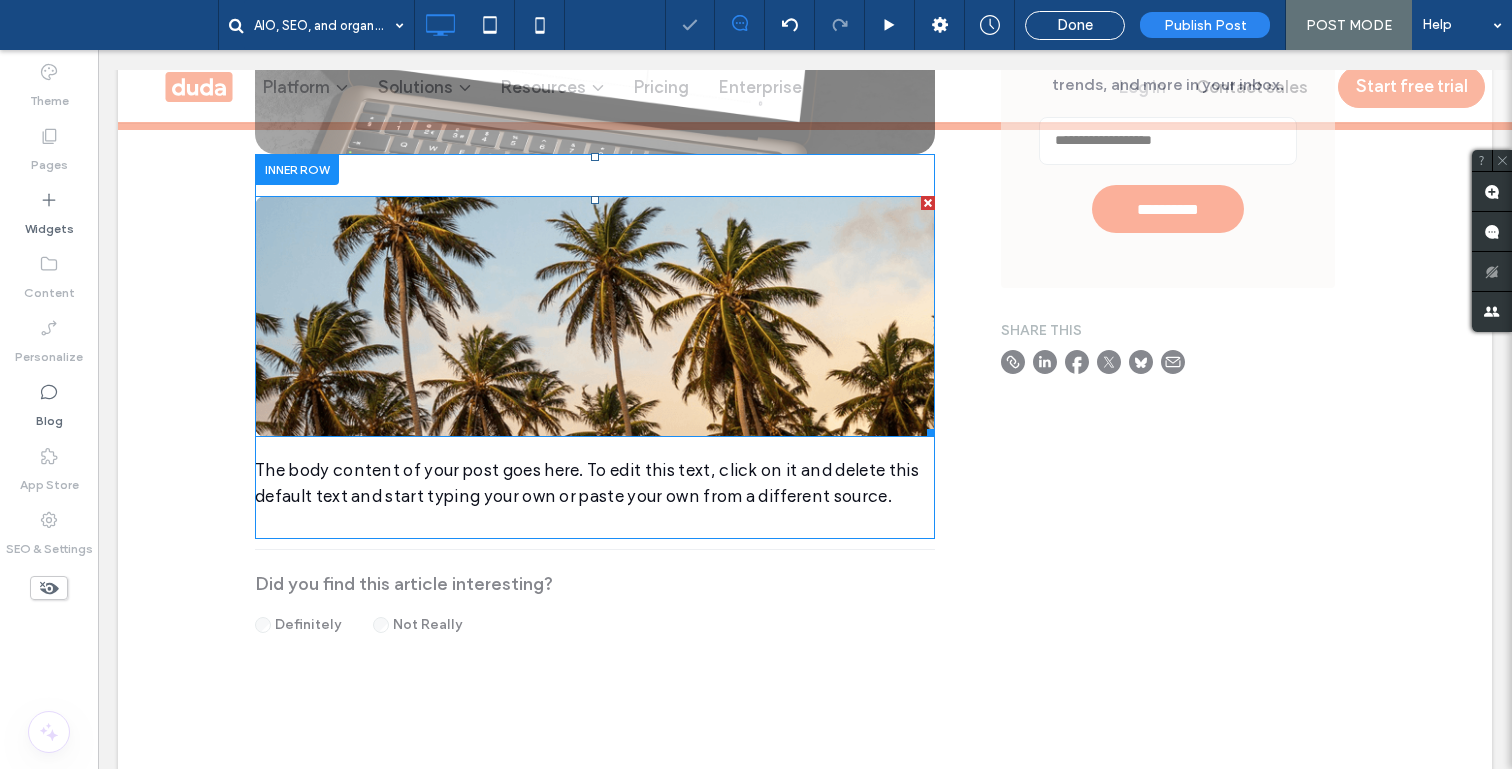 click at bounding box center [928, 203] 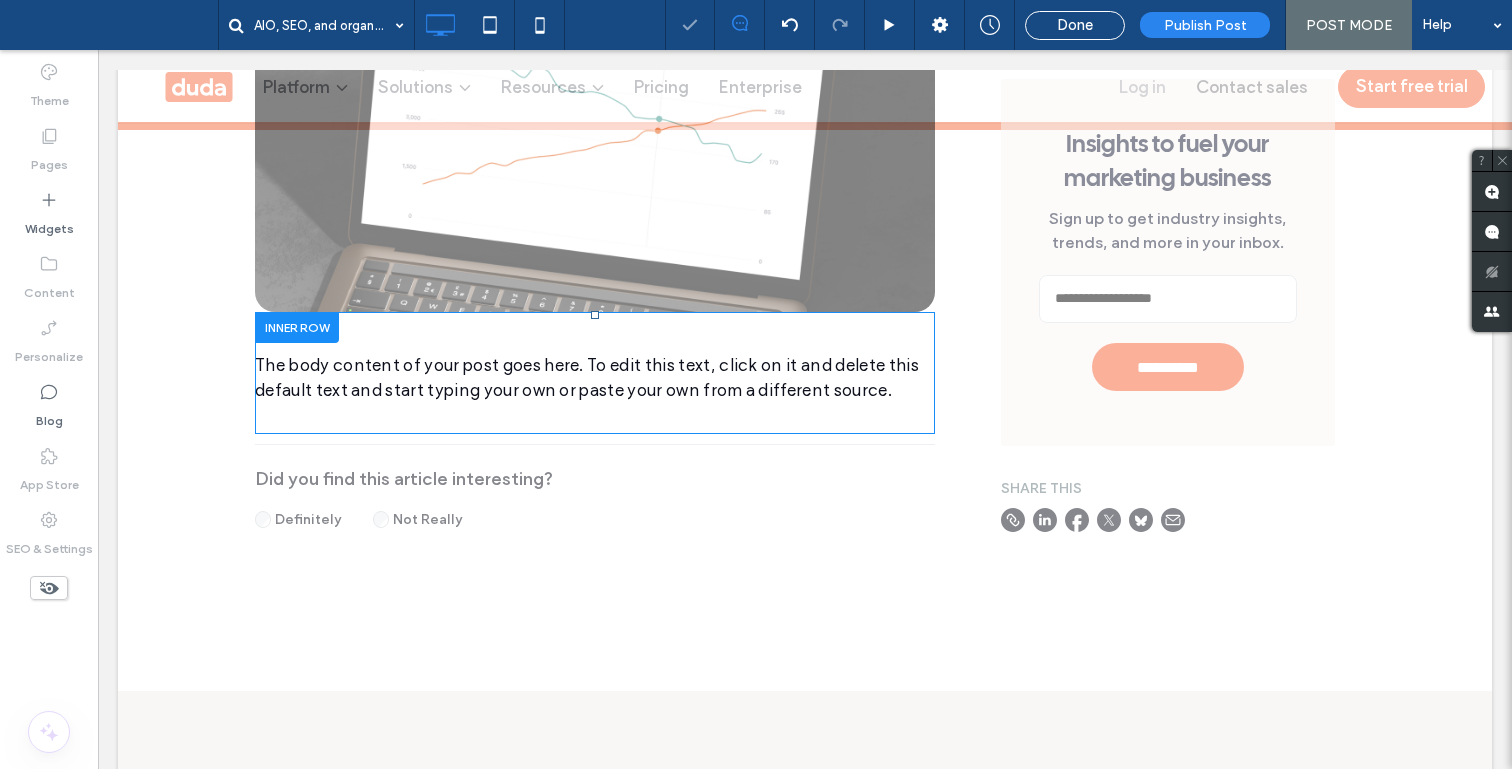 scroll, scrollTop: 799, scrollLeft: 0, axis: vertical 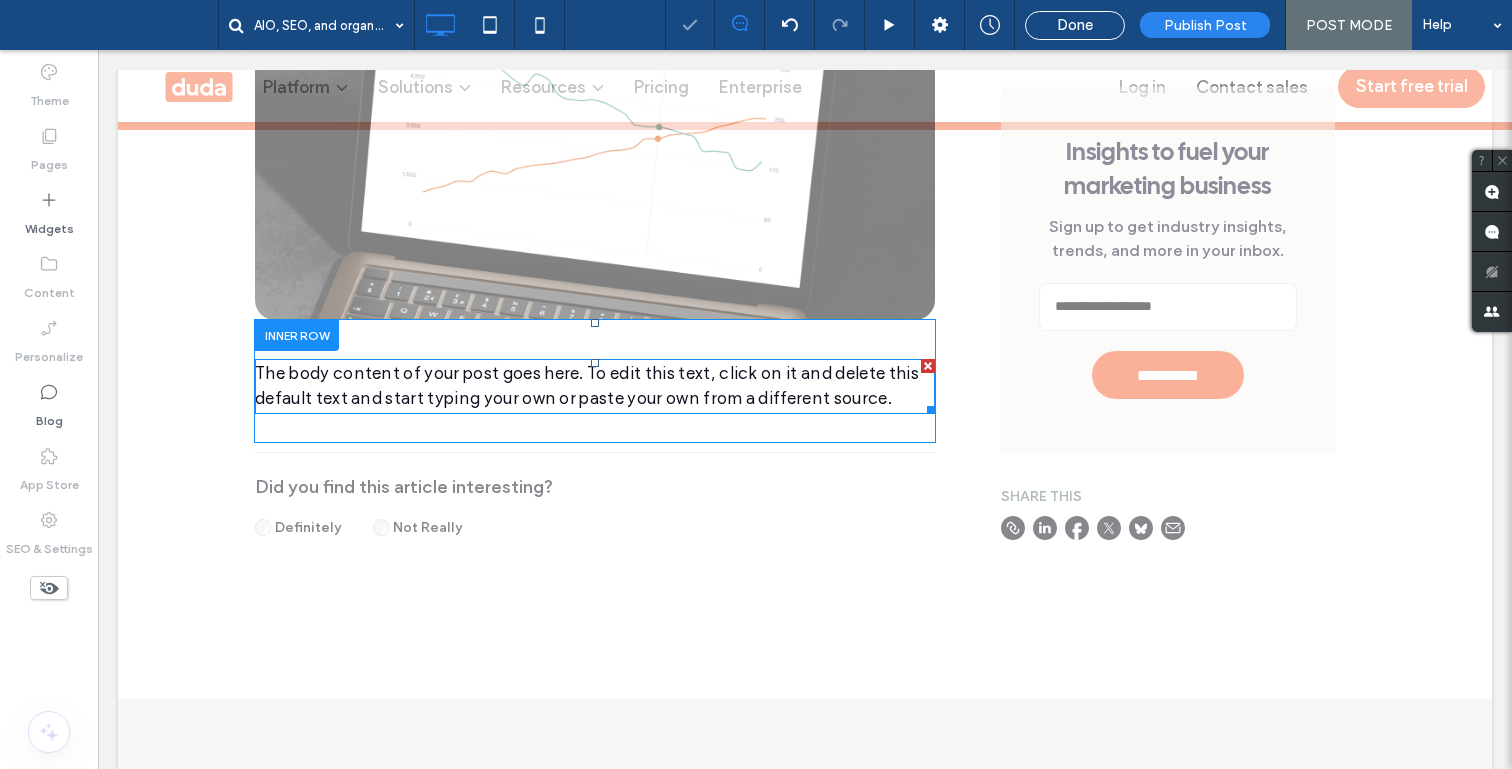 click on "The body content of your post goes here. To edit this text, click on it and delete this default text and start typing your own or paste your own from a different source." at bounding box center (587, 386) 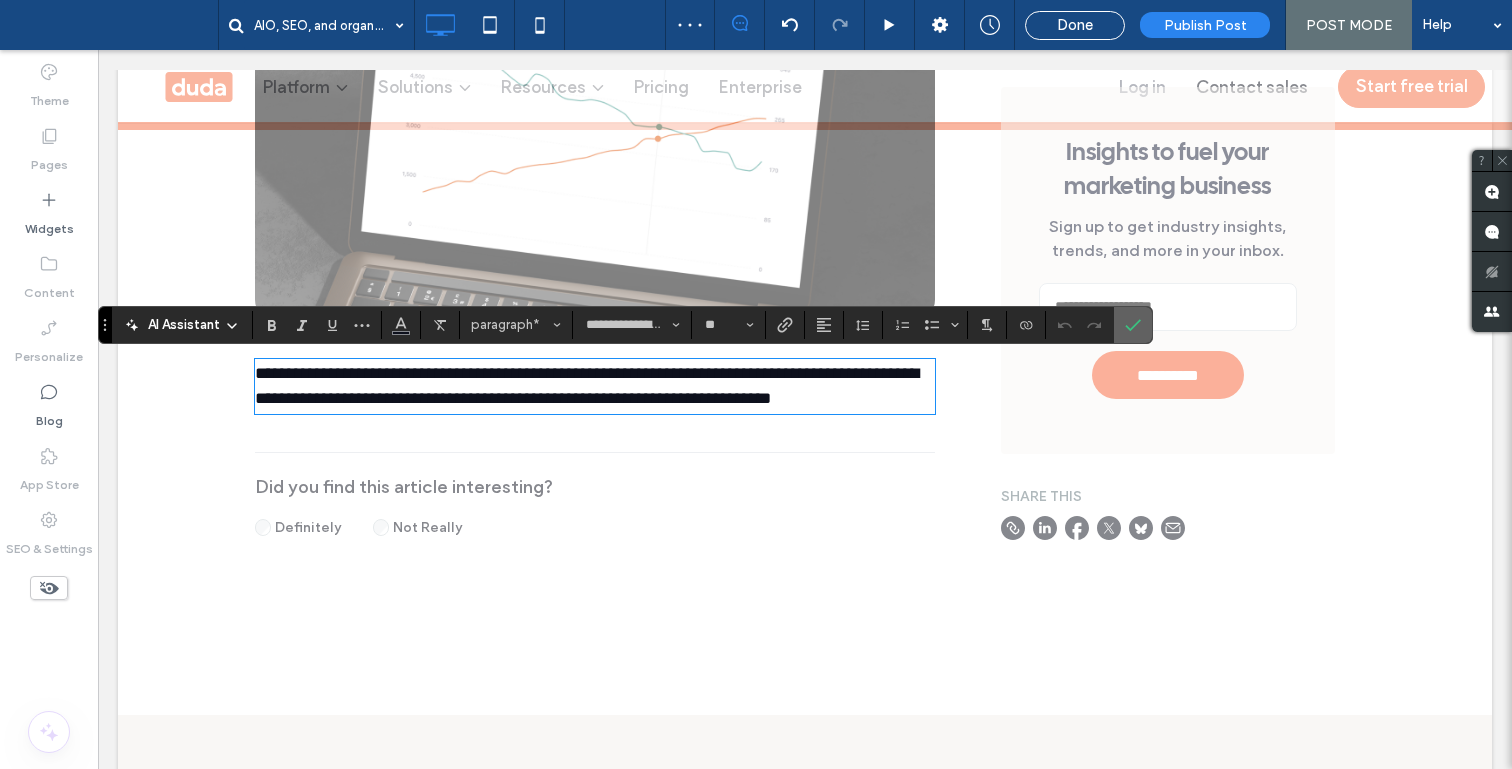 click 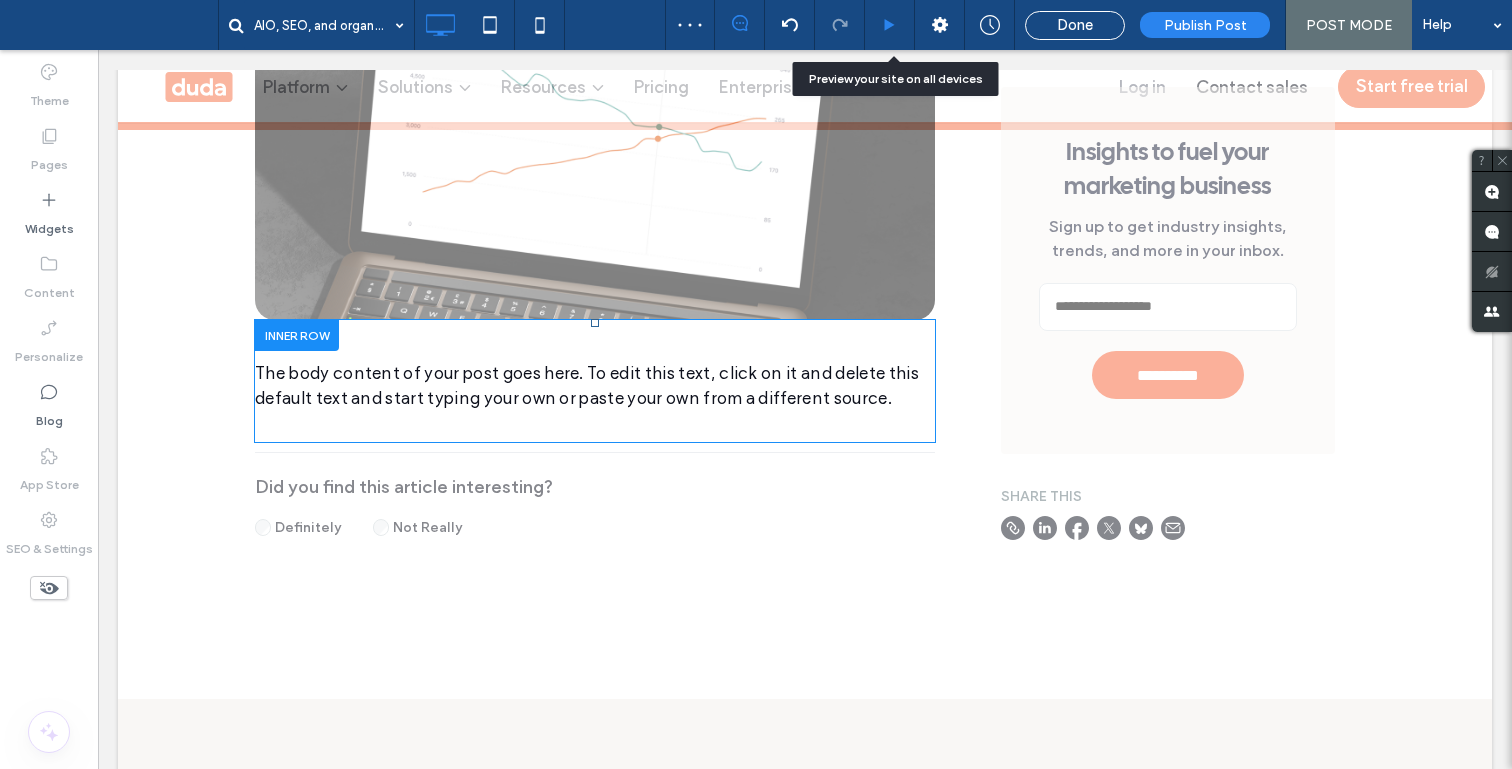 click at bounding box center (890, 25) 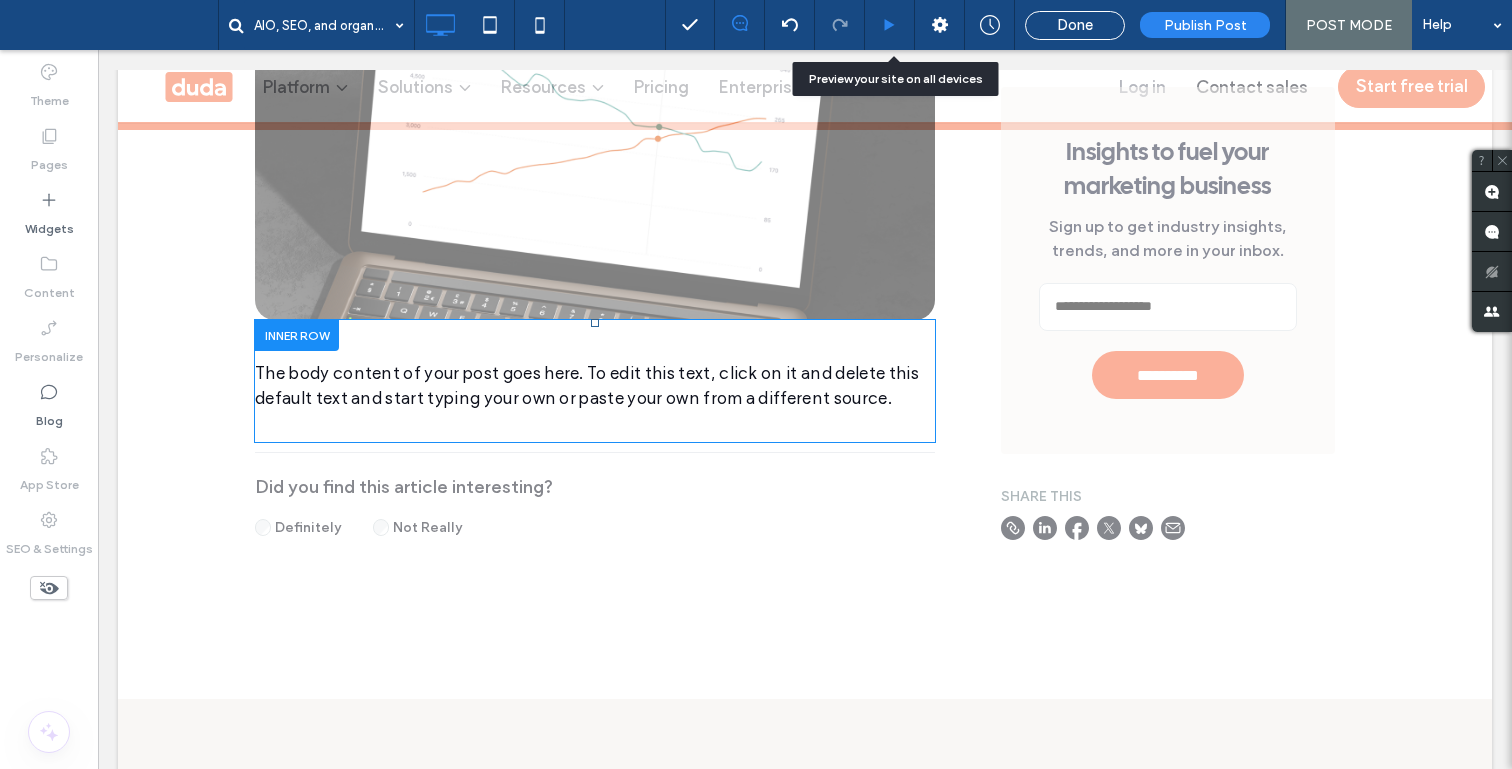click at bounding box center [889, 25] 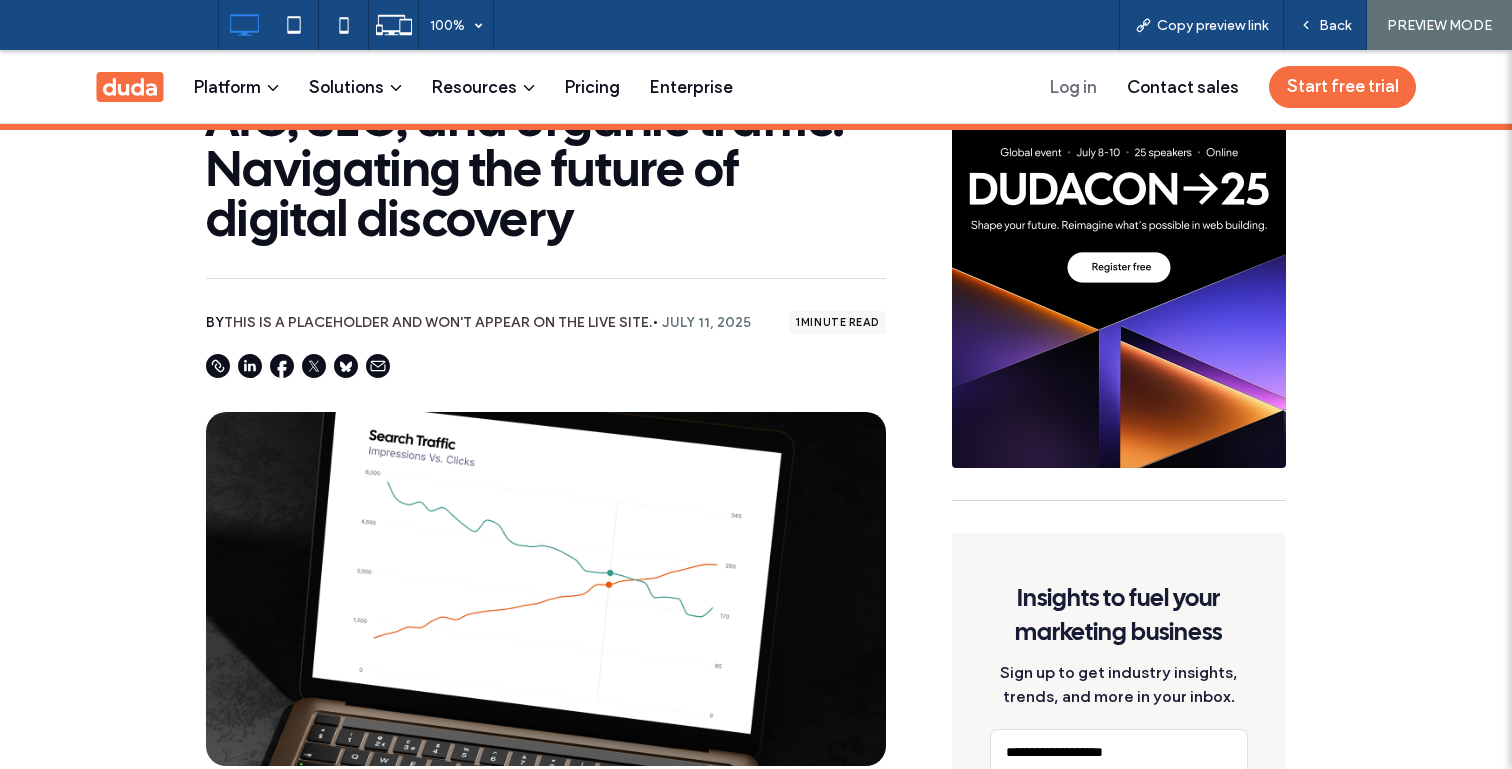 scroll, scrollTop: 336, scrollLeft: 0, axis: vertical 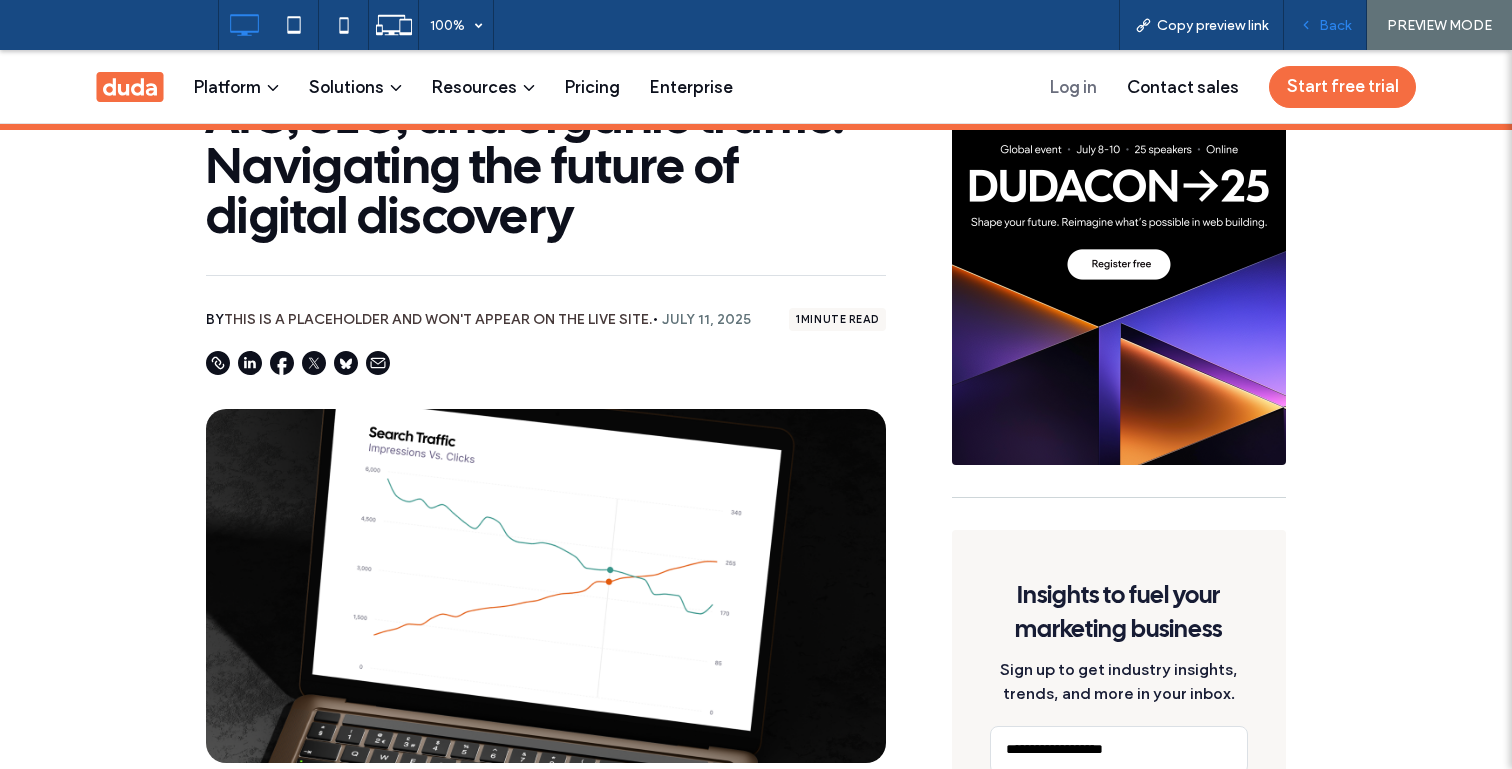 click on "Back" at bounding box center [1325, 25] 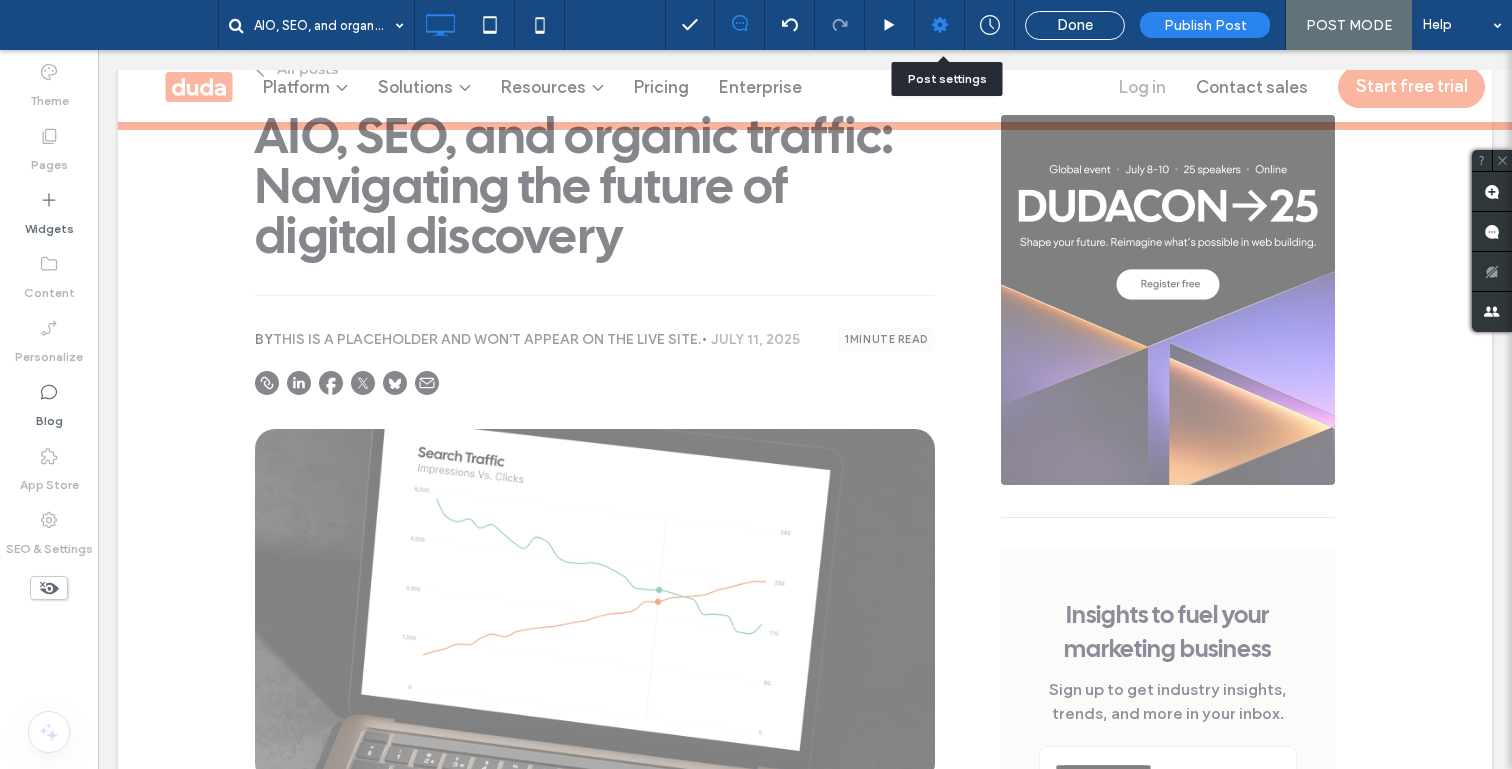 click 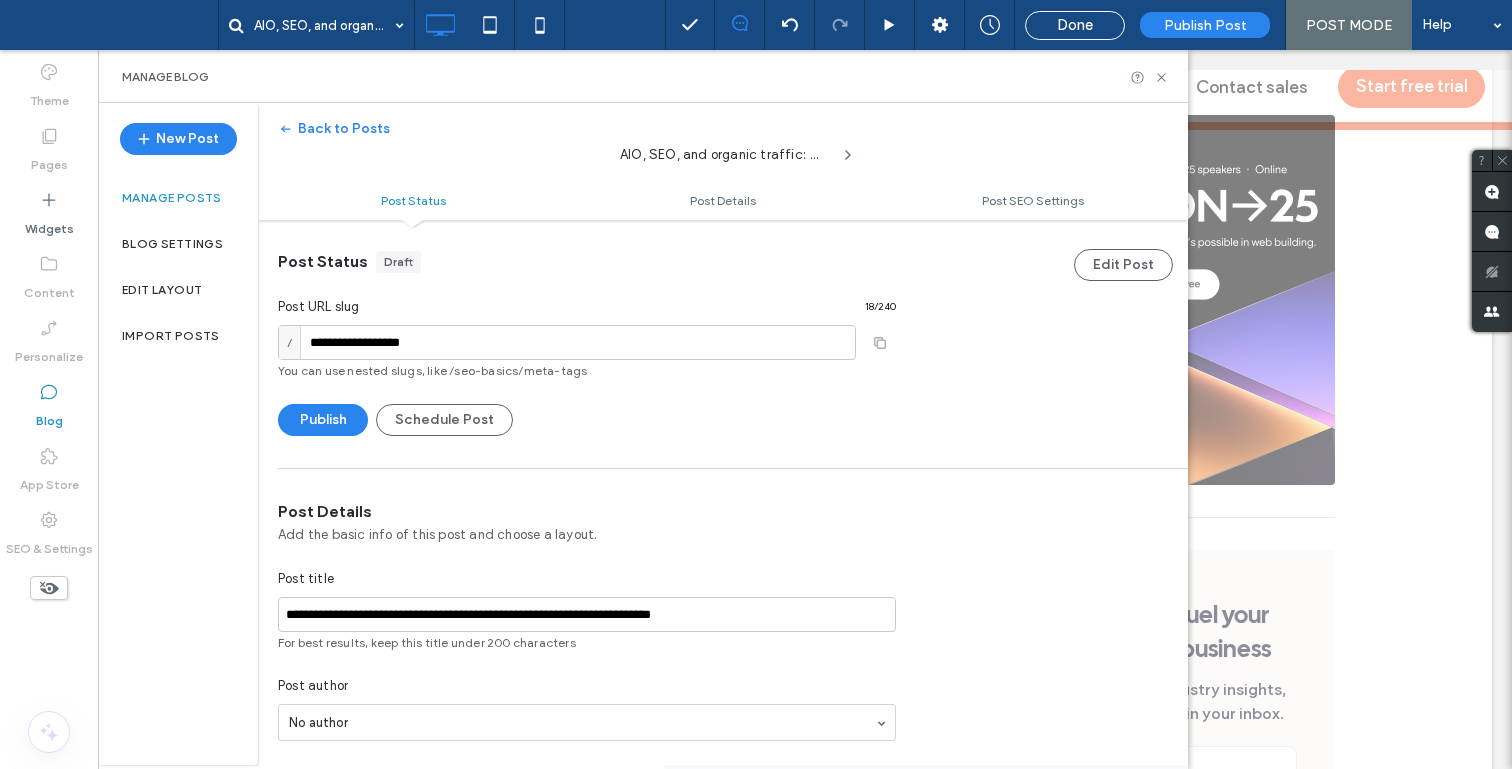 scroll, scrollTop: 180, scrollLeft: 0, axis: vertical 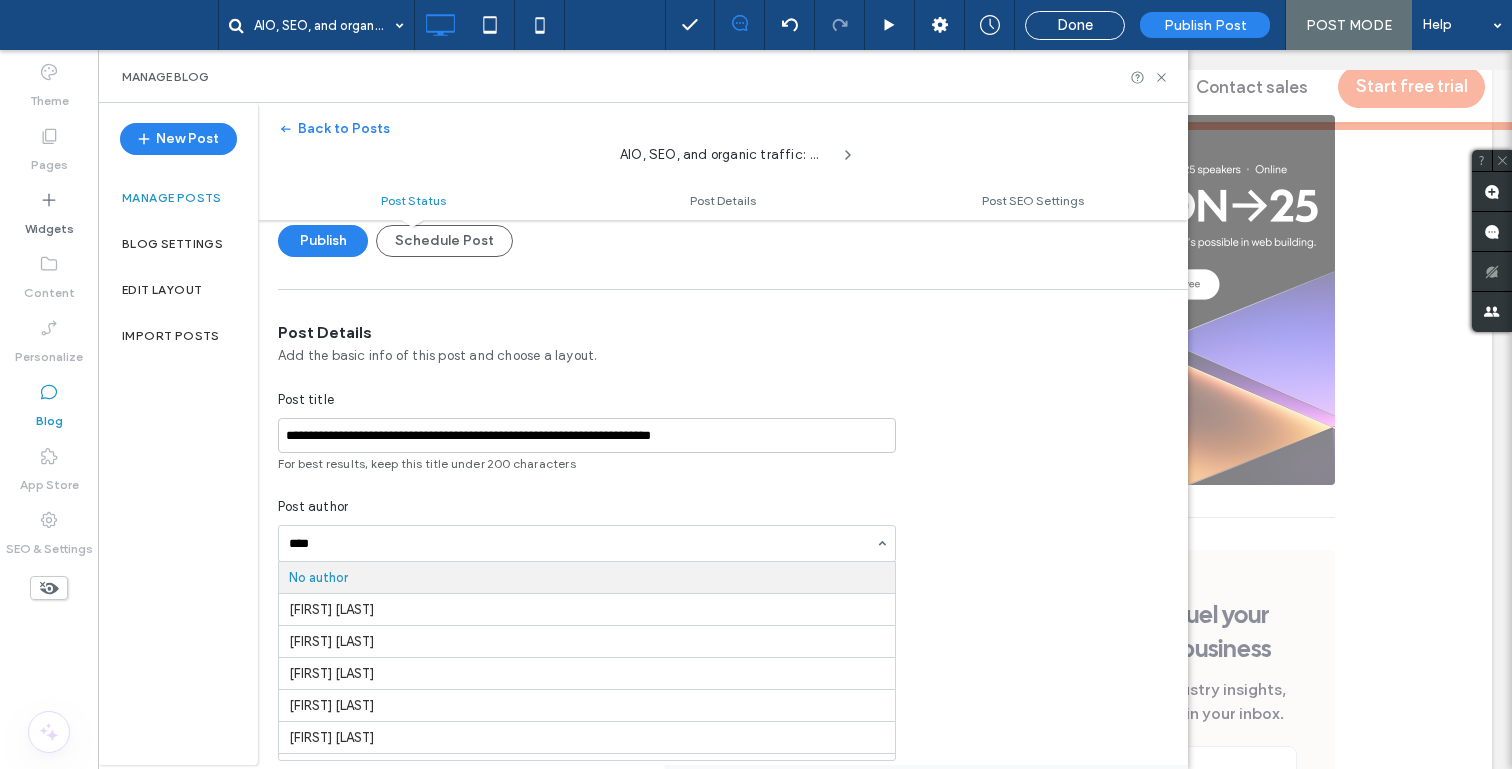 type on "*****" 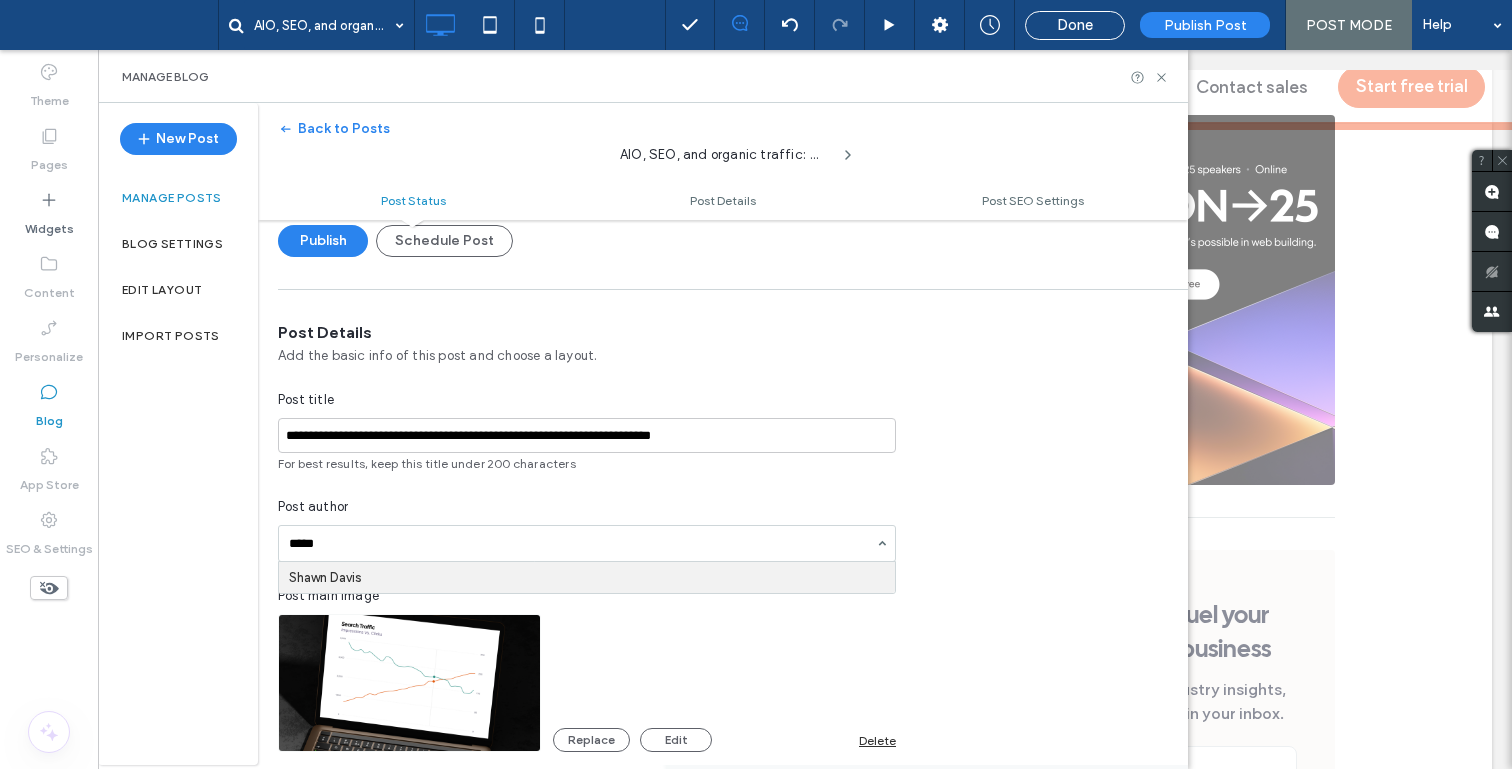 type 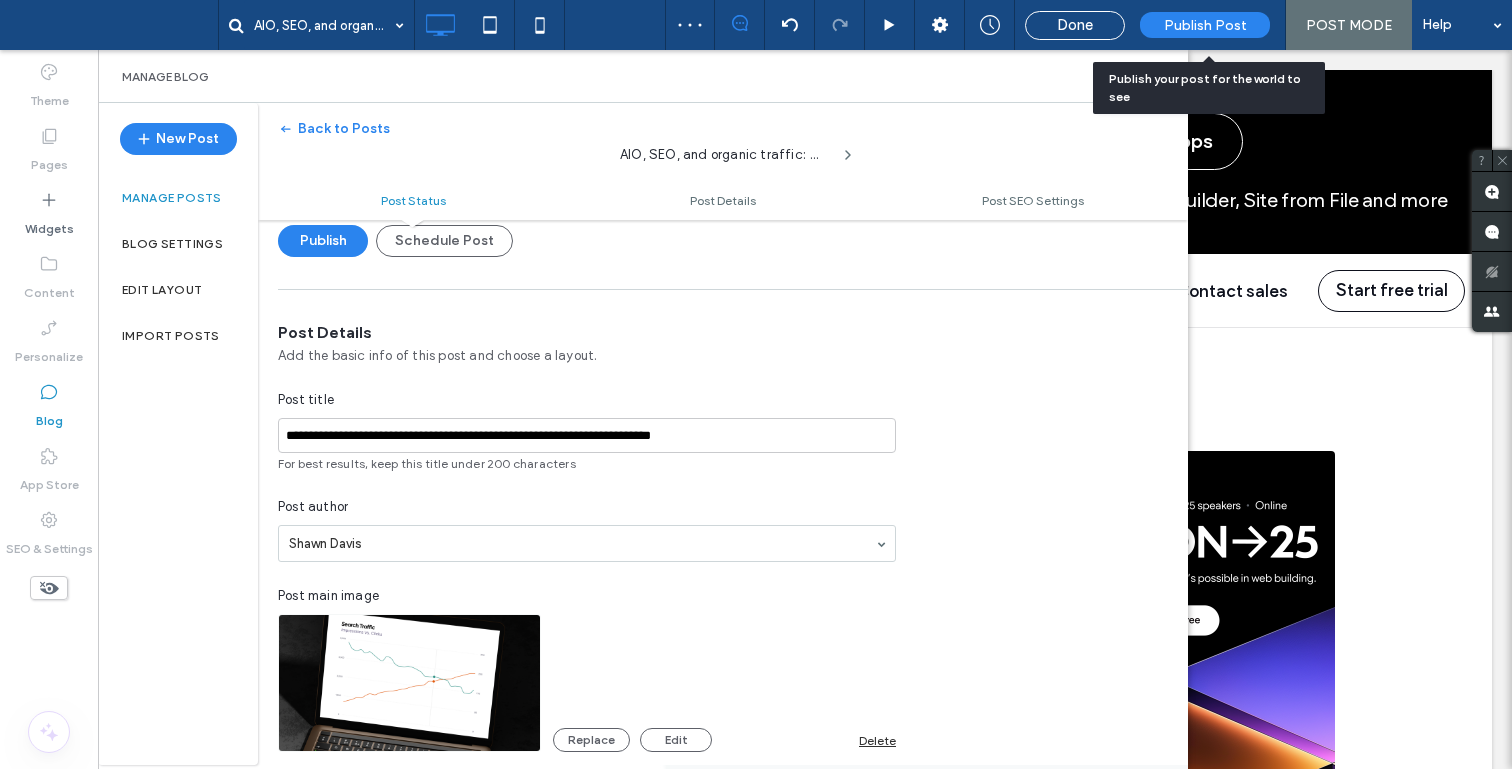 scroll, scrollTop: 0, scrollLeft: 0, axis: both 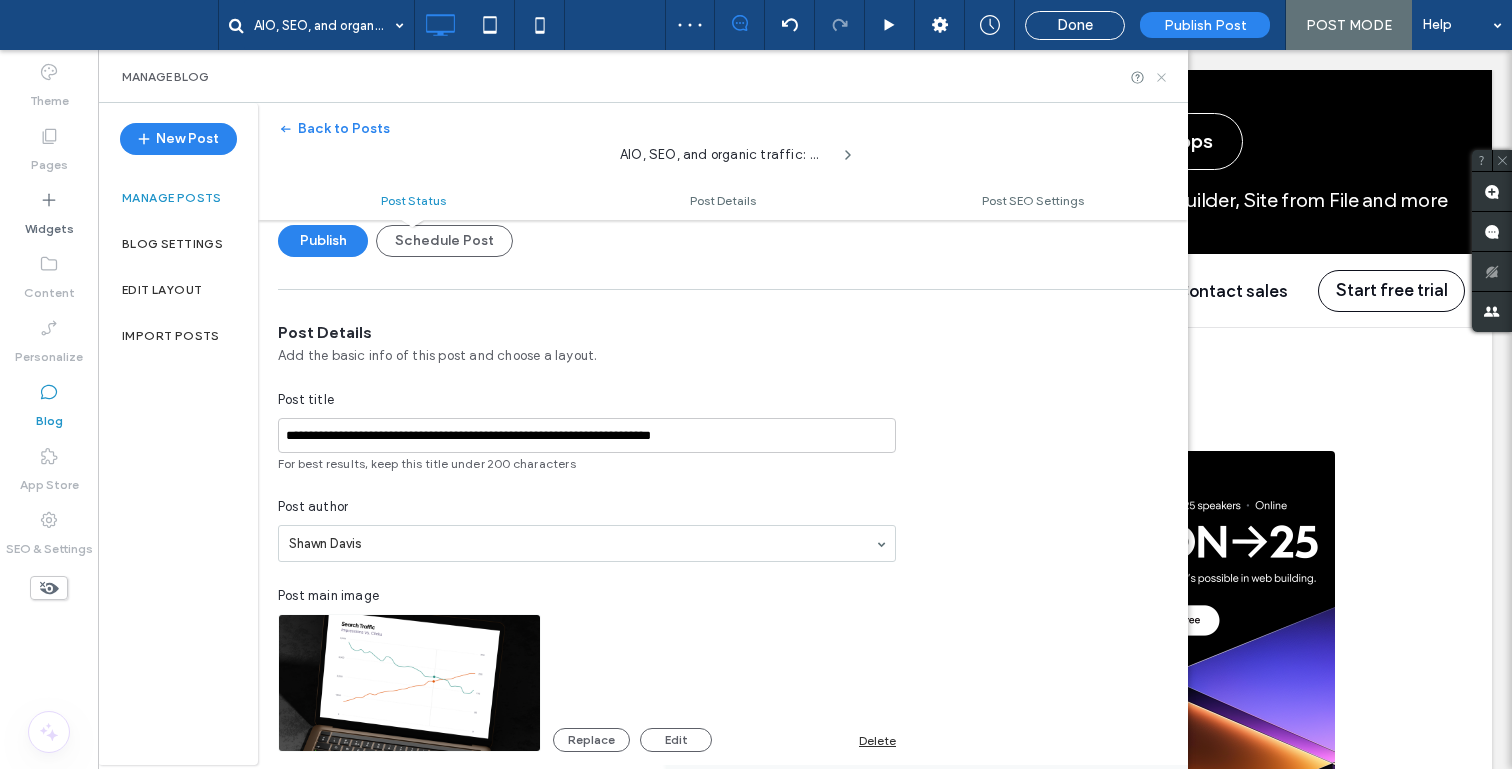 click 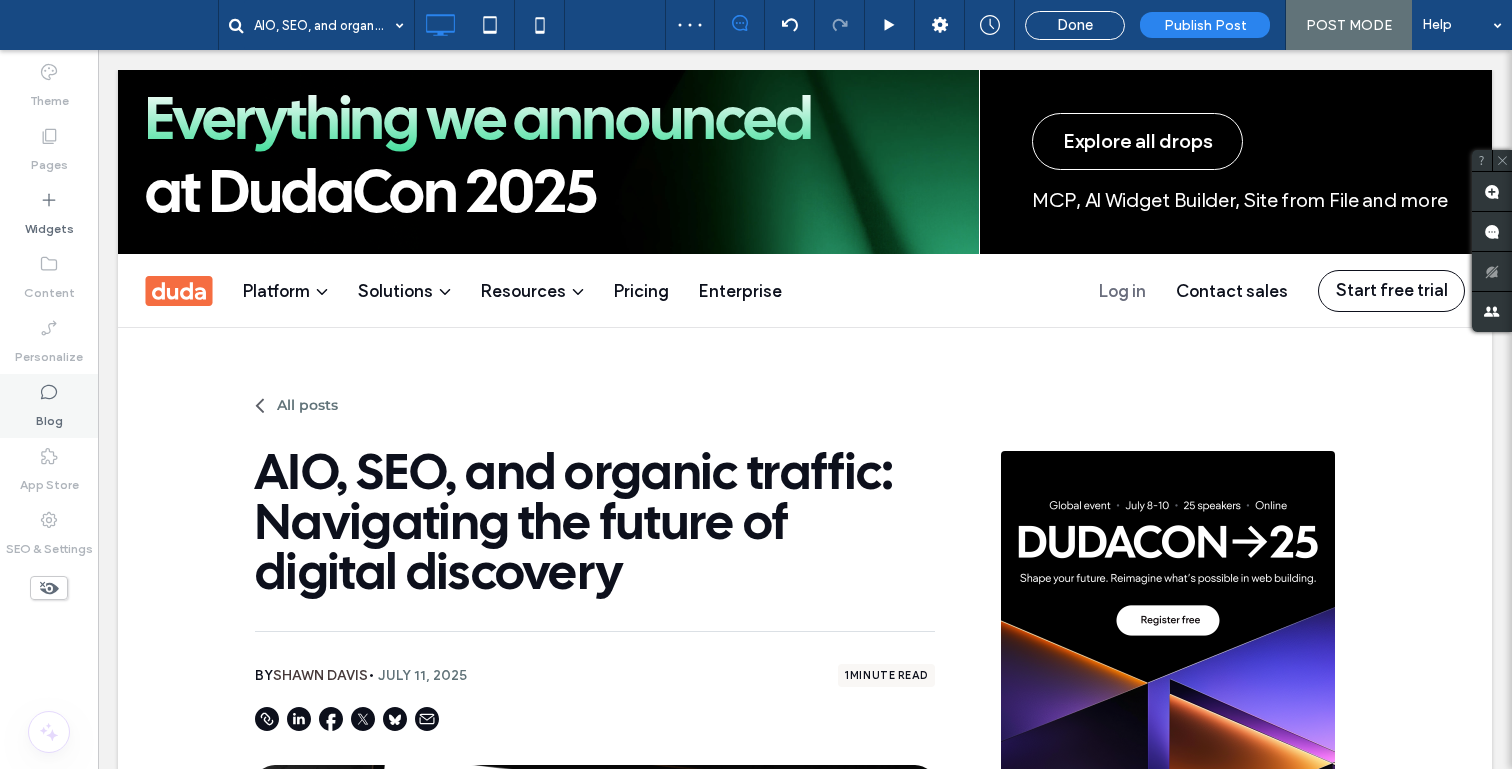 click on "Blog" at bounding box center [49, 416] 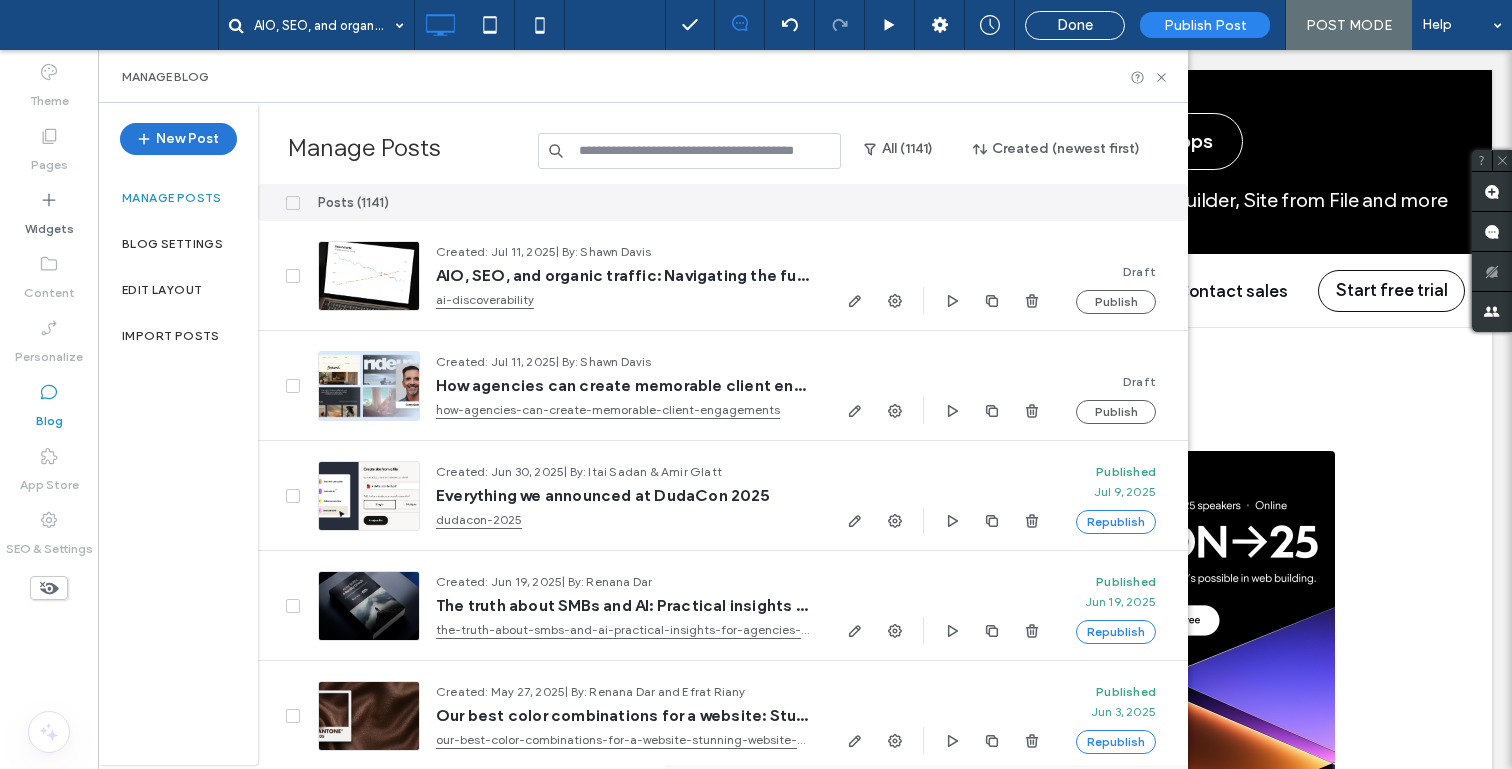 click on "New Post" at bounding box center [178, 139] 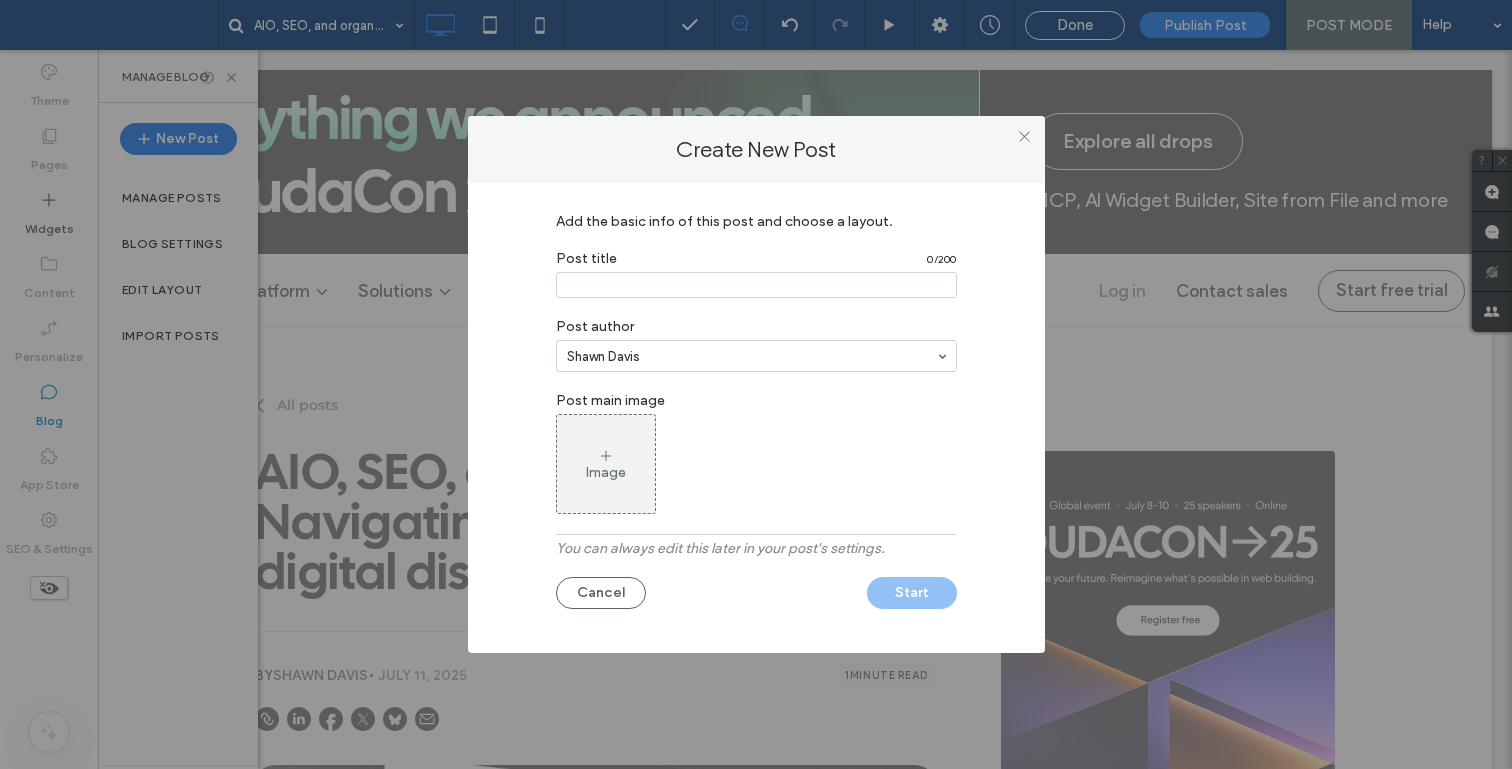 click at bounding box center [756, 285] 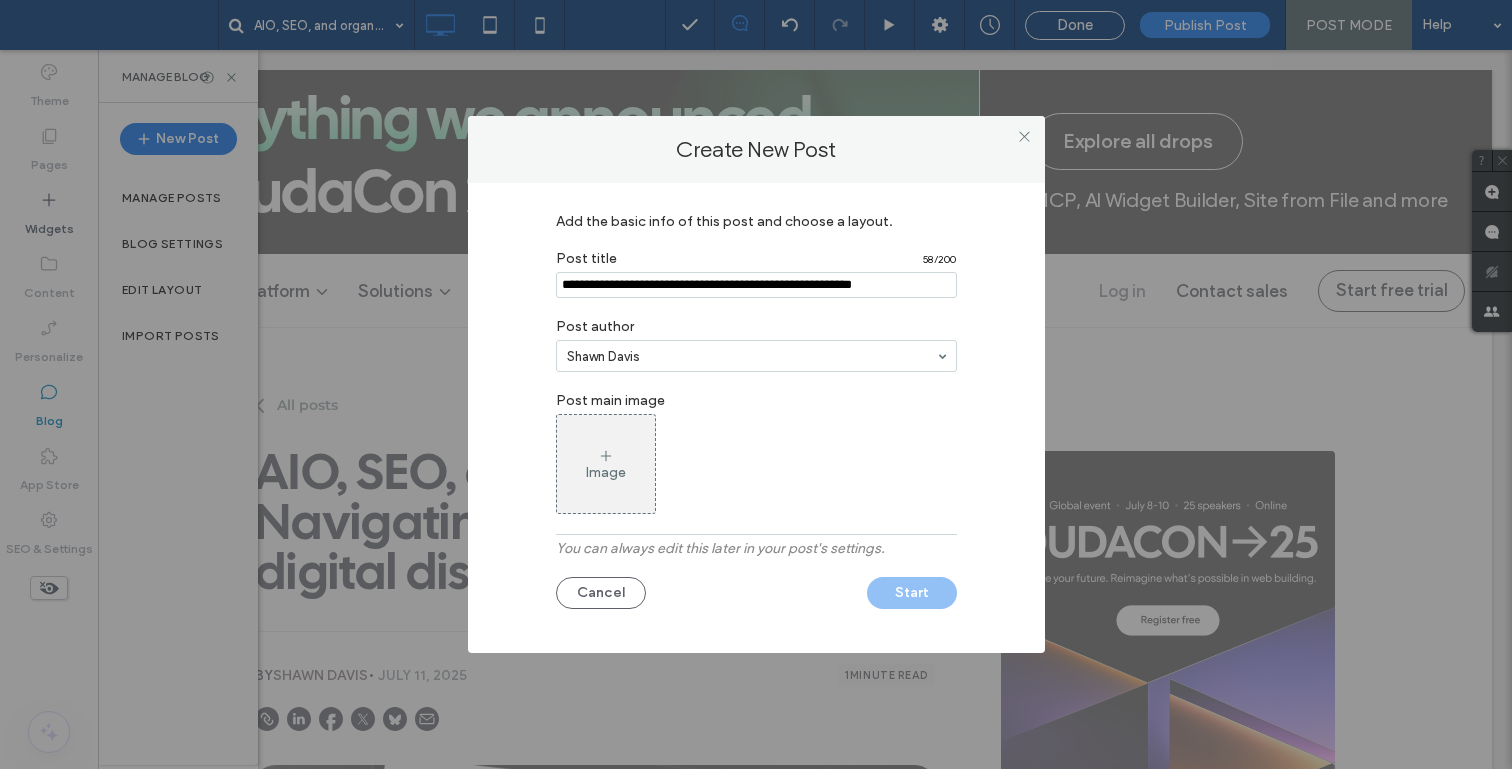 type on "**********" 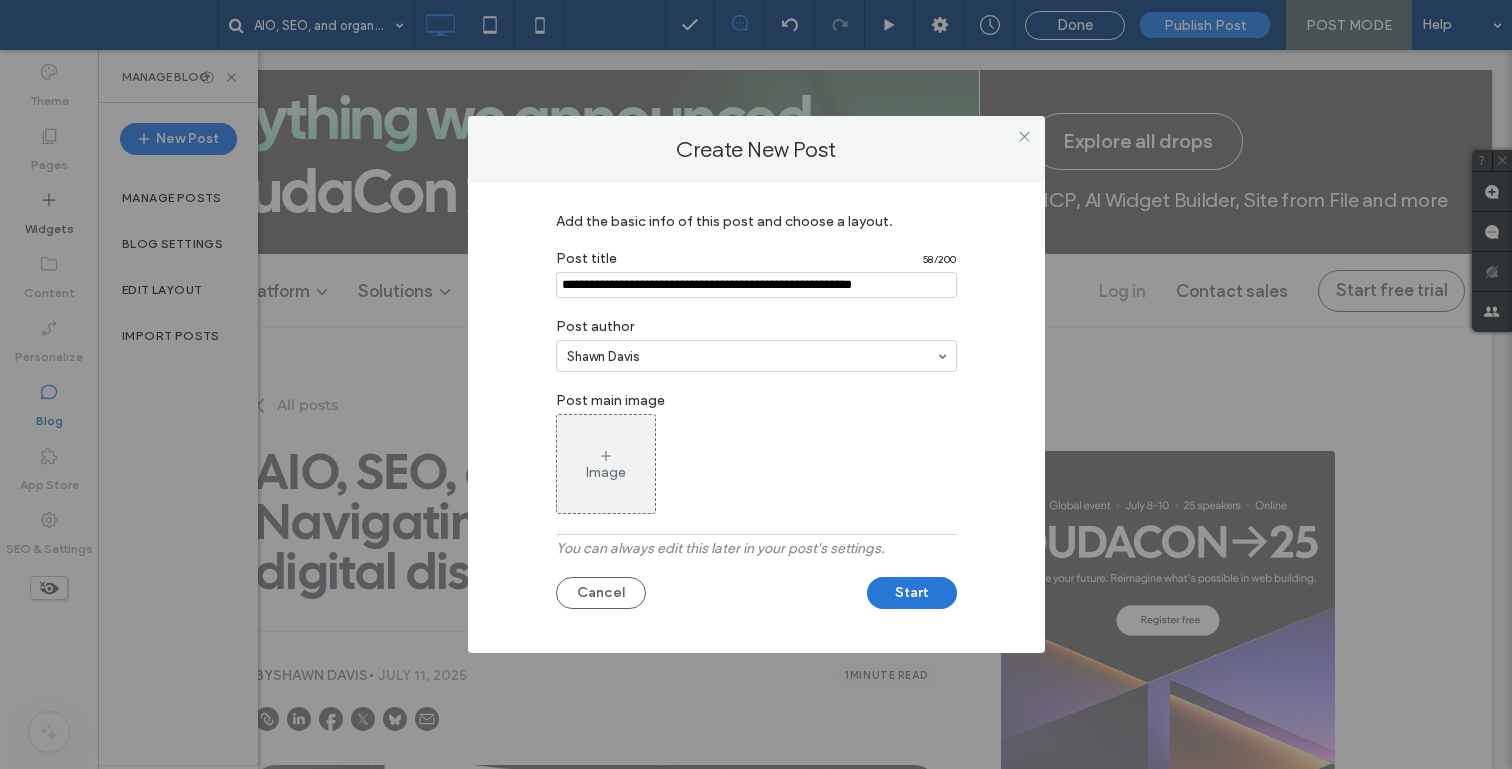 click on "Start" at bounding box center (912, 593) 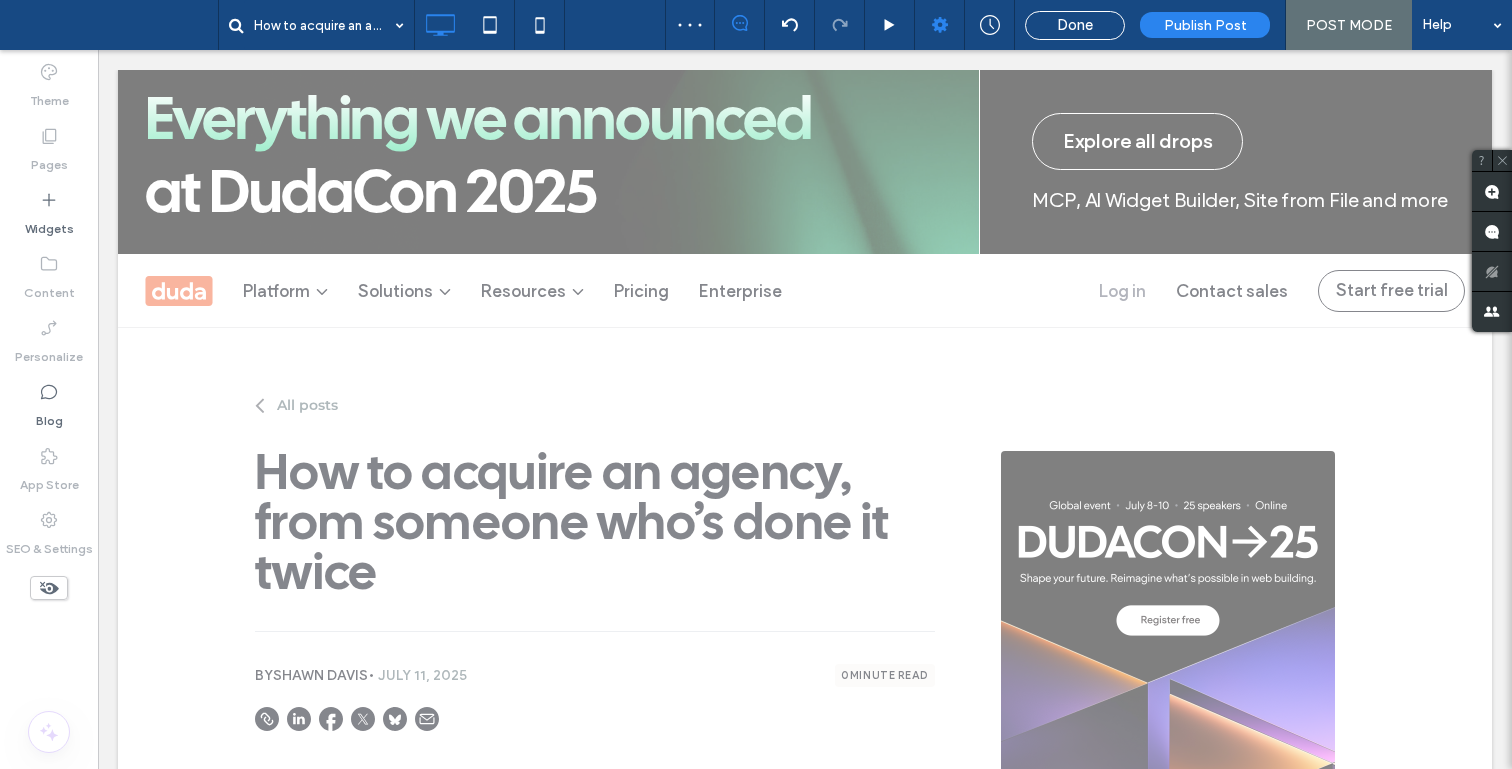 scroll, scrollTop: 0, scrollLeft: 0, axis: both 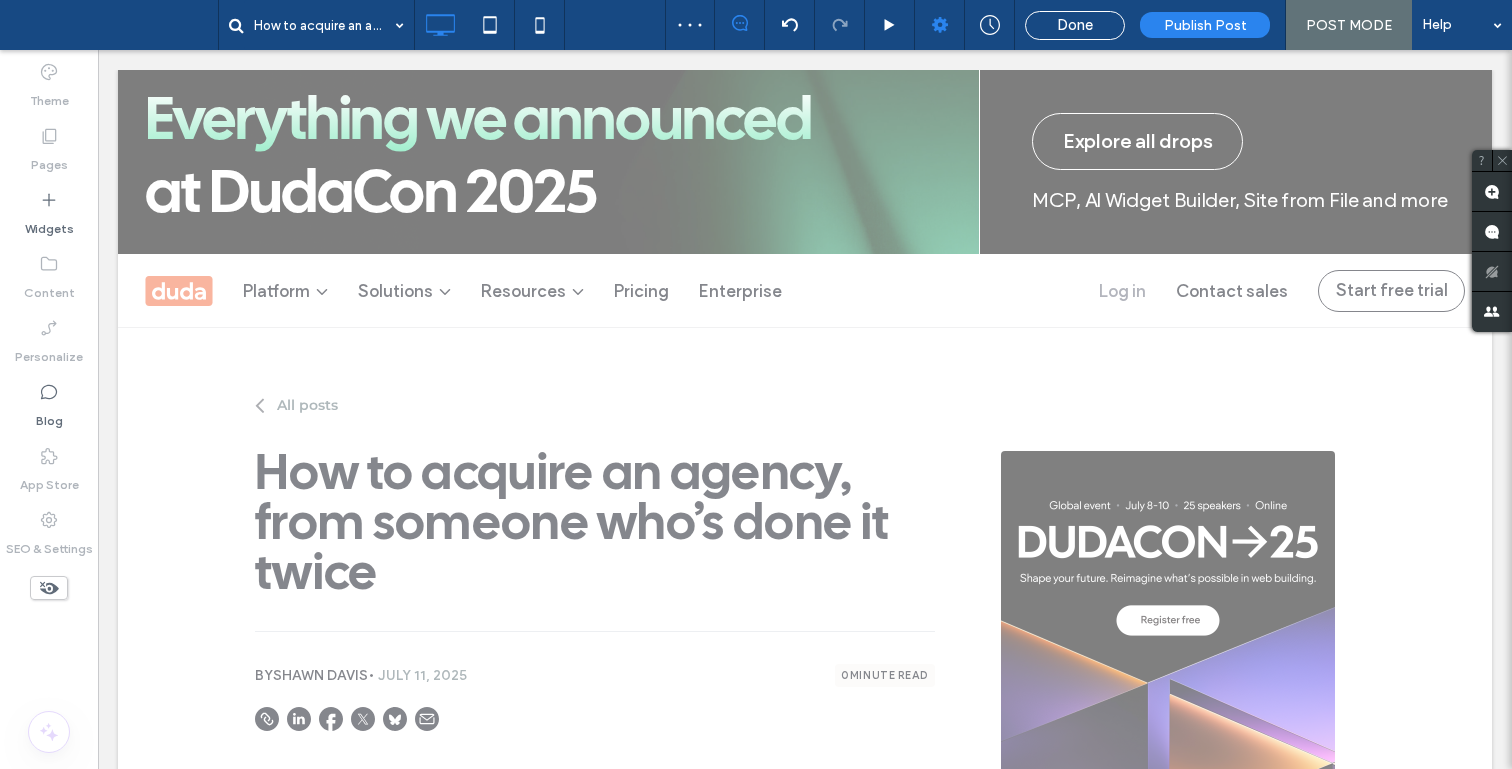 click at bounding box center (939, 25) 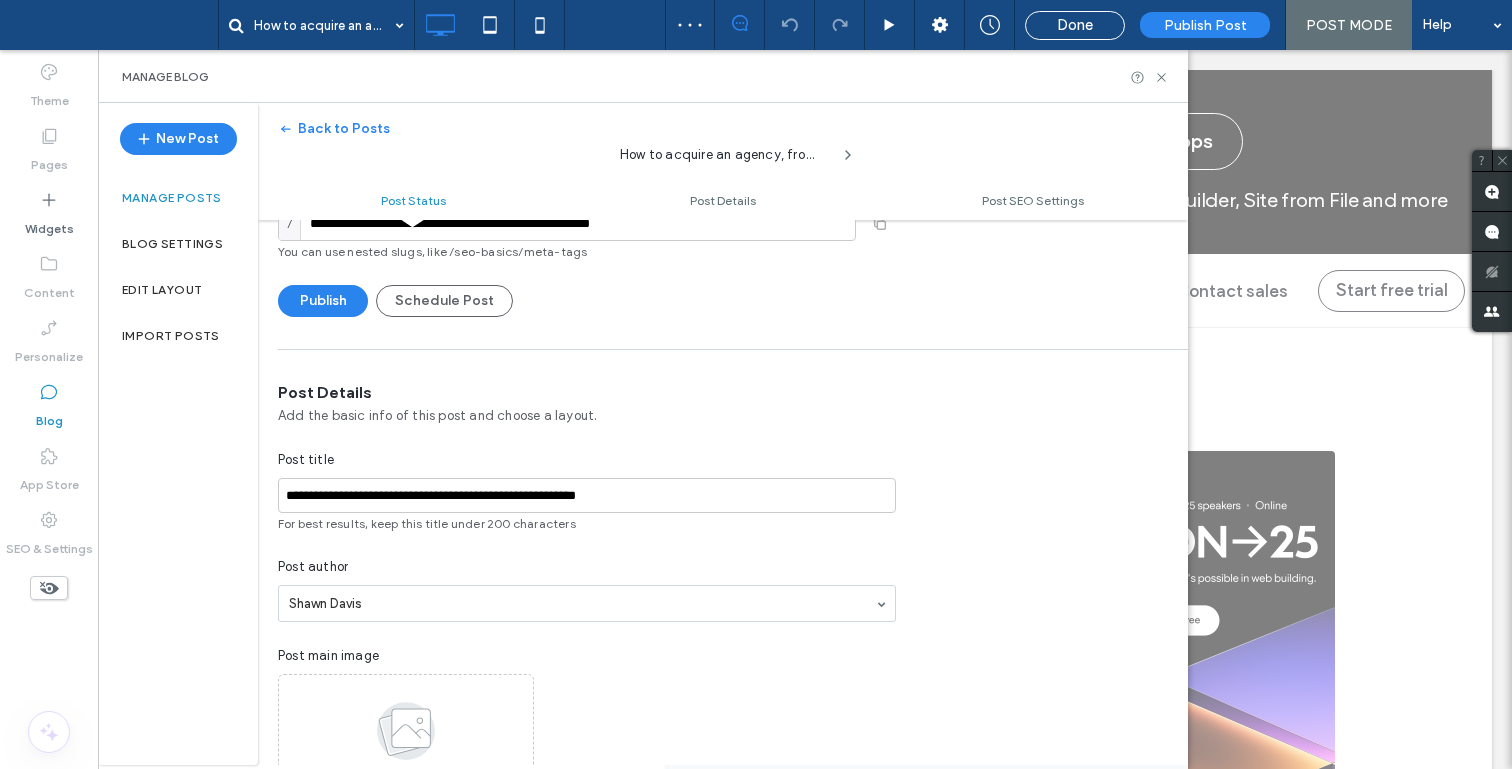 scroll, scrollTop: 153, scrollLeft: 0, axis: vertical 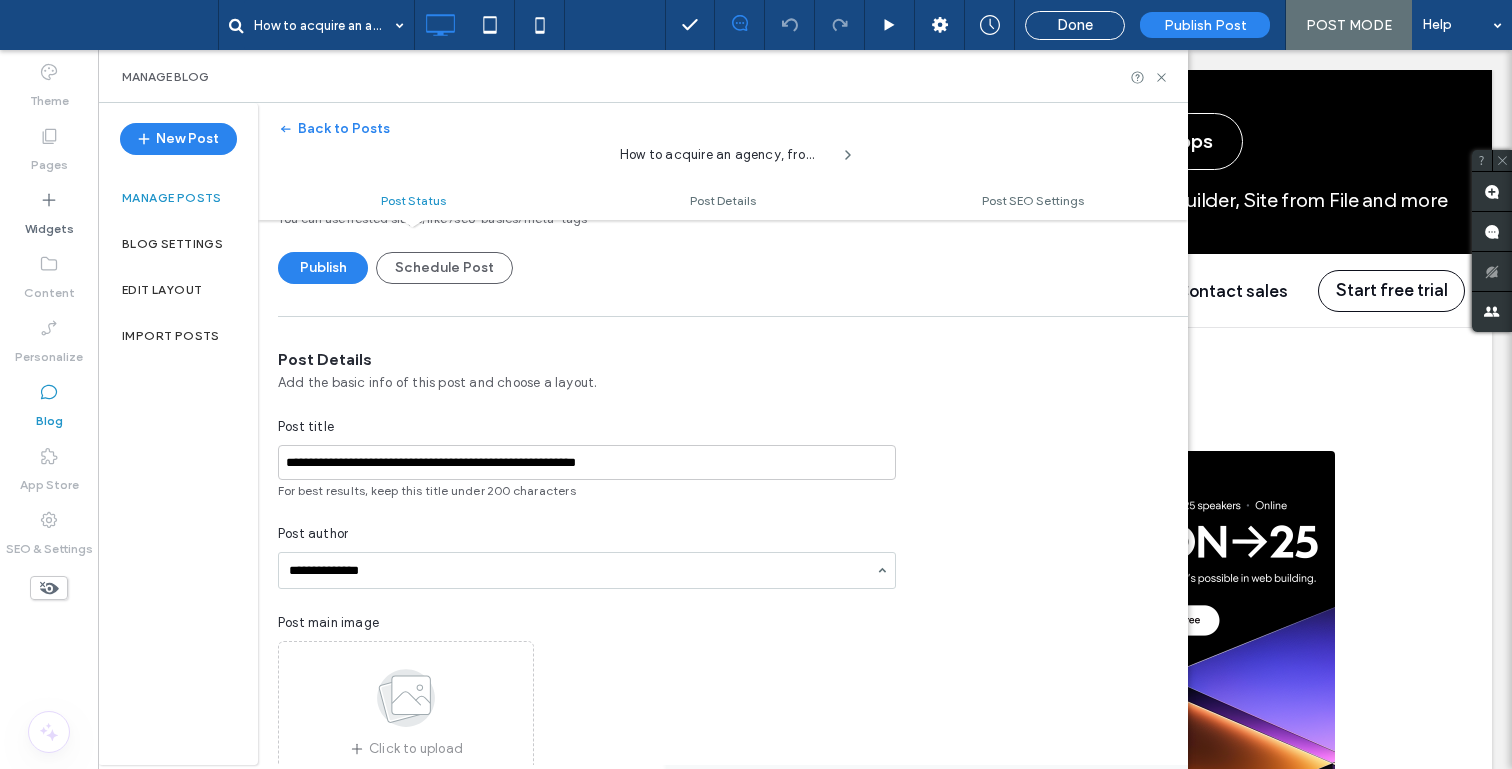paste on "**********" 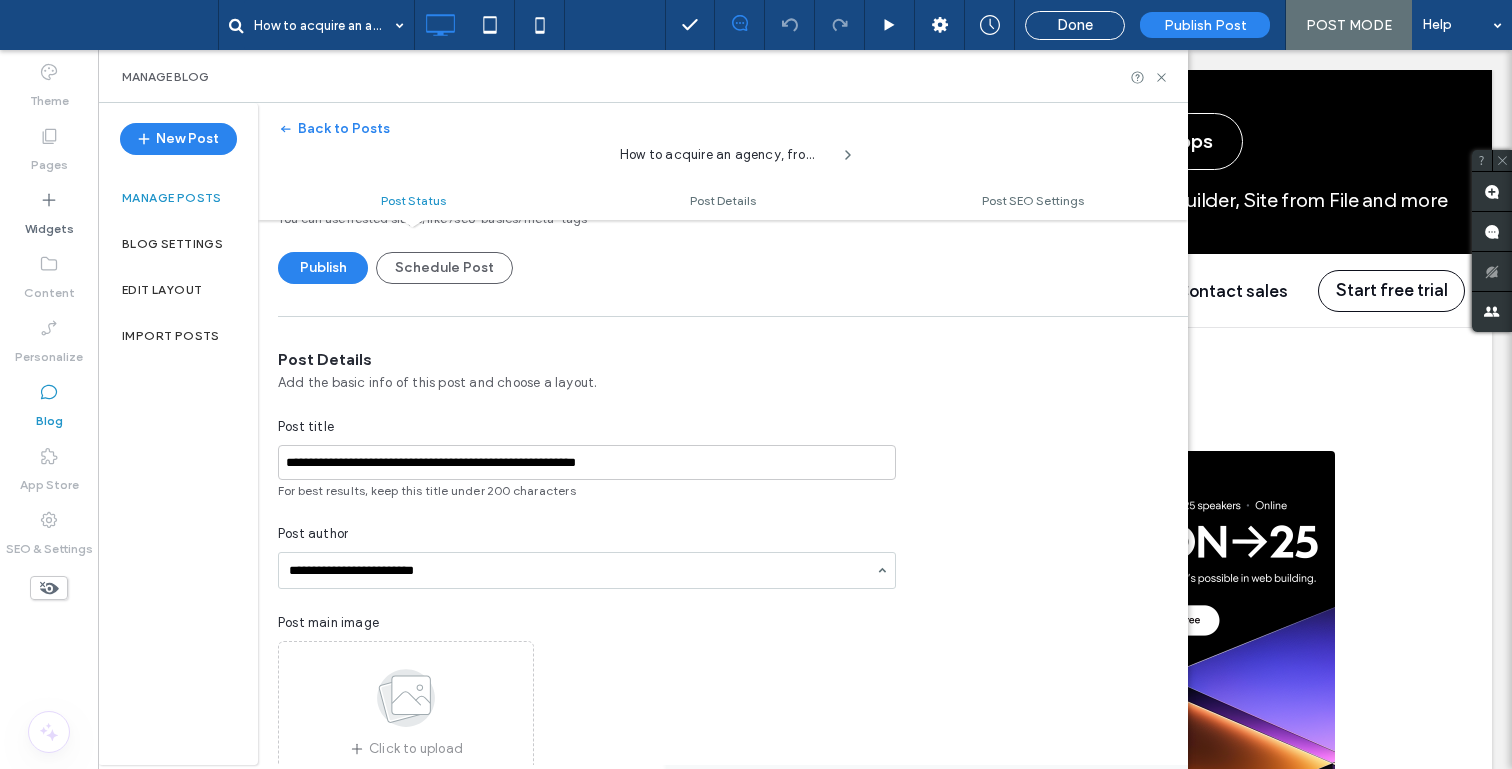 type on "**********" 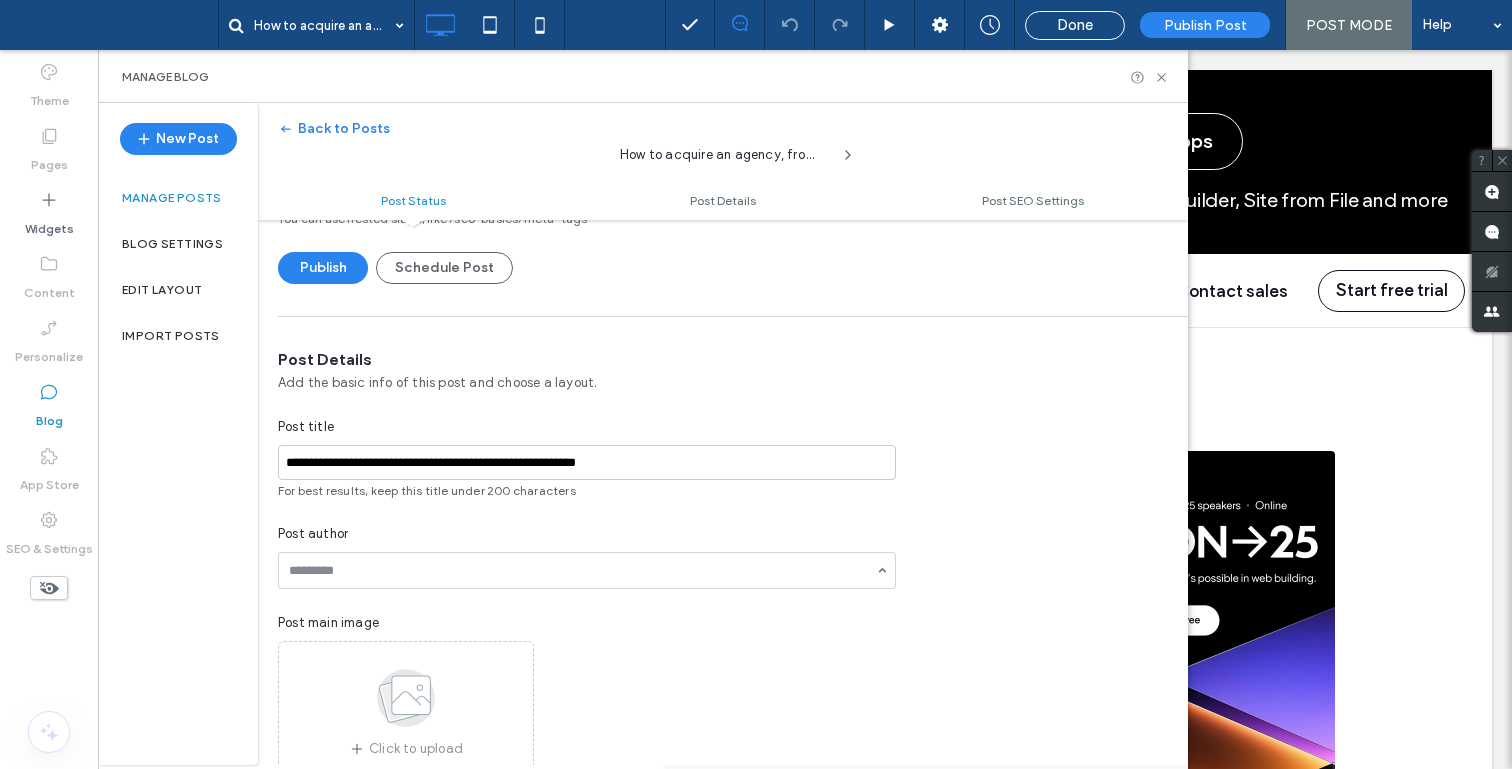 click on "Click to upload" at bounding box center (587, 712) 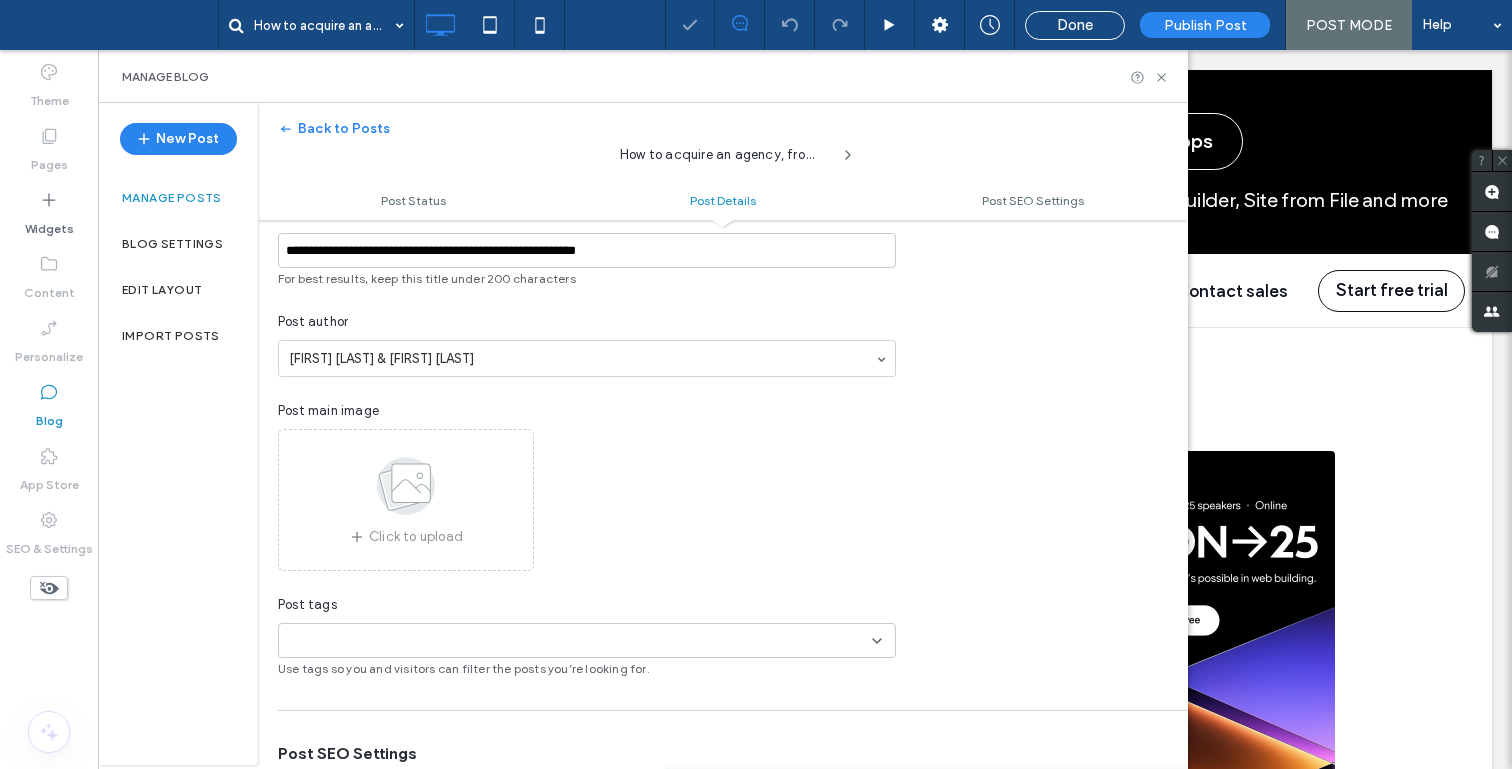 scroll, scrollTop: 376, scrollLeft: 0, axis: vertical 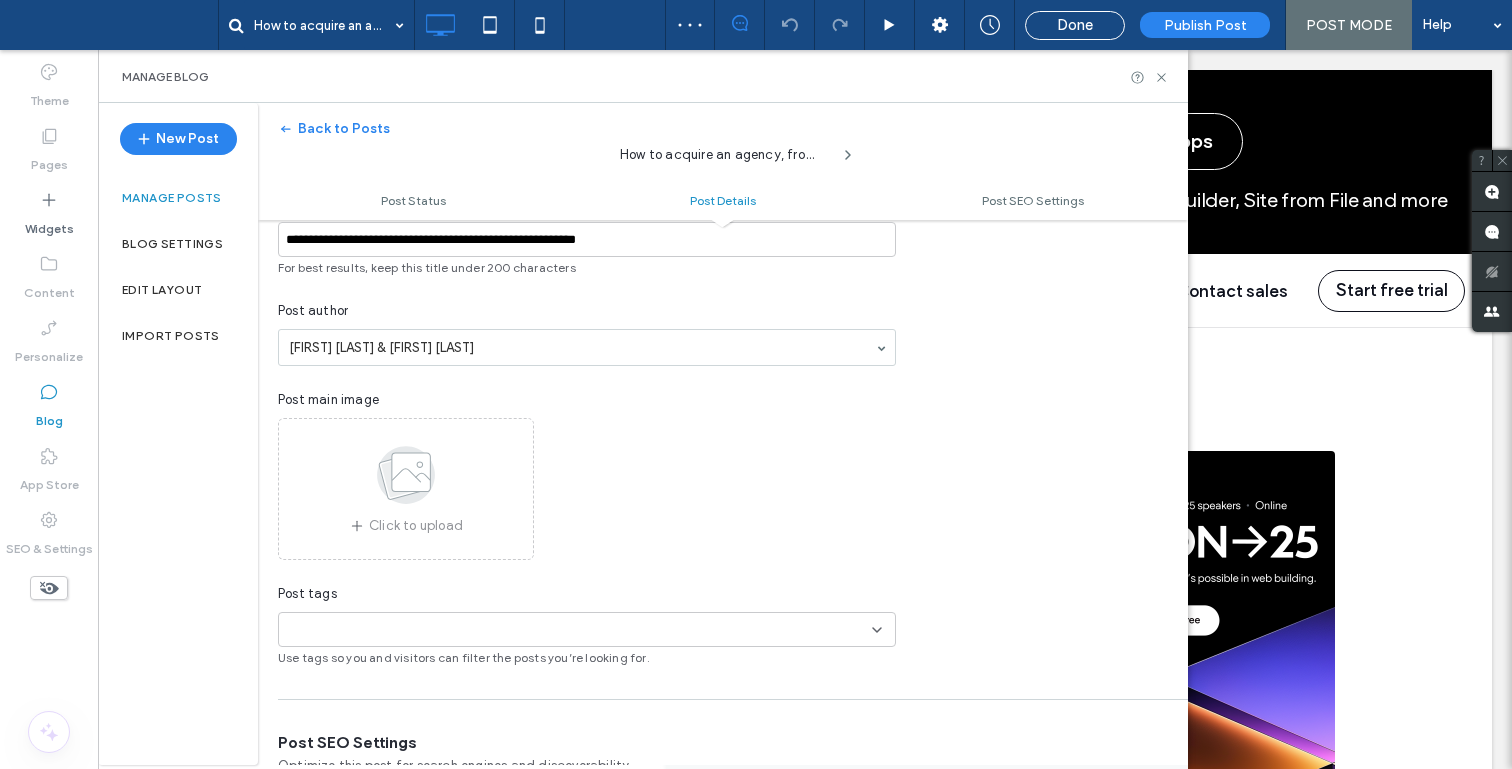 click on "+0 +0" at bounding box center [579, 629] 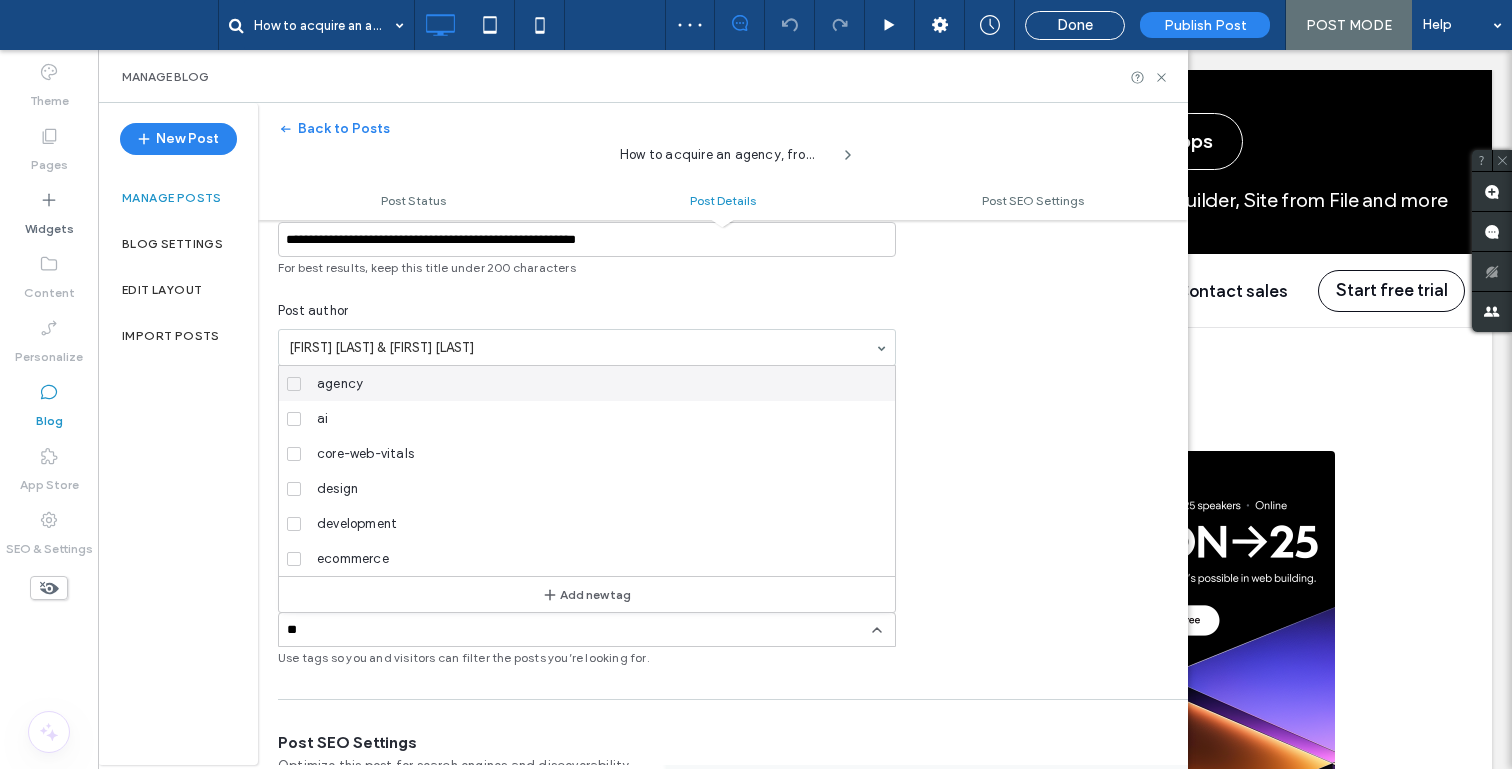 scroll, scrollTop: 0, scrollLeft: 0, axis: both 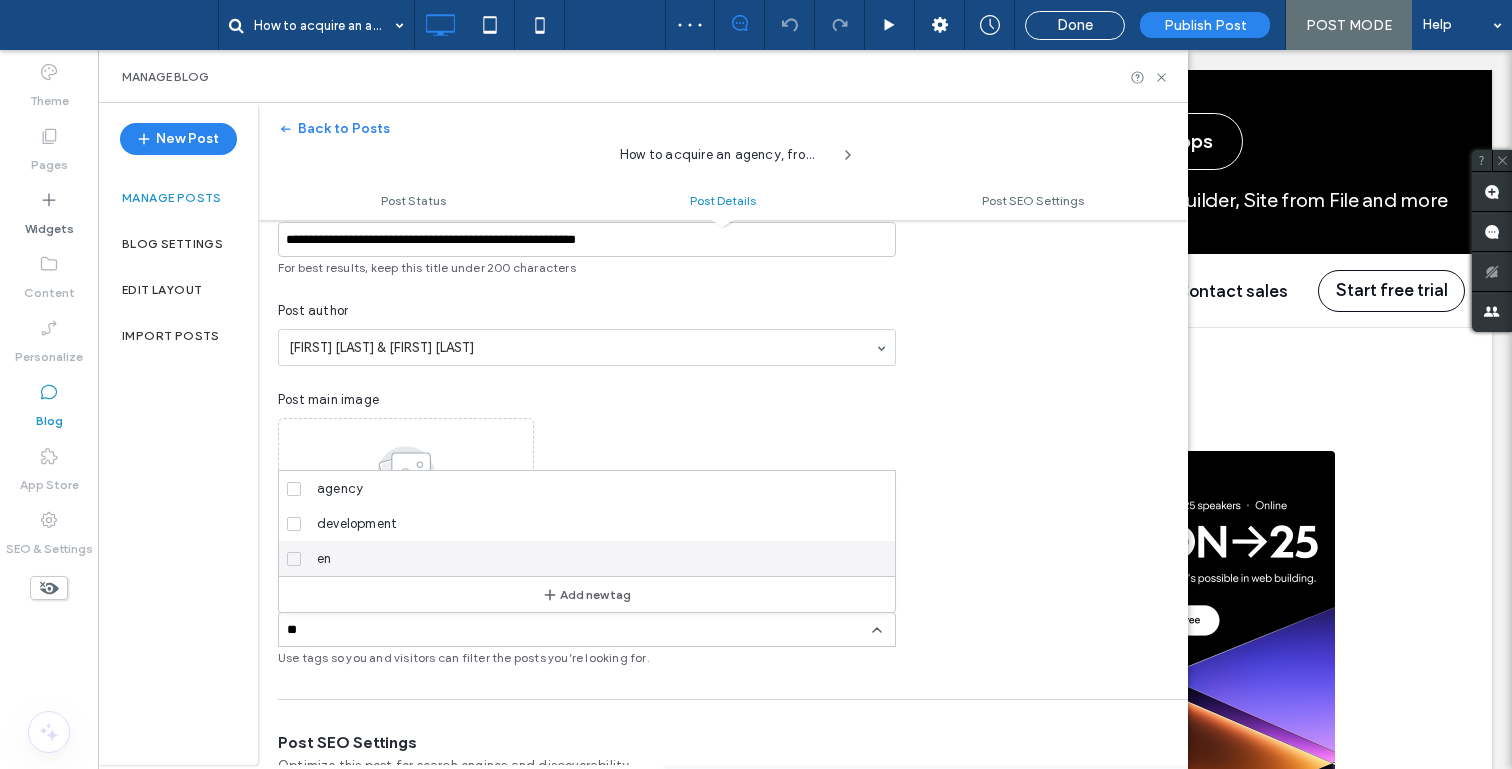 click 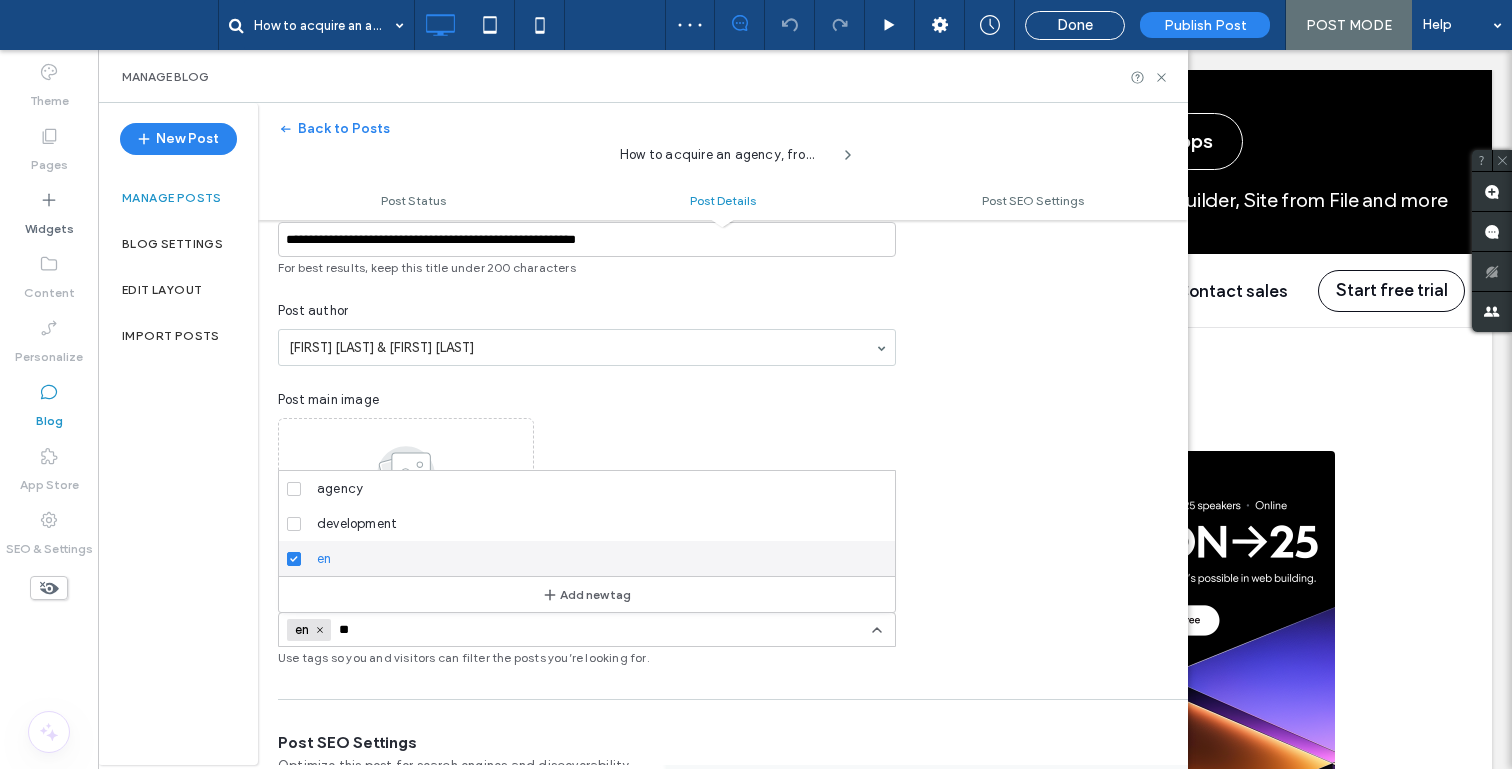 click at bounding box center [756, 384] 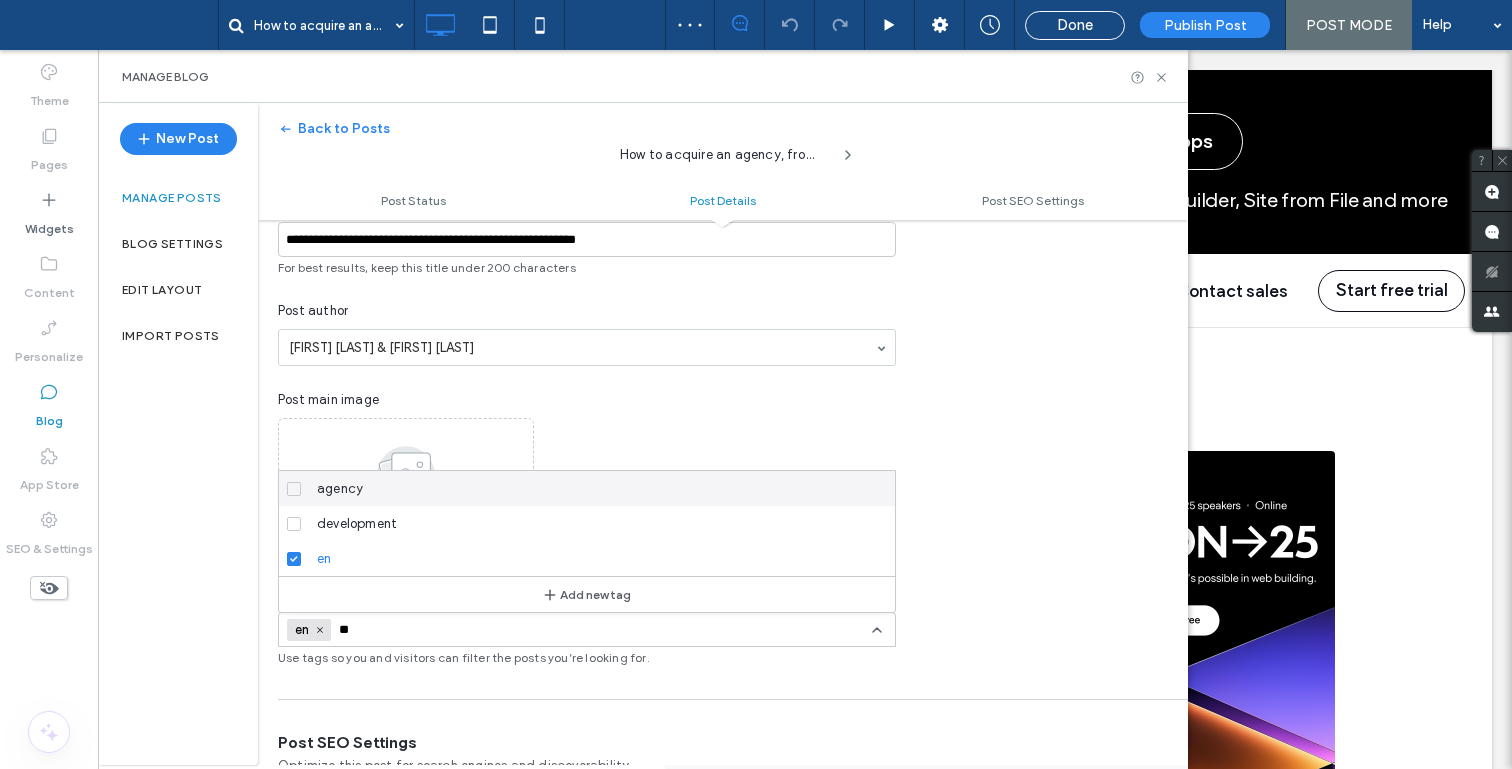 click on "**" at bounding box center [408, 630] 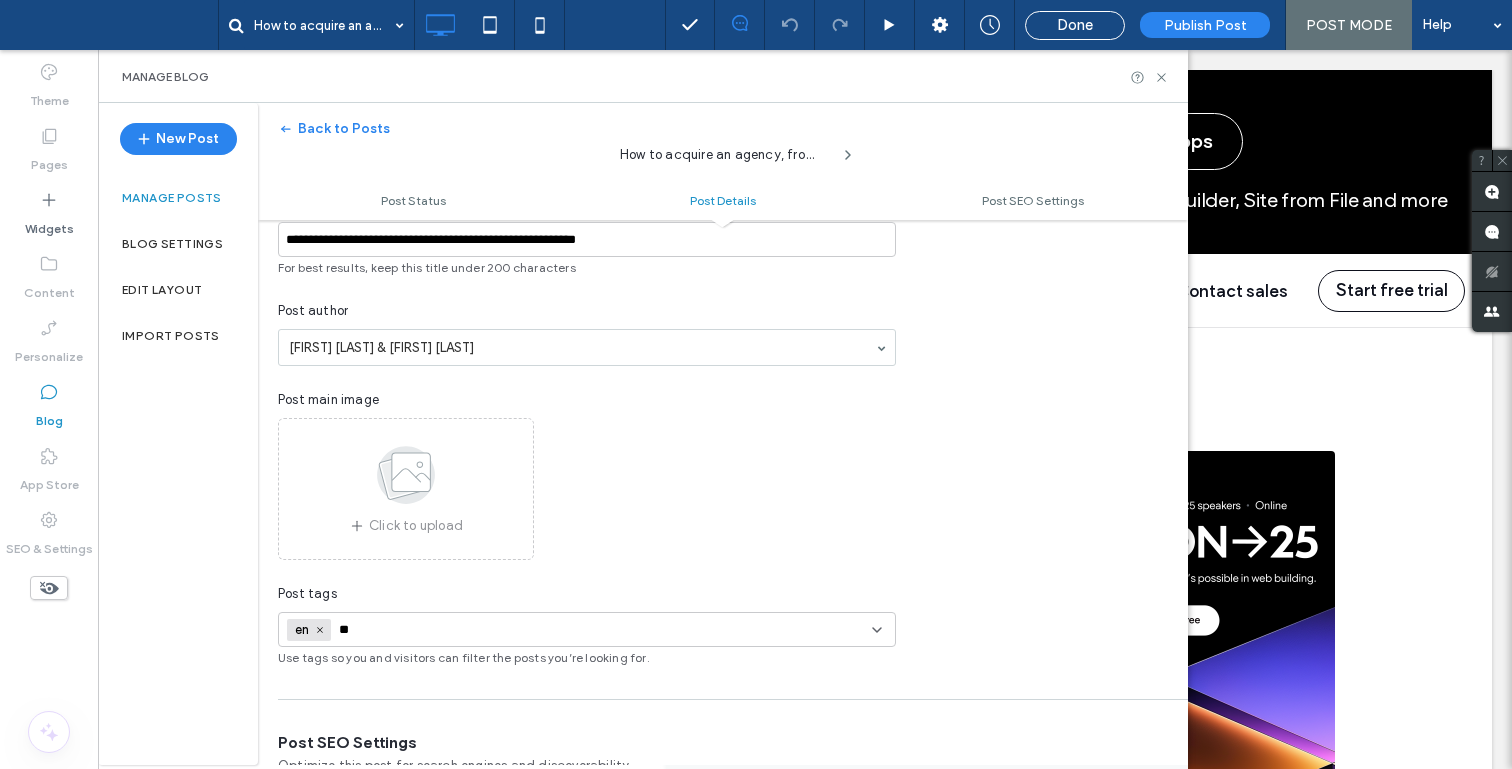 click on "**" at bounding box center (408, 630) 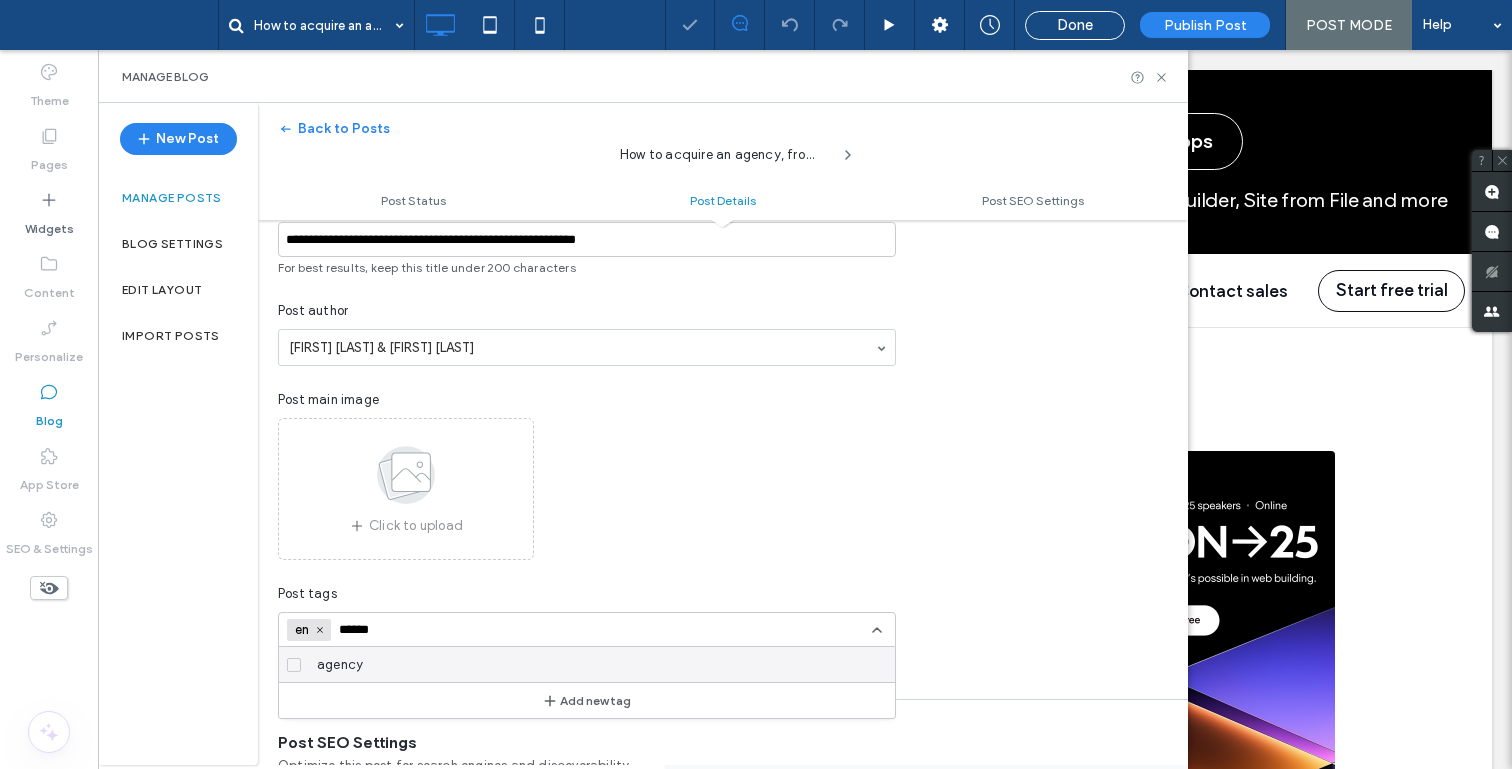type on "******" 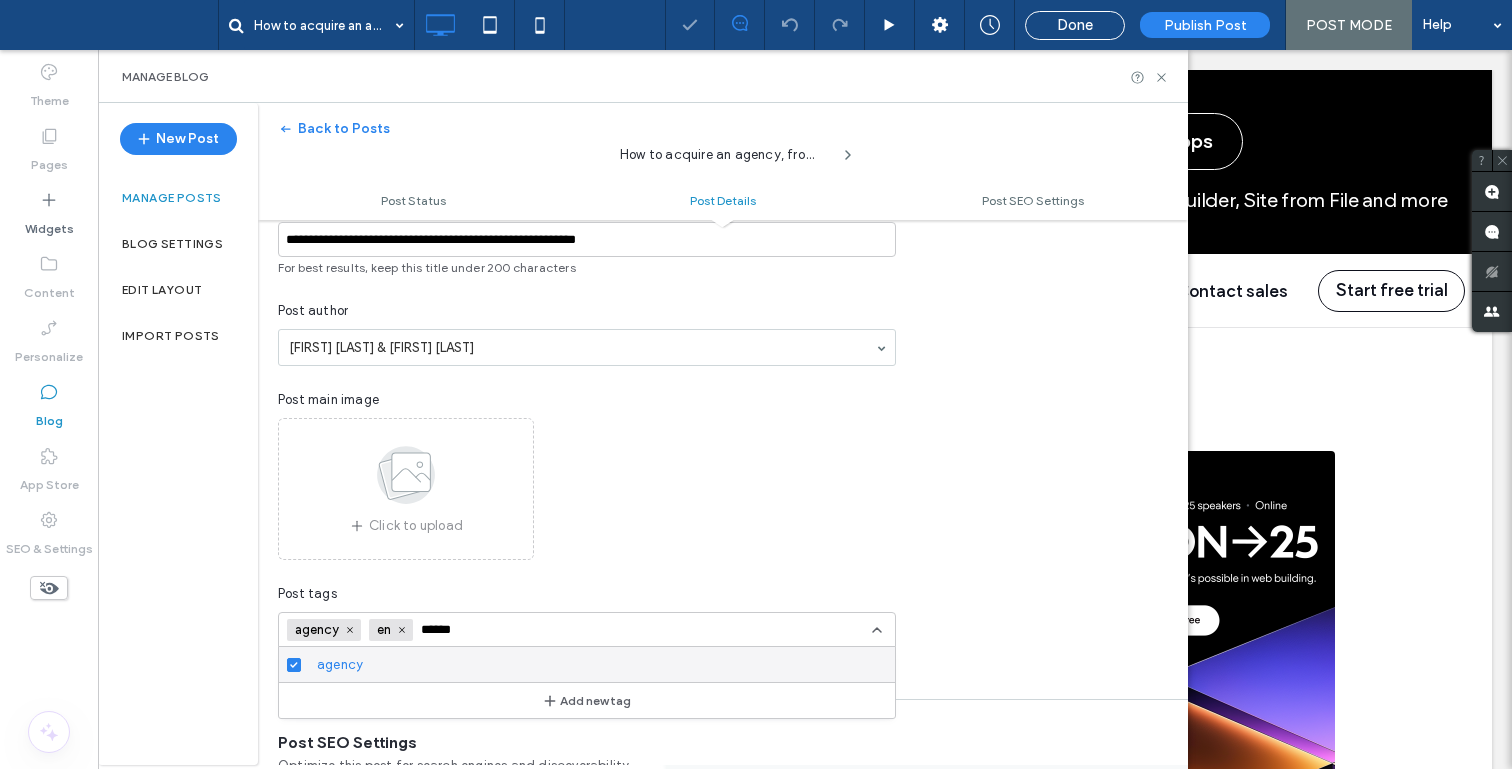 click at bounding box center [756, 384] 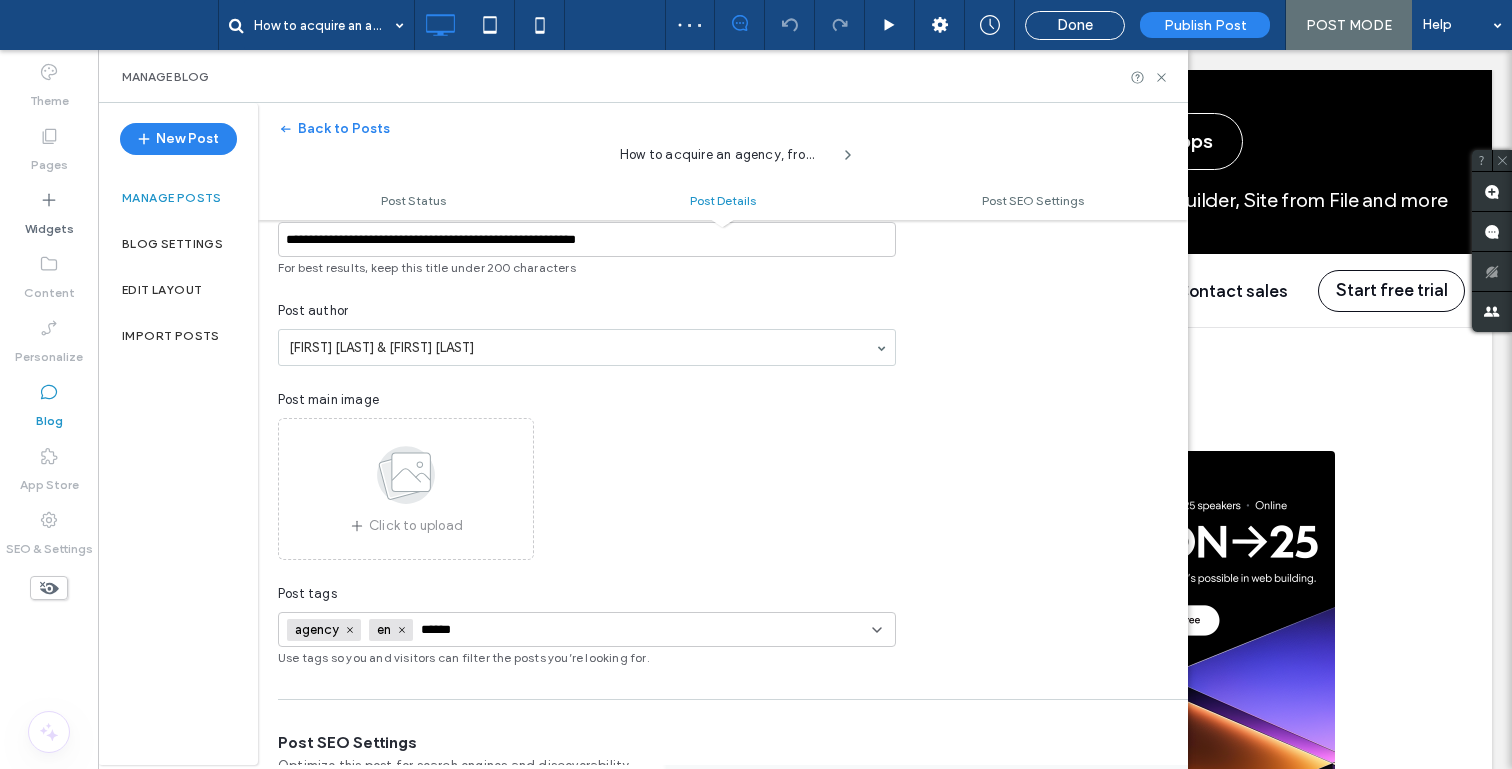 click on "******" at bounding box center [490, 630] 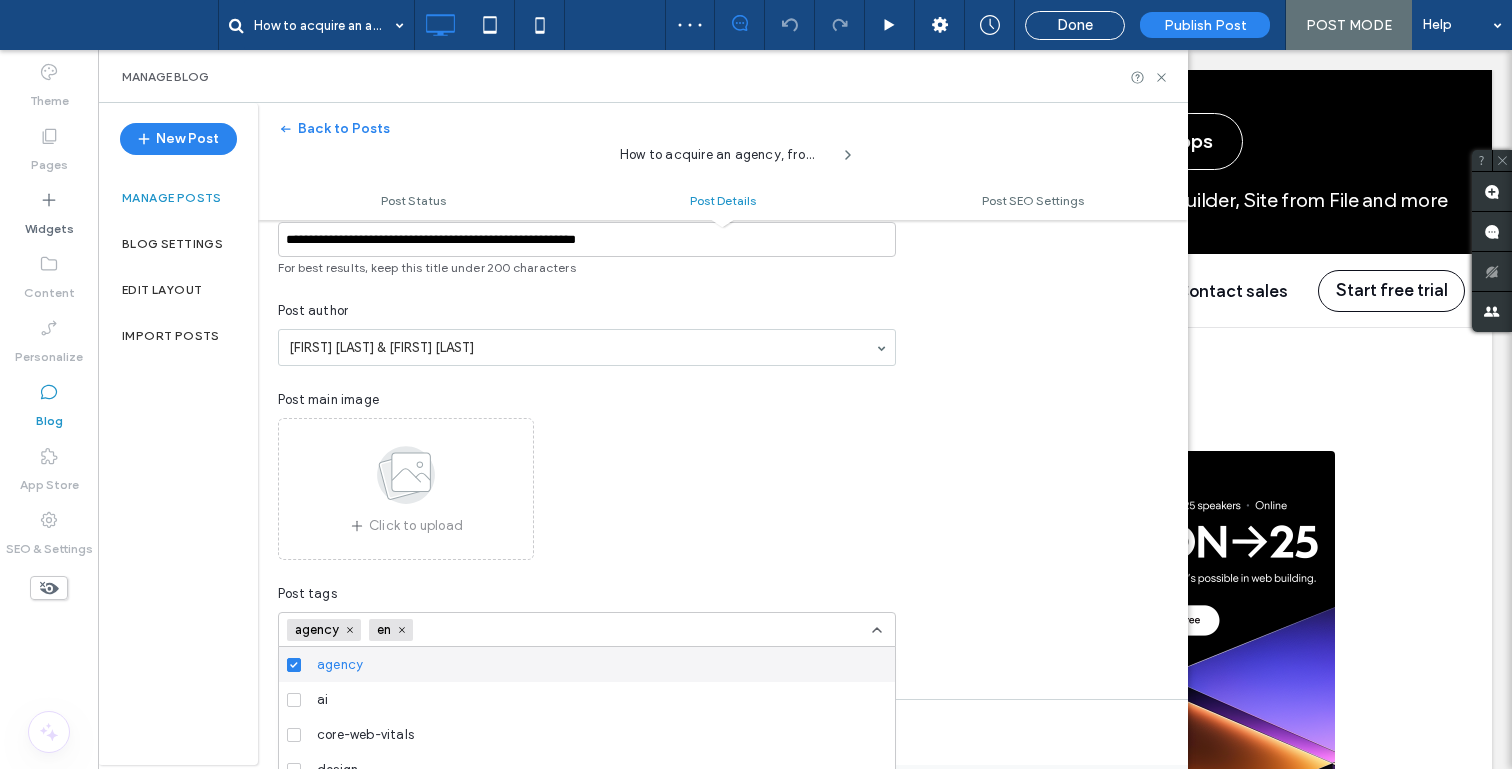 type 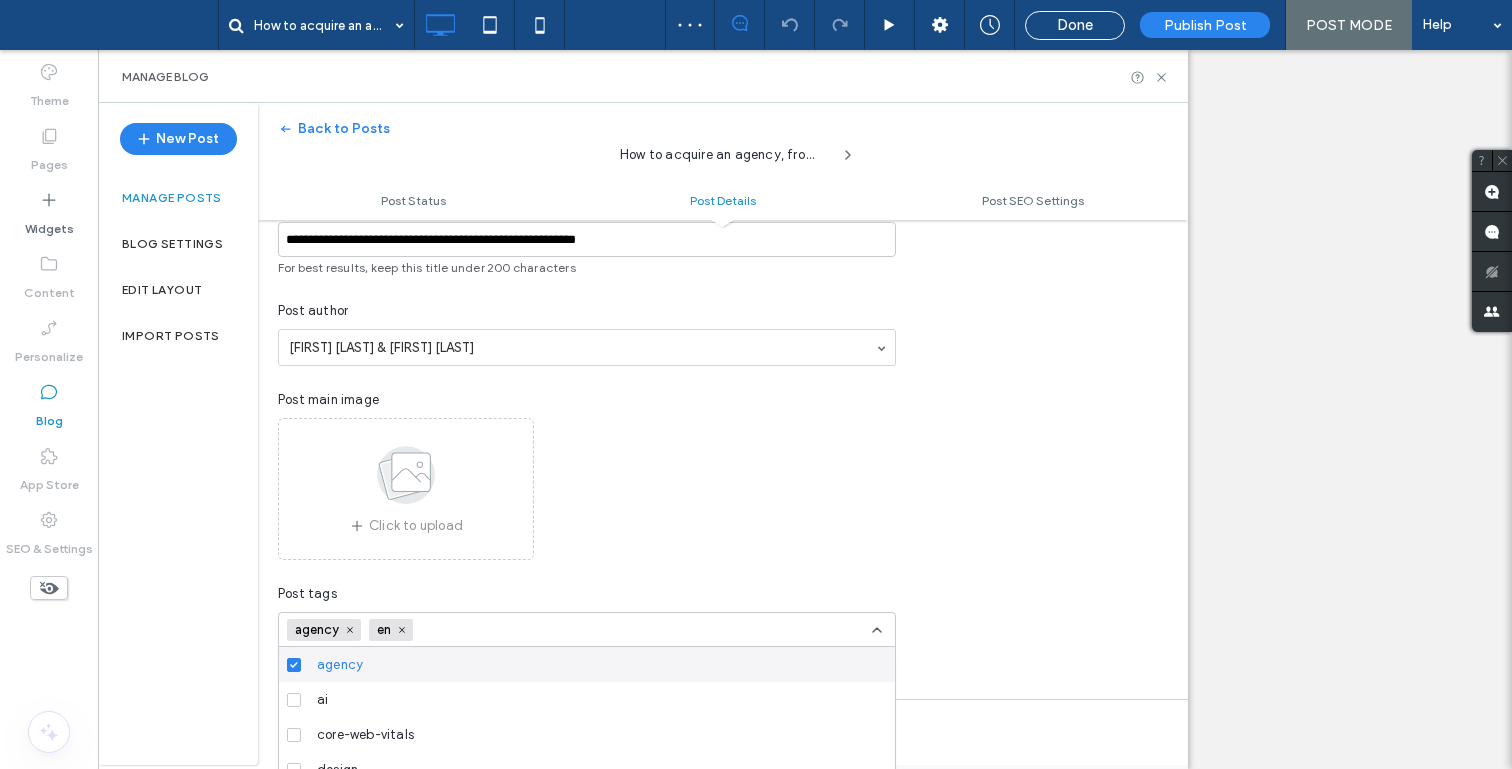 click on "**********" at bounding box center [723, 396] 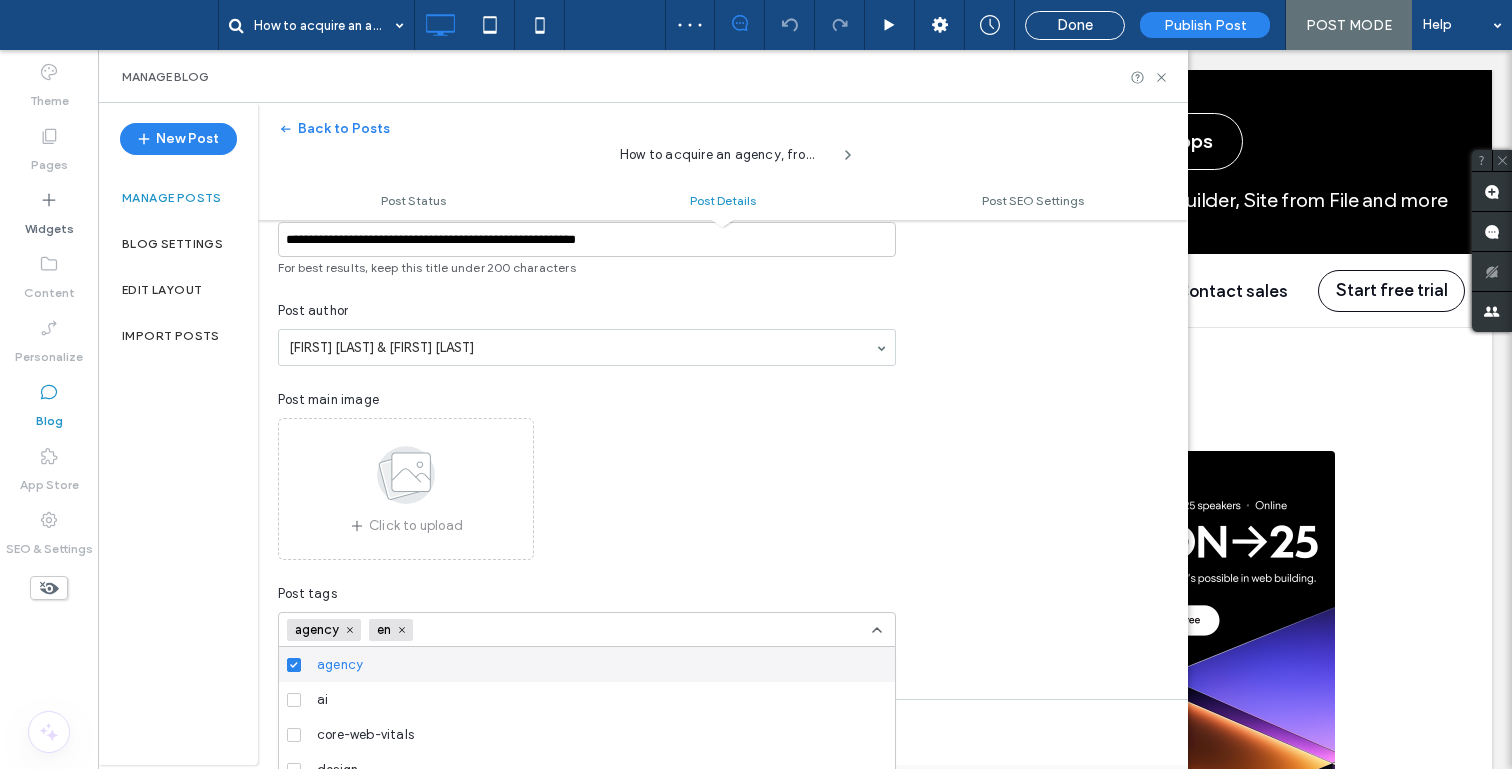 scroll, scrollTop: 0, scrollLeft: 0, axis: both 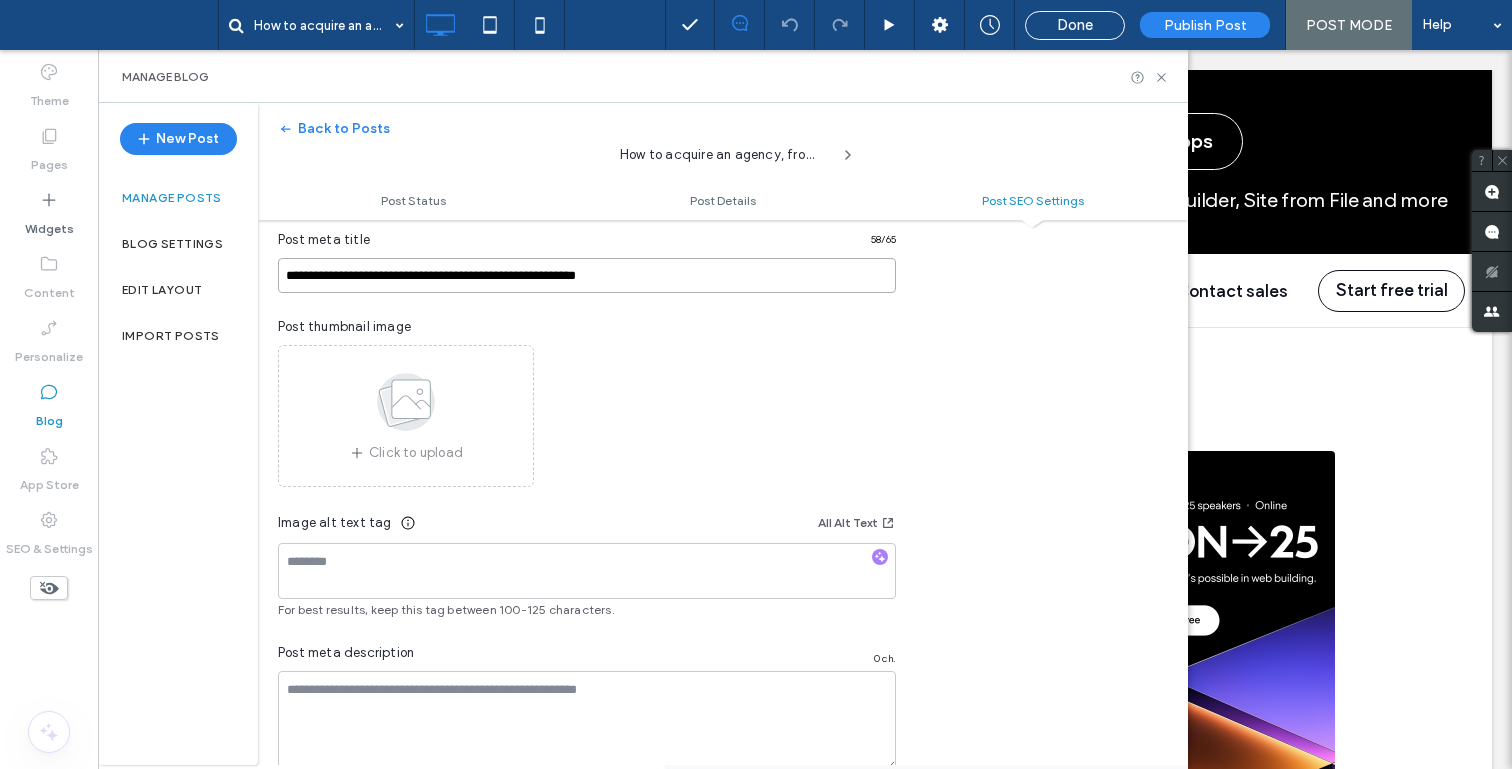 click on "**********" at bounding box center [587, 275] 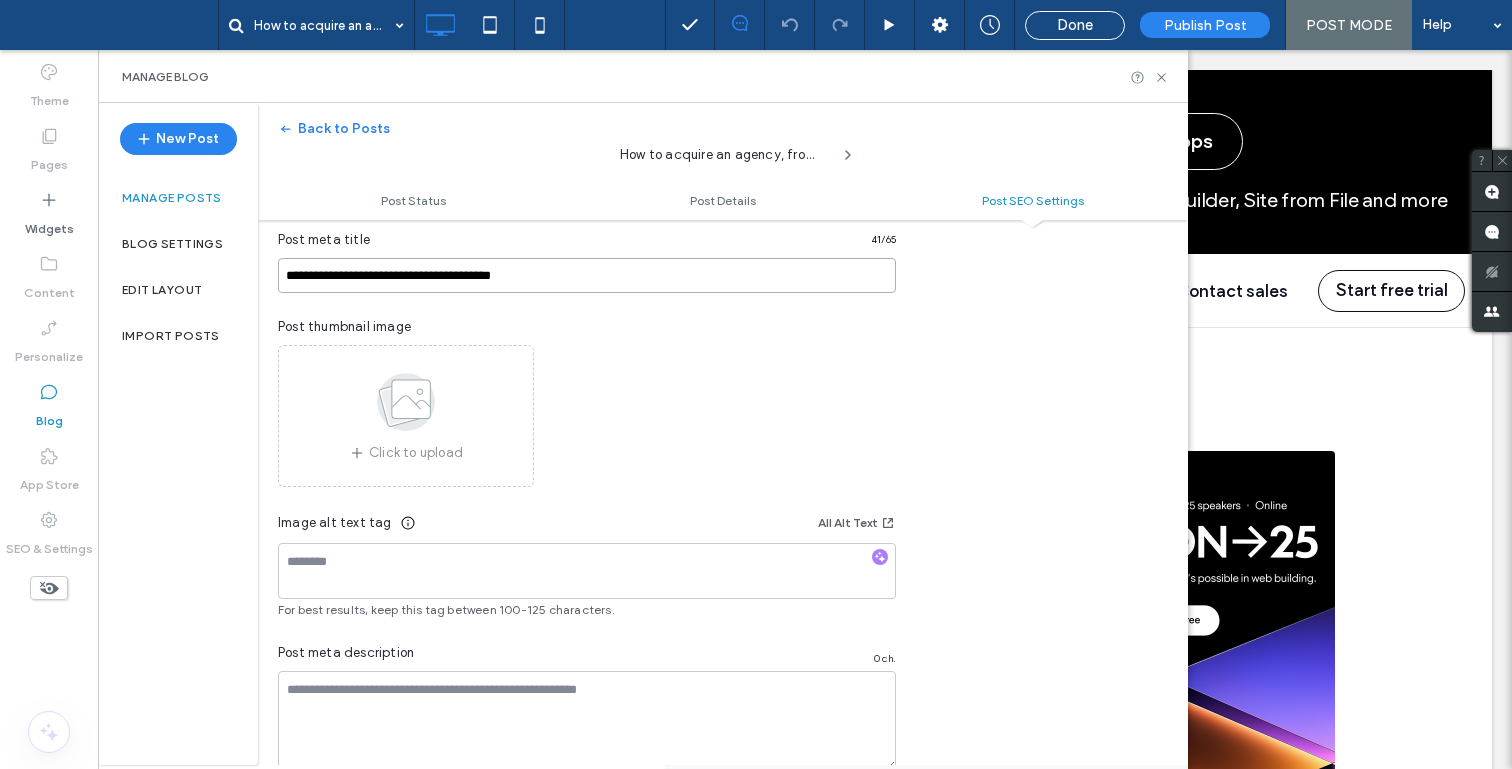 type on "**********" 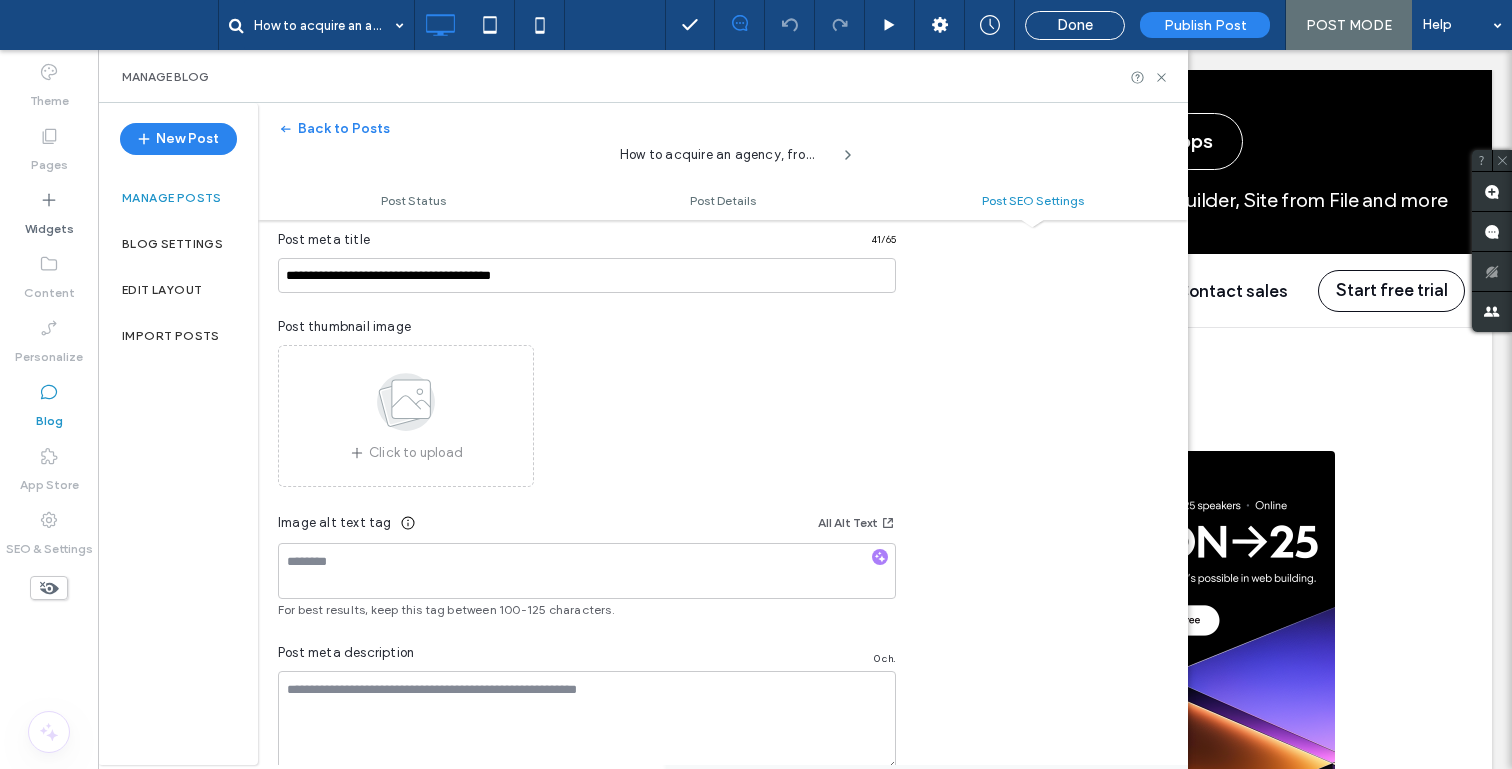click on "**********" at bounding box center [723, 430] 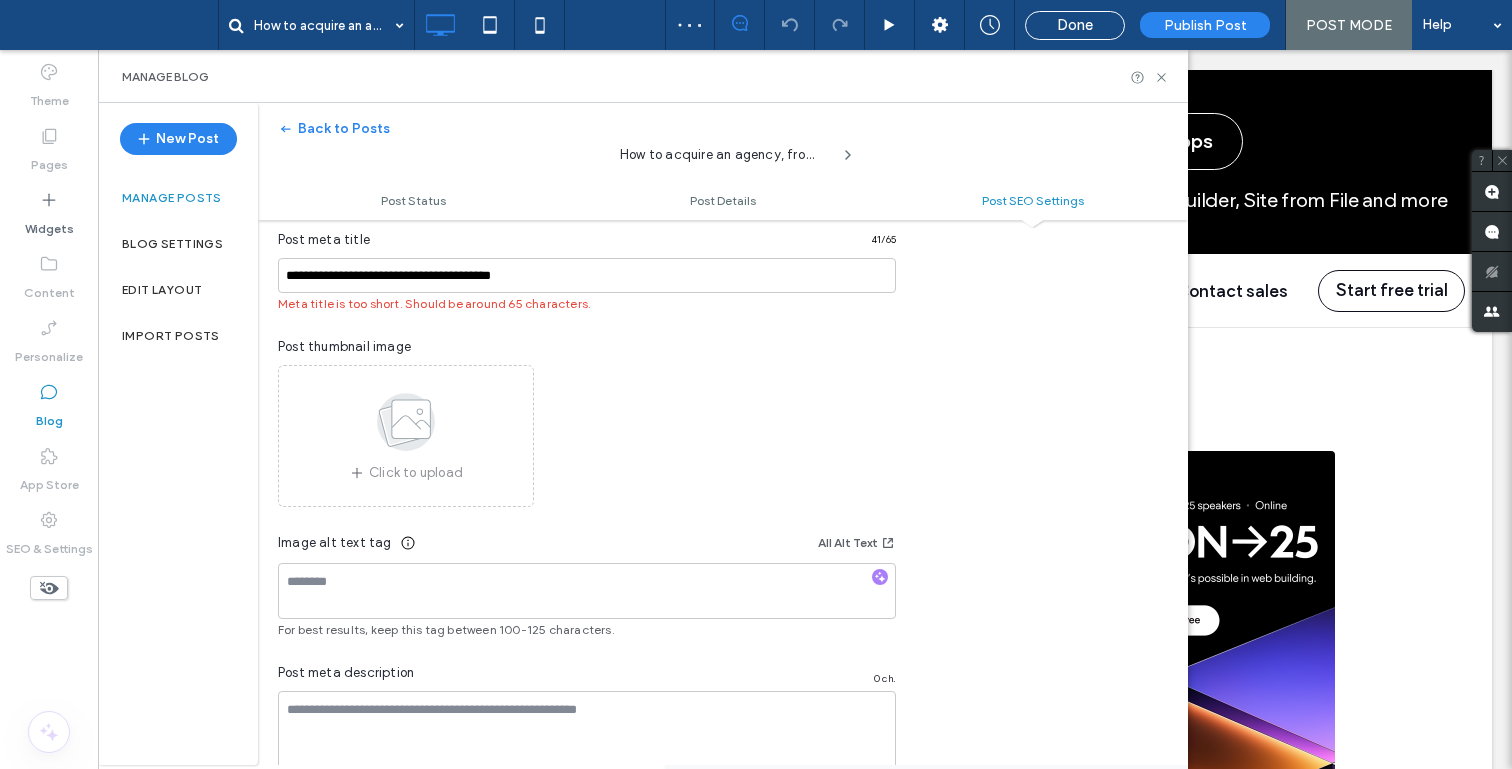 click at bounding box center [756, 384] 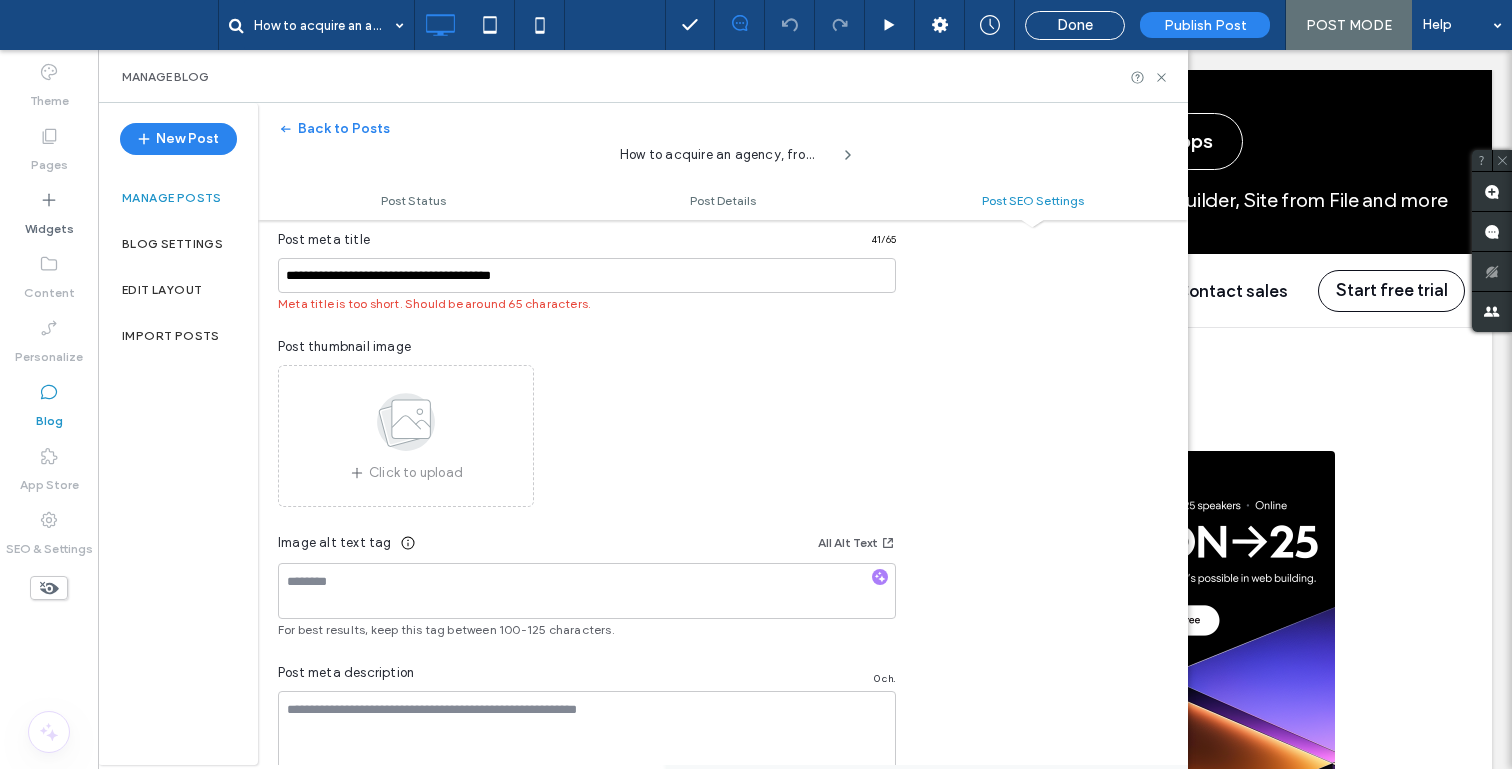 click at bounding box center (756, 384) 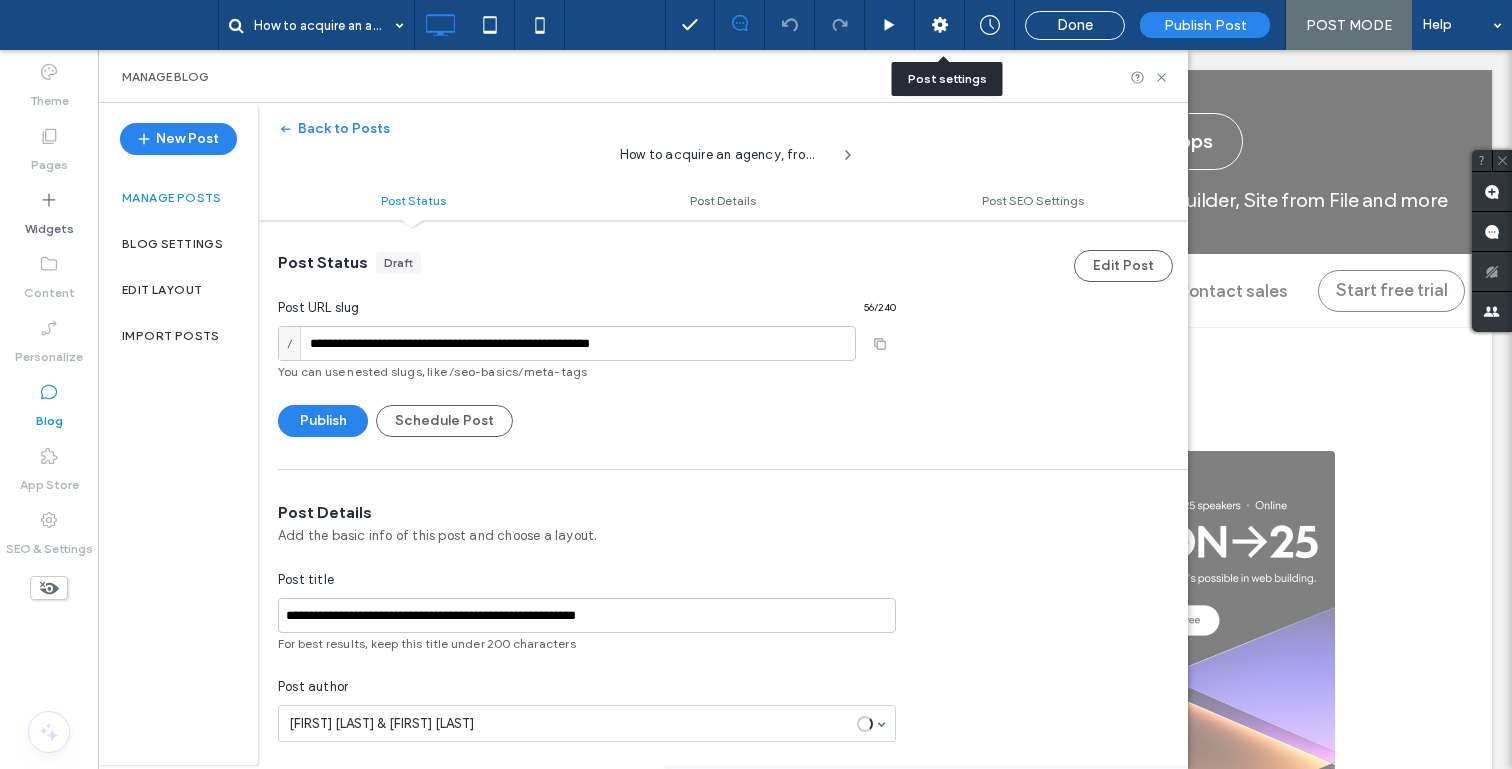 scroll, scrollTop: 0, scrollLeft: 0, axis: both 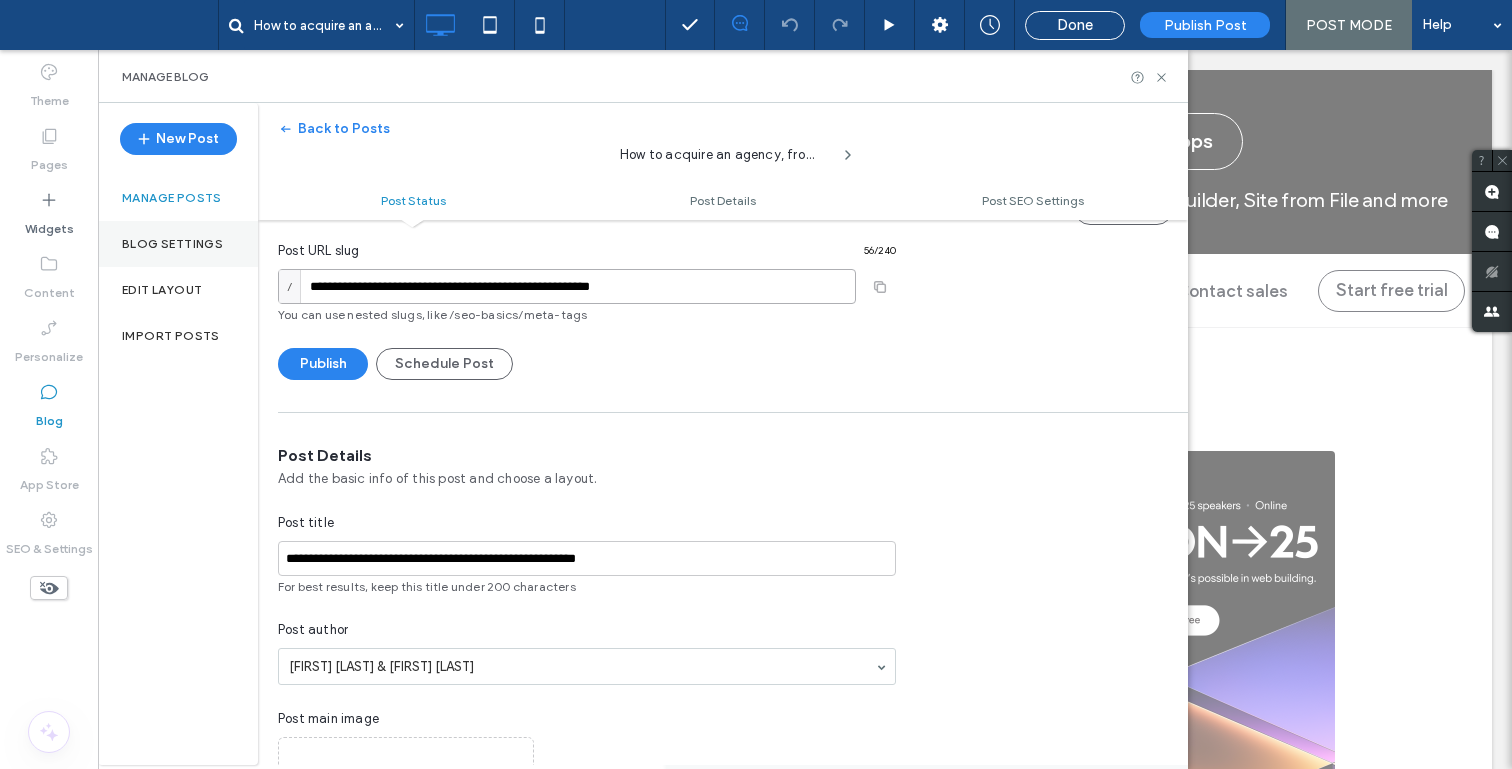 drag, startPoint x: 753, startPoint y: 298, endPoint x: 233, endPoint y: 237, distance: 523.5657 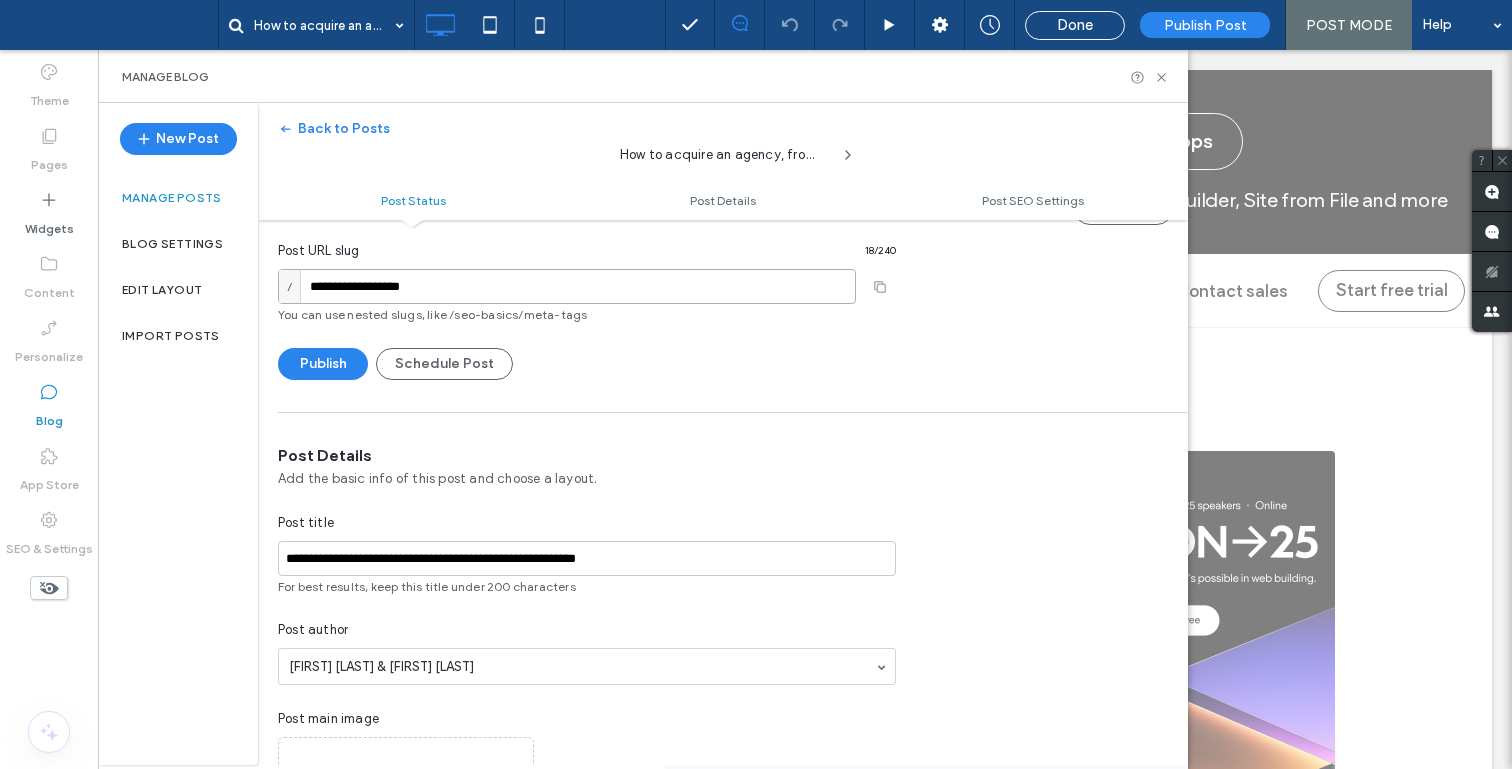 type on "**********" 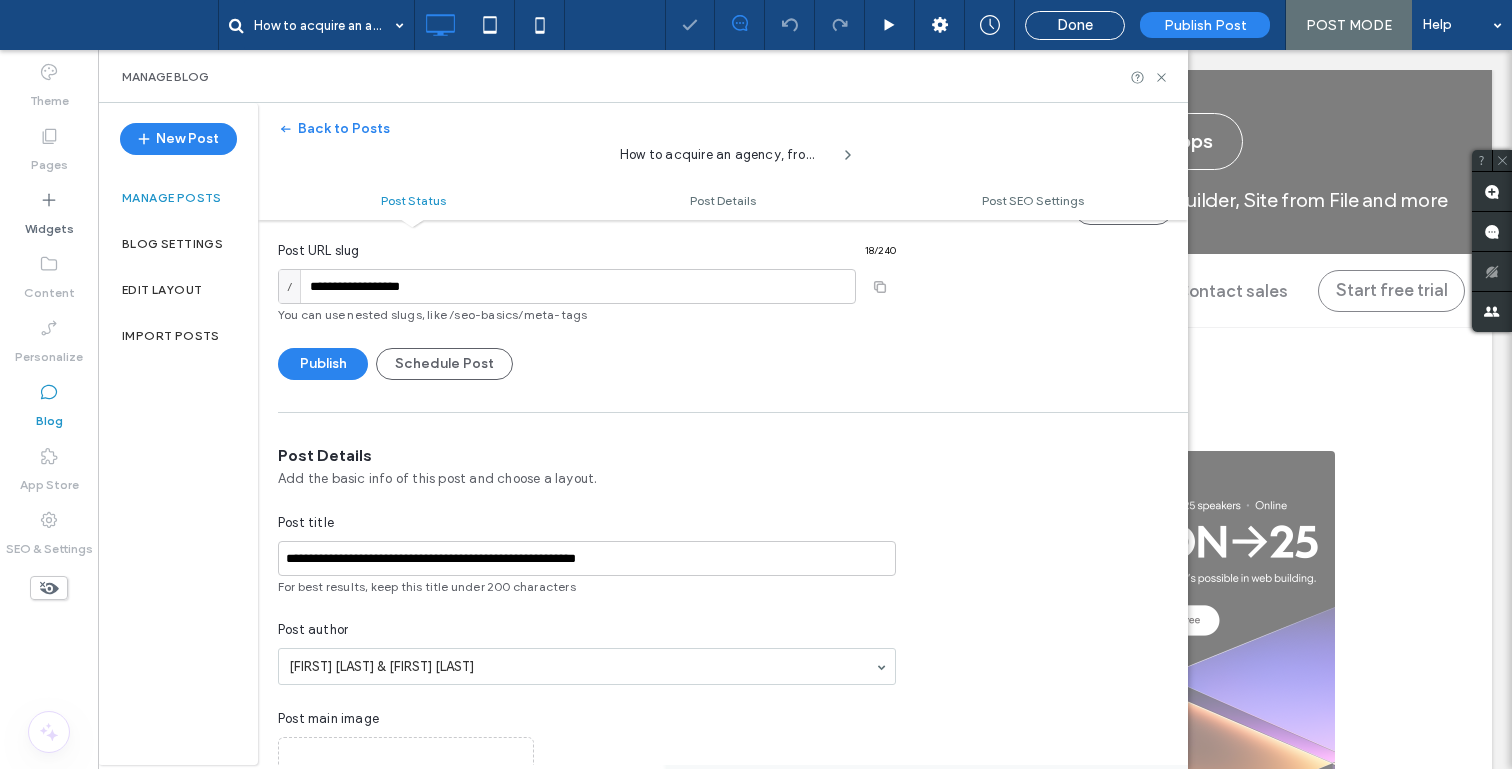 click on "**********" at bounding box center (723, 551) 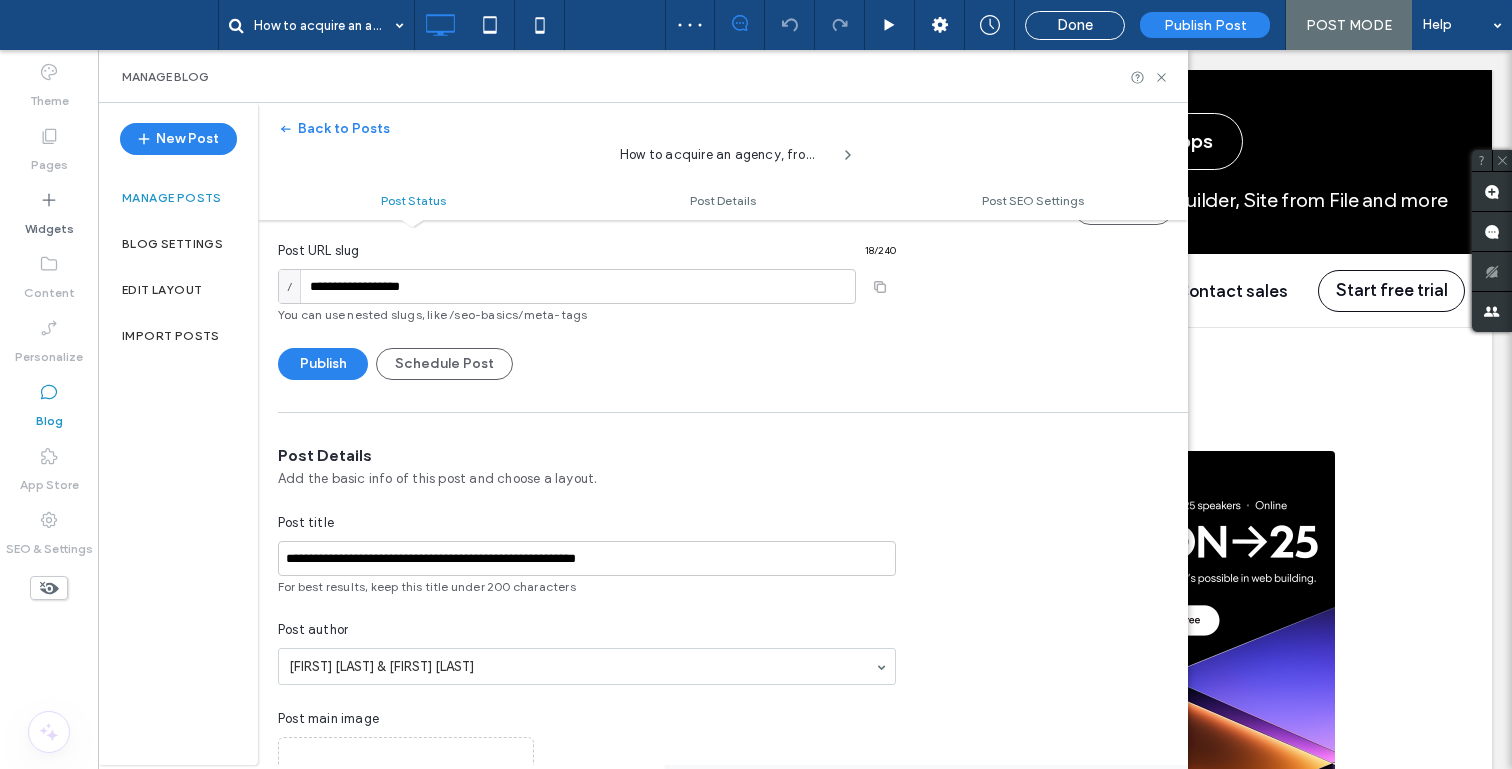 scroll, scrollTop: 0, scrollLeft: 0, axis: both 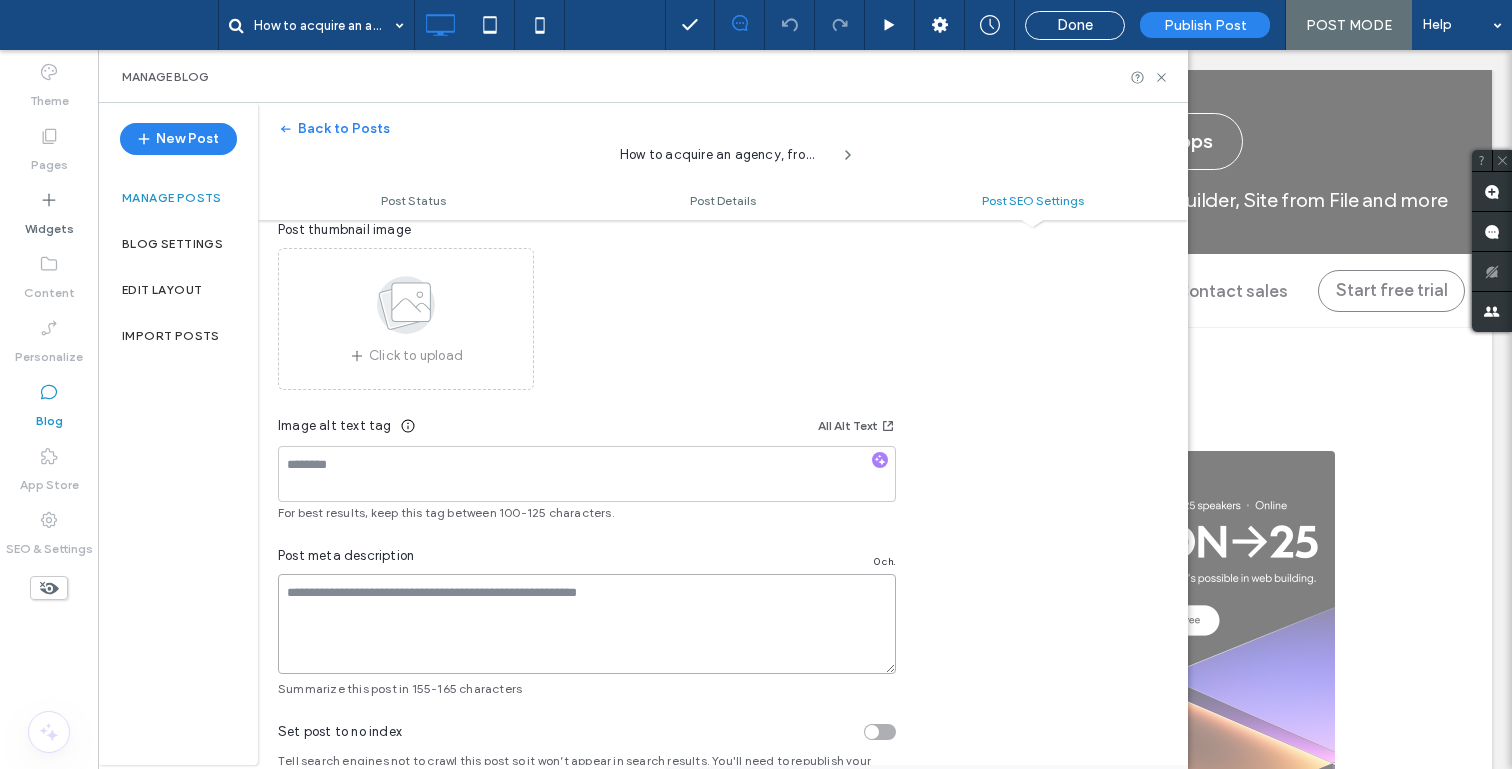 click at bounding box center (587, 624) 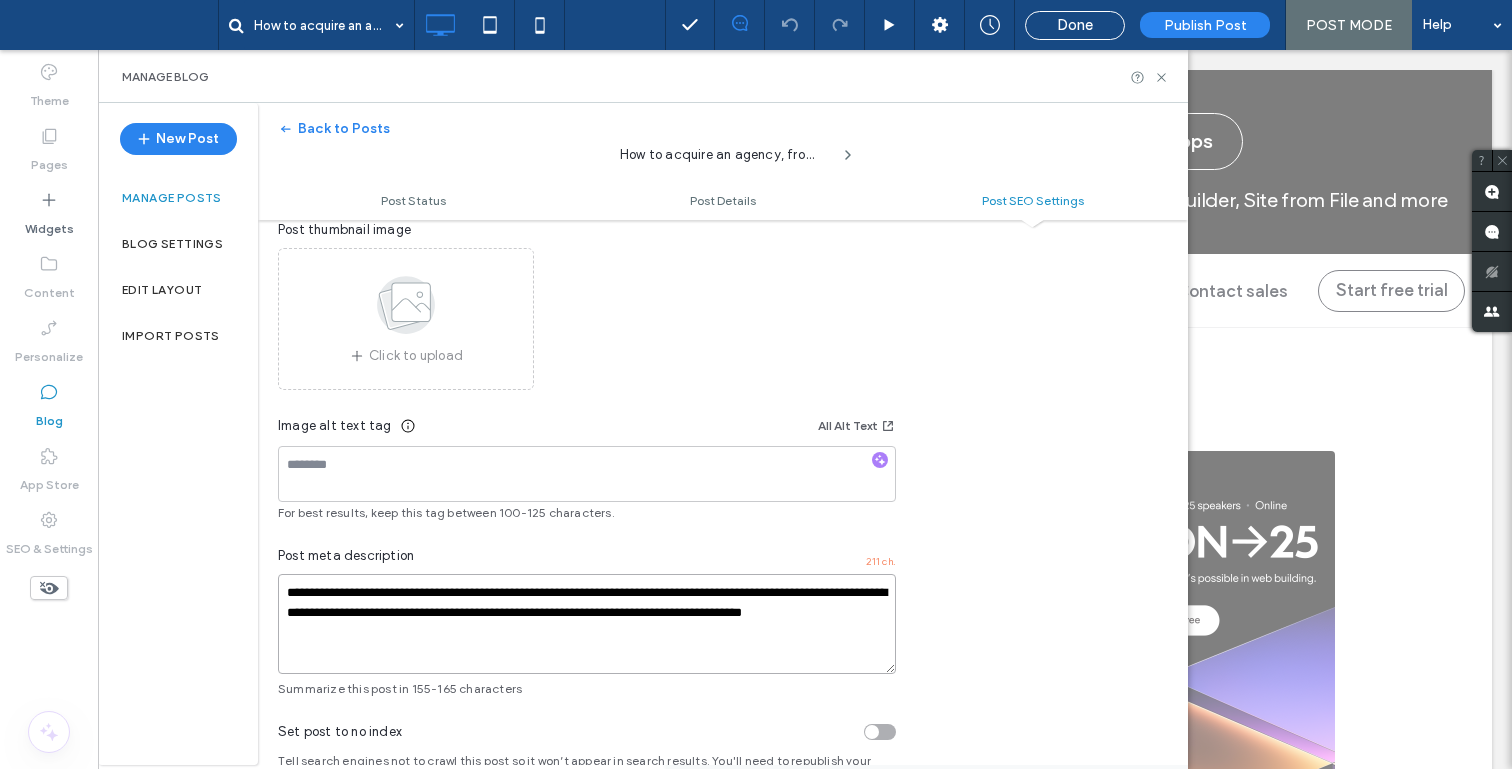 type on "**********" 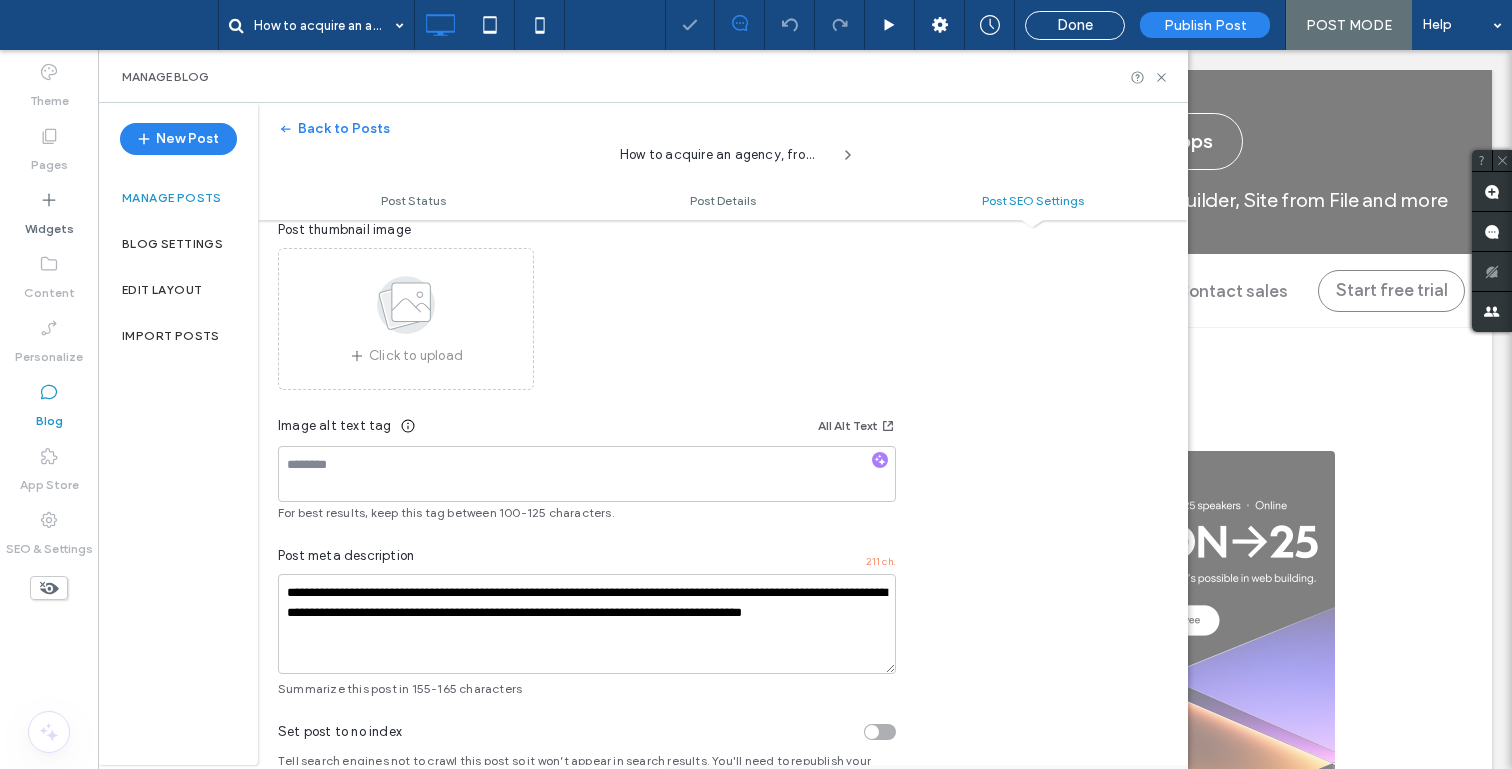 click on "Image alt text tag All Alt Text" at bounding box center (587, 430) 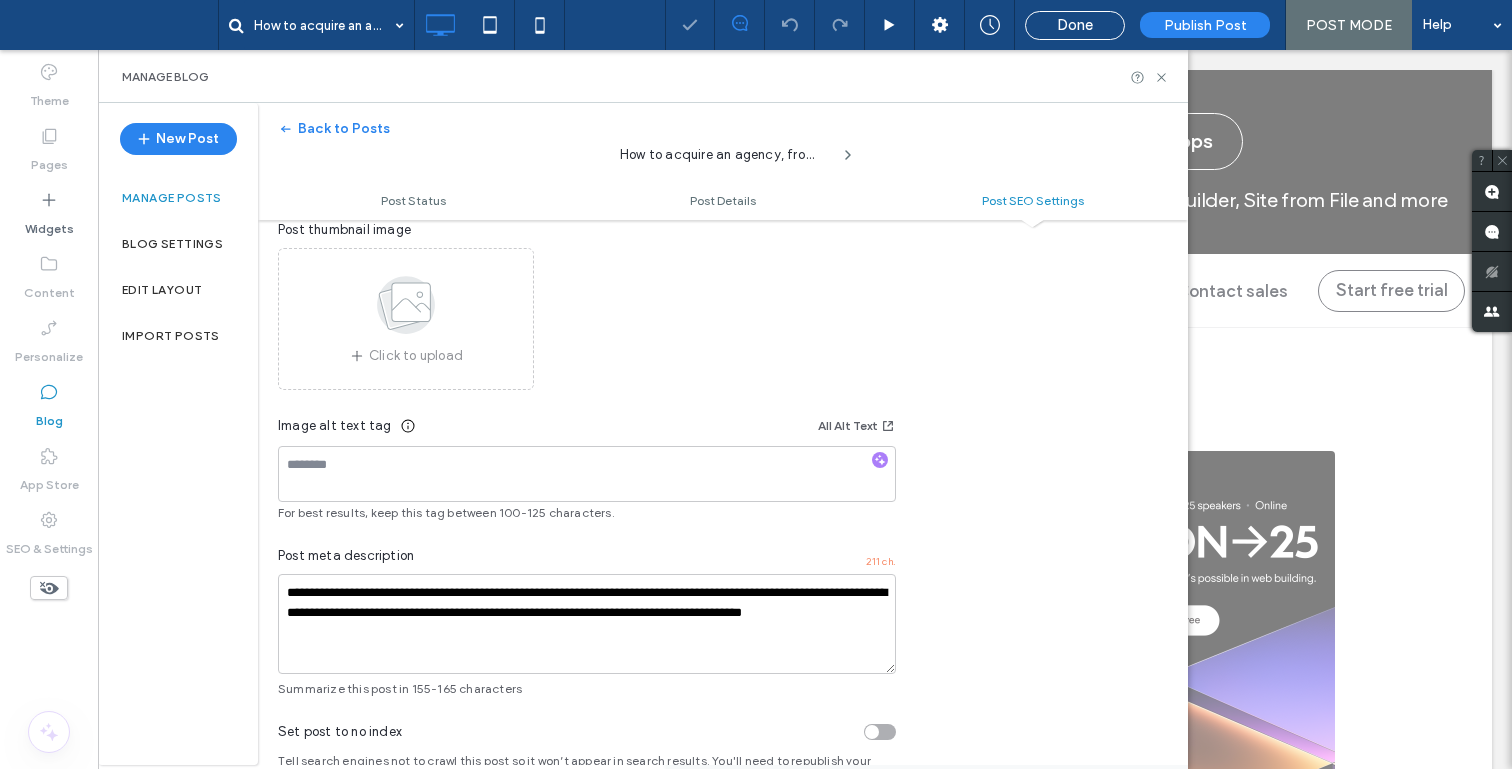 click at bounding box center (756, 384) 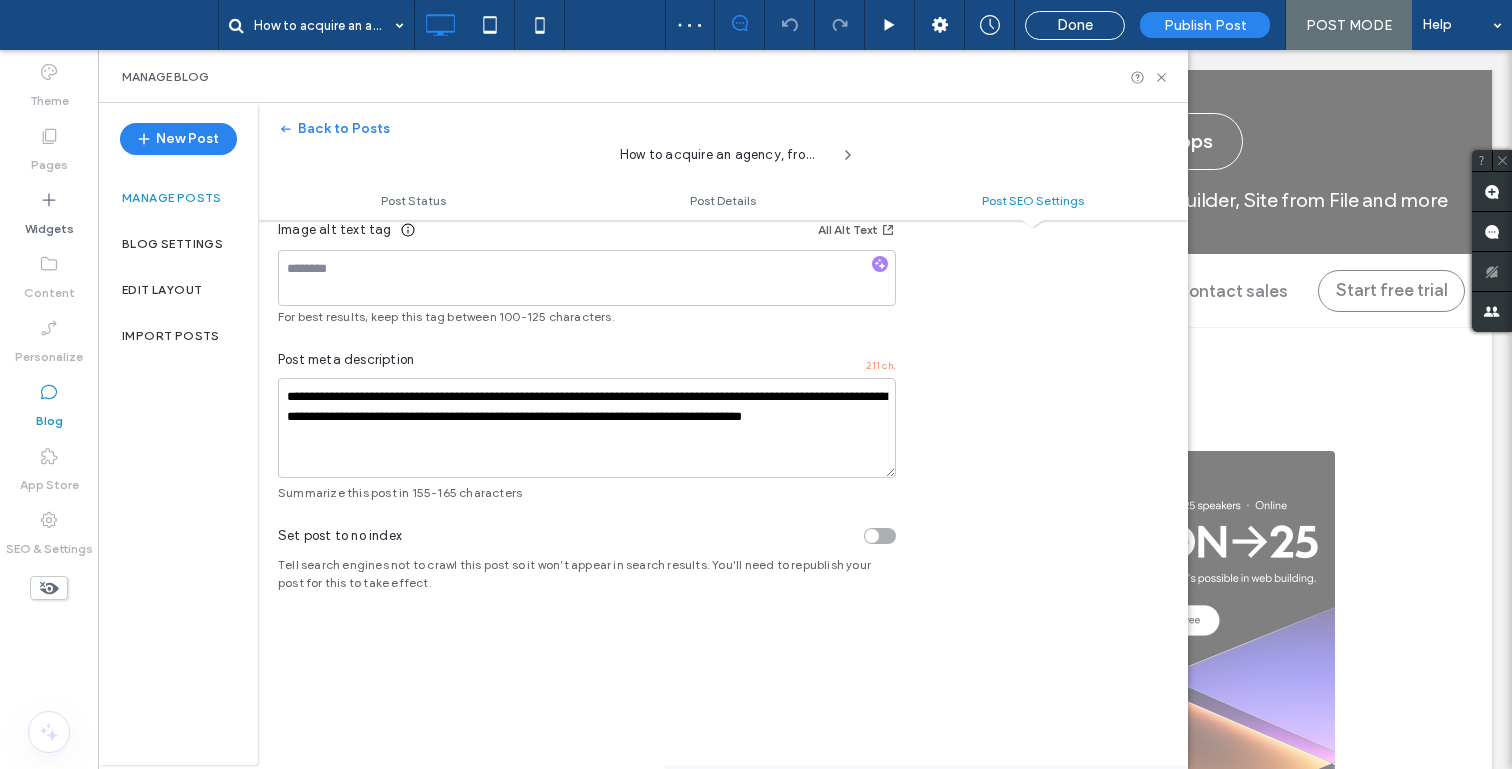 scroll, scrollTop: 1356, scrollLeft: 0, axis: vertical 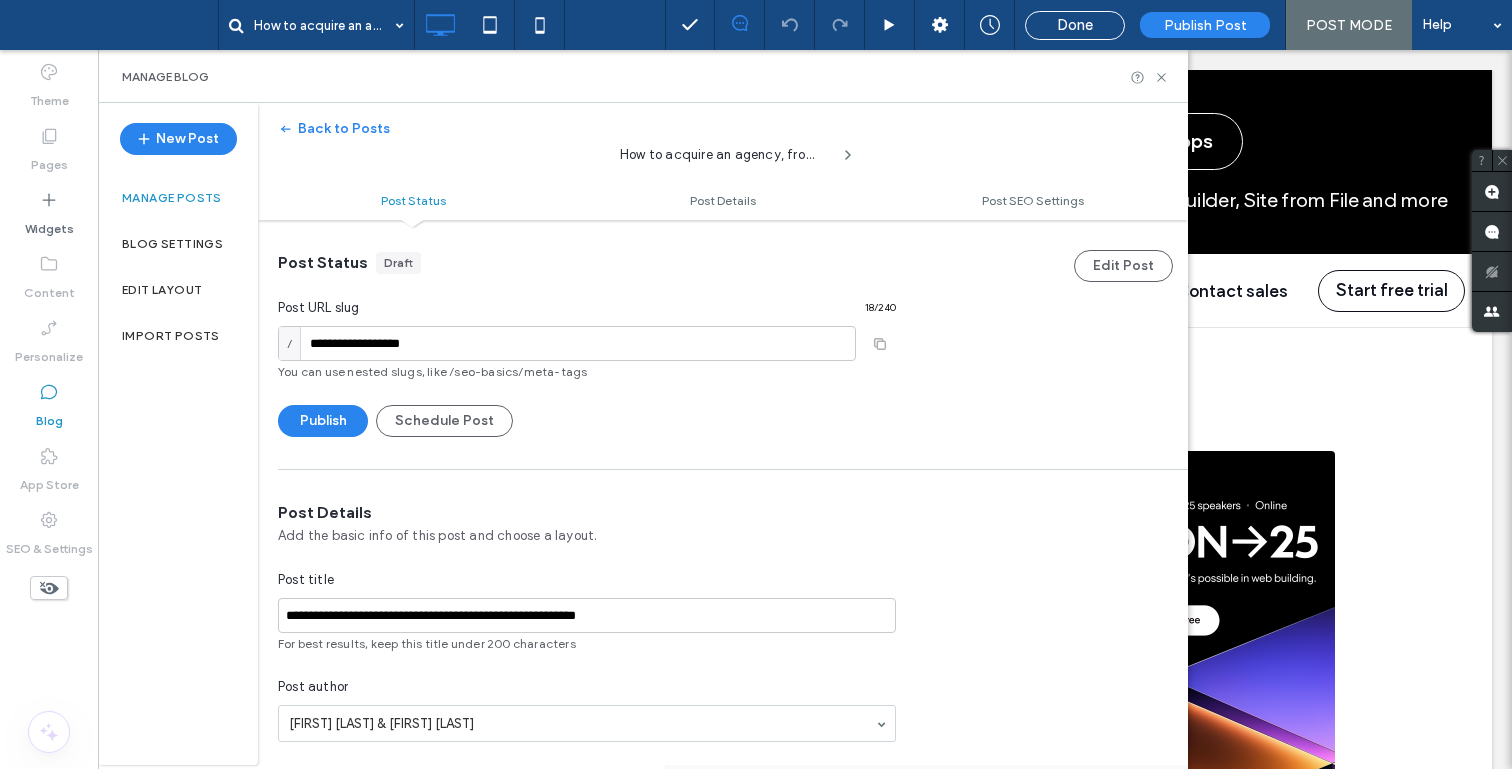 click on "Manage Blog" at bounding box center [643, 77] 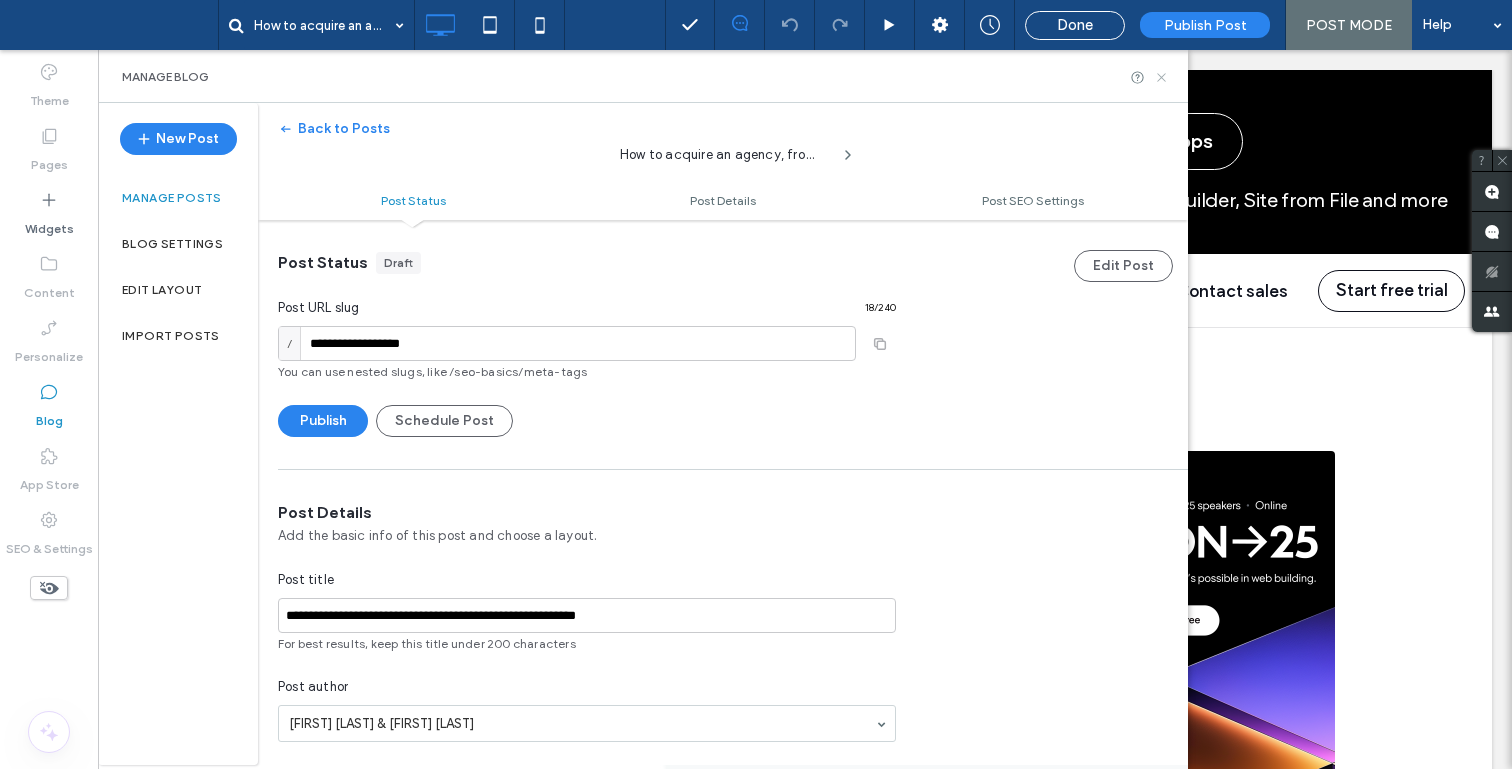 click 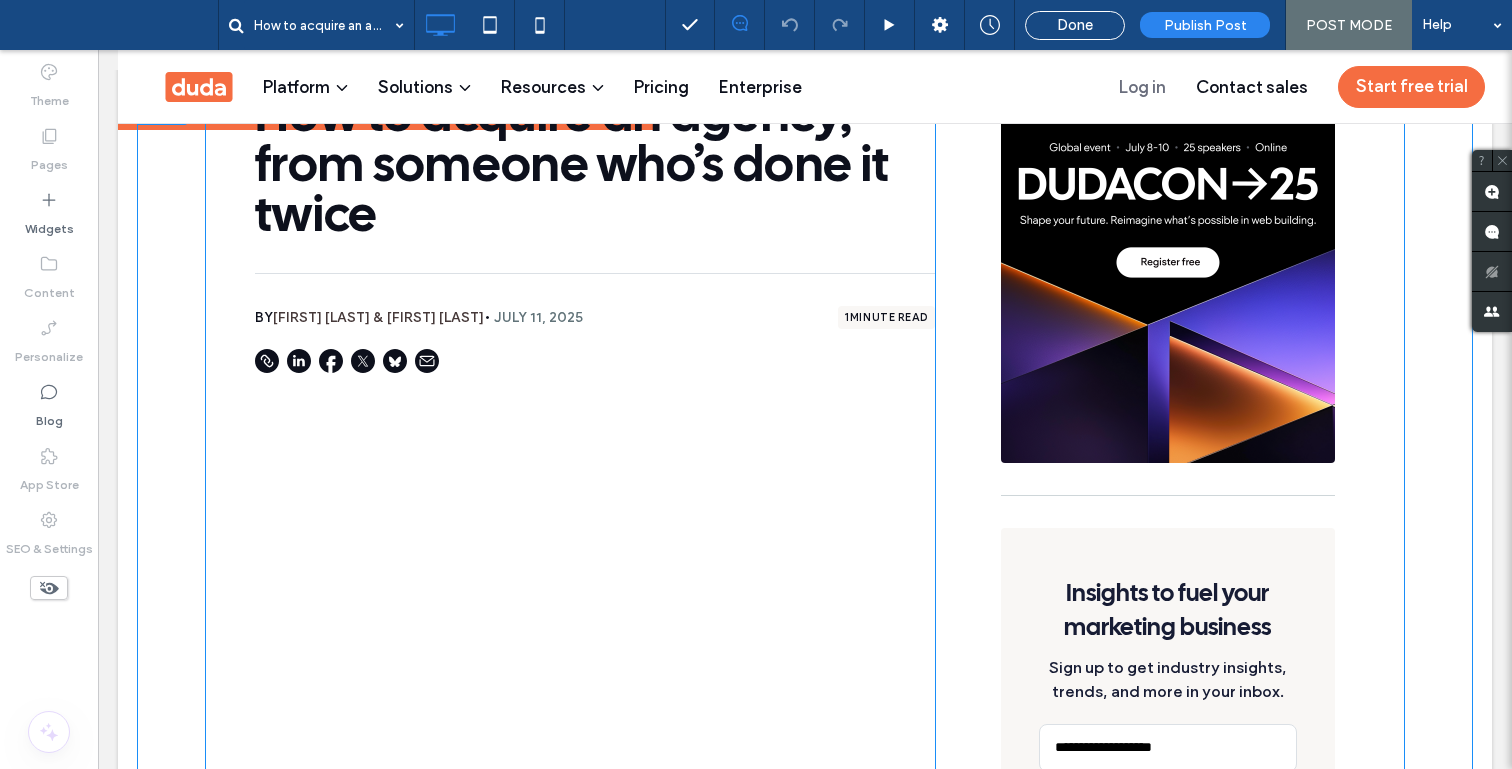 scroll, scrollTop: 938, scrollLeft: 0, axis: vertical 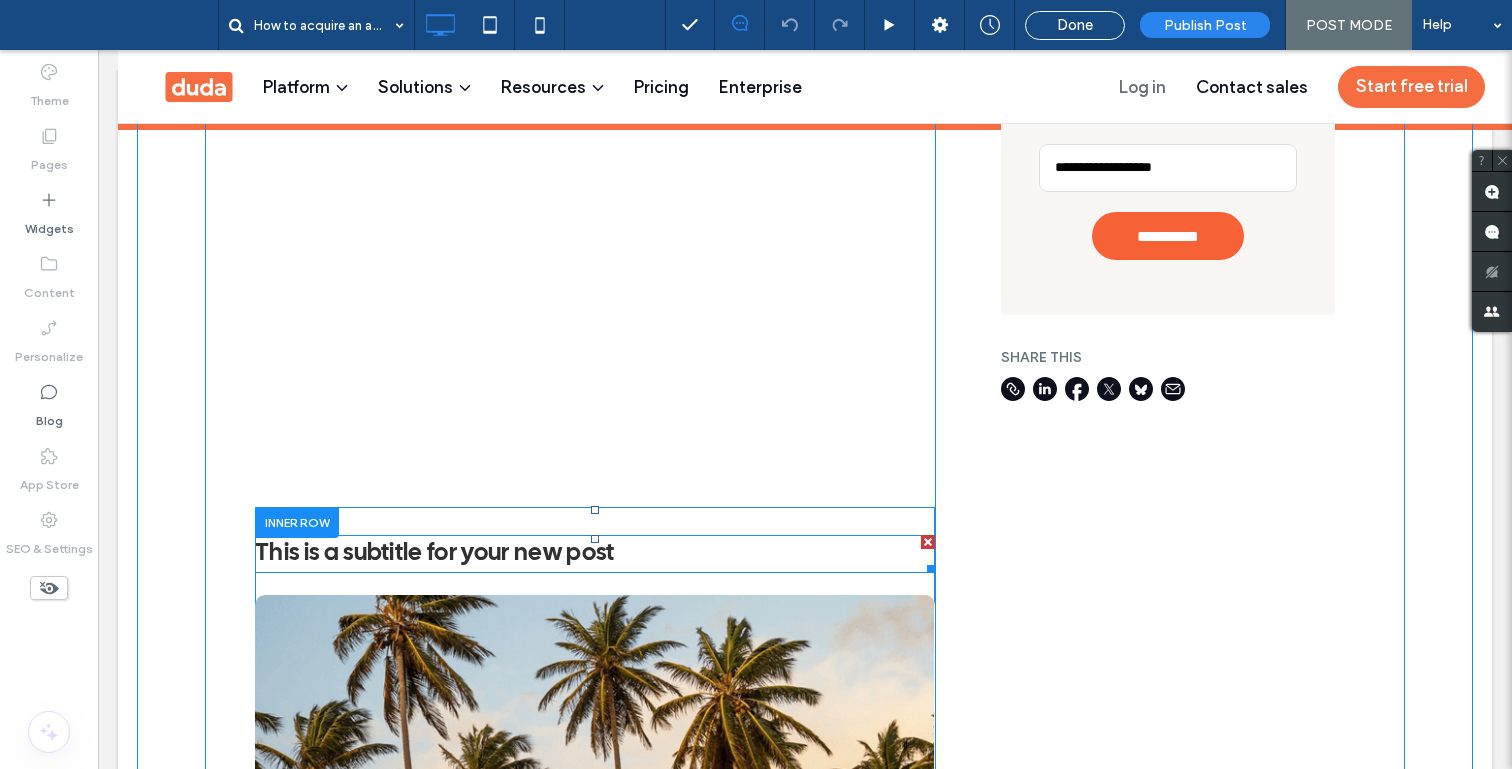 click at bounding box center (928, 542) 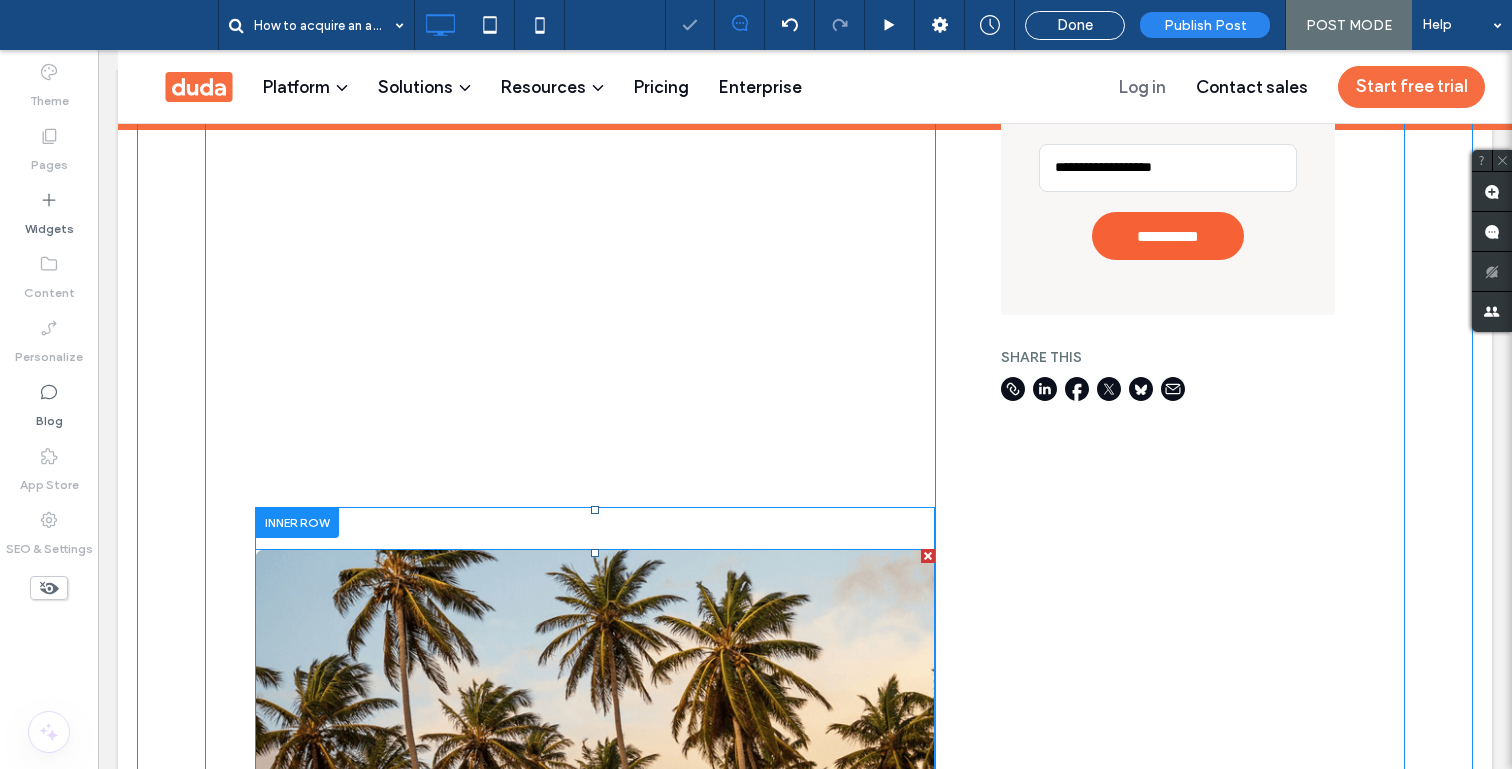 click at bounding box center [928, 556] 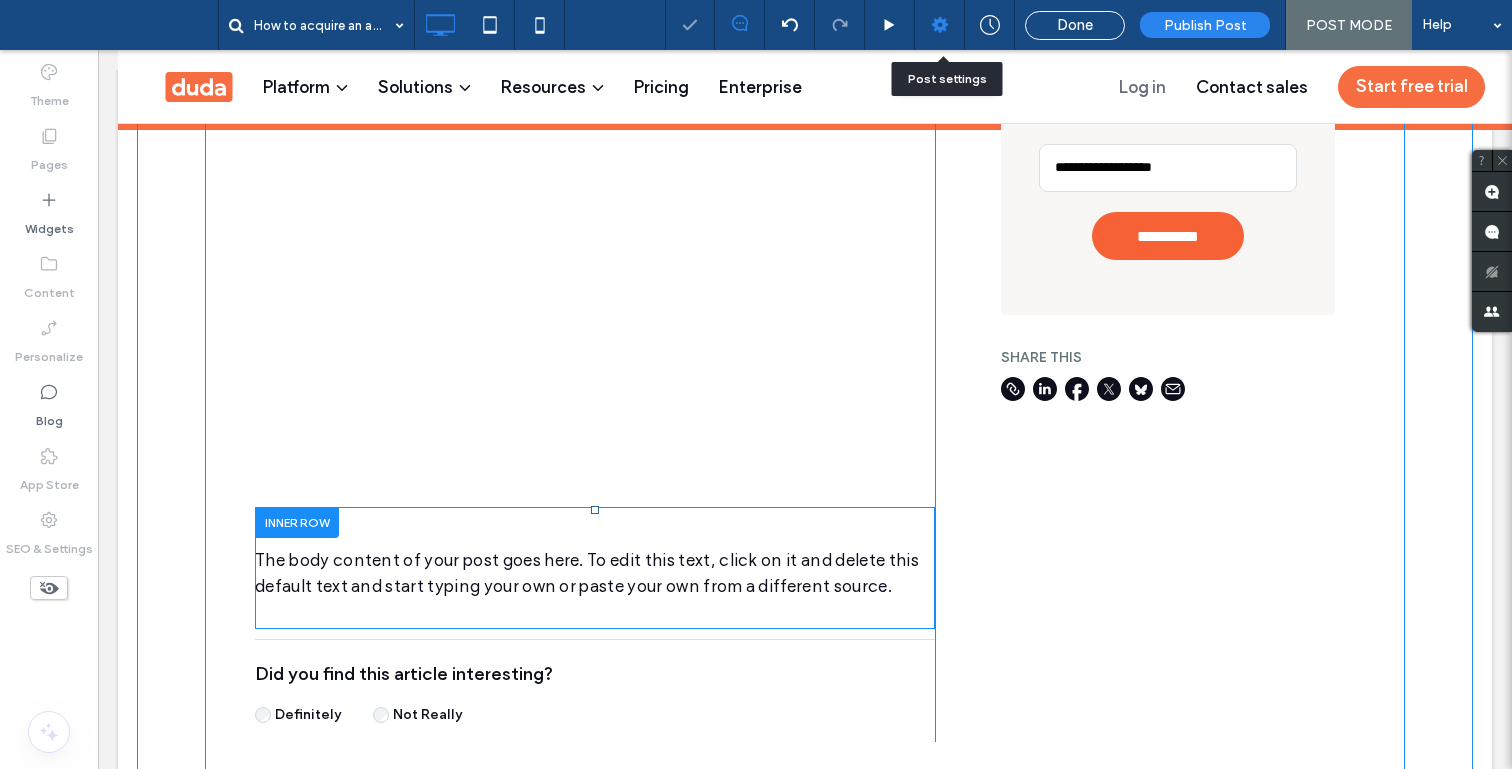 click at bounding box center [940, 25] 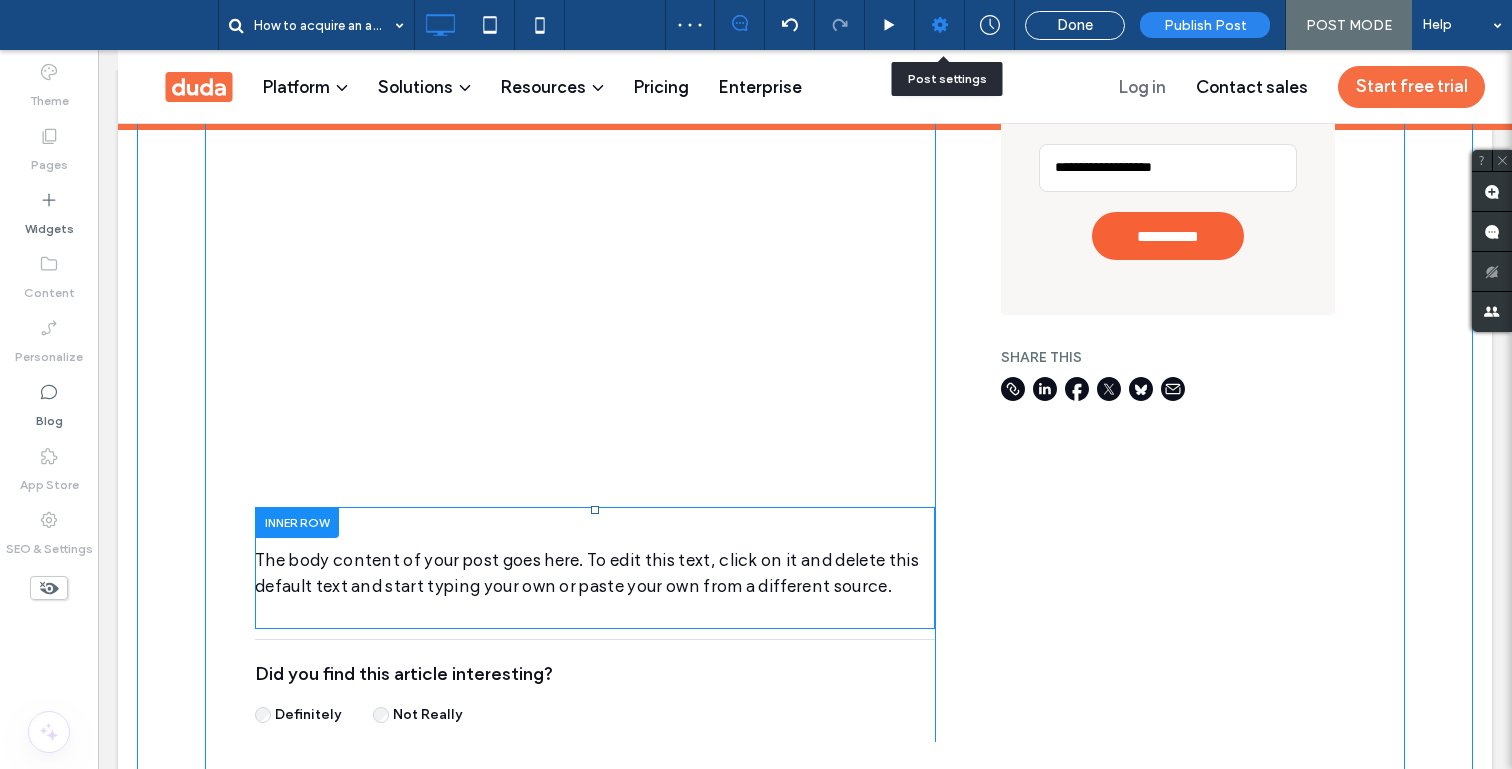 click 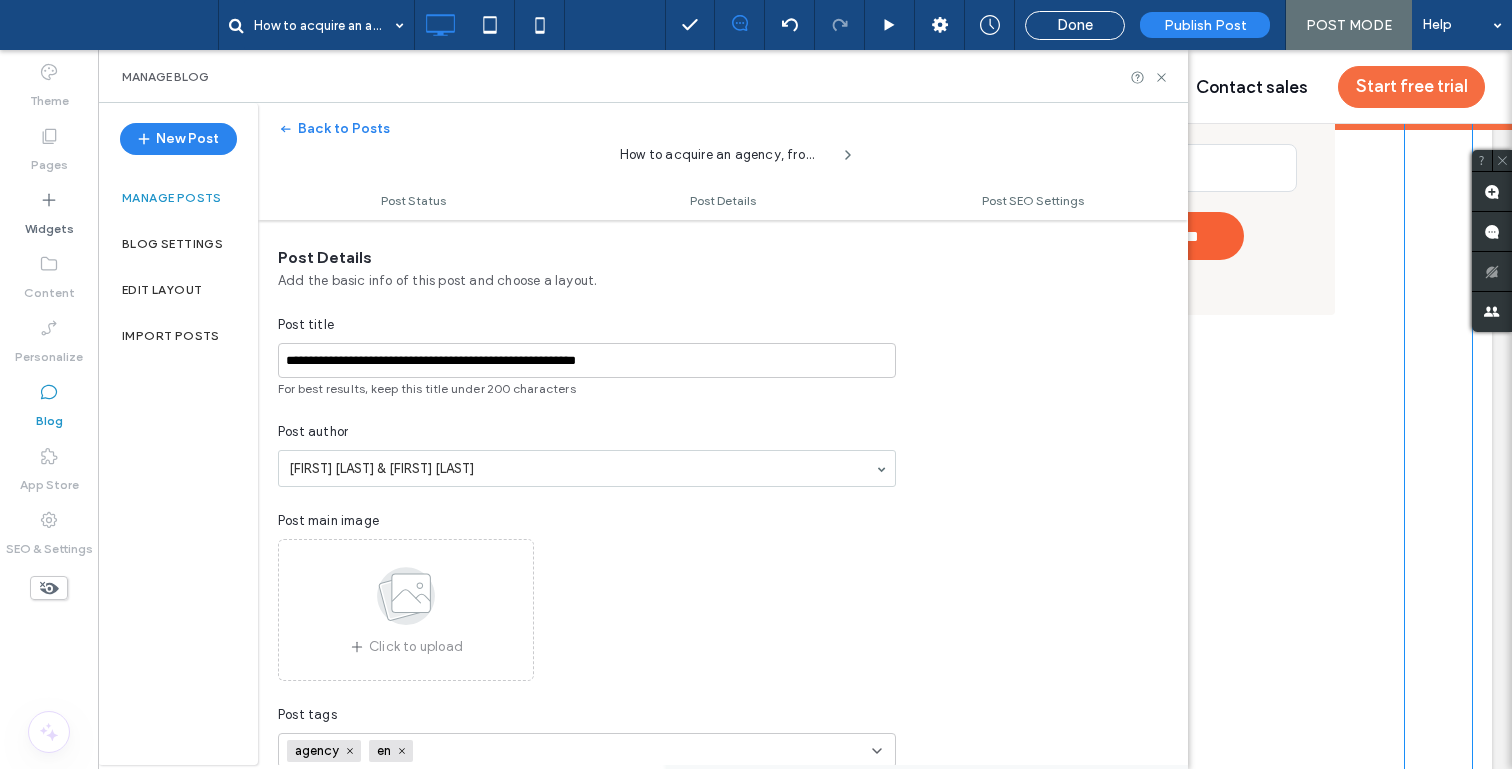 scroll, scrollTop: 407, scrollLeft: 0, axis: vertical 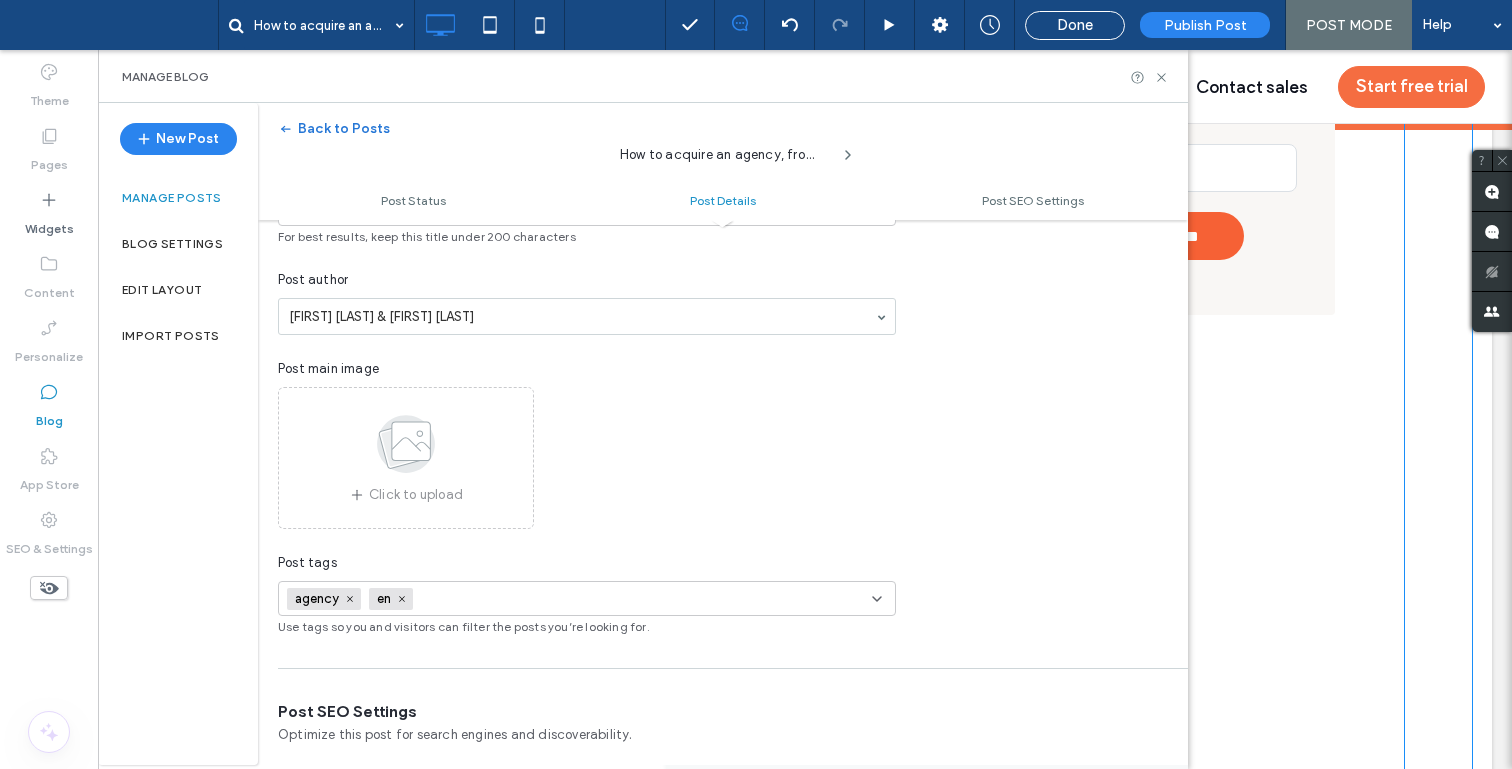 click on "Back to Posts" at bounding box center [334, 129] 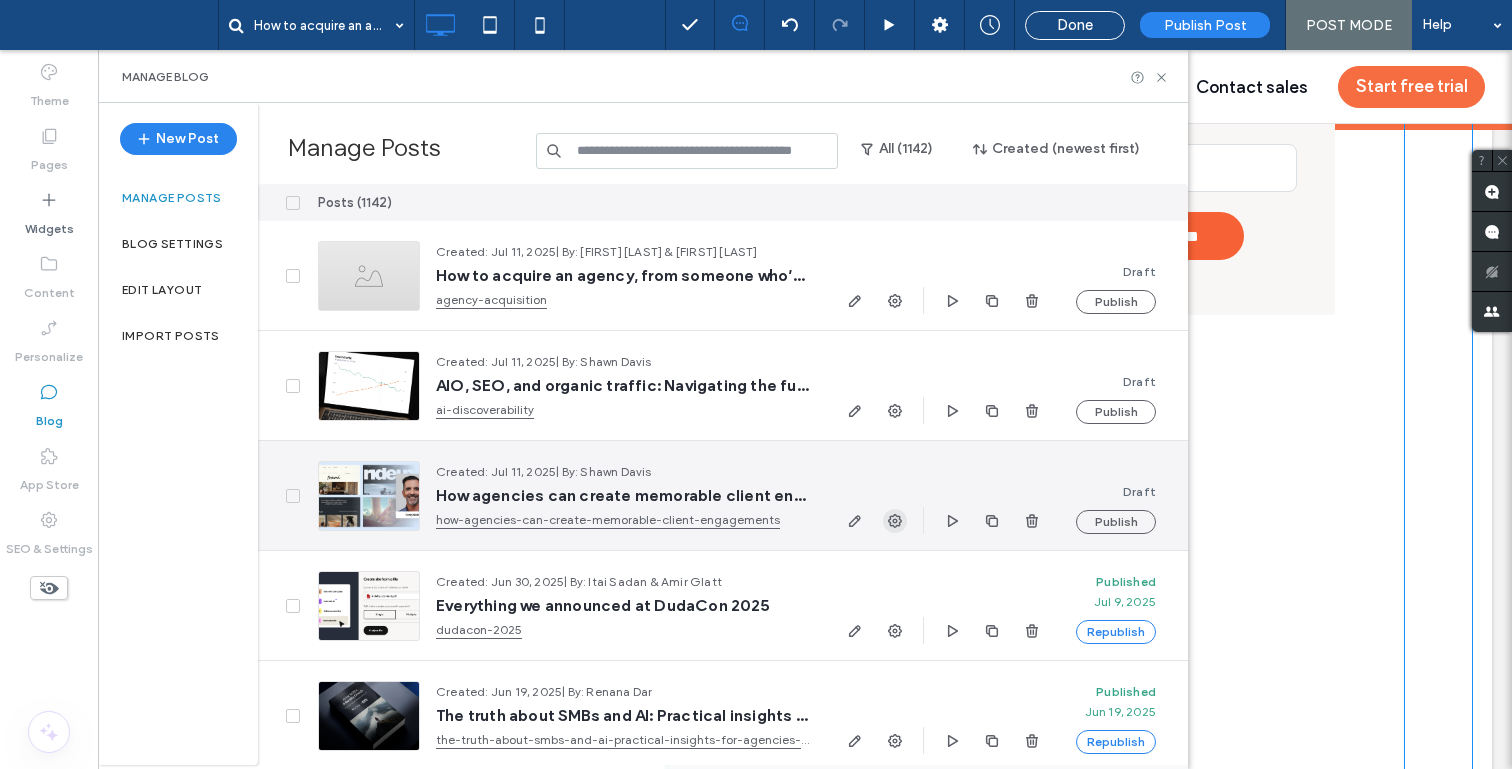 click 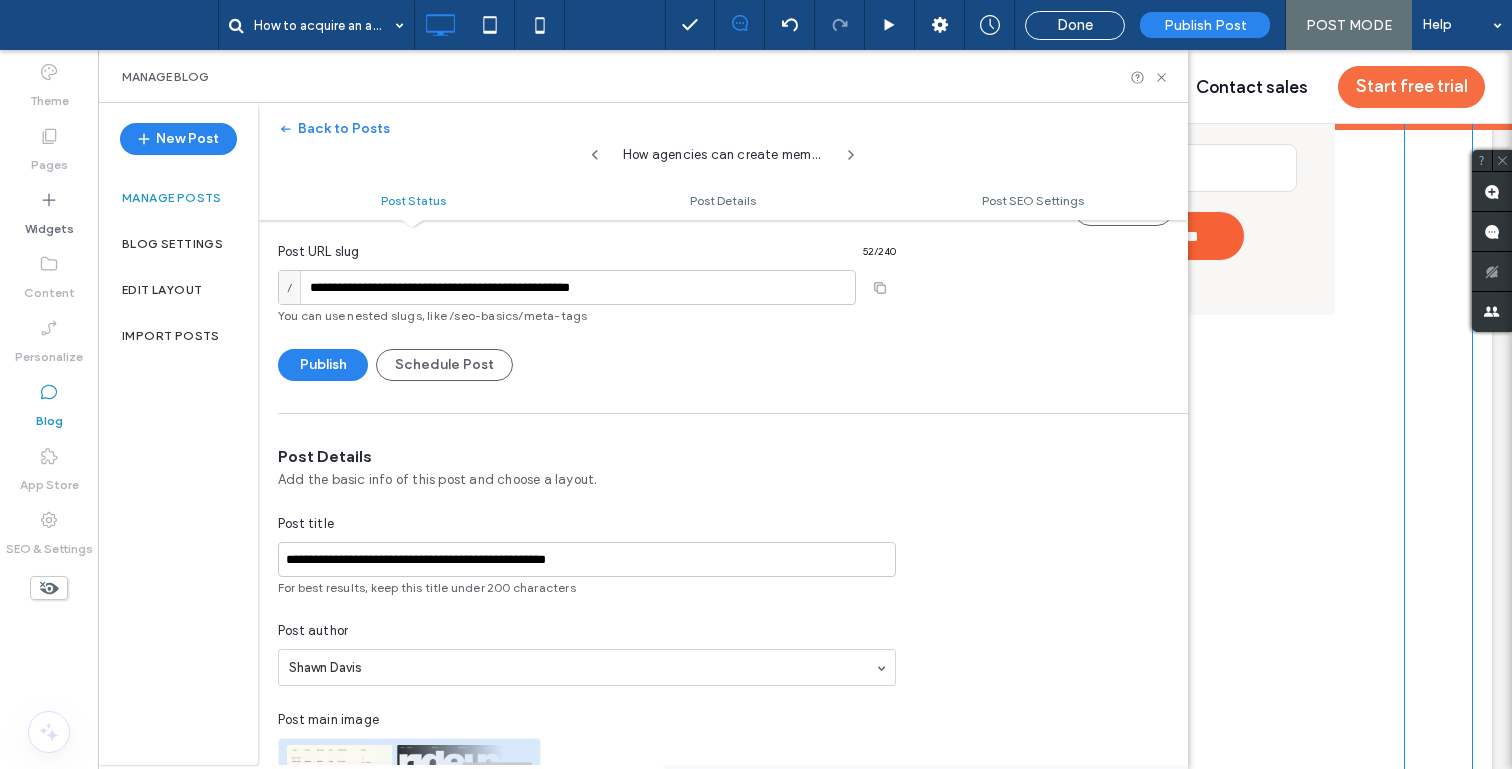scroll, scrollTop: 67, scrollLeft: 0, axis: vertical 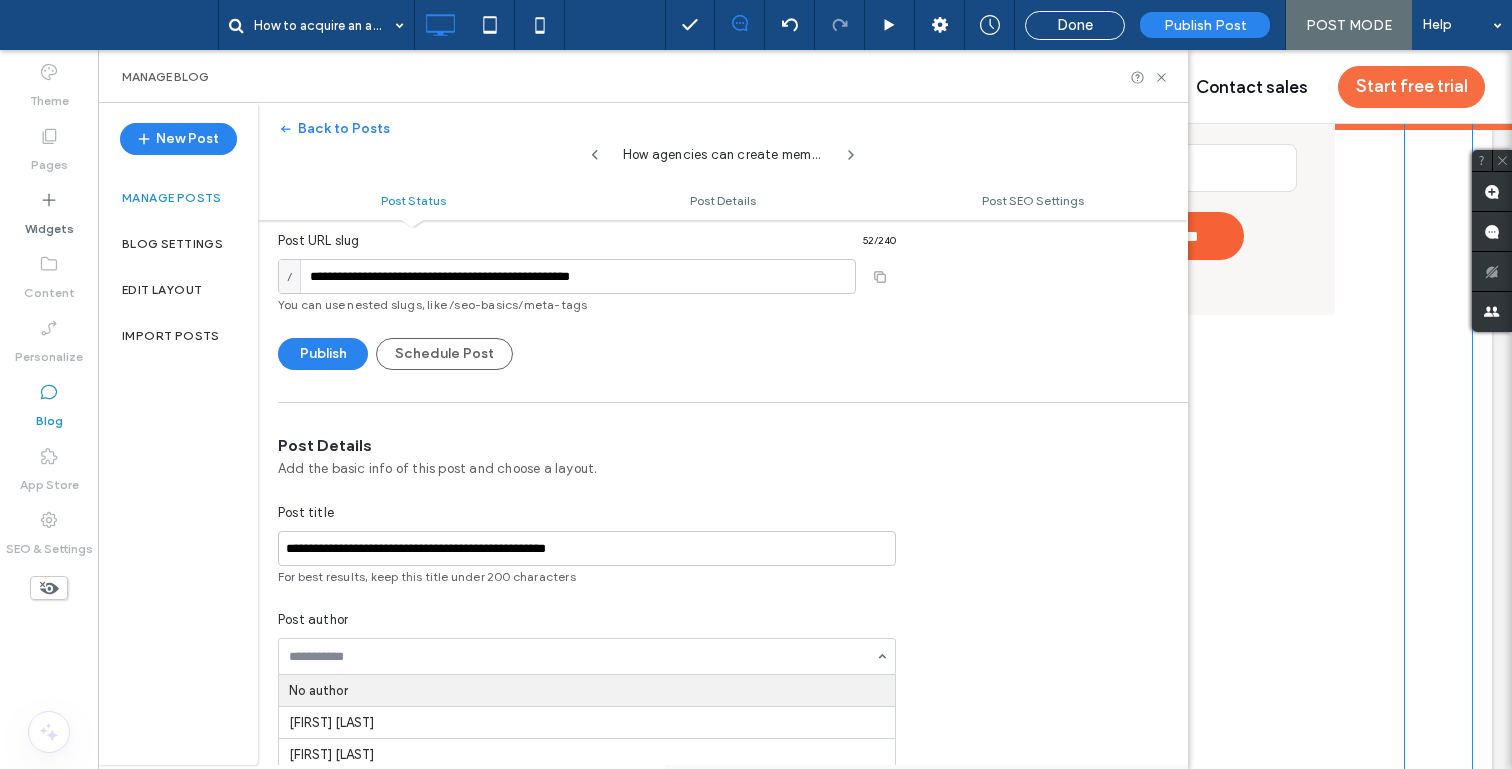 click at bounding box center [582, 657] 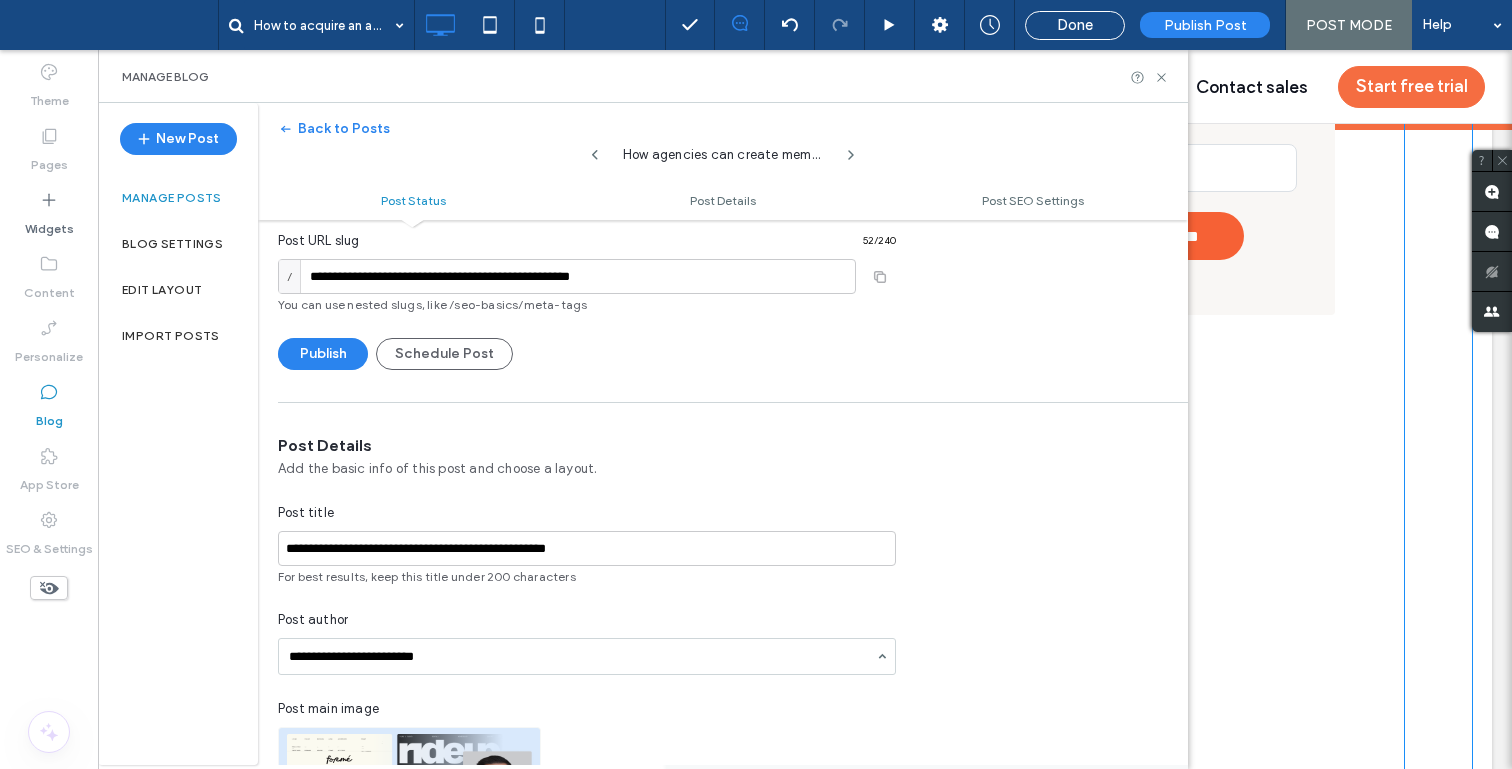 type on "**********" 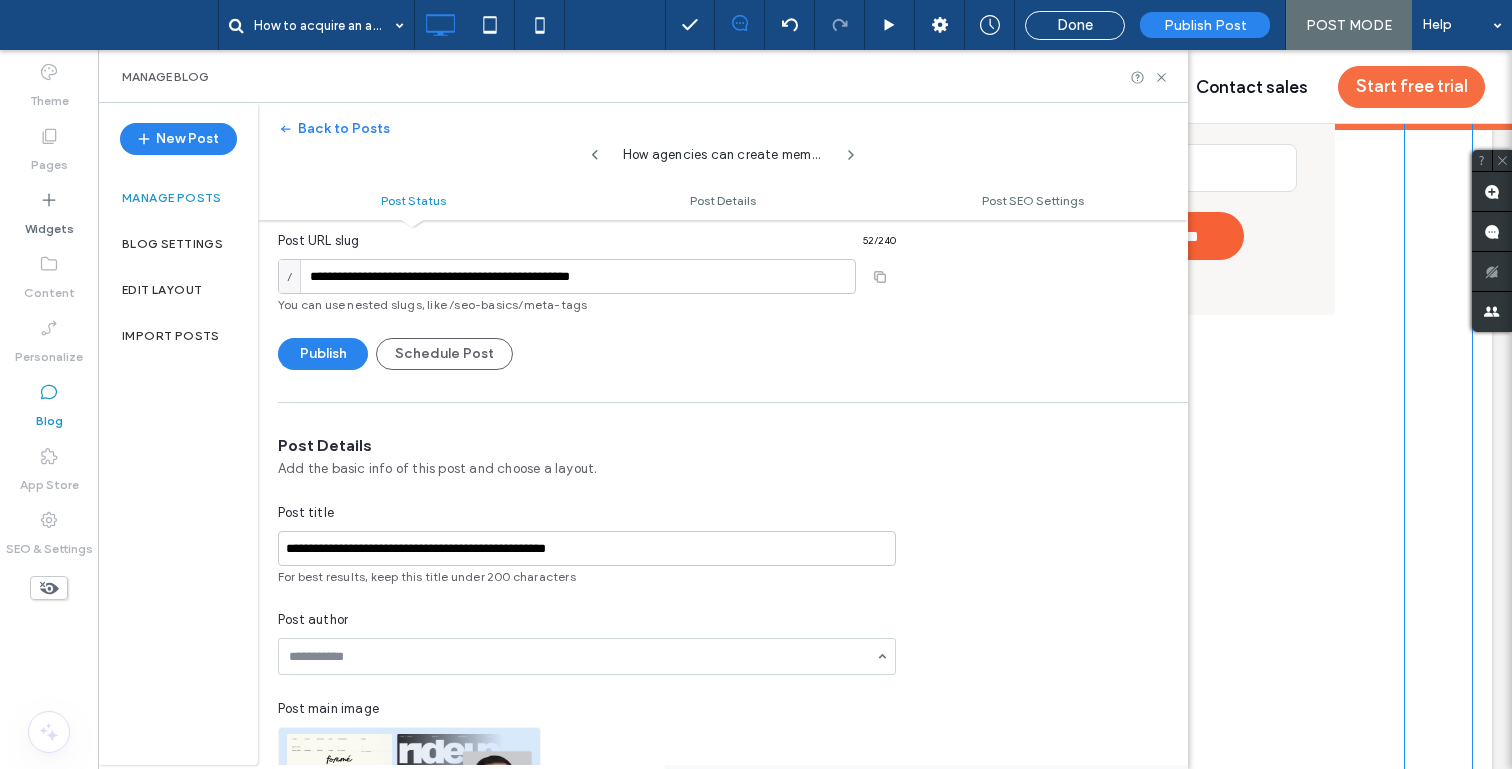 click on "**********" at bounding box center (723, 703) 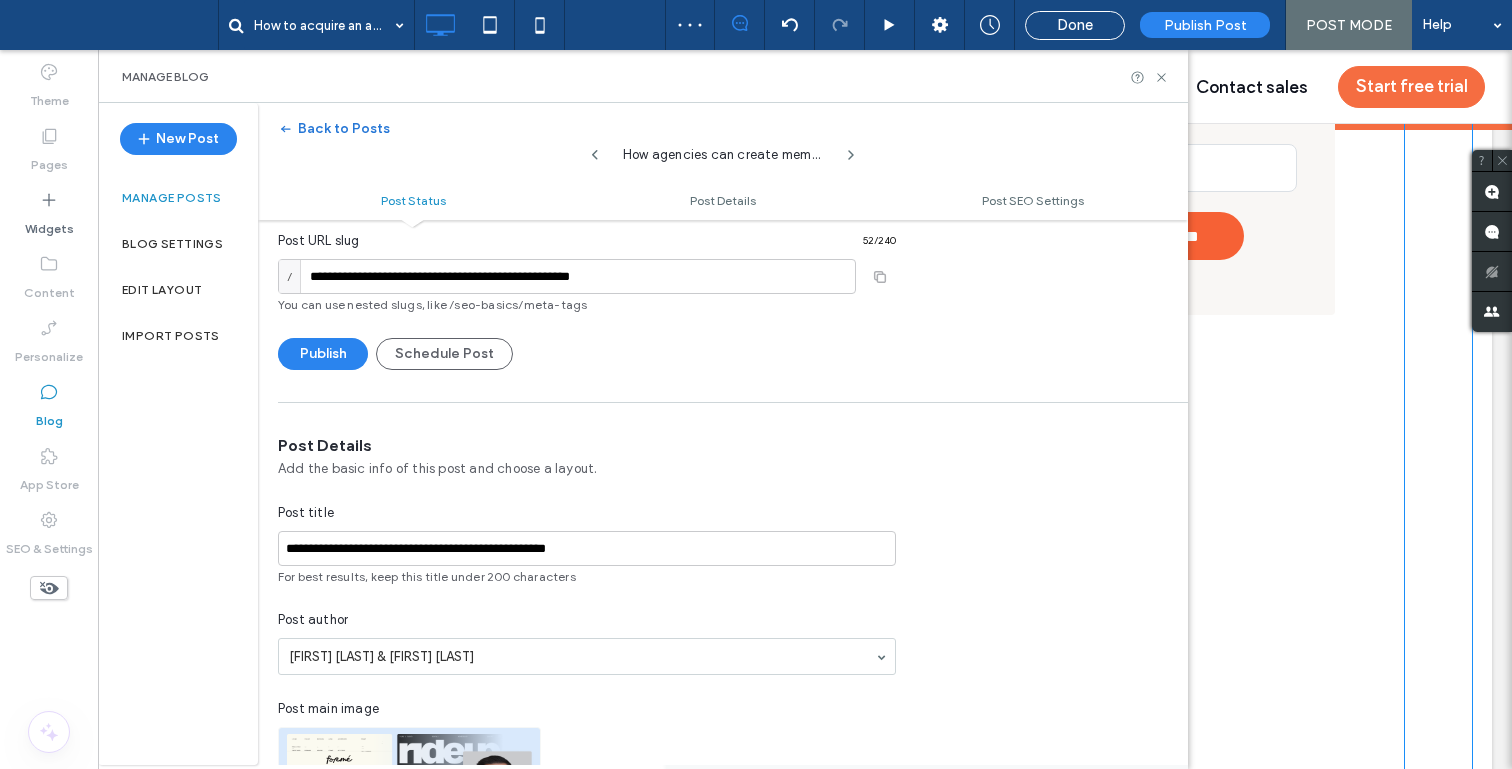 click on "Back to Posts" at bounding box center [334, 129] 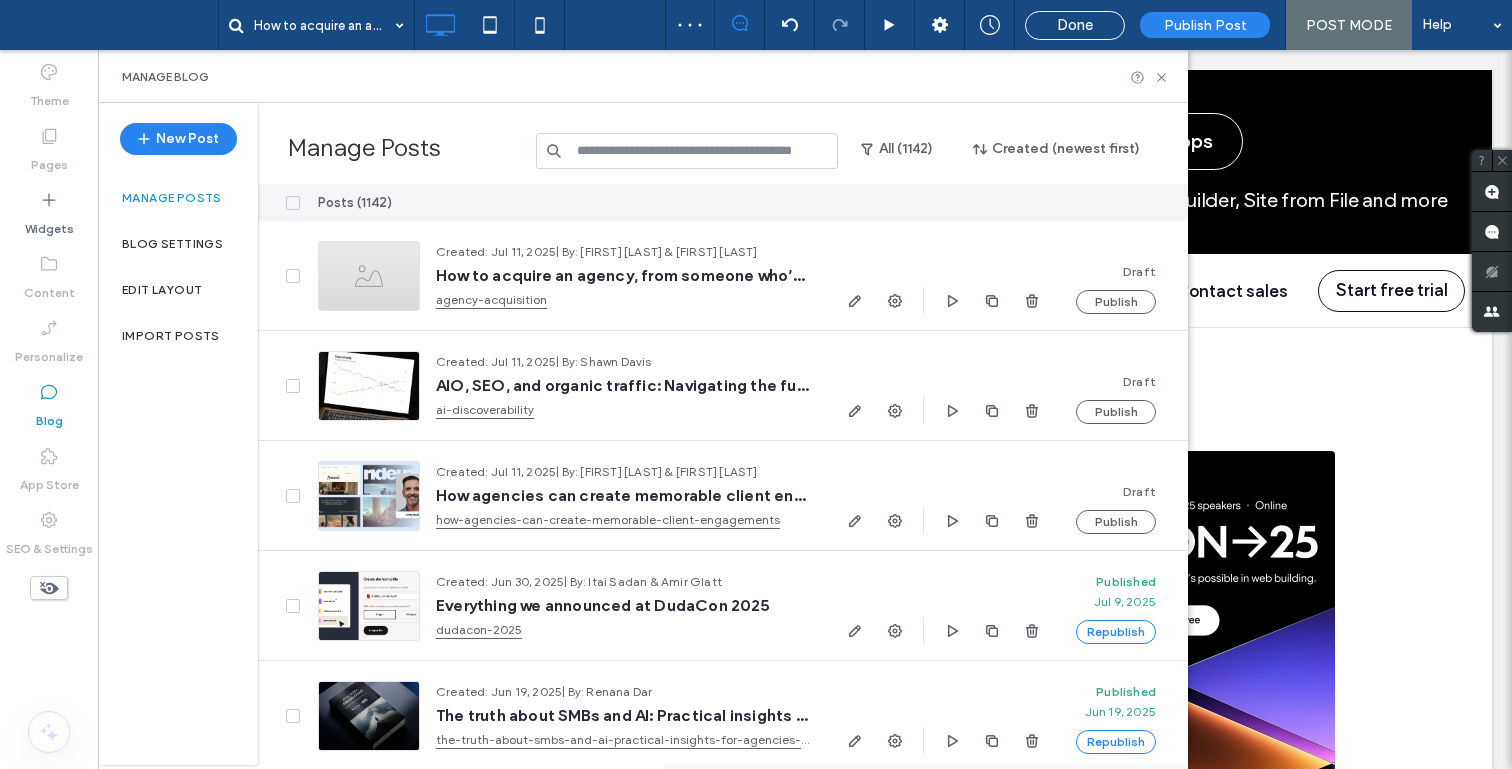 scroll, scrollTop: 0, scrollLeft: 0, axis: both 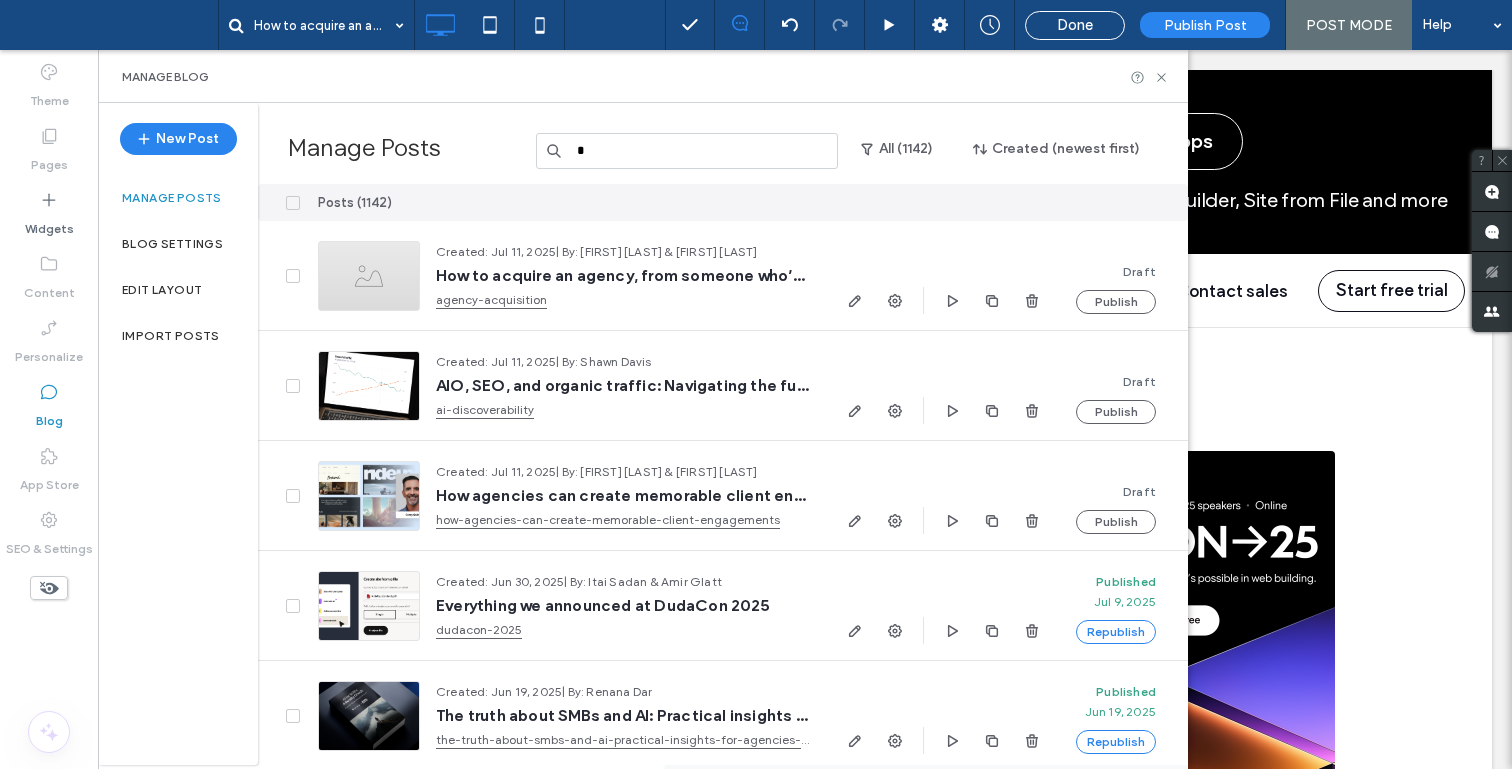 type on "*" 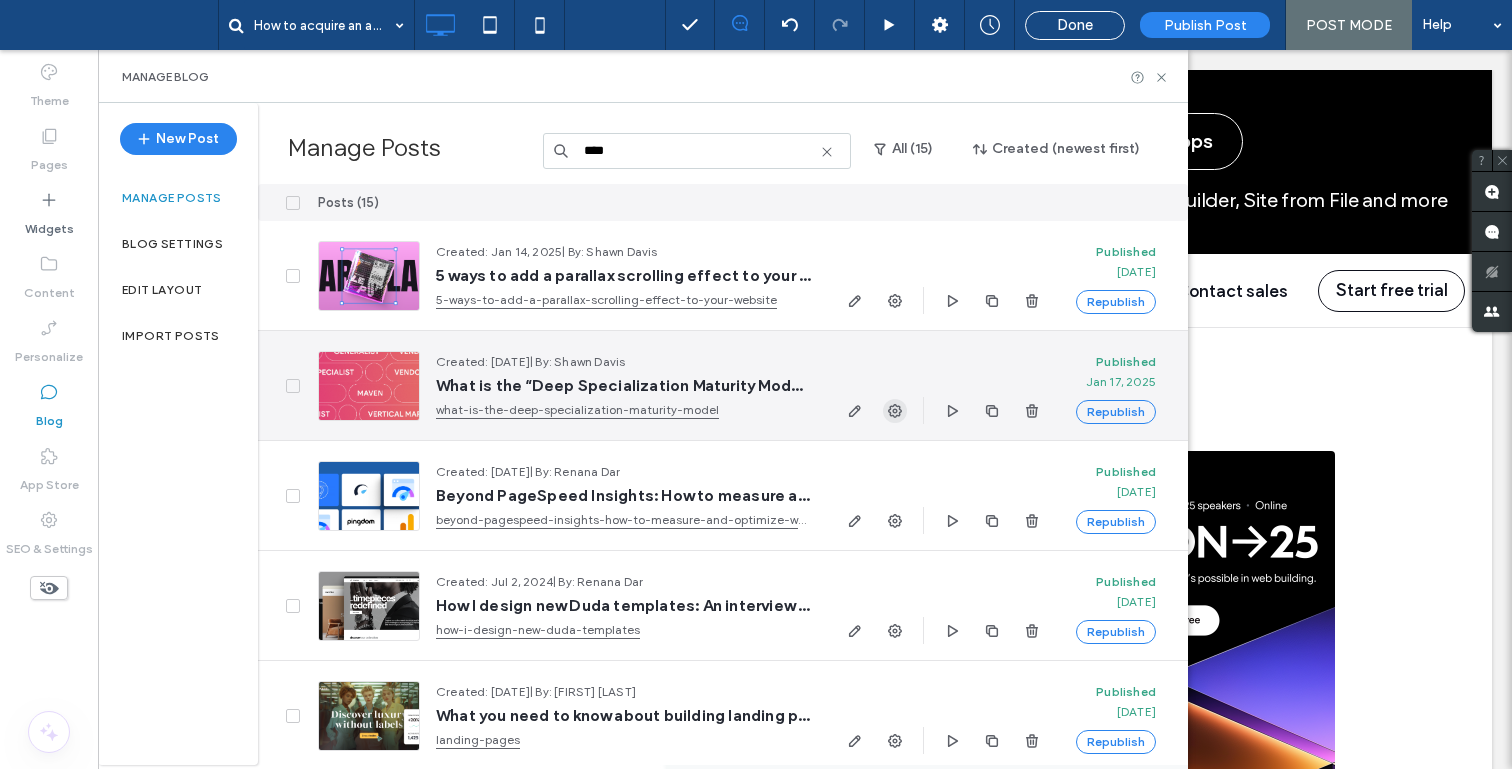 type on "****" 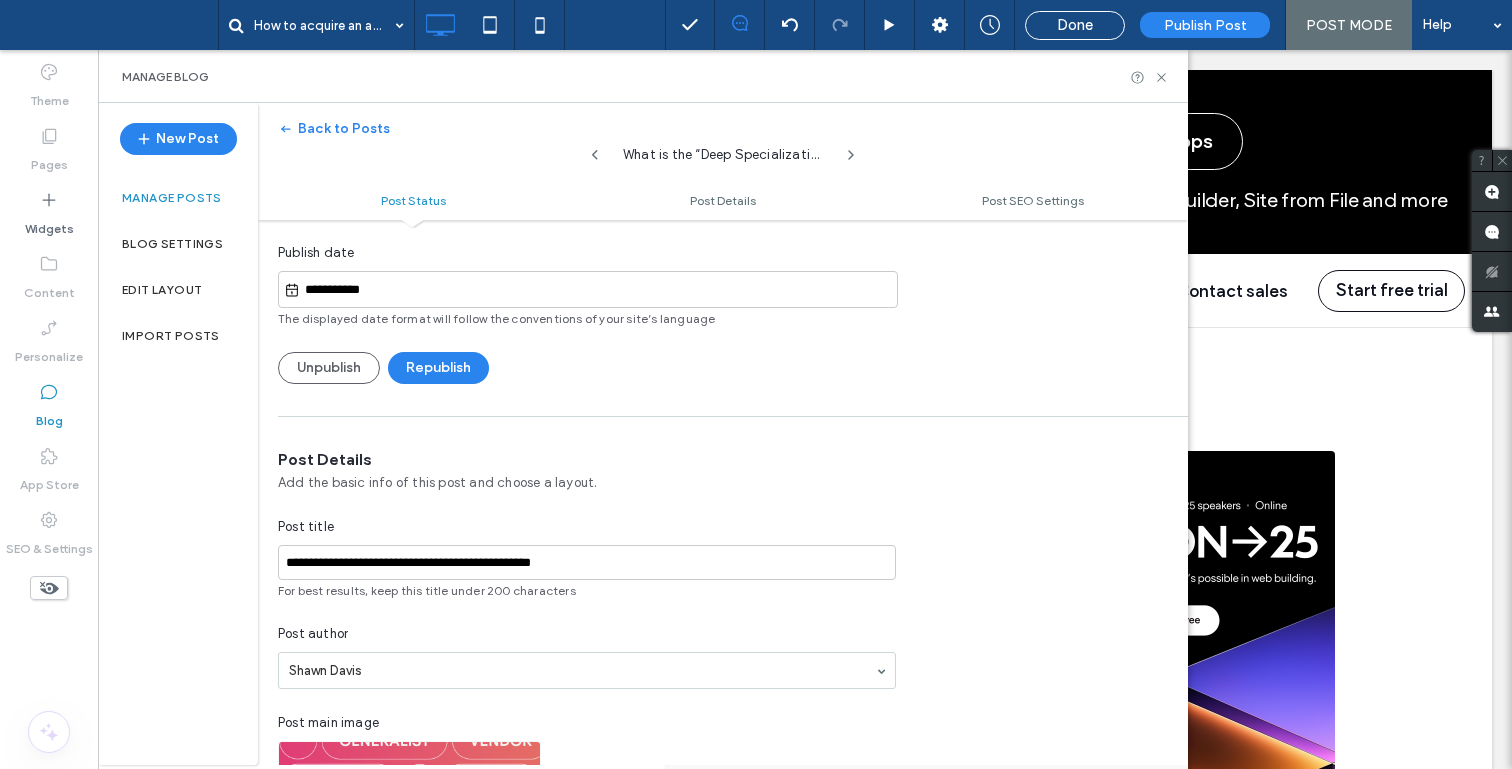 scroll, scrollTop: 219, scrollLeft: 0, axis: vertical 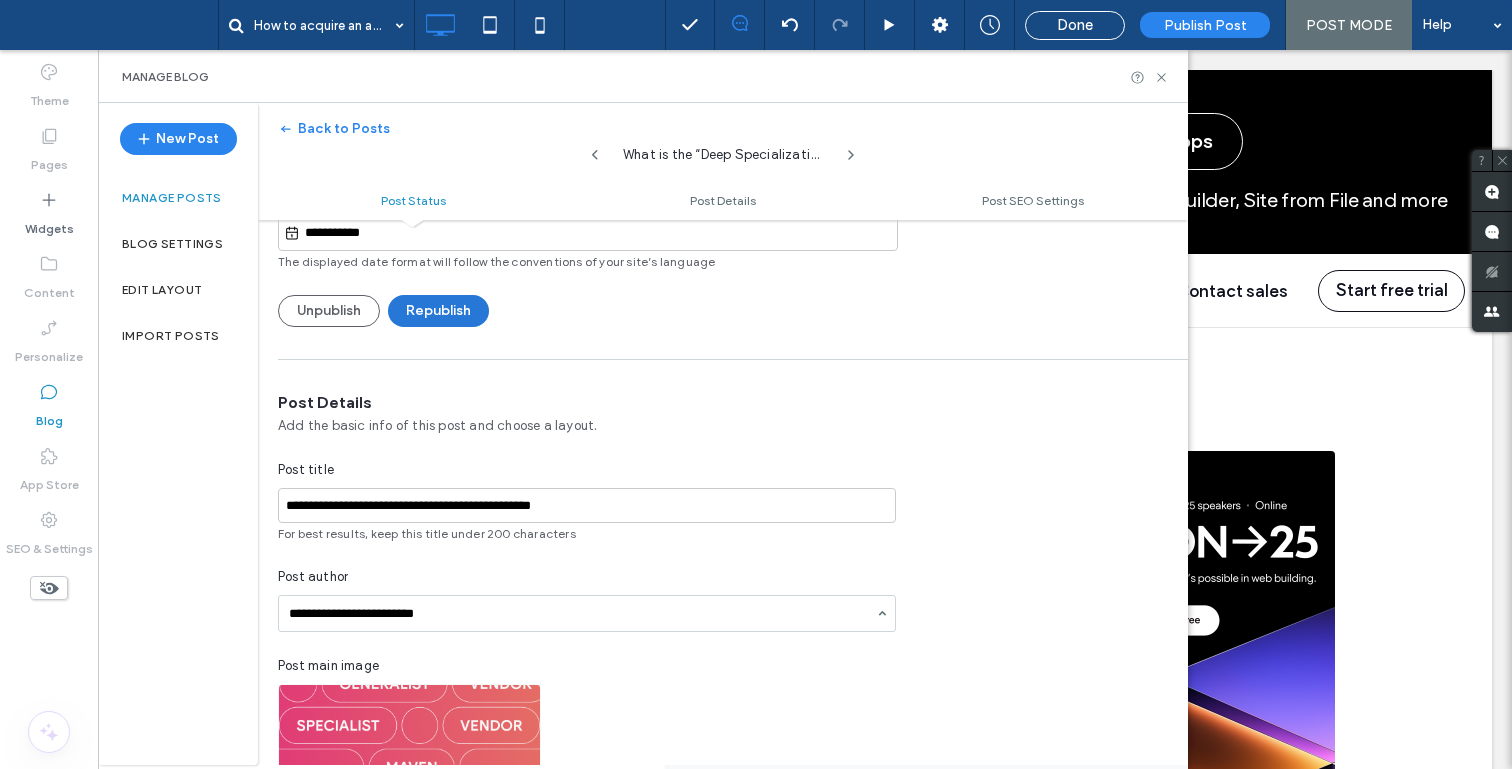 type on "**********" 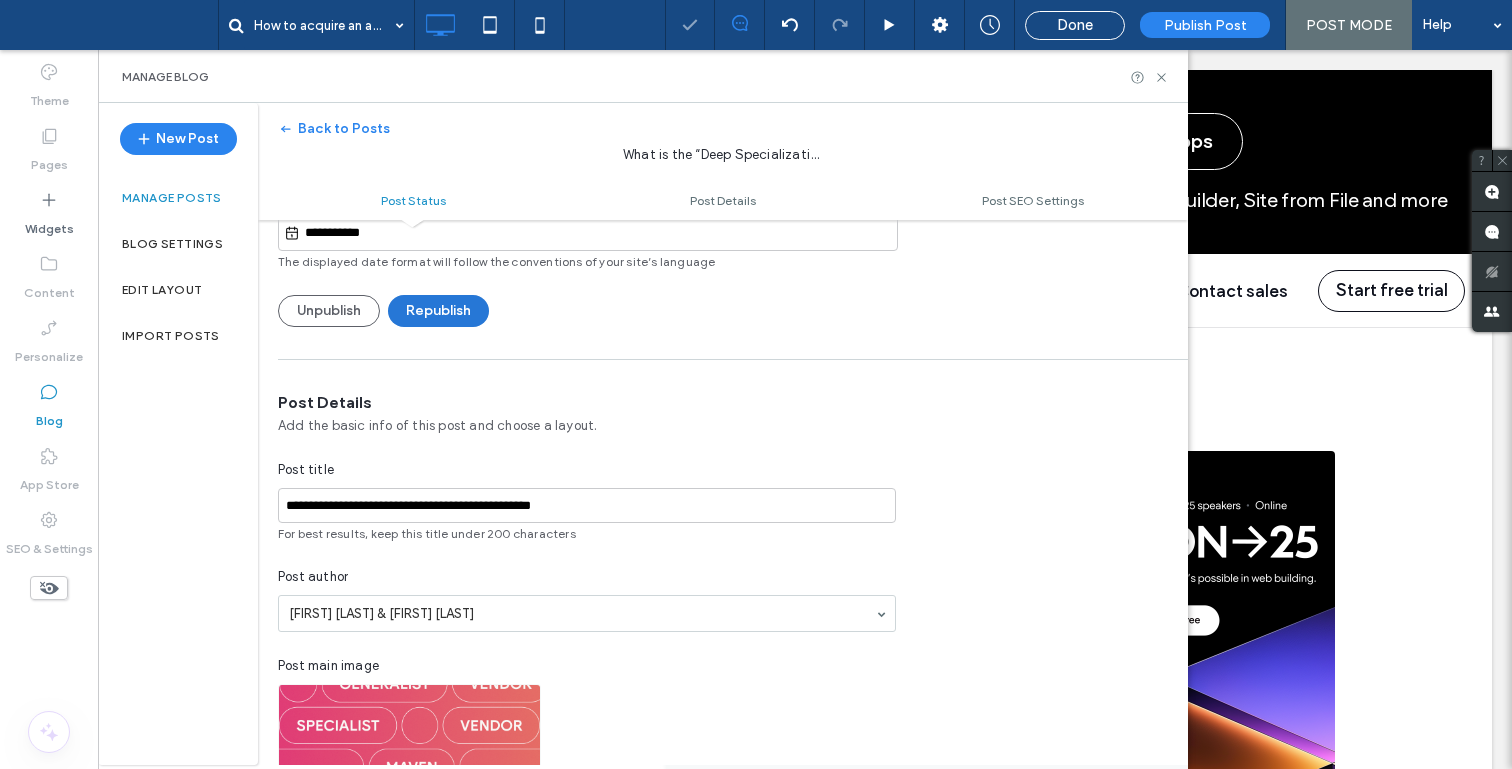 click on "Republish" at bounding box center (438, 311) 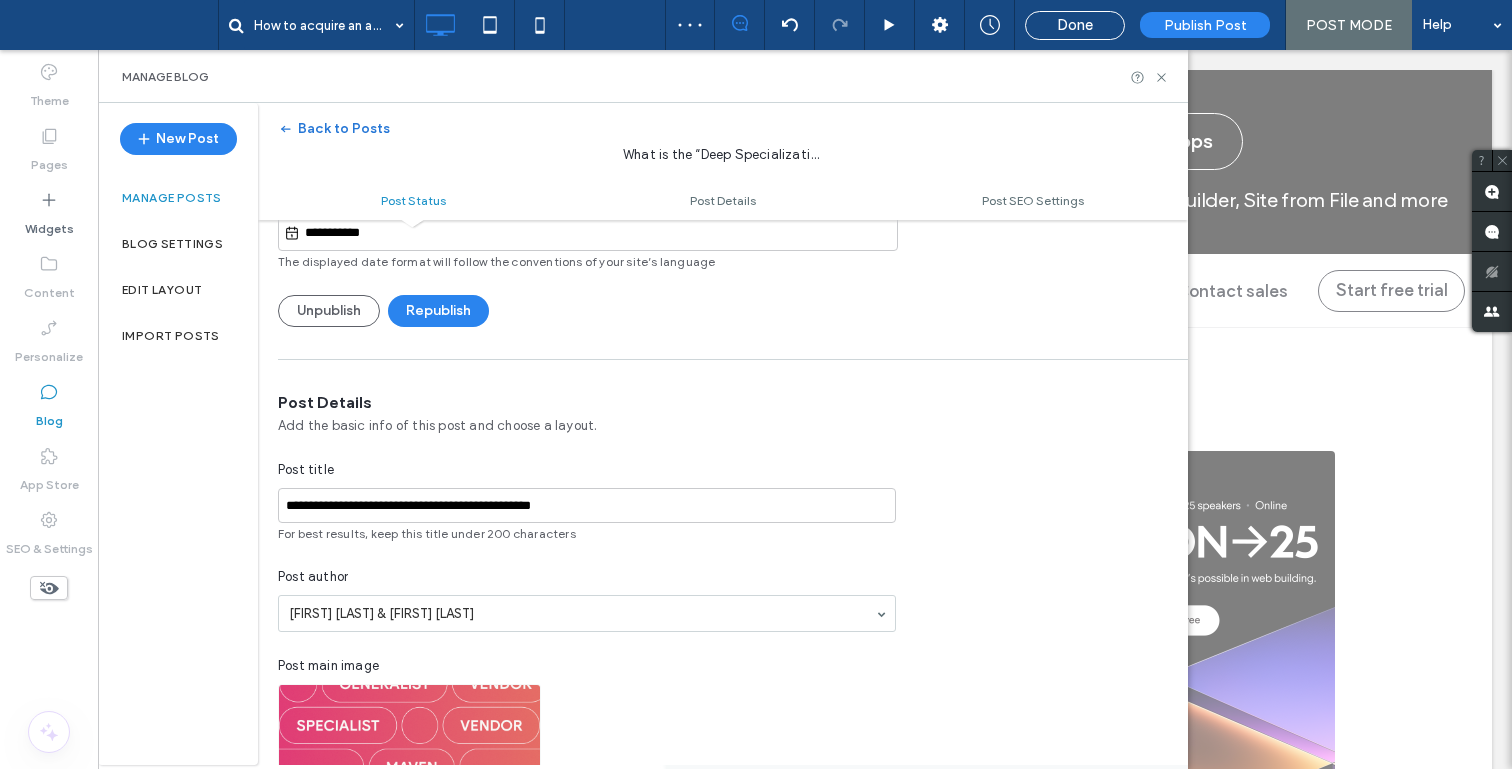 click on "Back to Posts" at bounding box center (334, 129) 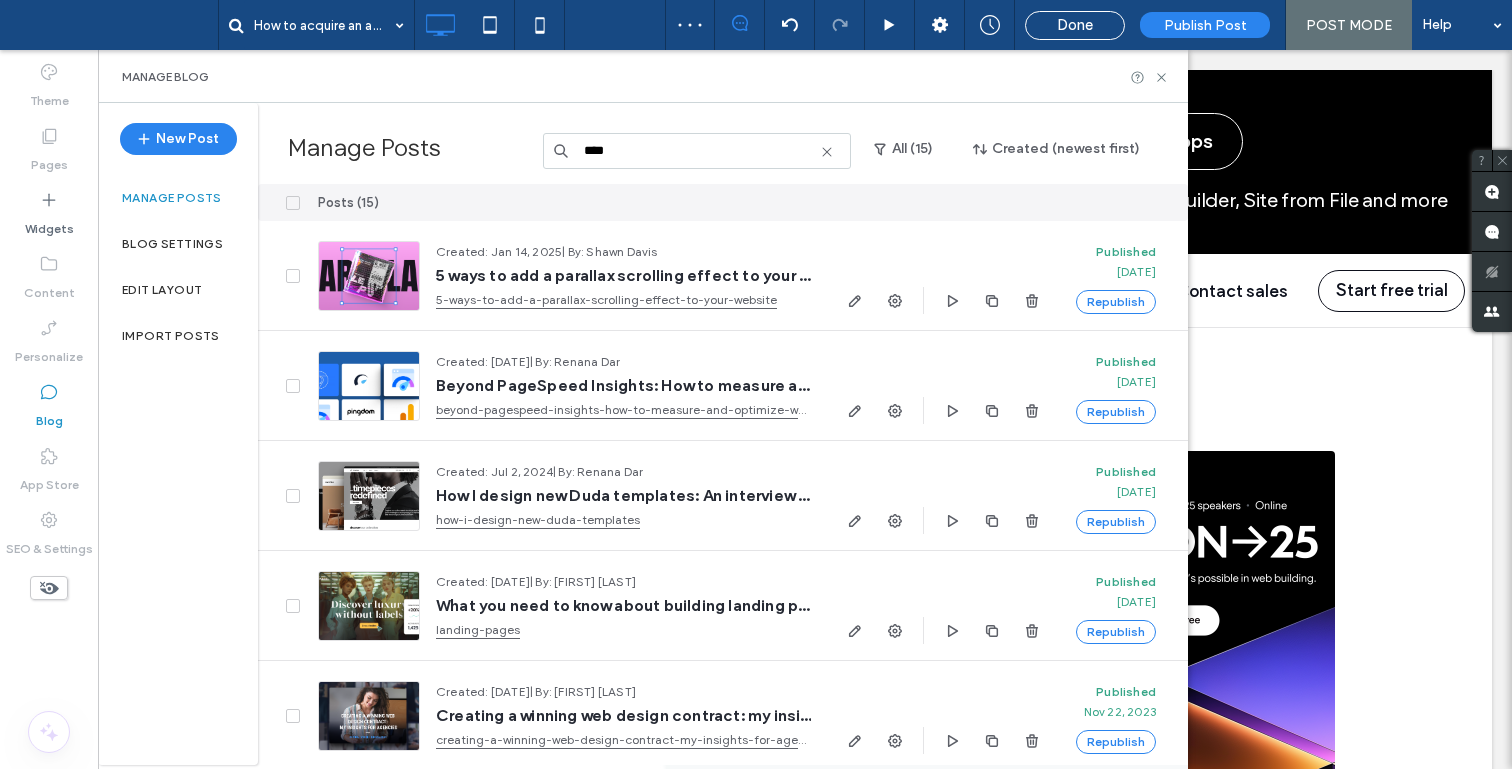 scroll, scrollTop: 0, scrollLeft: 0, axis: both 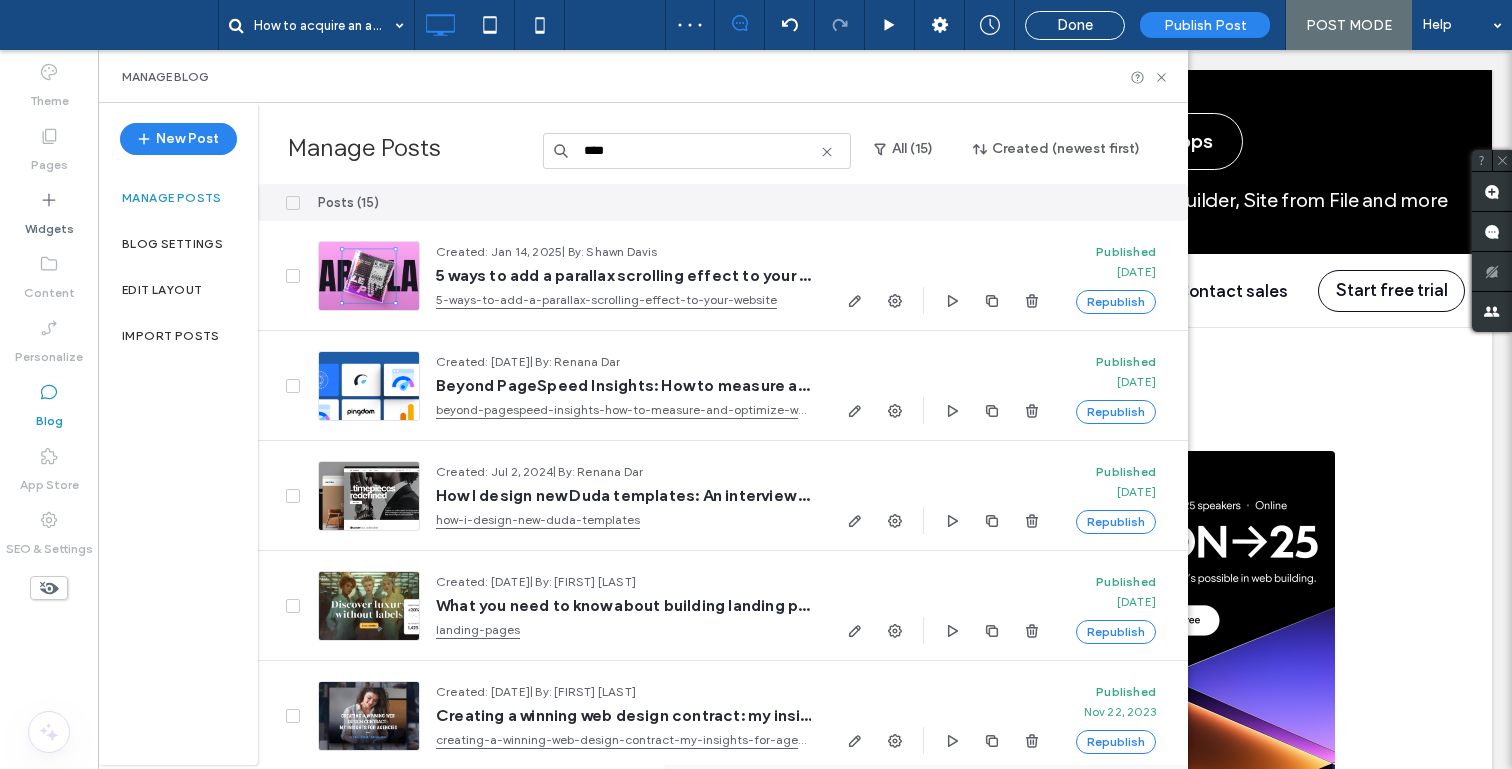 click on "****" at bounding box center [697, 151] 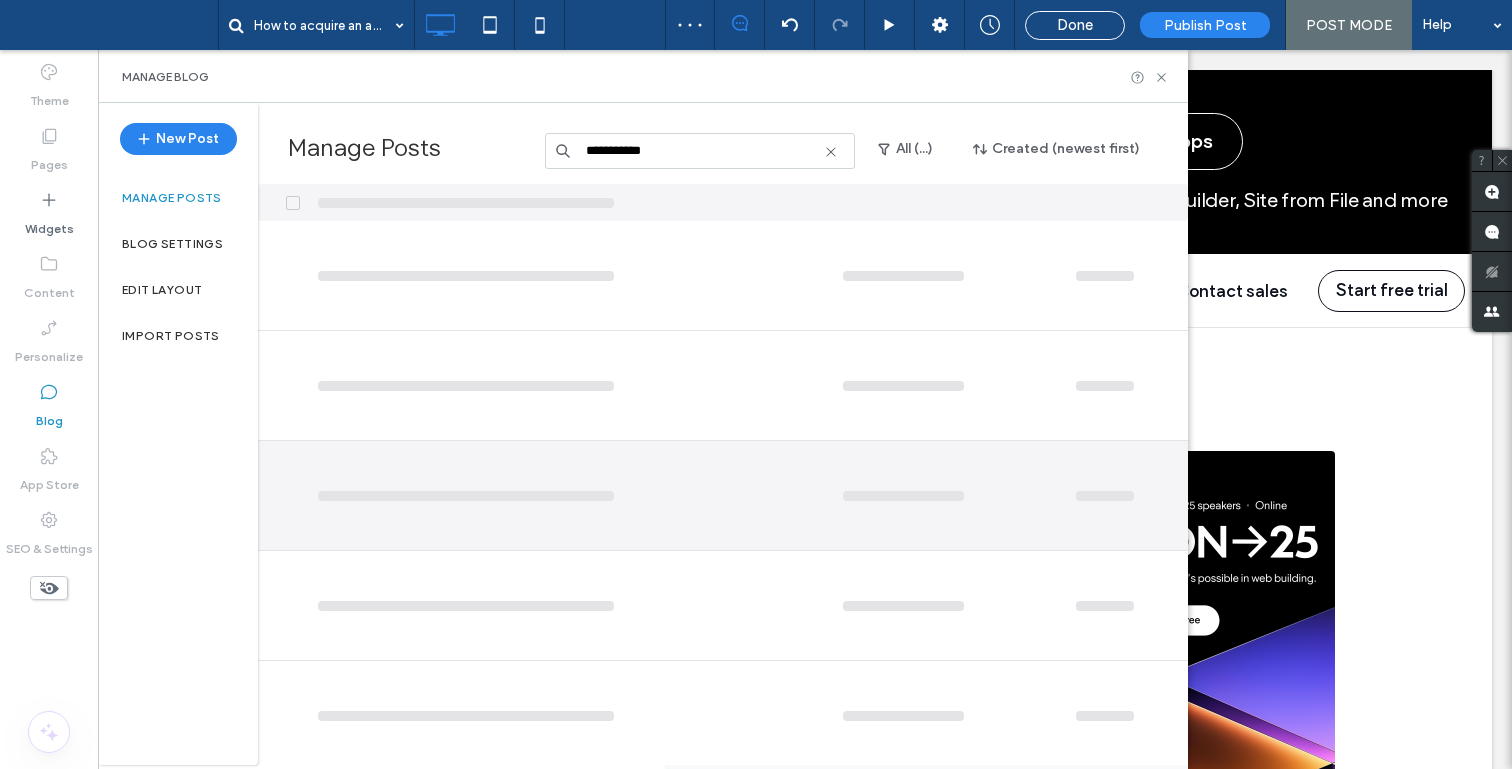 scroll, scrollTop: 0, scrollLeft: 0, axis: both 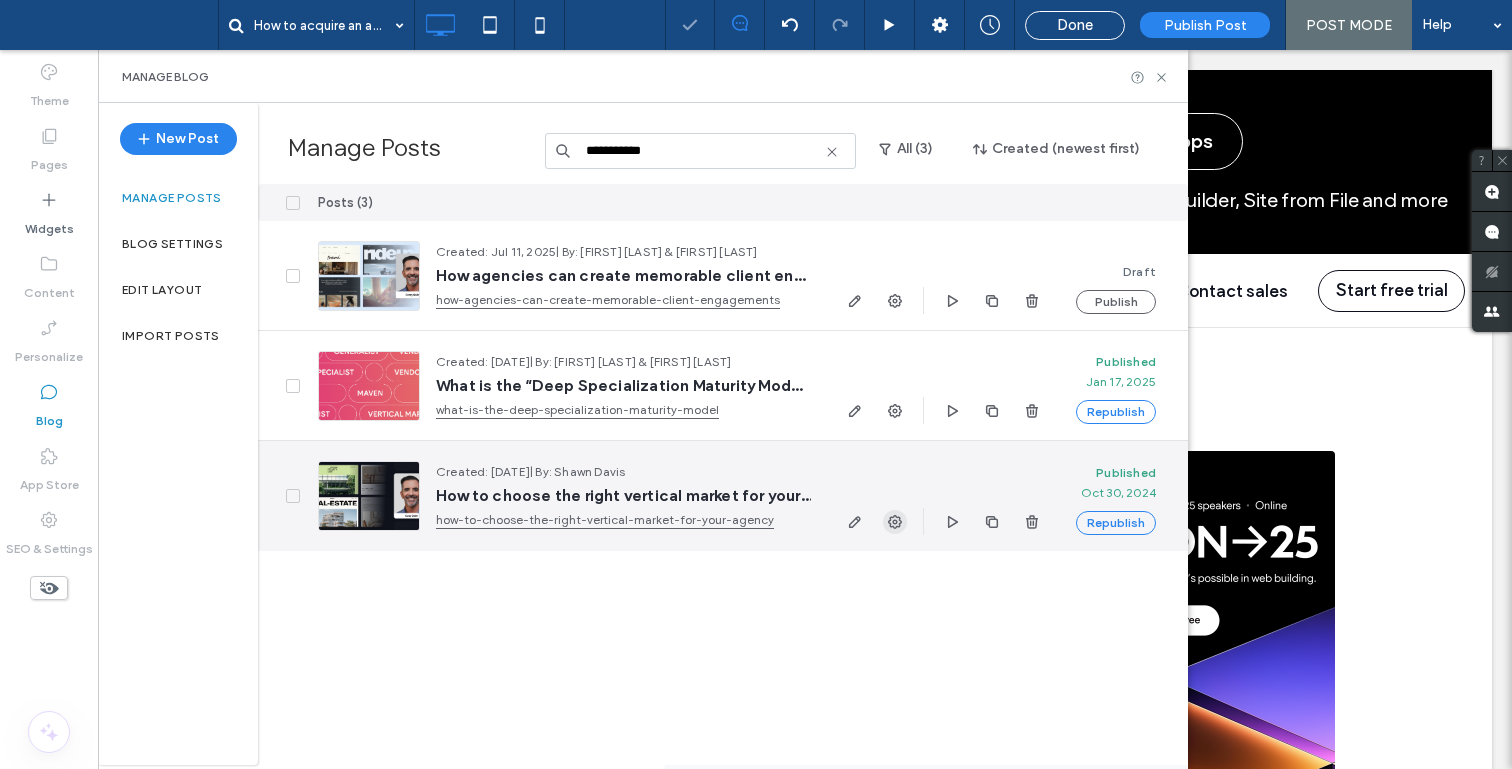 type on "**********" 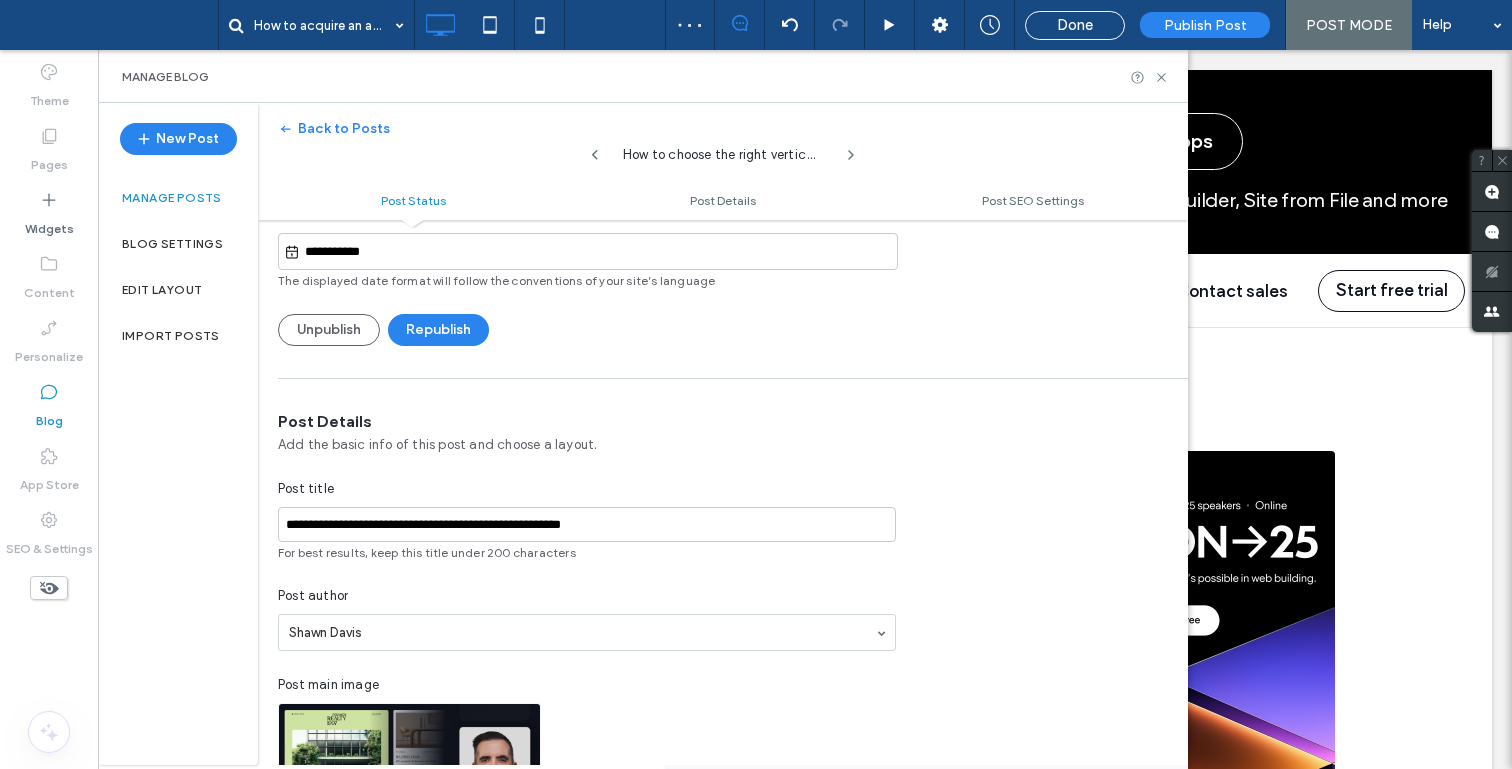 scroll, scrollTop: 204, scrollLeft: 0, axis: vertical 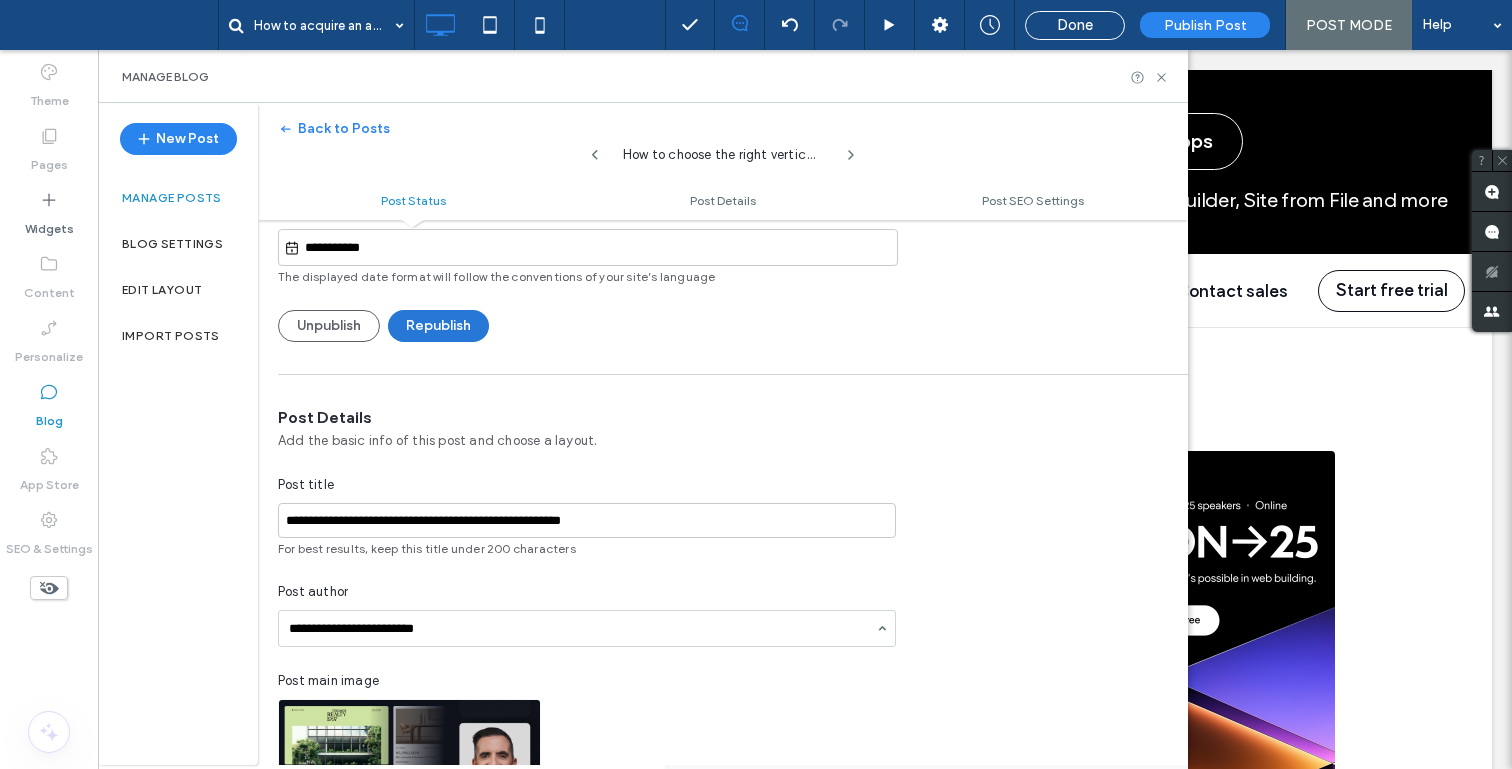 type on "**********" 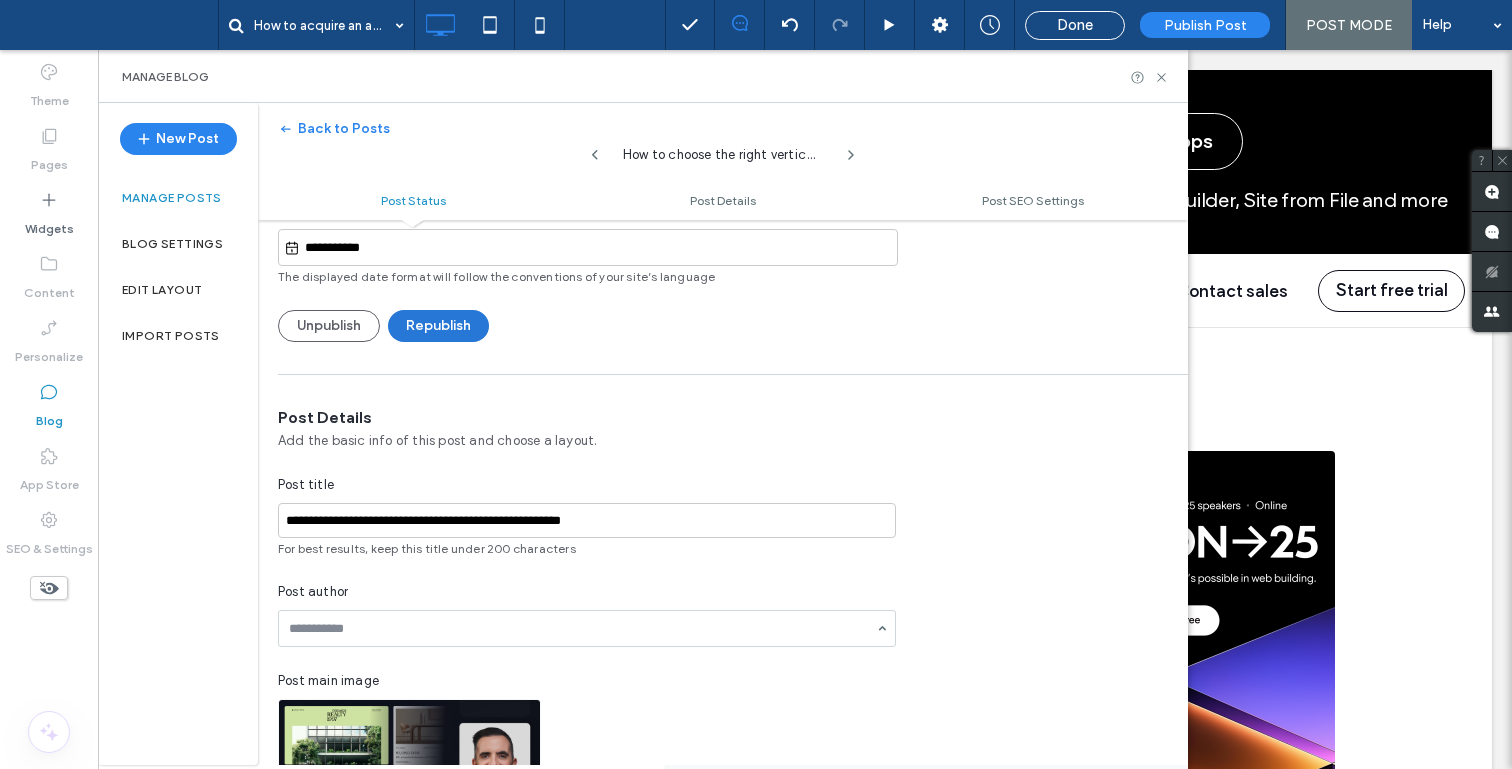 click on "Republish" at bounding box center [438, 326] 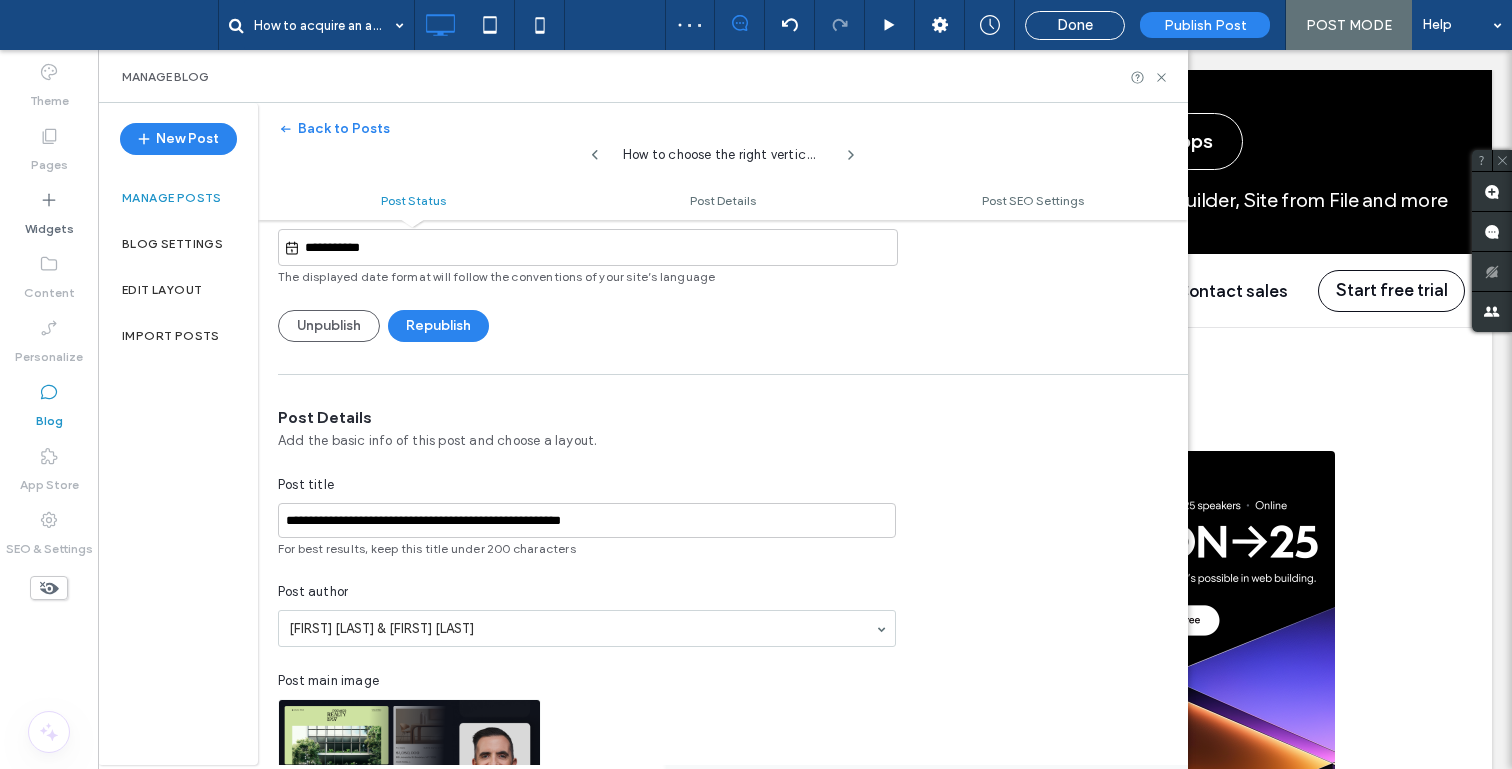 click on "How to choose the right vertical market for your agency" at bounding box center (723, 150) 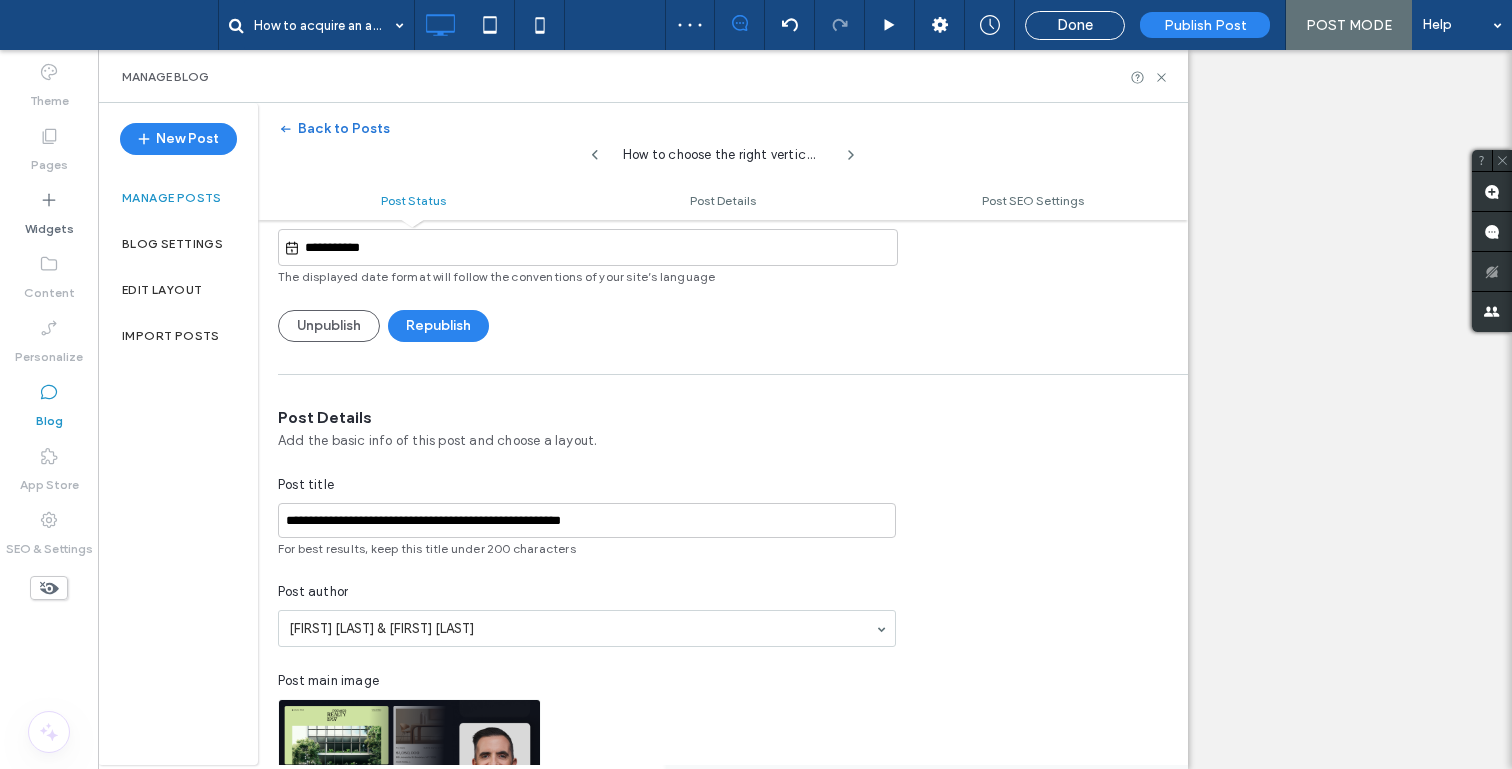 click on "Back to Posts" at bounding box center (334, 129) 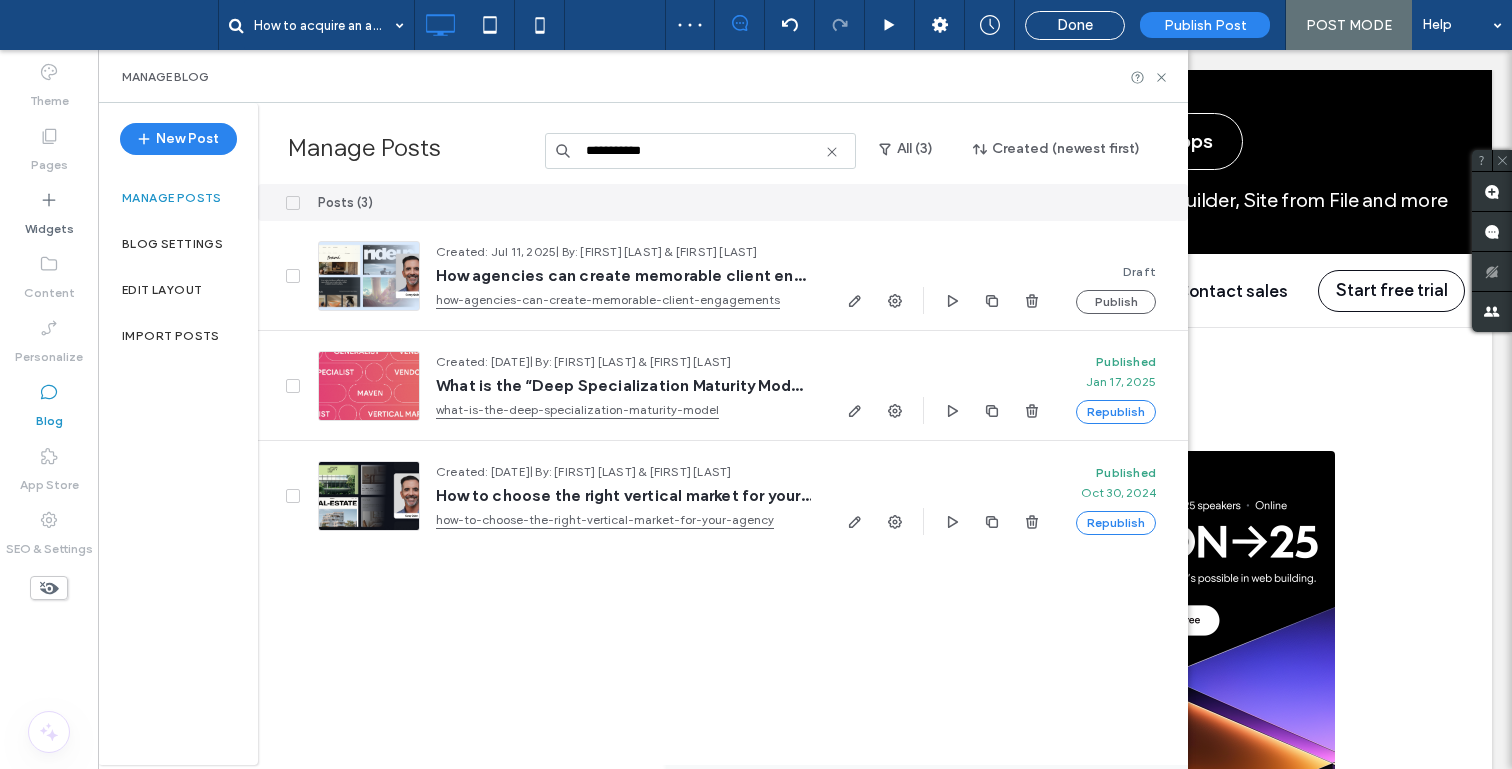 scroll, scrollTop: 0, scrollLeft: 0, axis: both 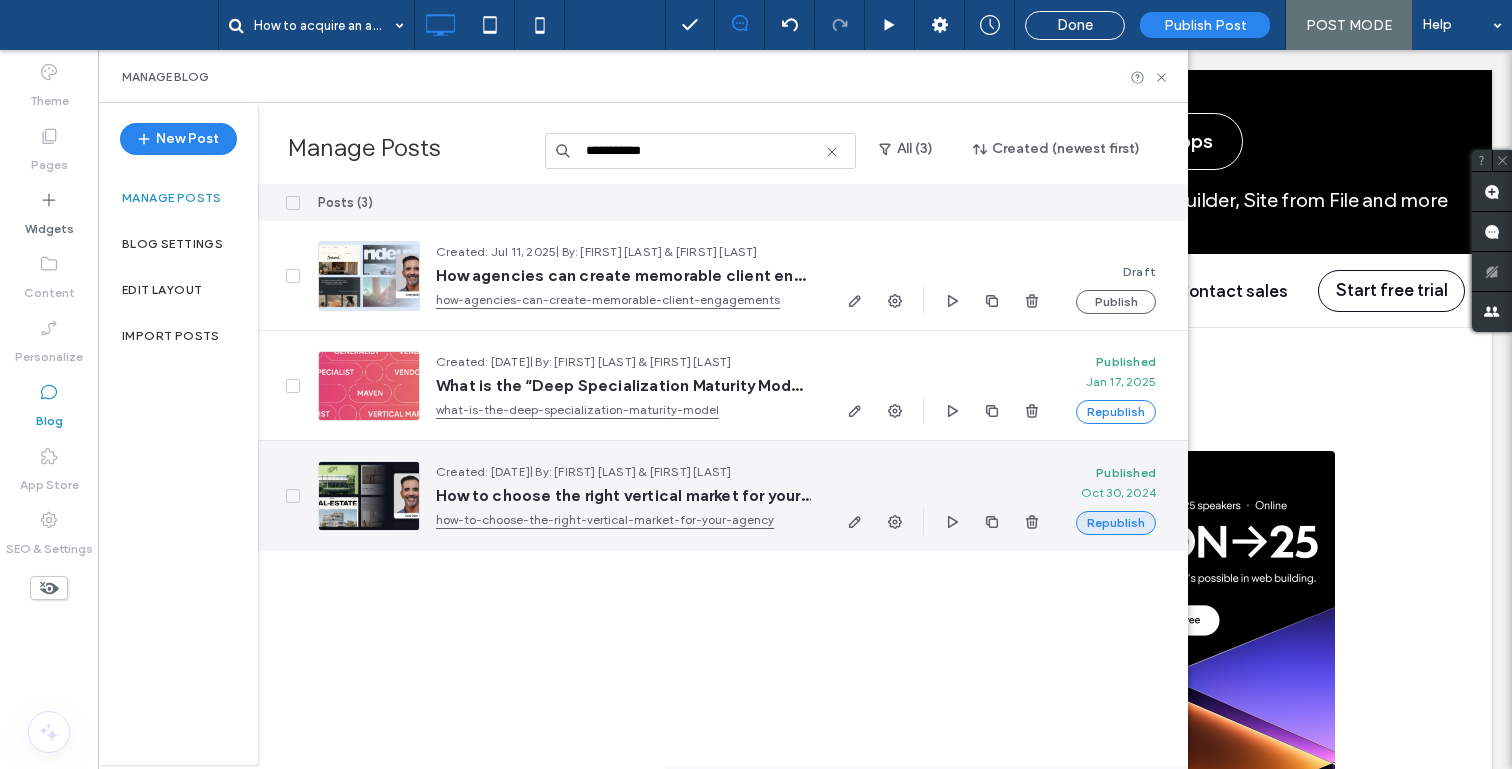 click on "Republish" at bounding box center [1116, 523] 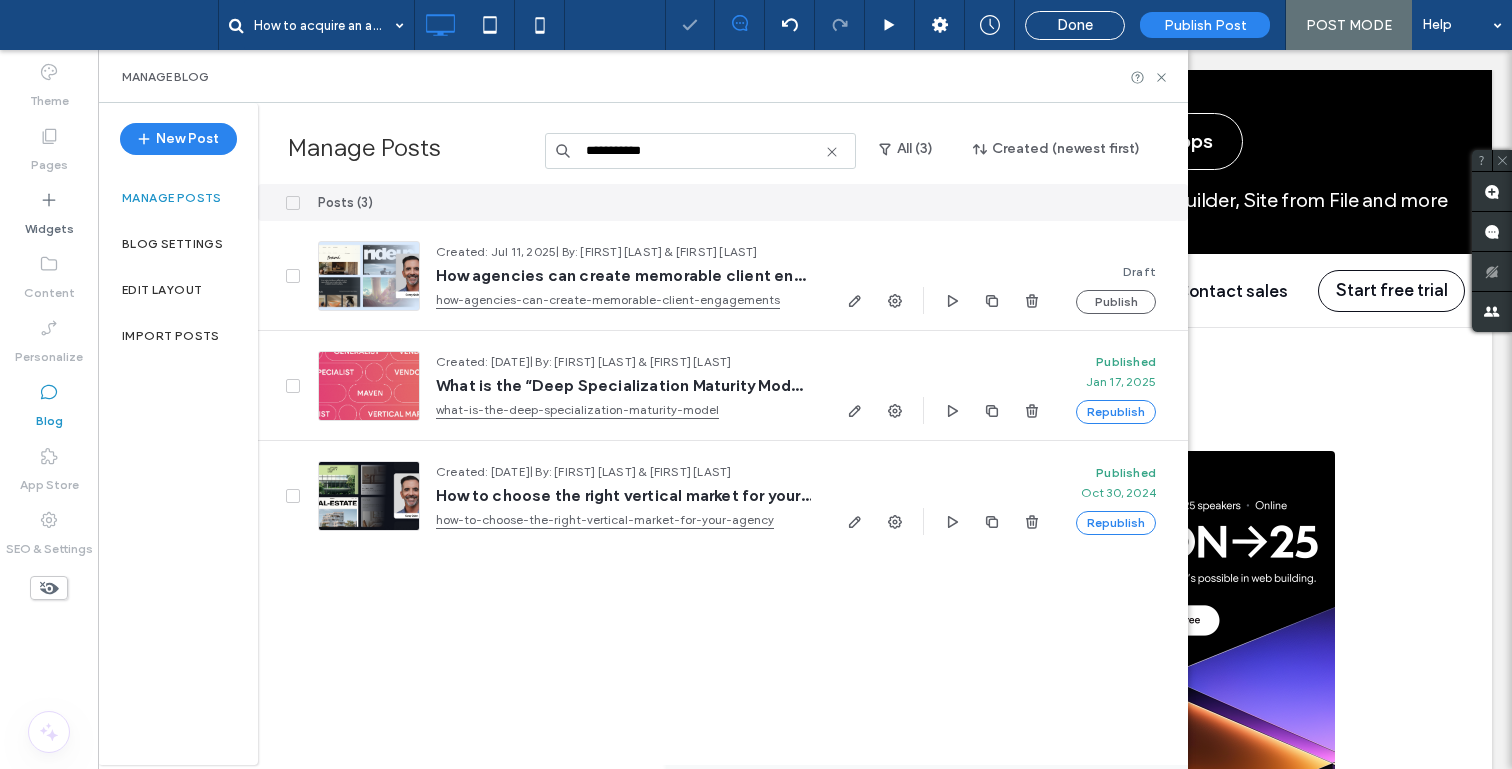 scroll, scrollTop: 0, scrollLeft: 0, axis: both 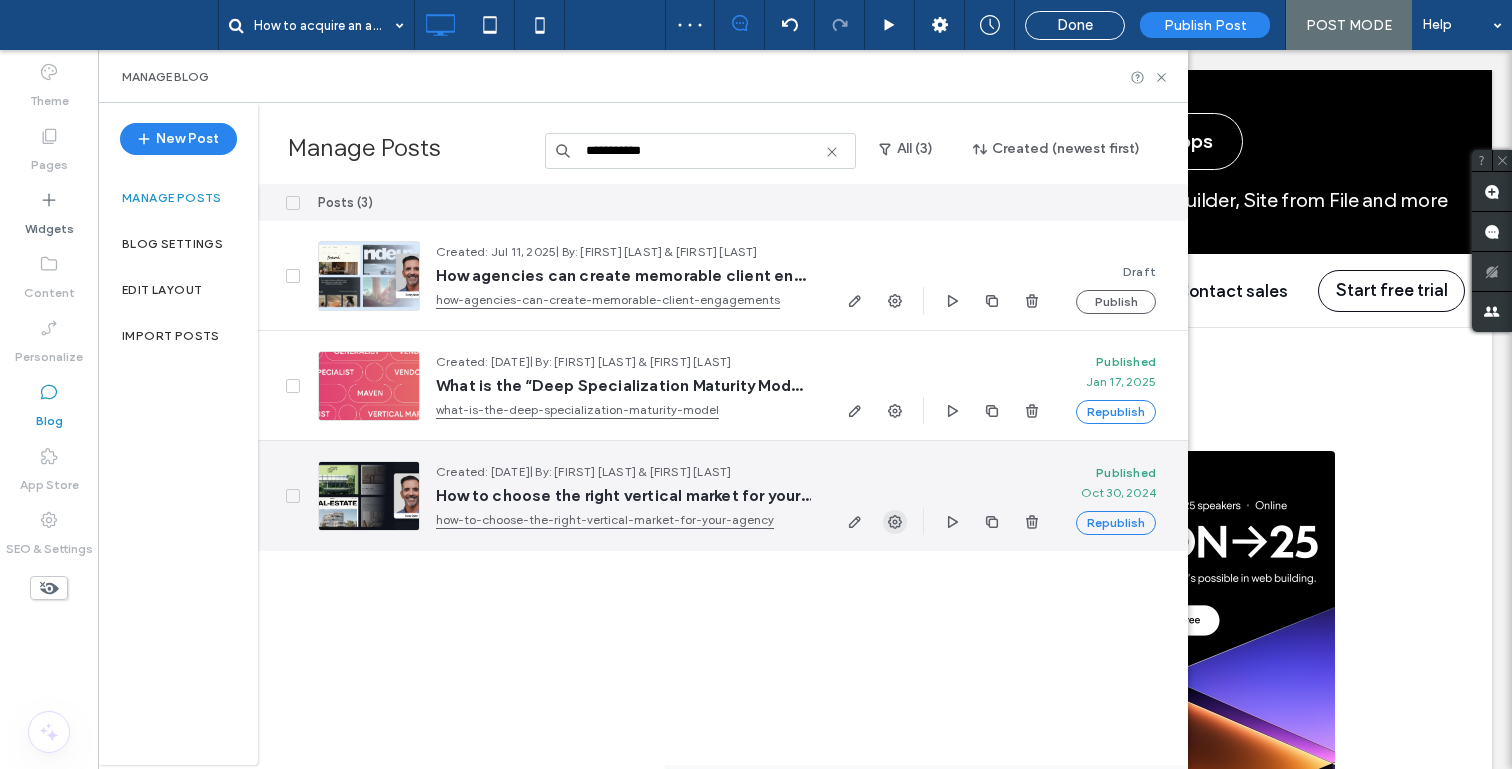 click at bounding box center (895, 522) 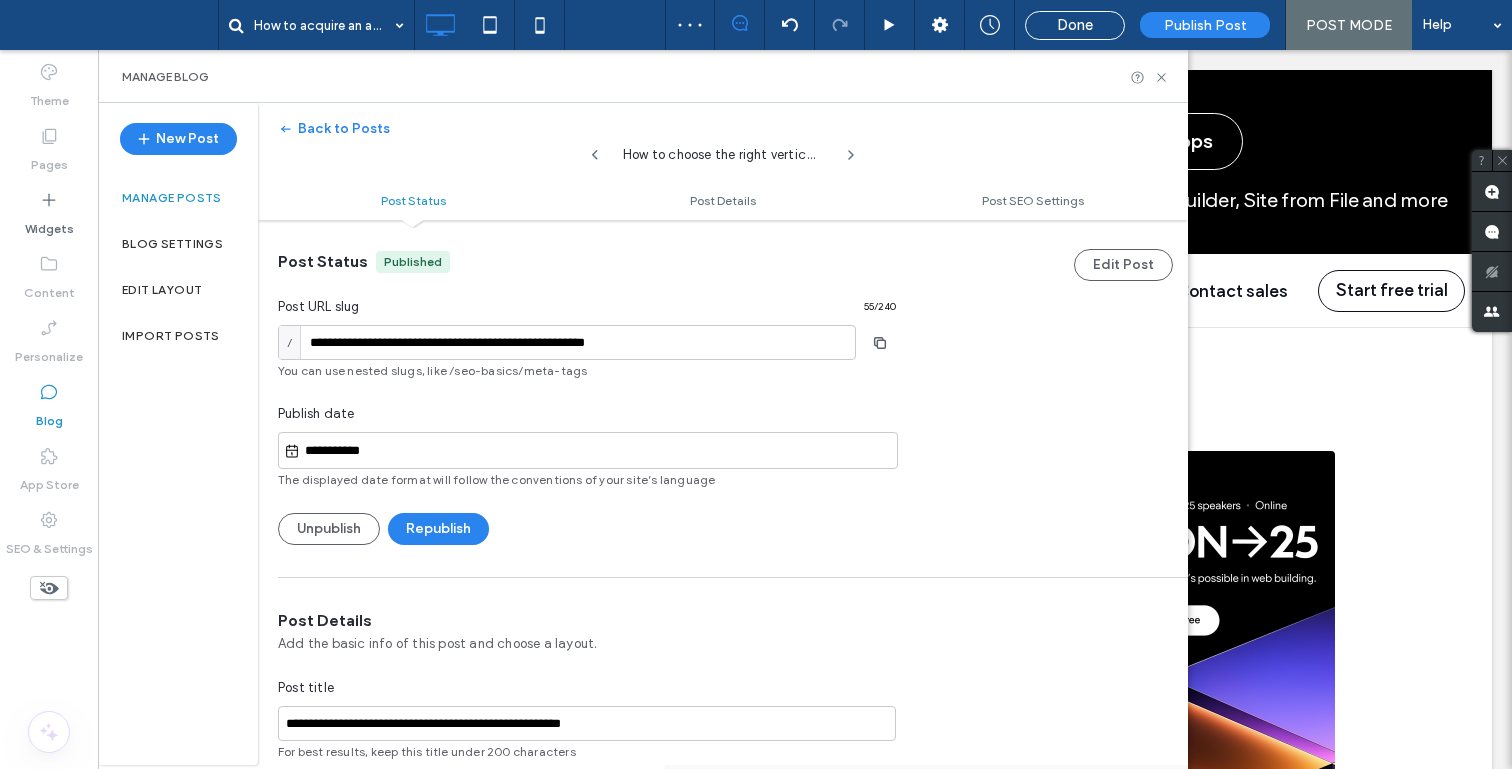 scroll, scrollTop: 65, scrollLeft: 0, axis: vertical 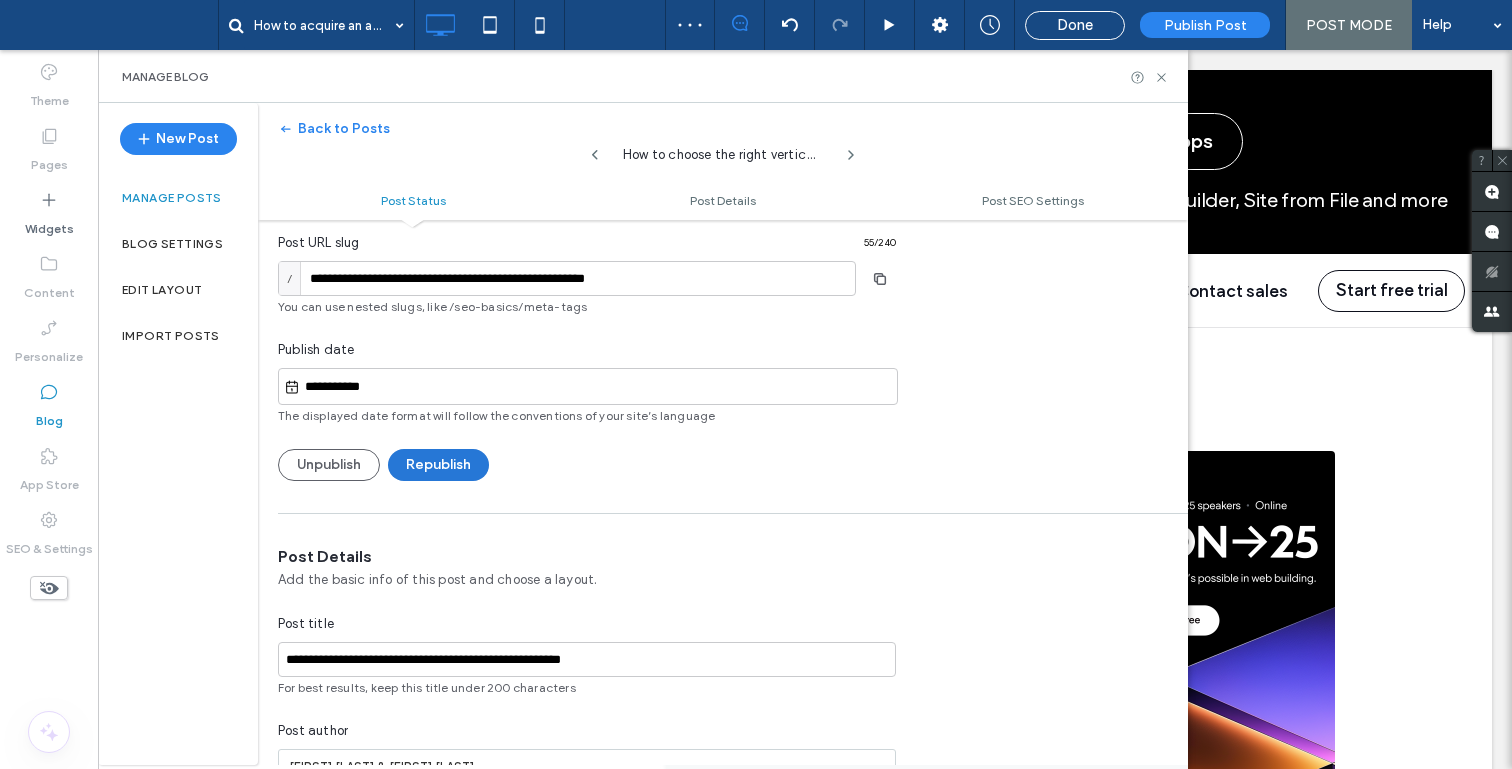 click on "Republish" at bounding box center (438, 465) 